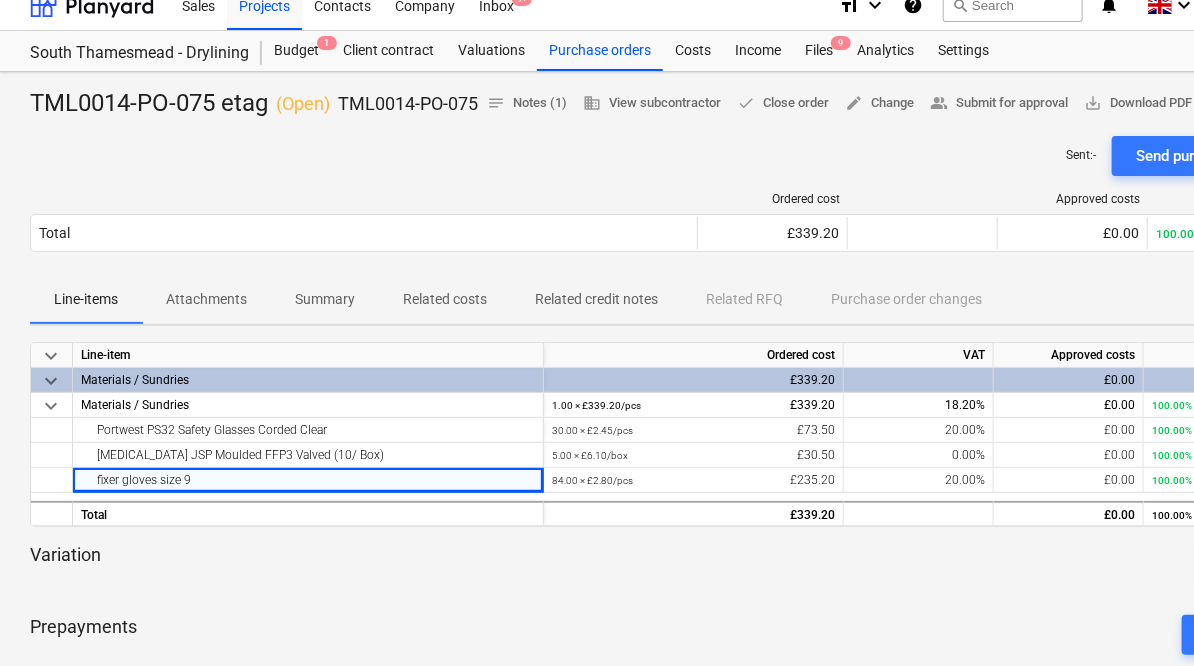 scroll, scrollTop: 0, scrollLeft: 0, axis: both 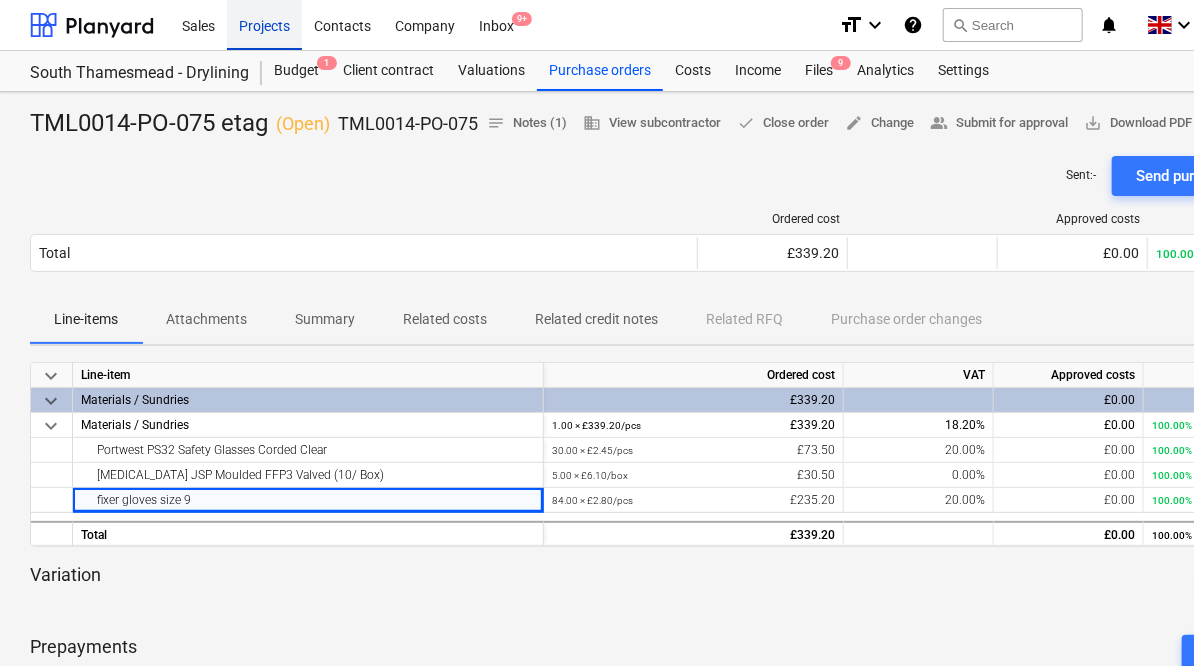 click on "Projects" at bounding box center [264, 24] 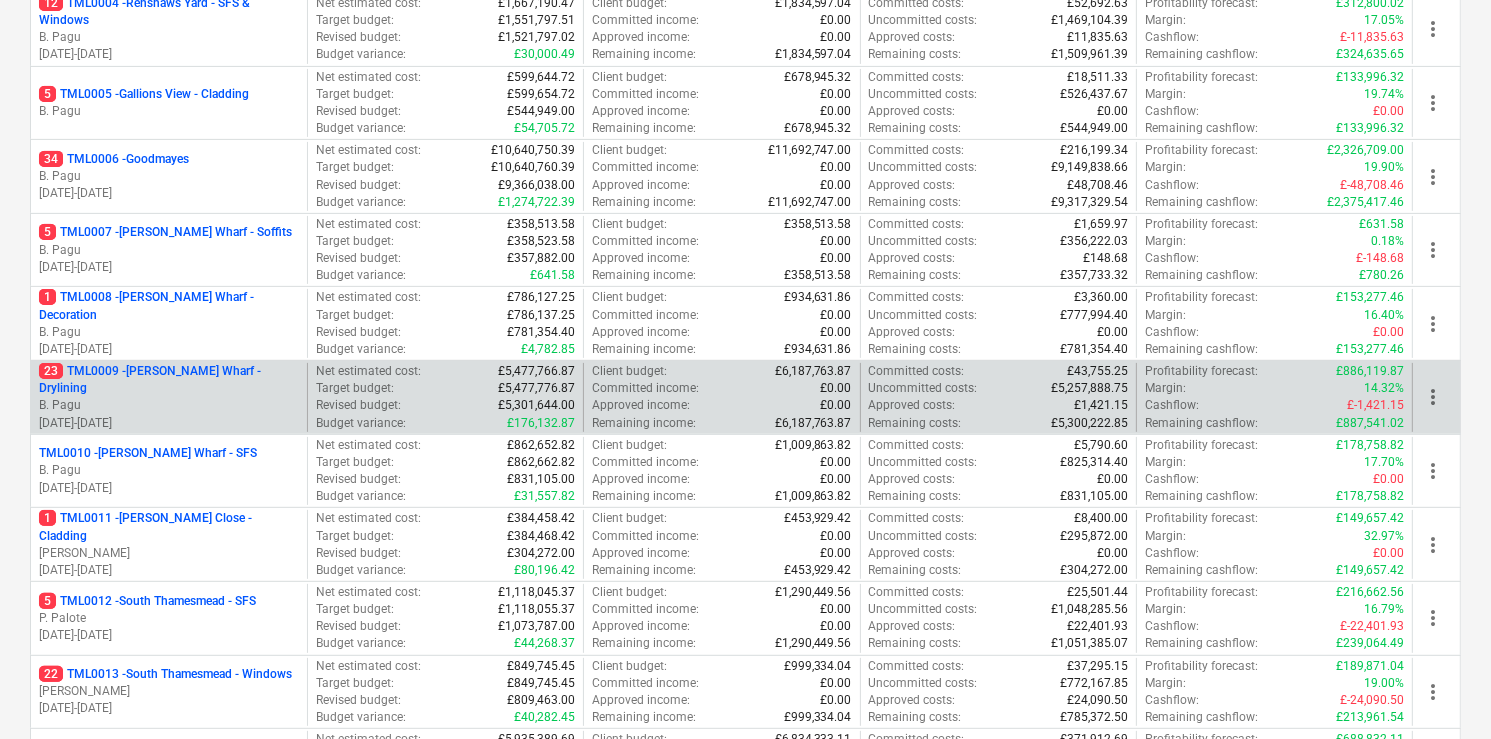 scroll, scrollTop: 560, scrollLeft: 0, axis: vertical 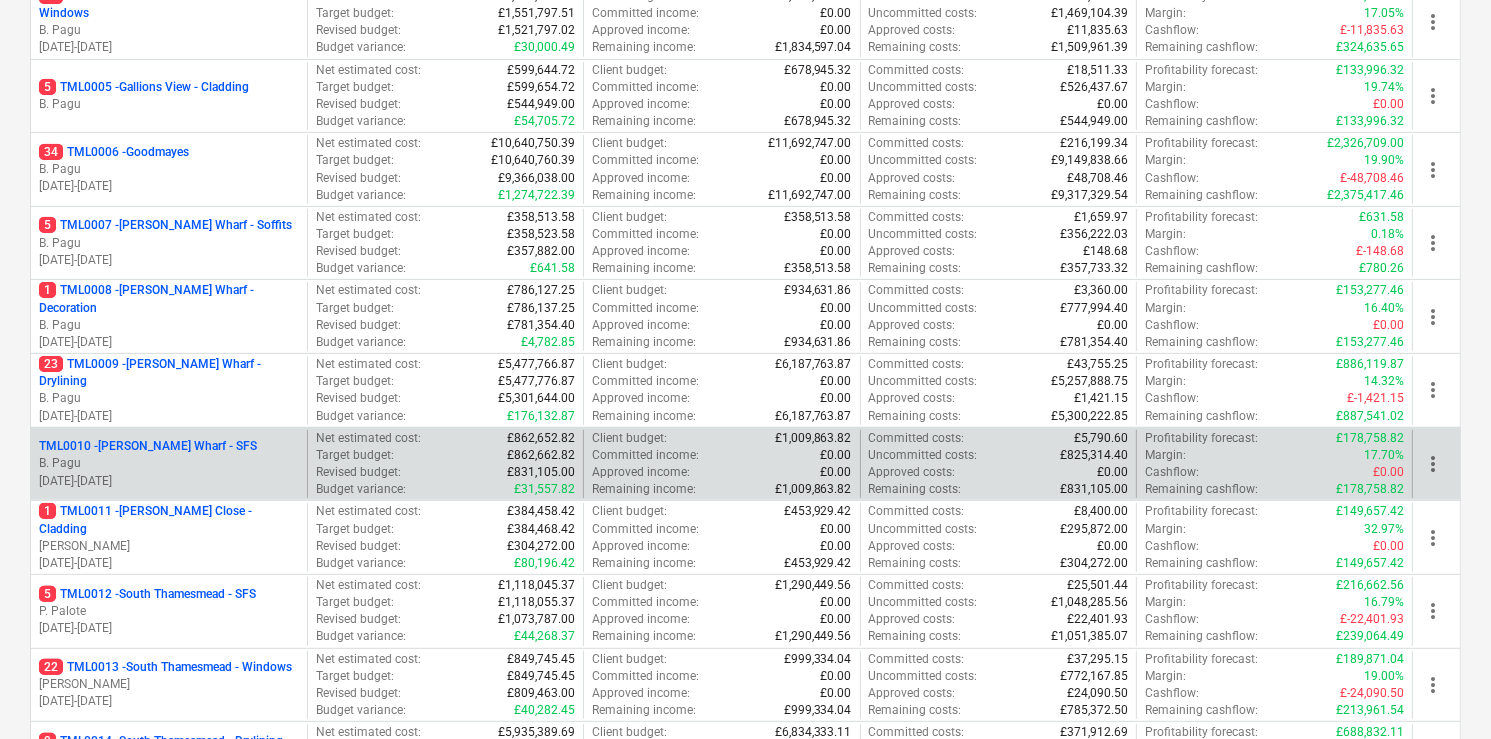 click on "TML0010 -  [PERSON_NAME] Wharf - SFS" at bounding box center (148, 446) 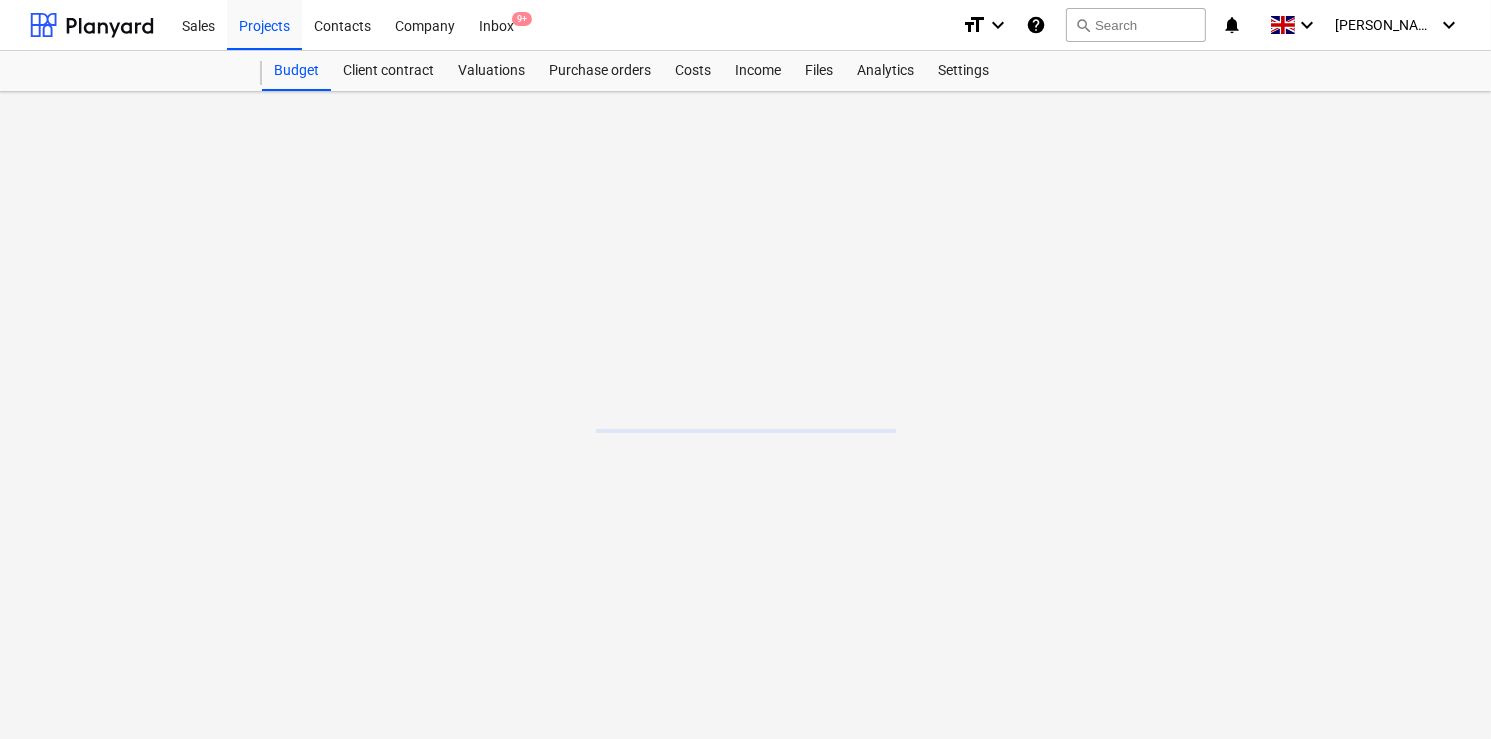 scroll, scrollTop: 0, scrollLeft: 0, axis: both 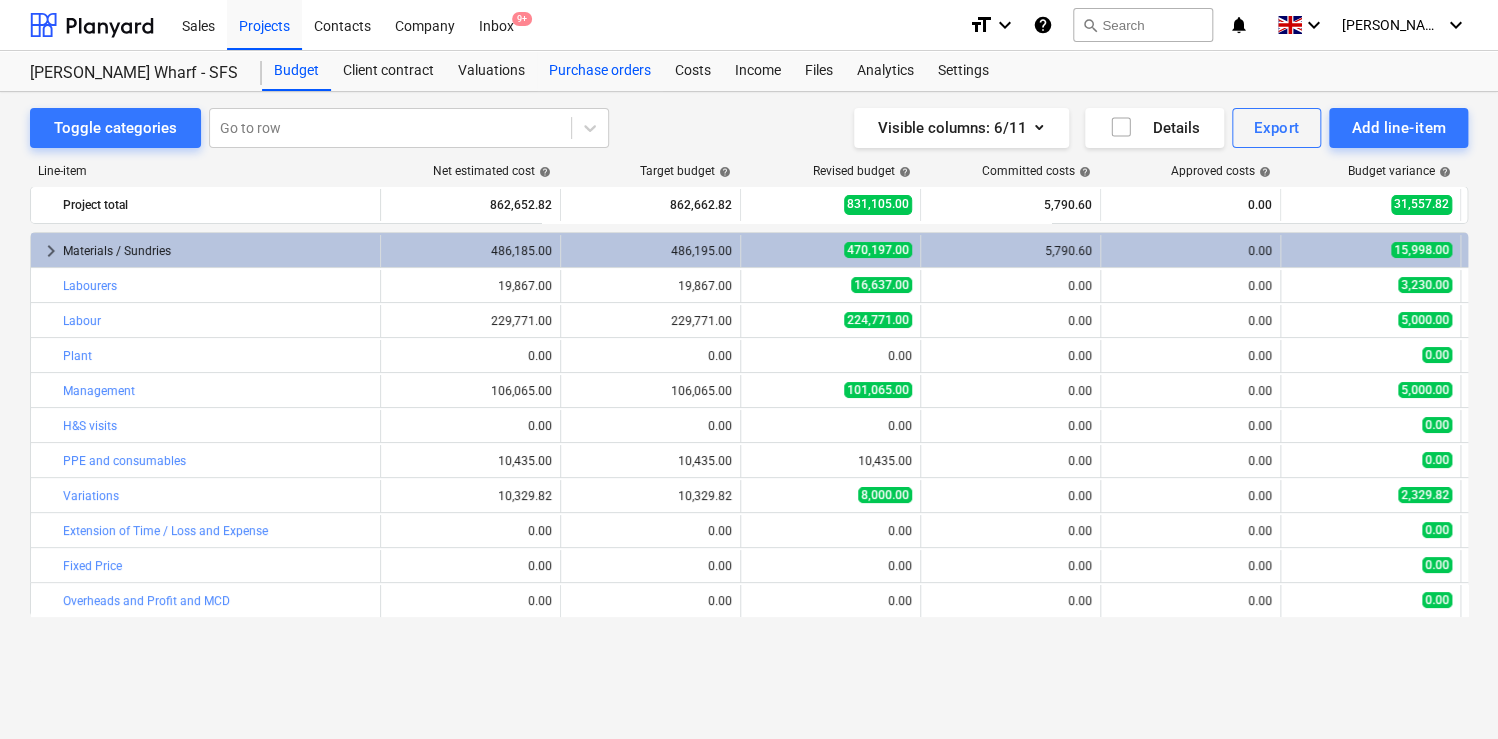click on "Purchase orders" at bounding box center [600, 71] 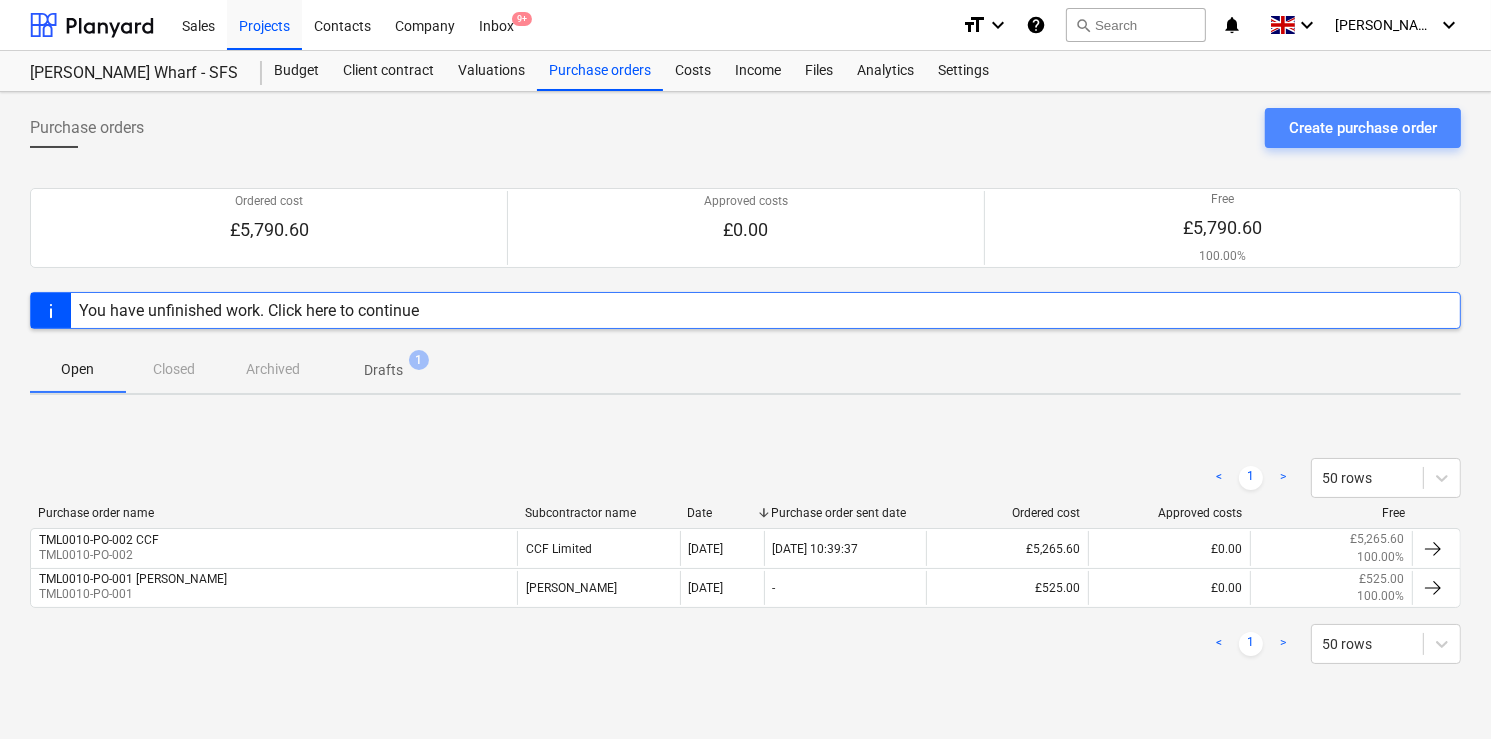 click on "Create purchase order" at bounding box center (1363, 128) 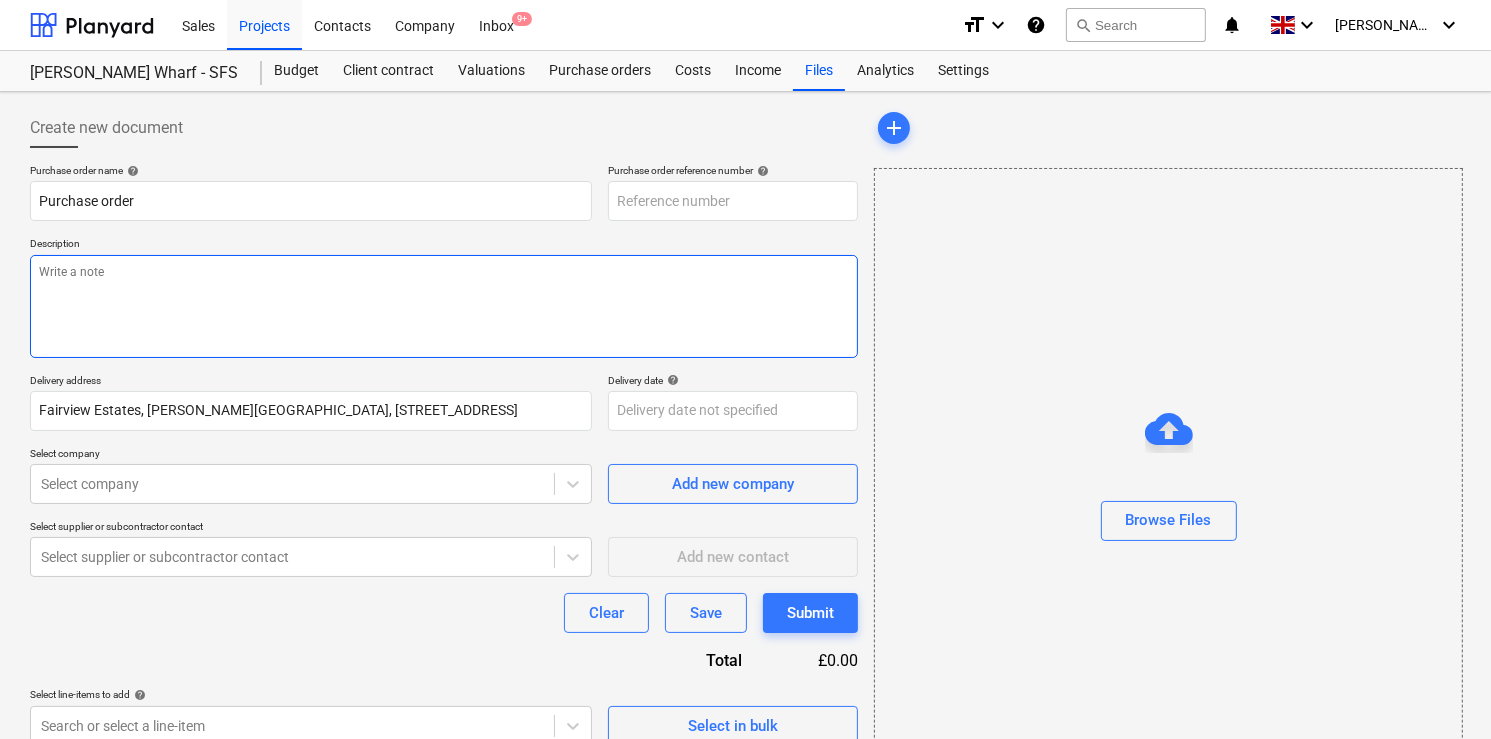 type on "x" 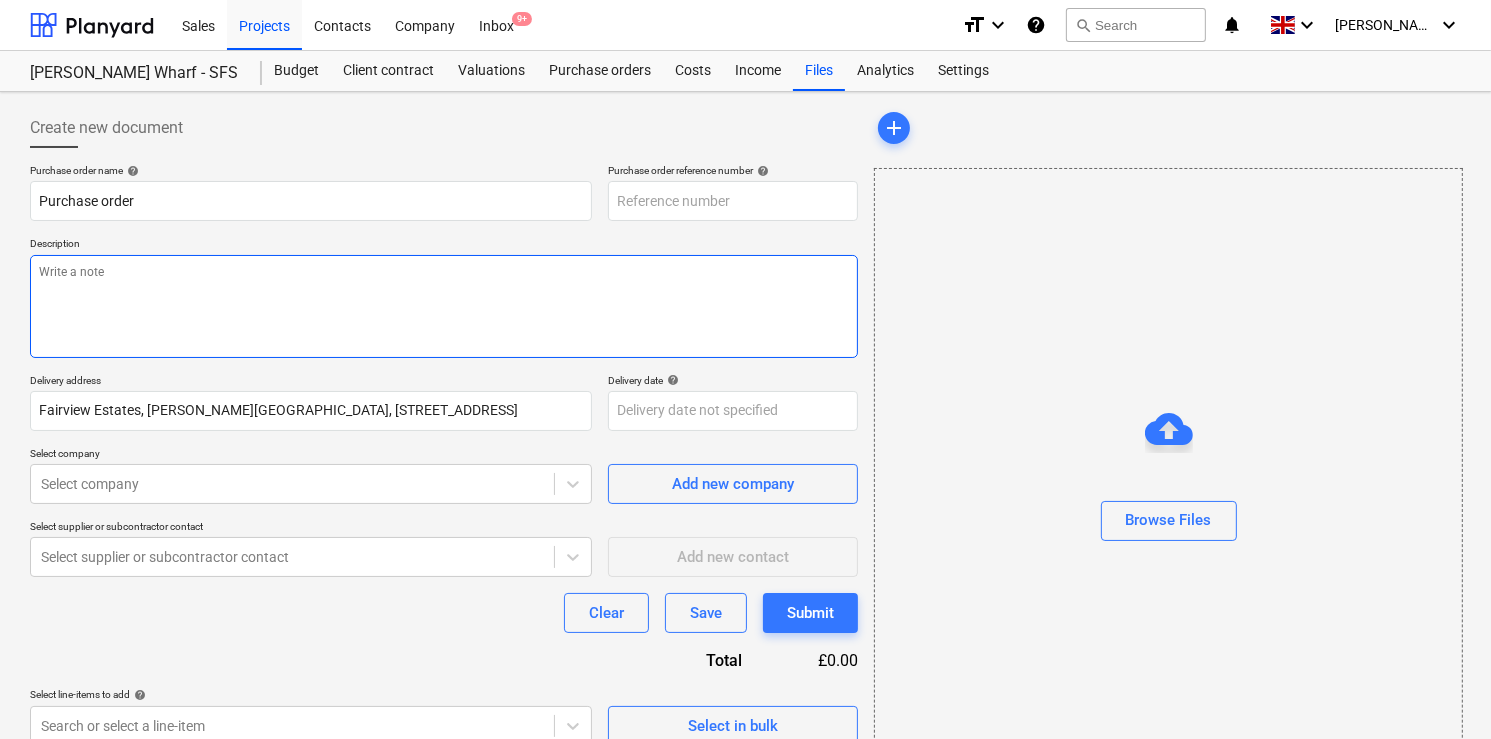 type on "TML0010-PO-004" 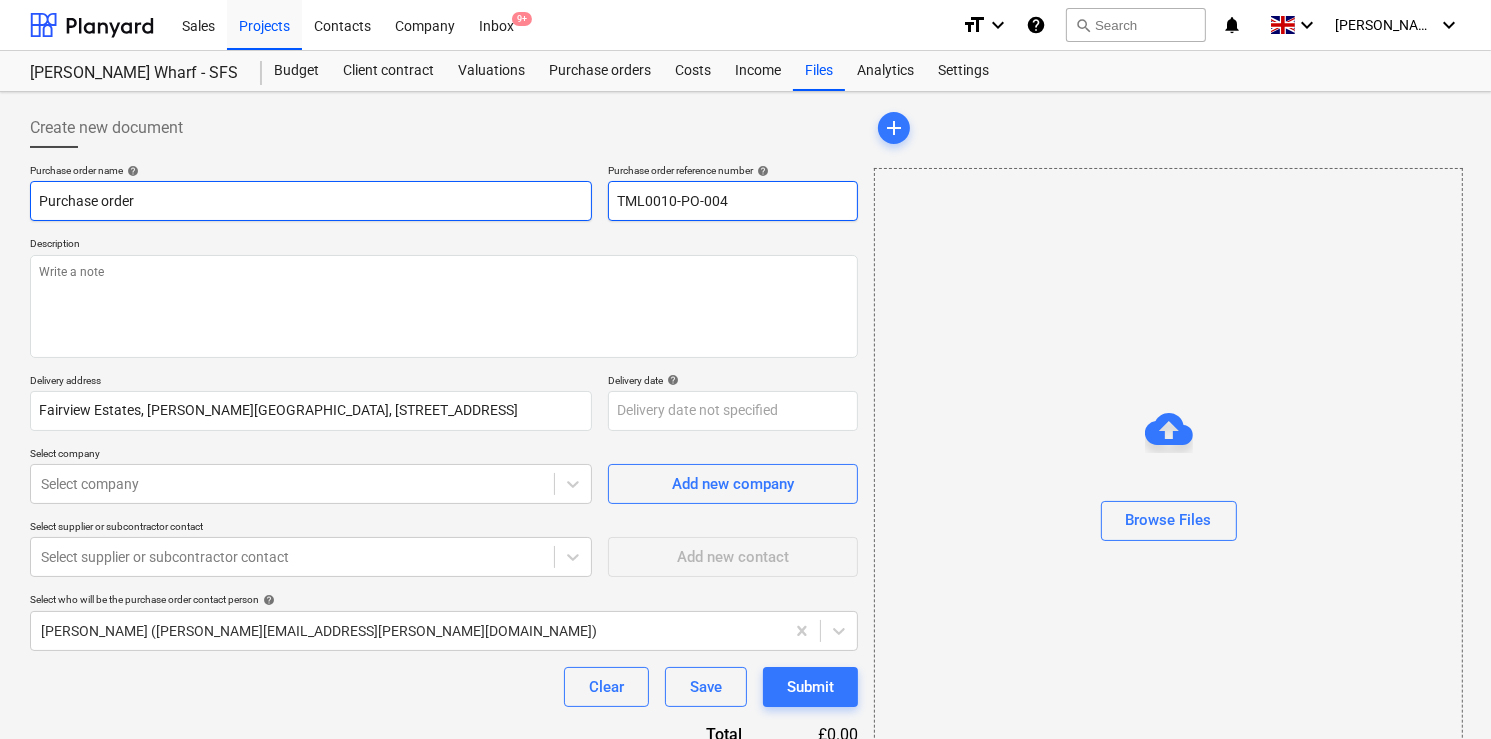 drag, startPoint x: 736, startPoint y: 205, endPoint x: 585, endPoint y: 208, distance: 151.0298 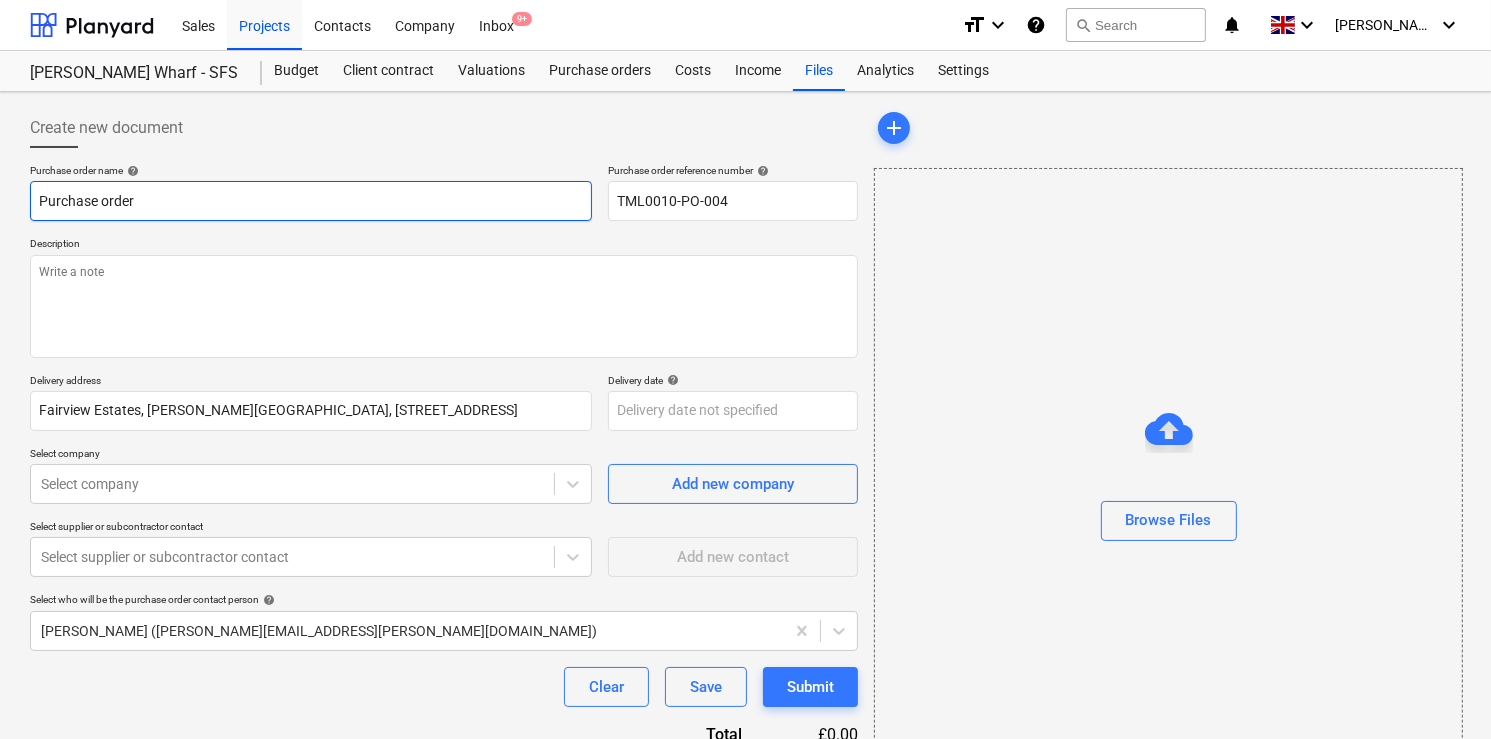 click on "Purchase order" at bounding box center [311, 201] 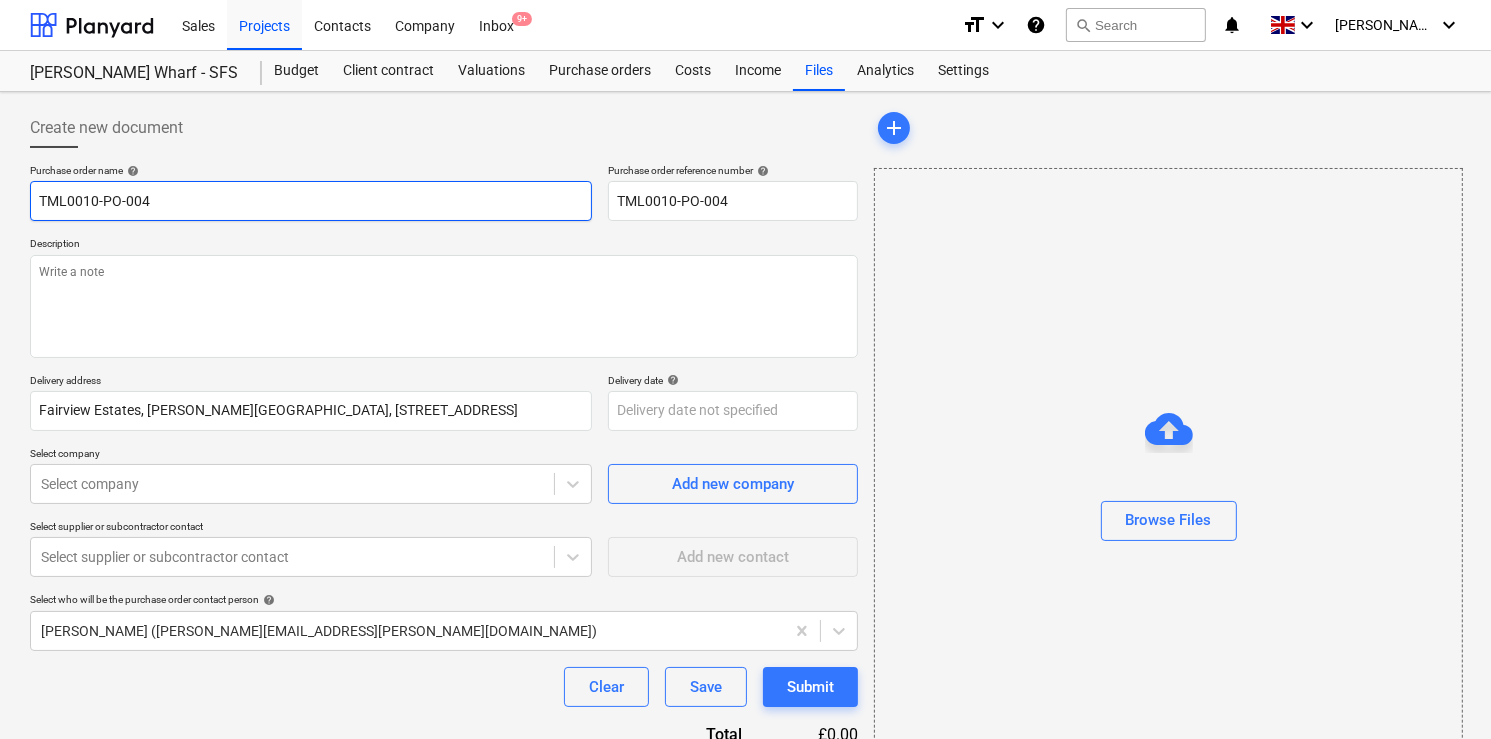 type on "x" 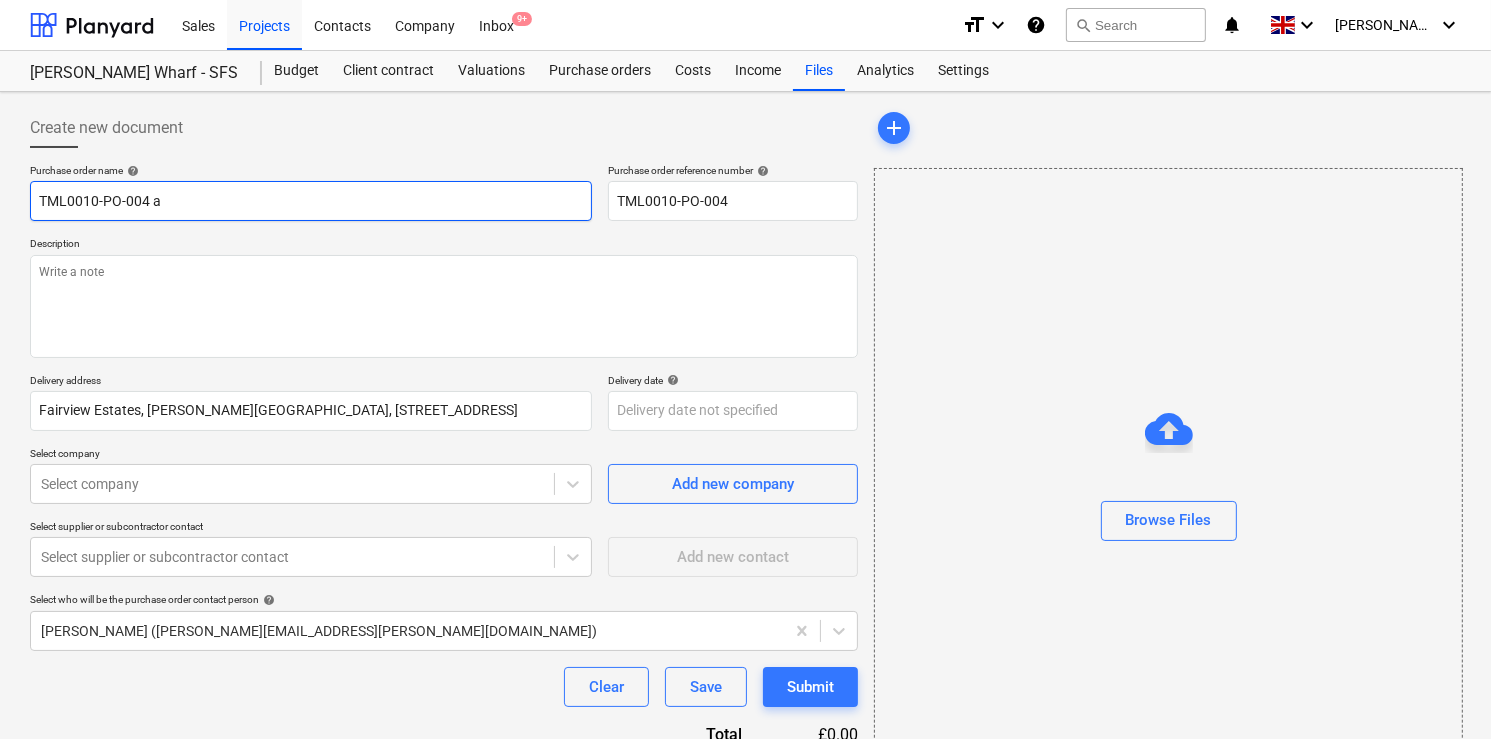 type on "x" 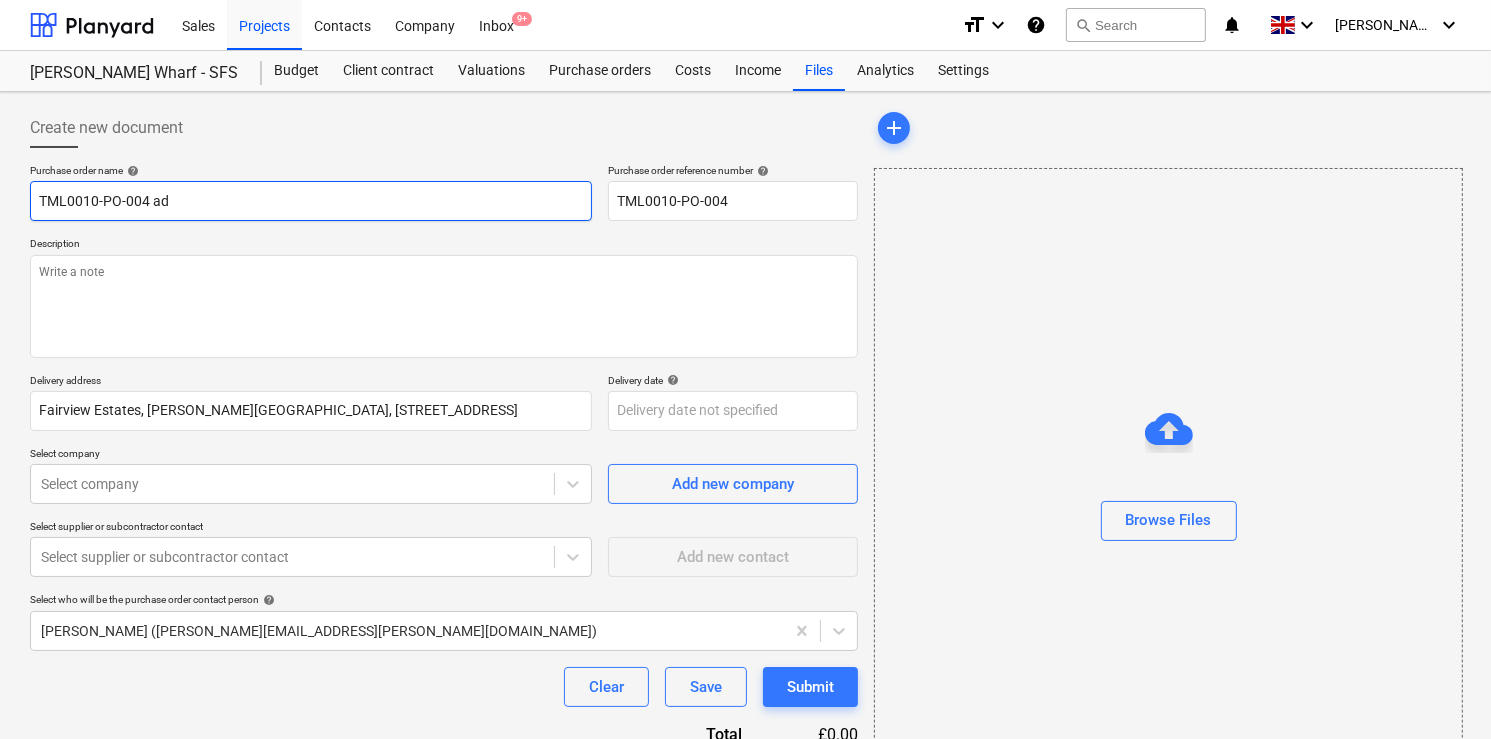 type on "x" 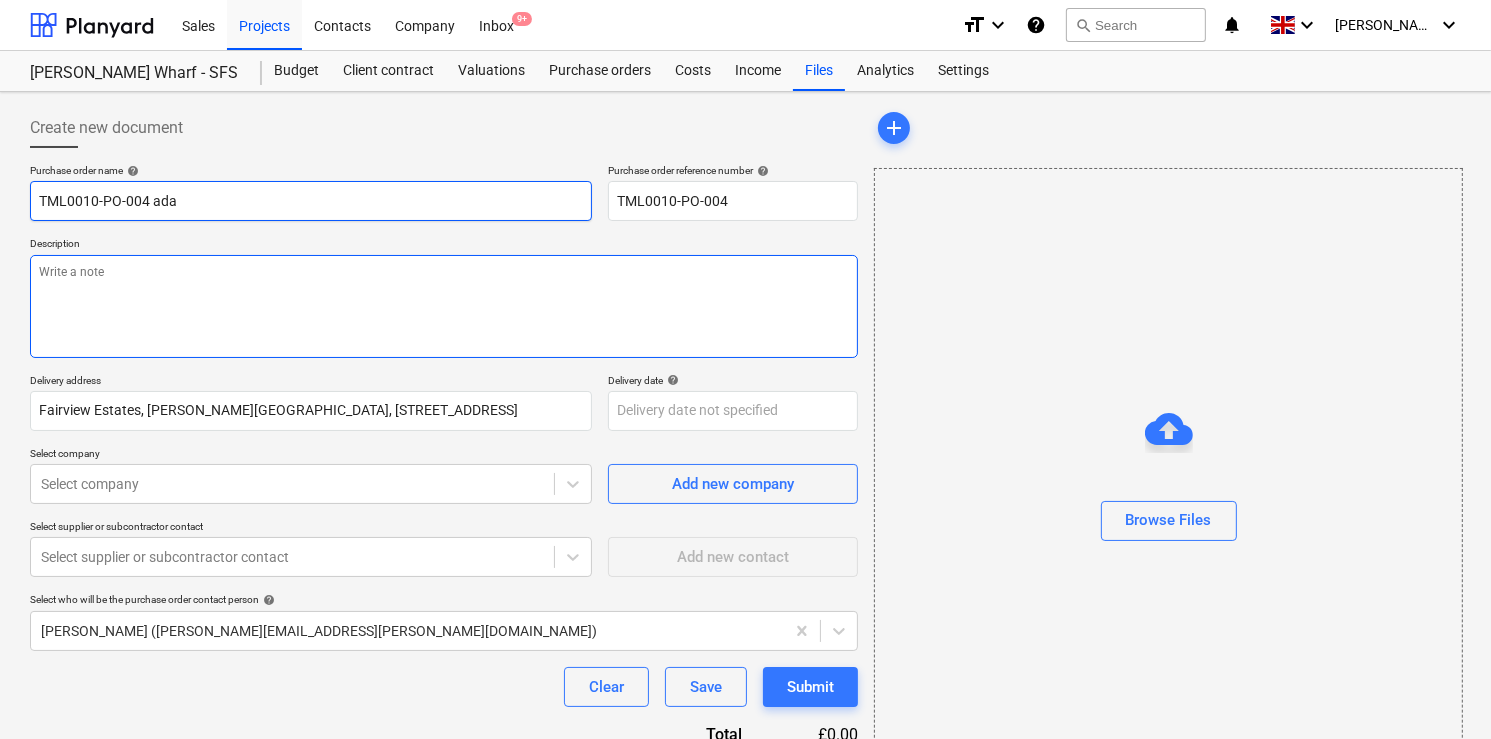 type on "TML0010-PO-004 ada" 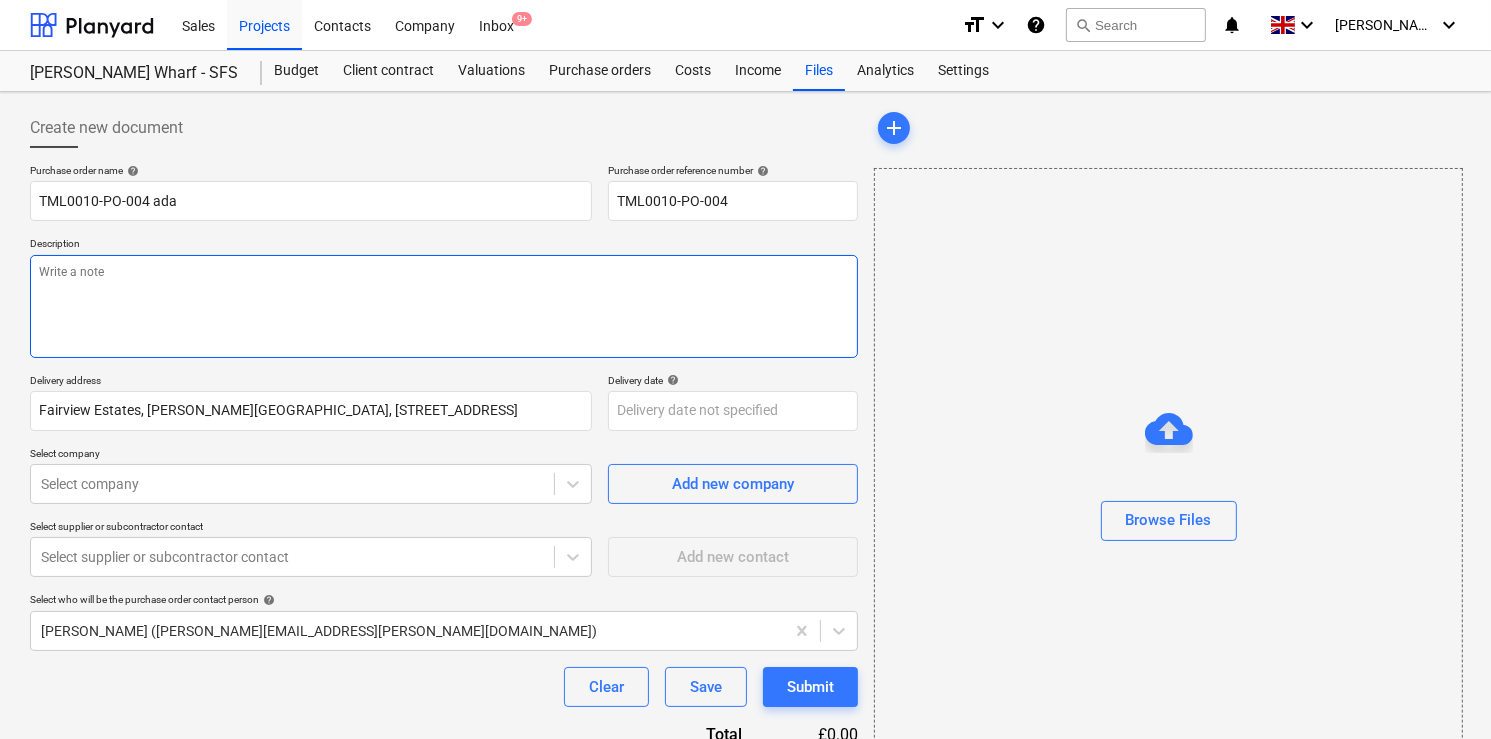click at bounding box center [444, 306] 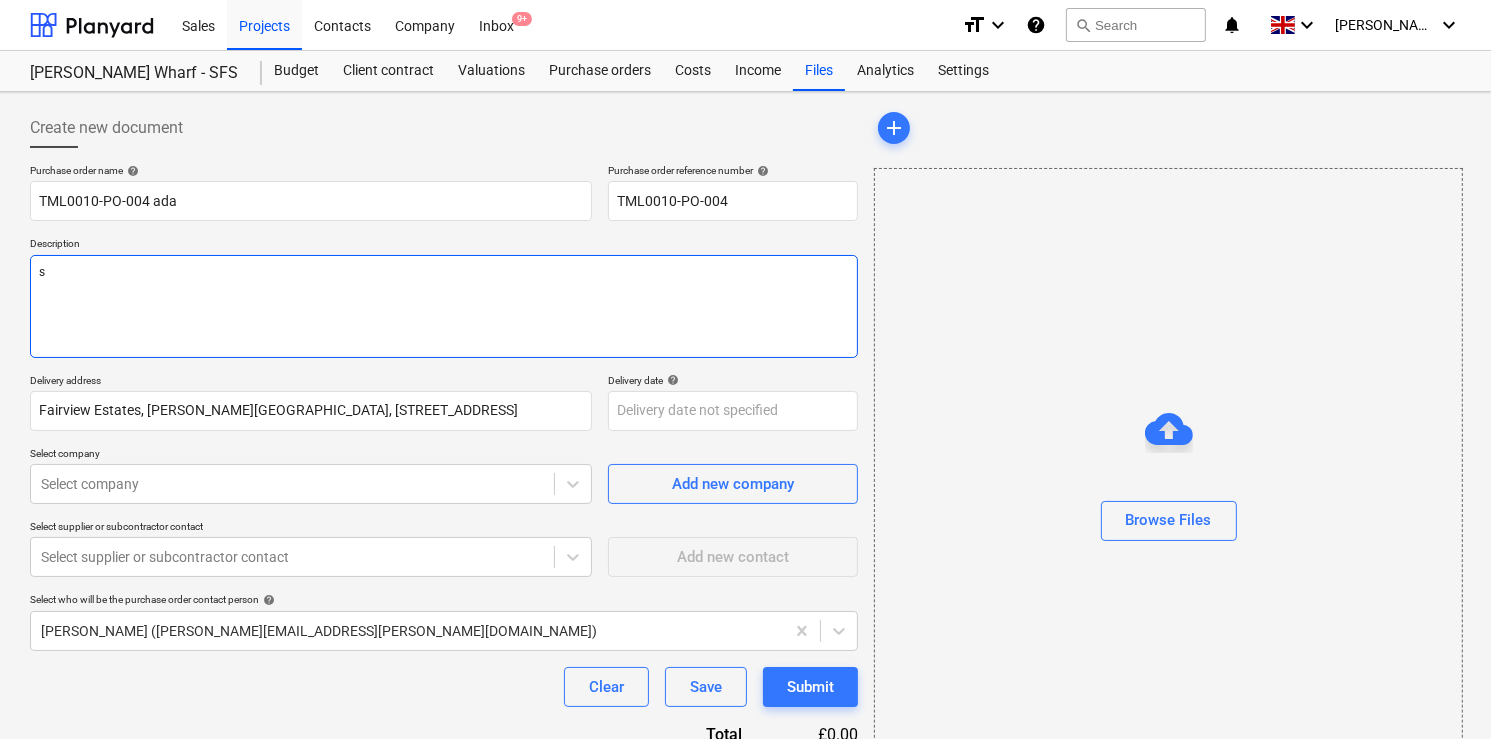 type on "x" 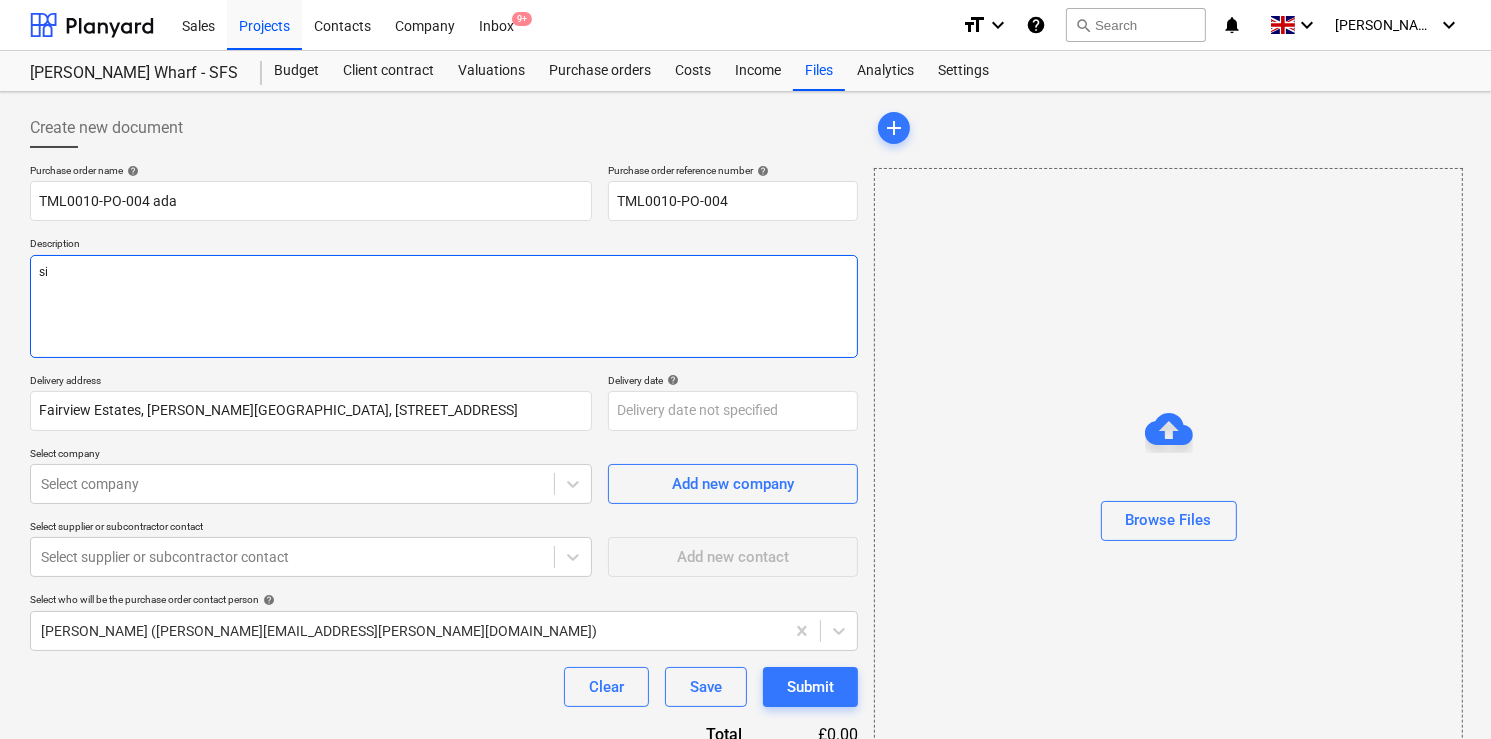 type on "x" 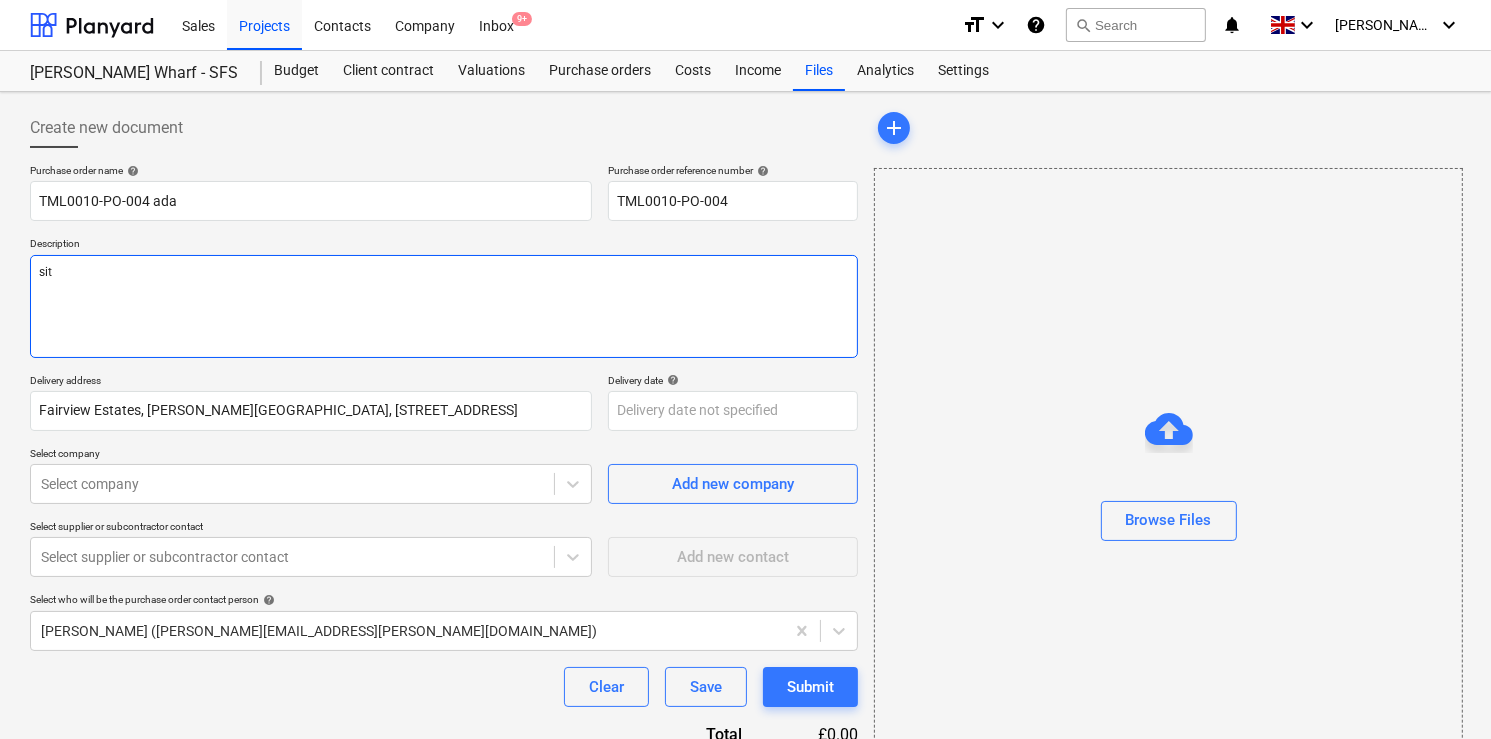 type on "x" 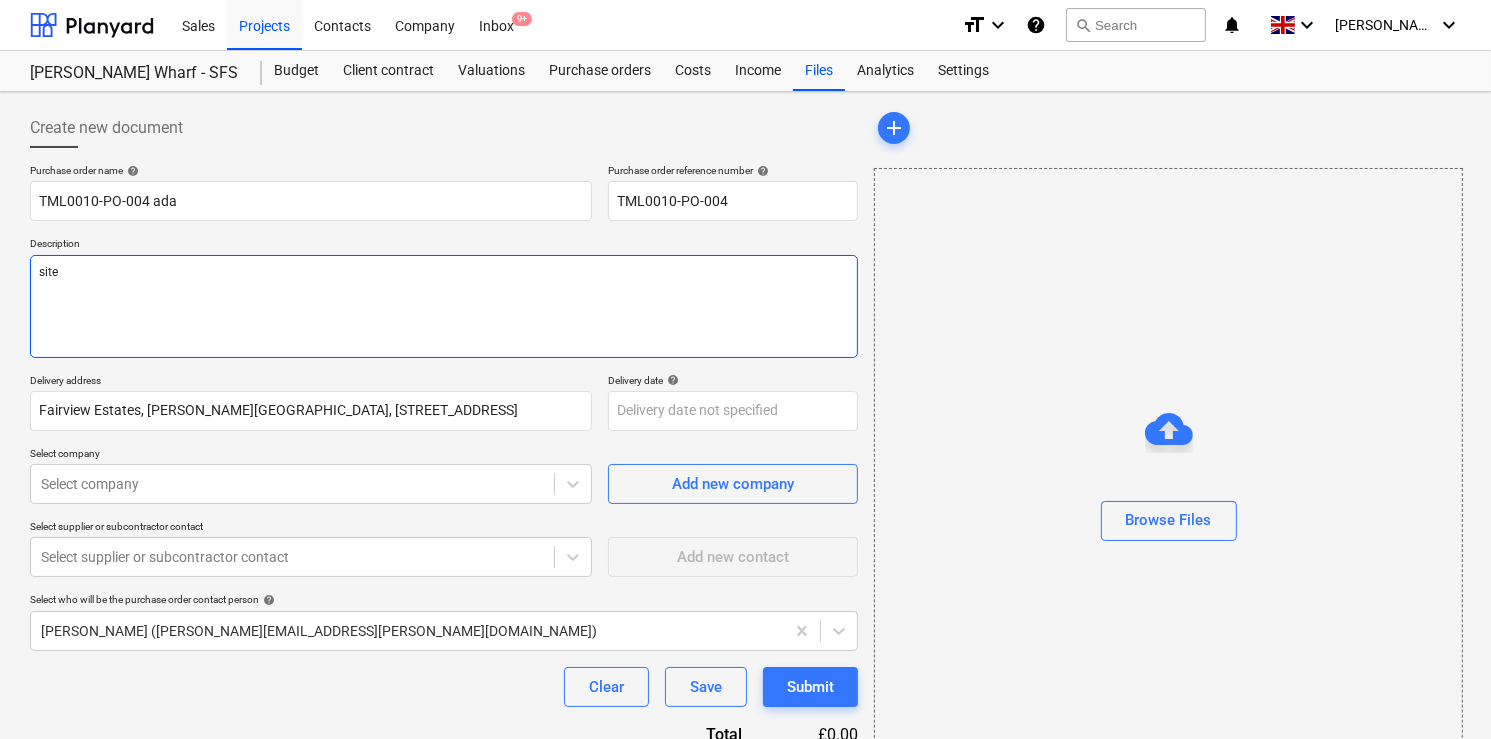 type on "x" 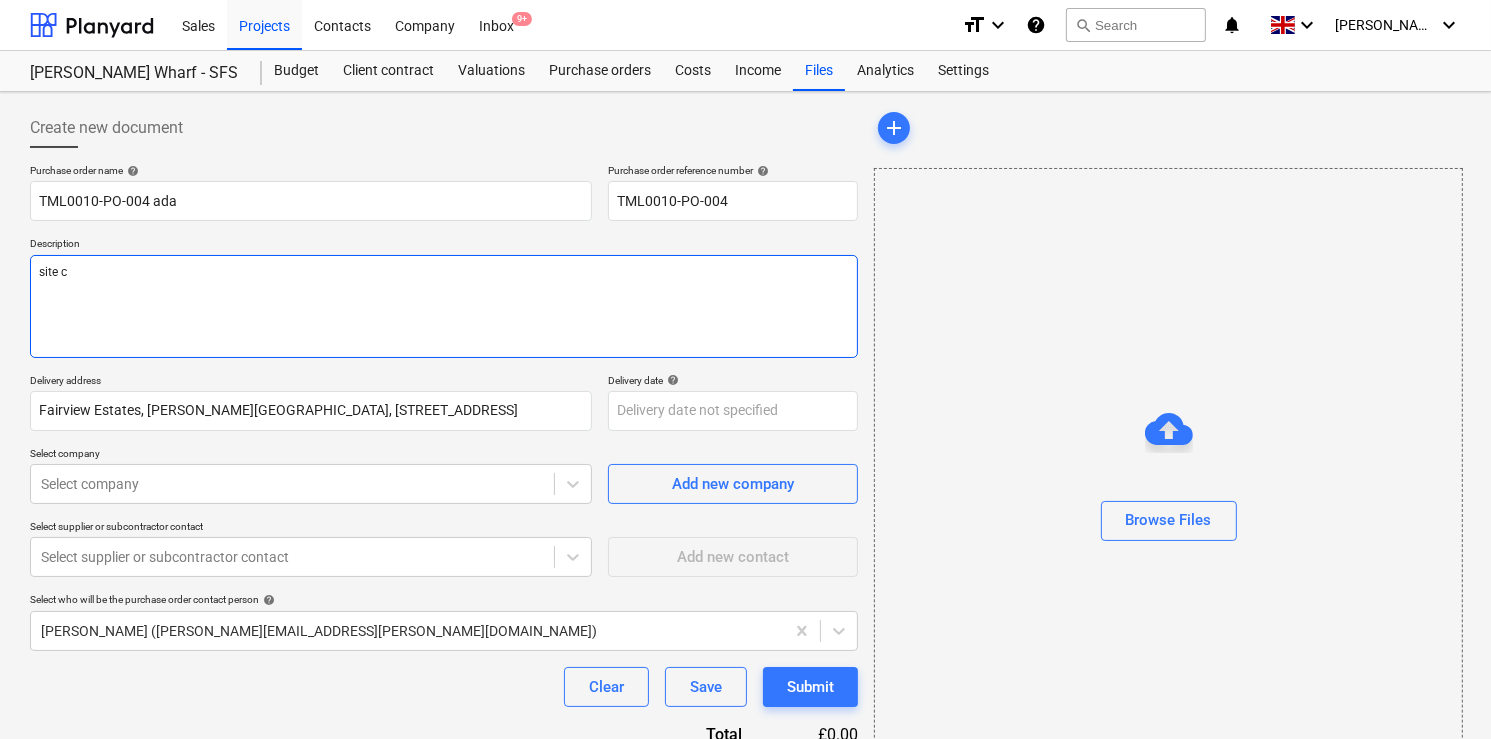 type on "x" 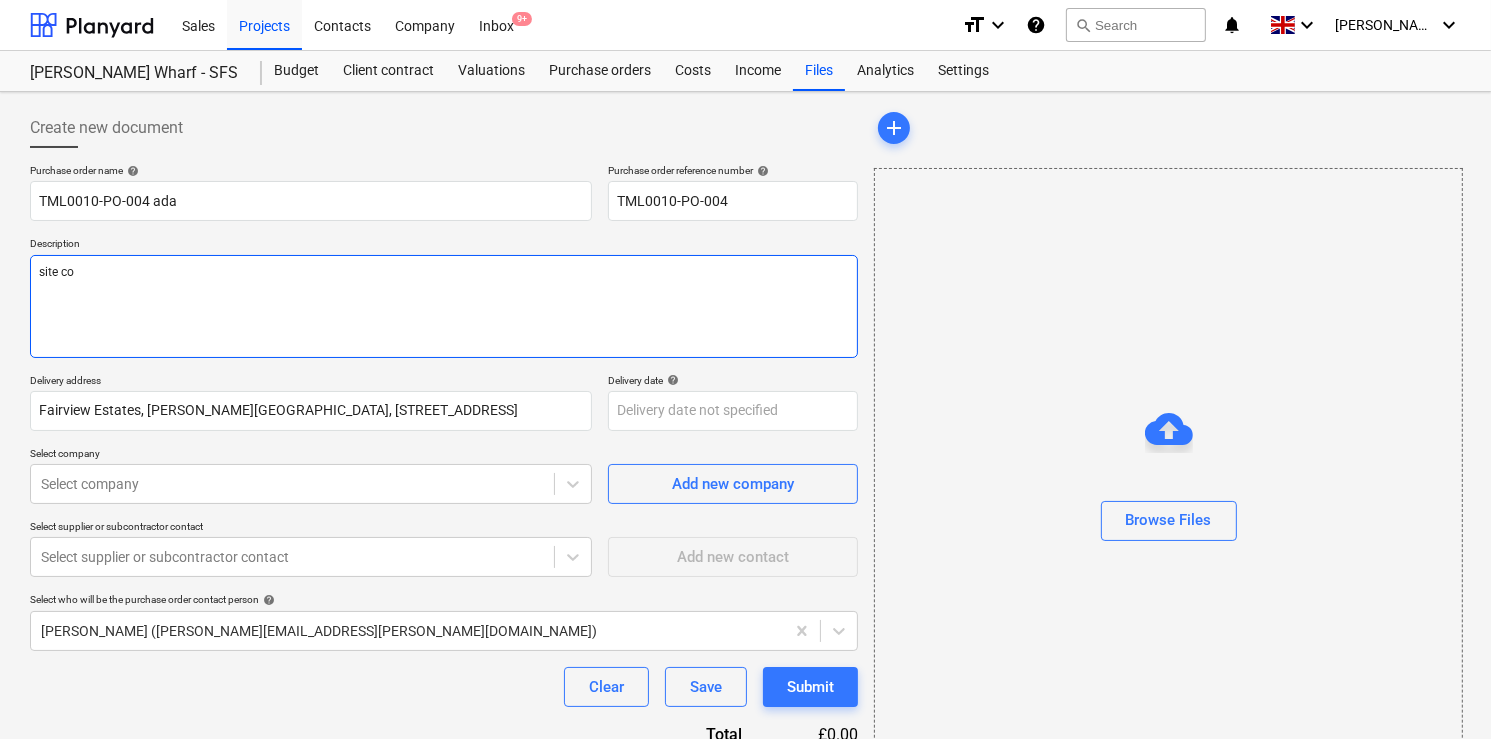 type on "x" 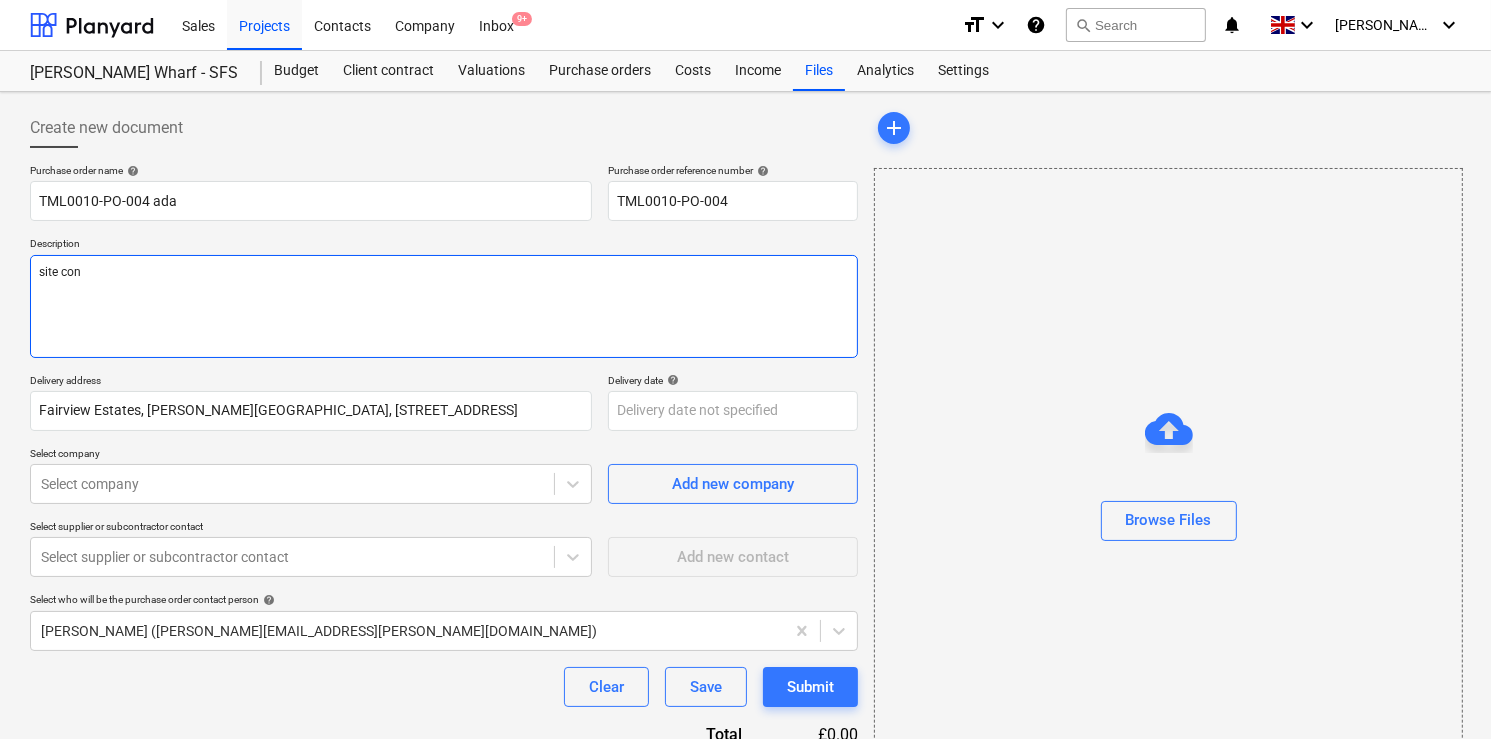type on "x" 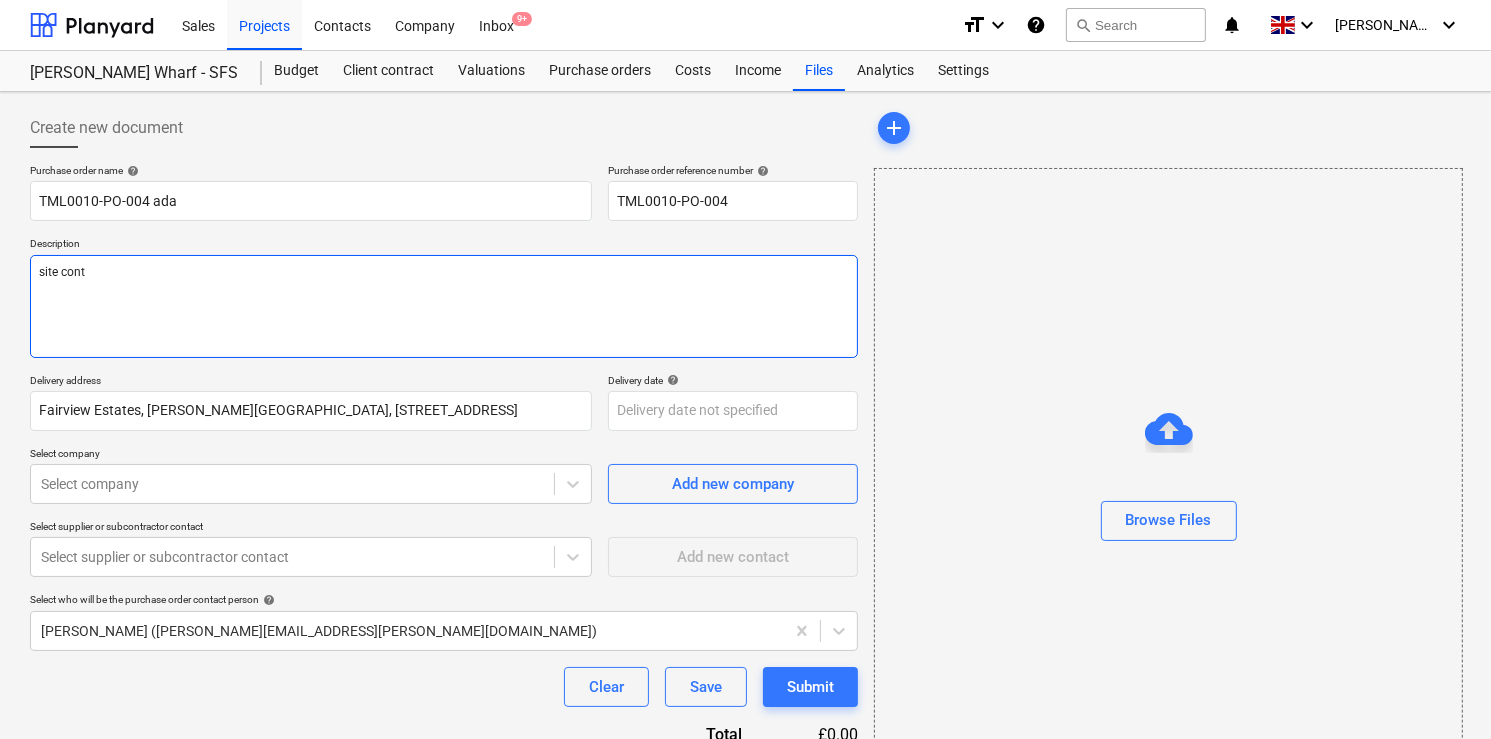 type on "x" 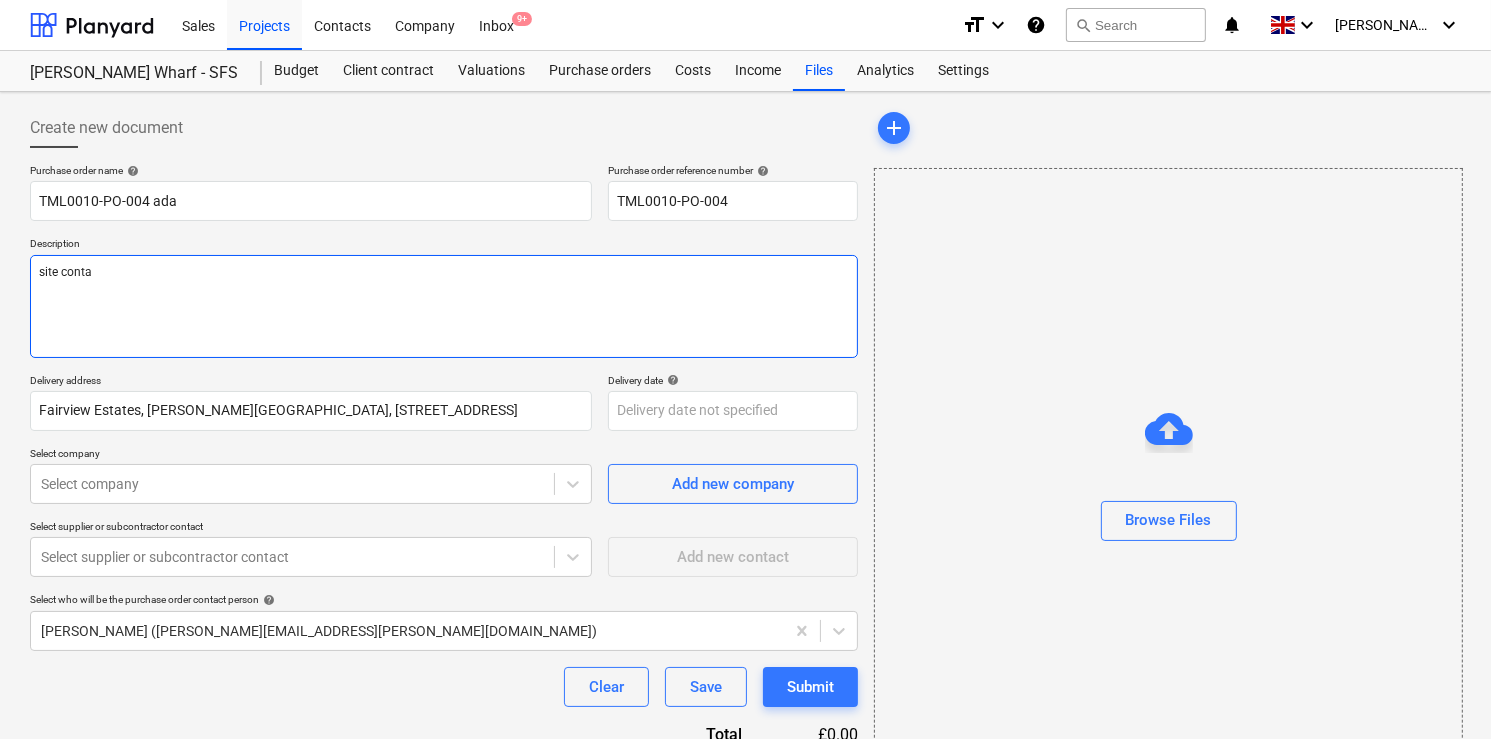 type on "x" 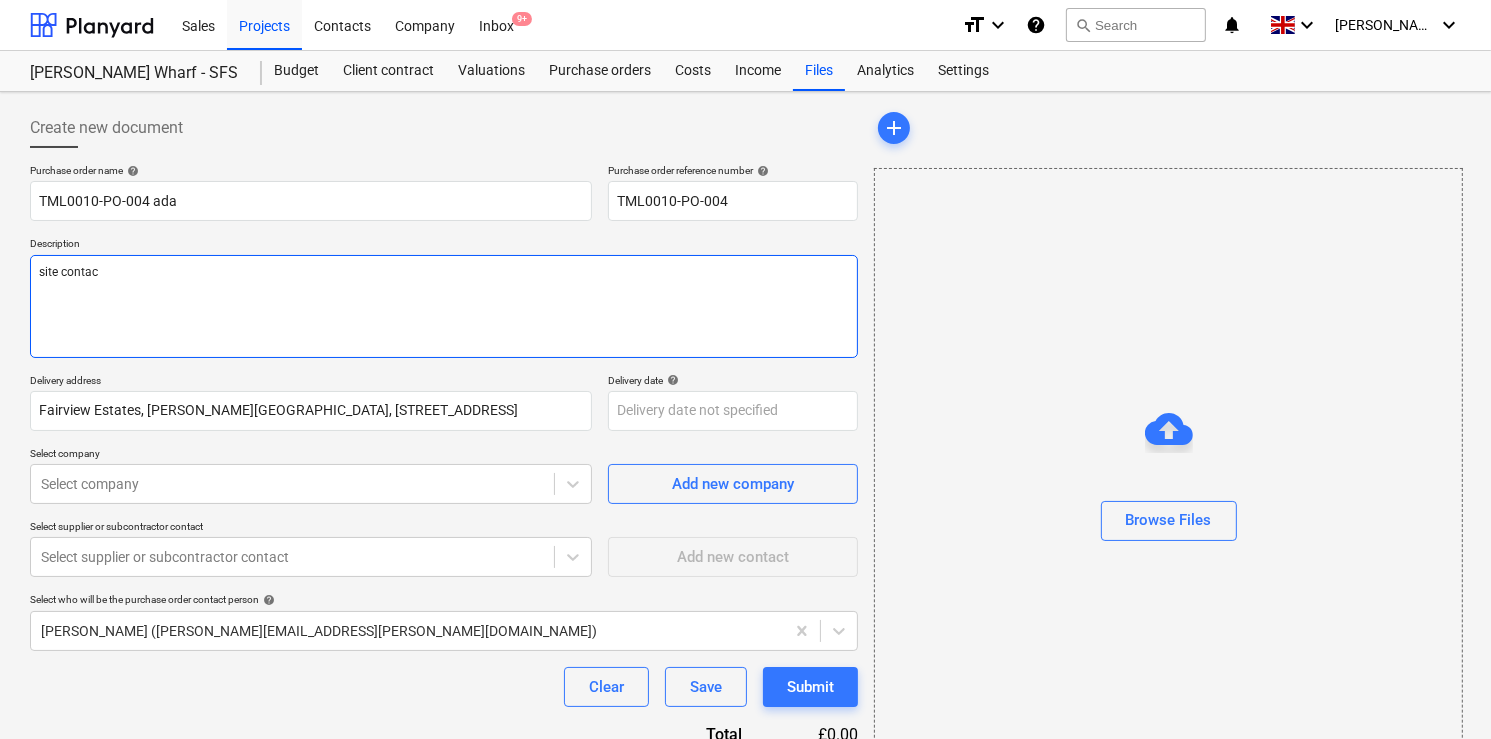 type on "x" 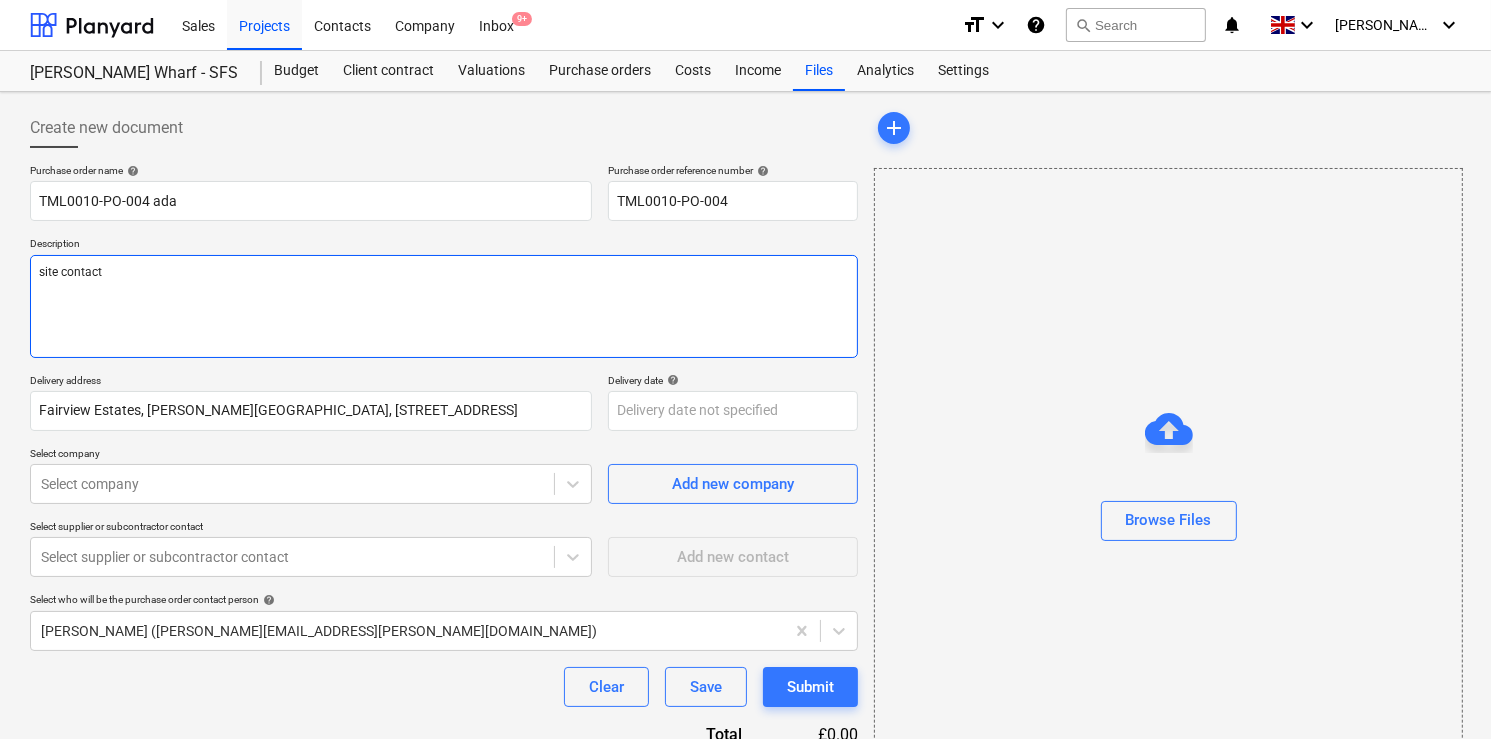type on "x" 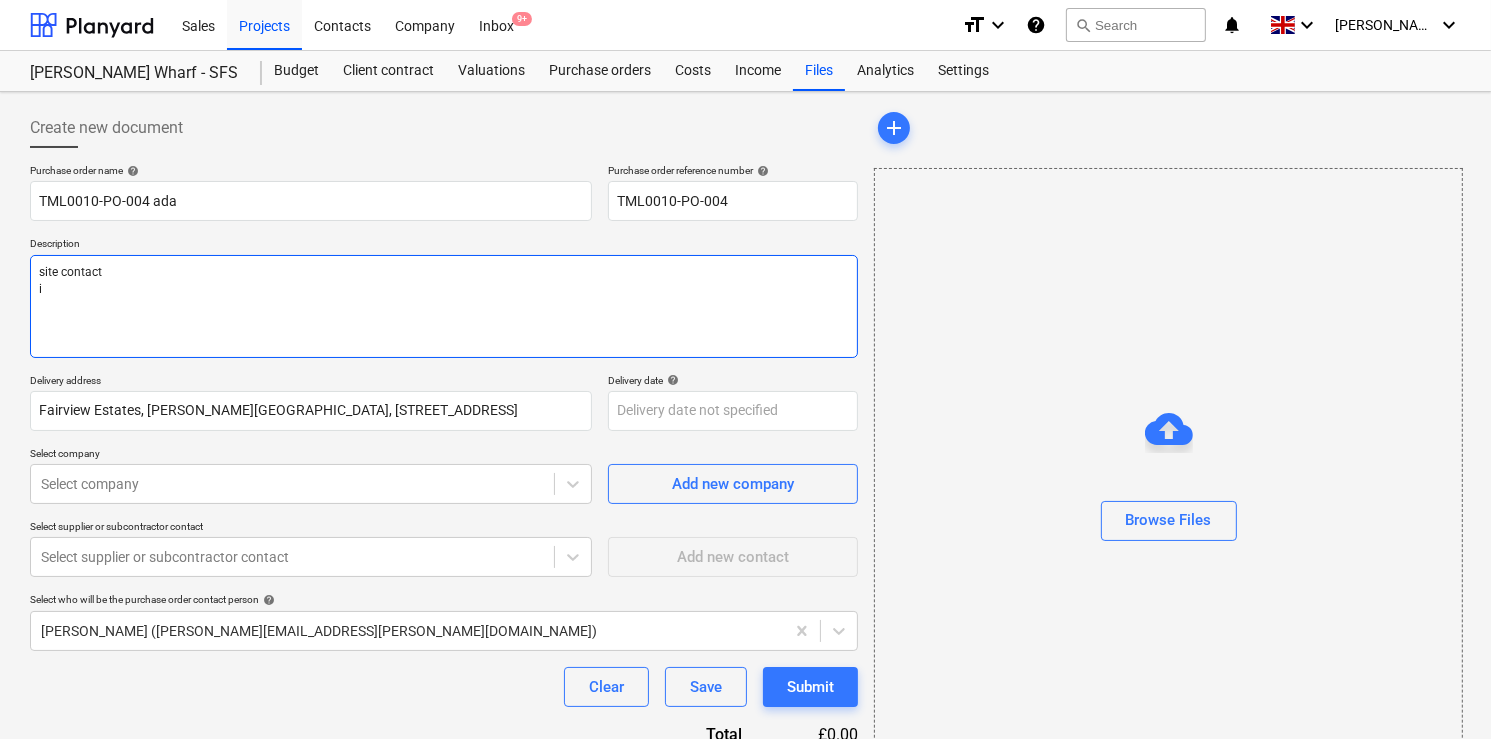 type on "x" 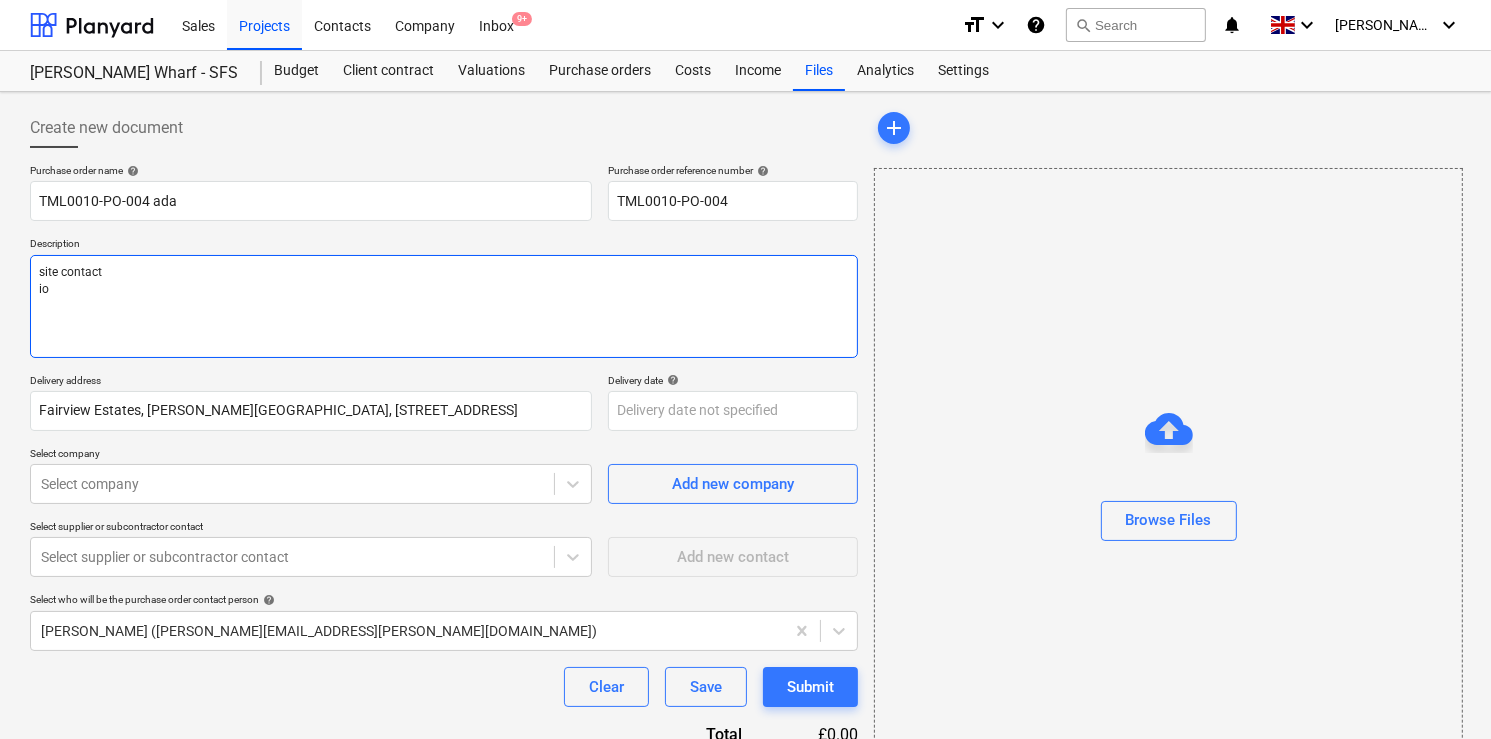 type on "x" 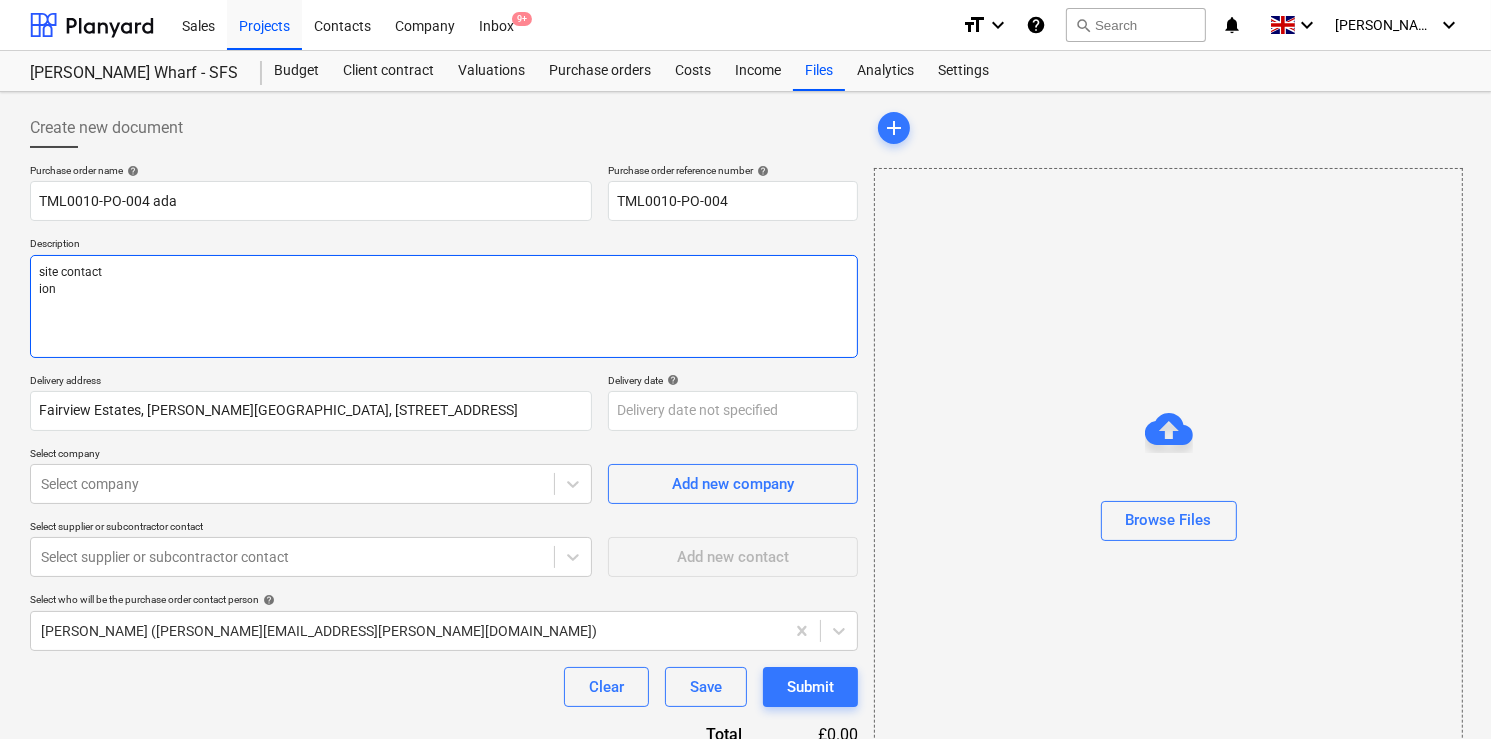 type on "x" 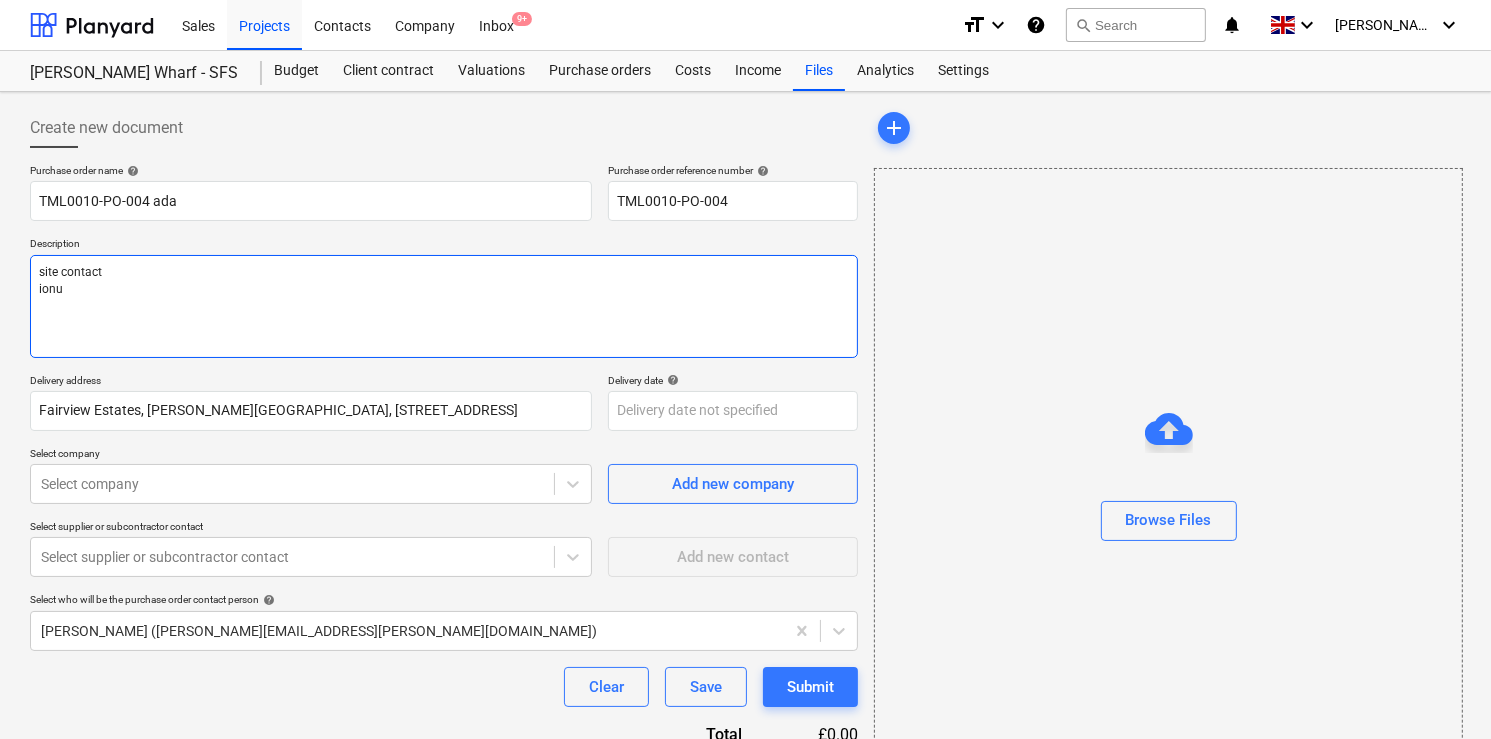 type on "x" 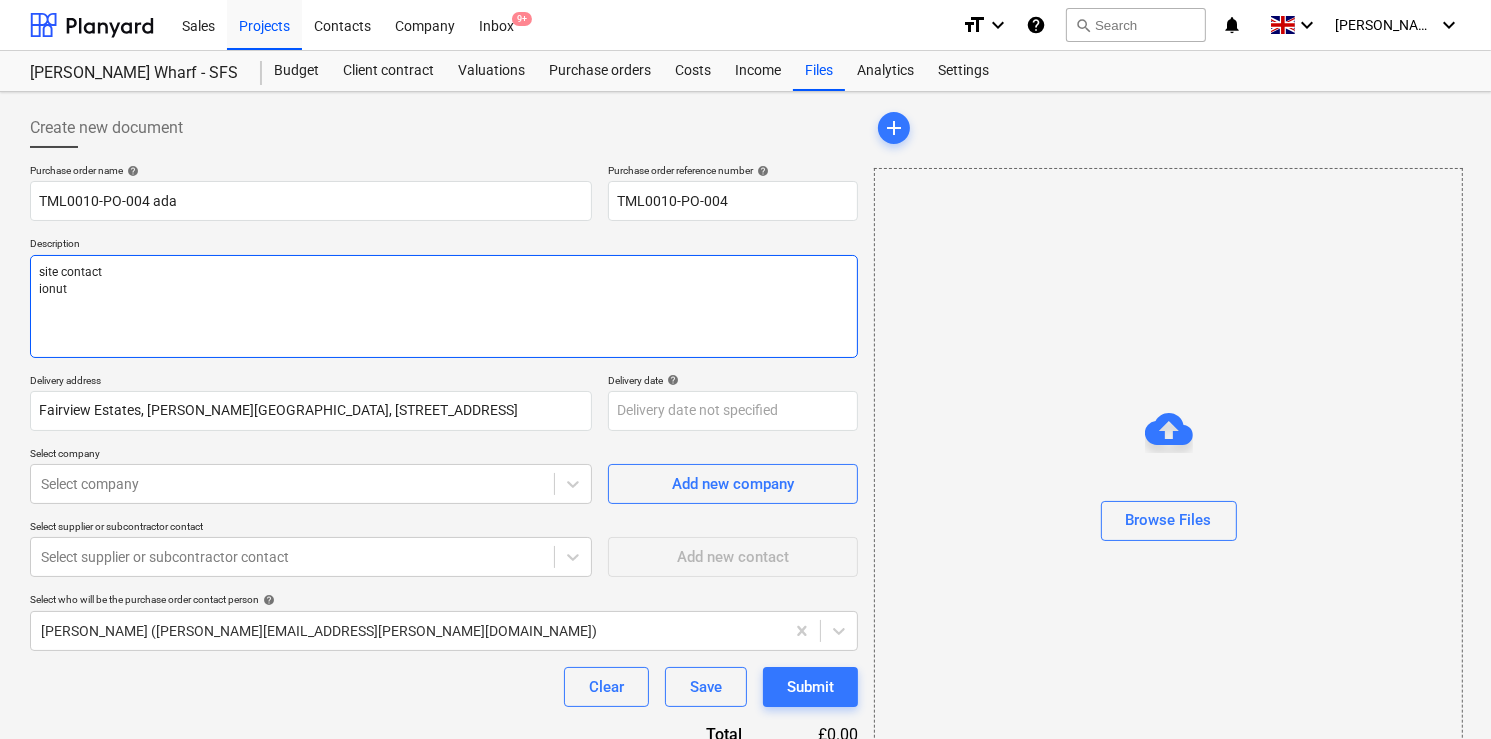 type on "x" 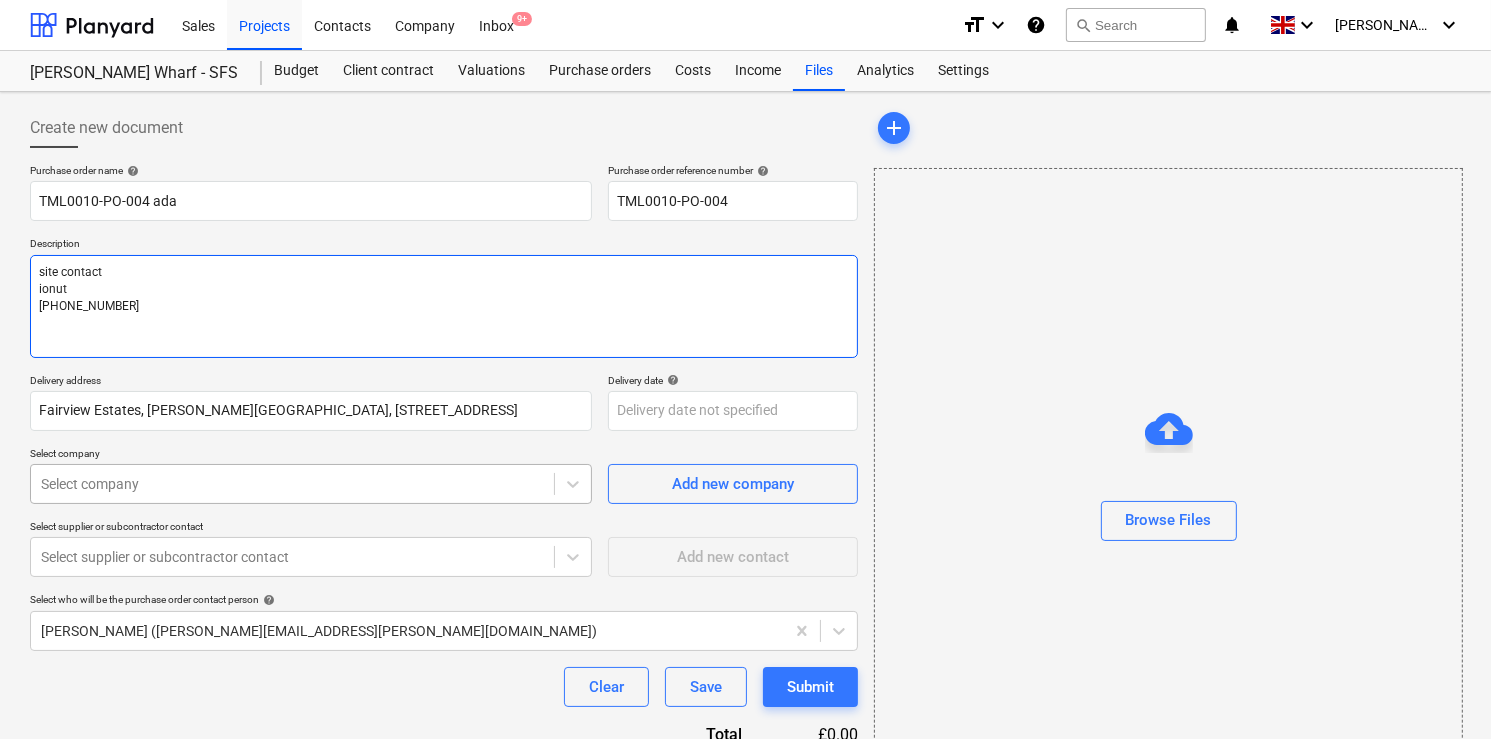 type on "site contact
ionut
[PHONE_NUMBER]" 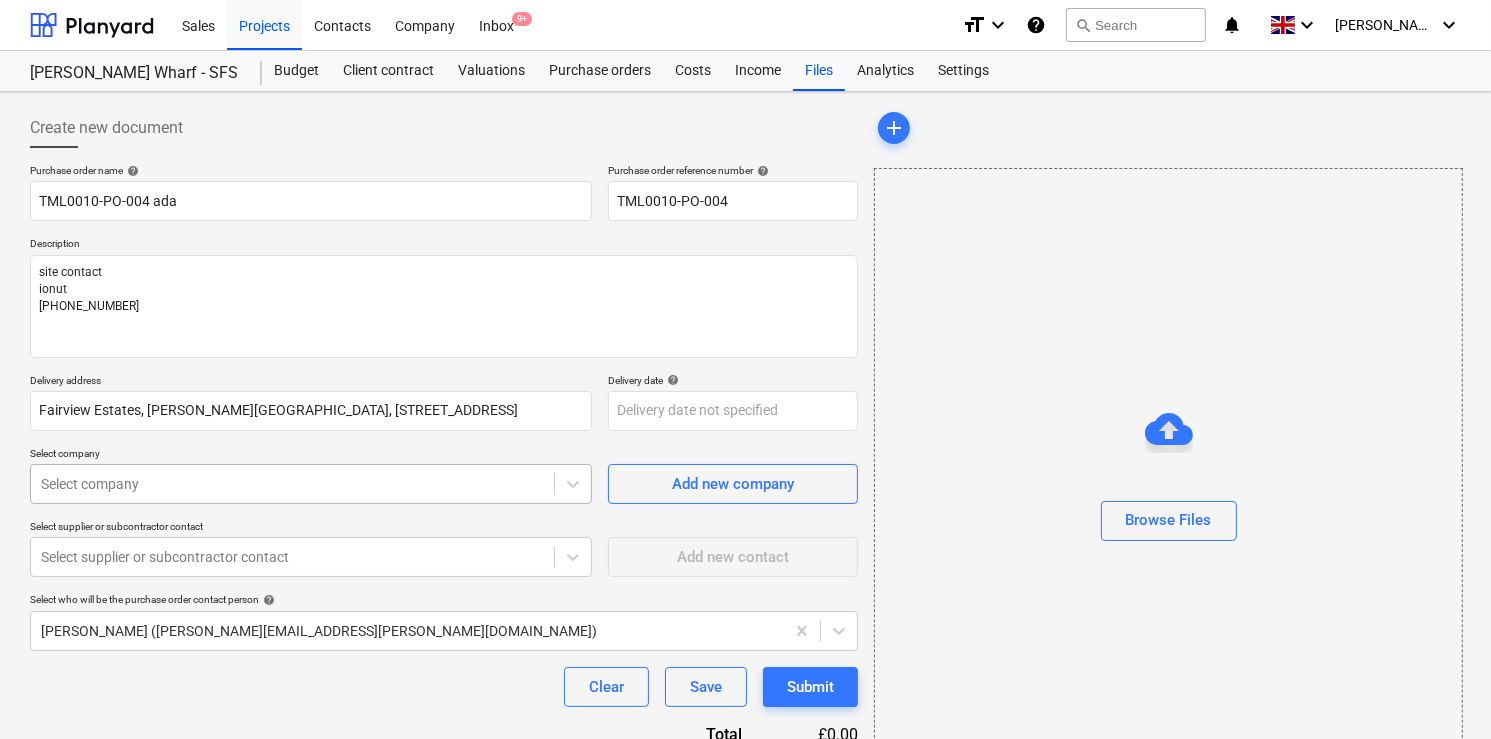 type on "x" 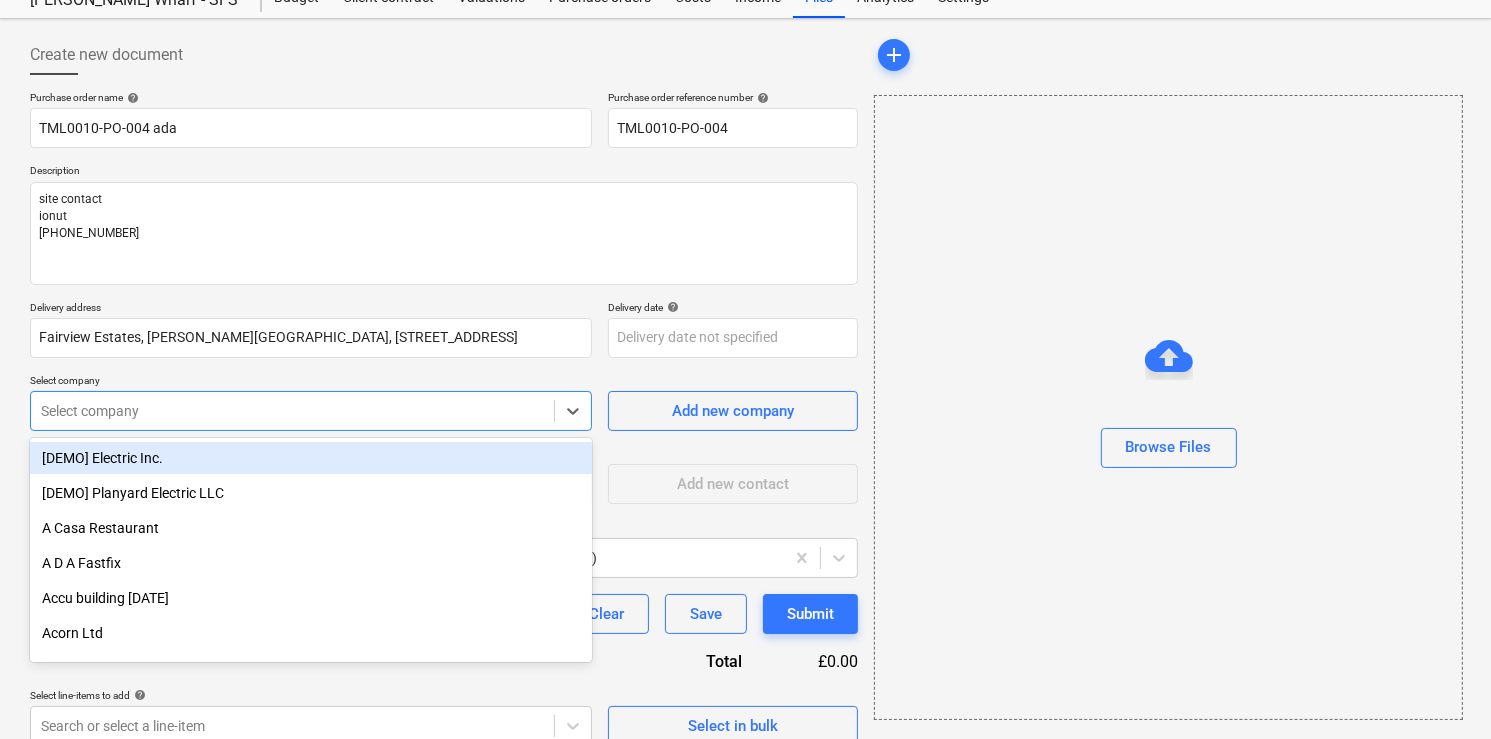 scroll, scrollTop: 84, scrollLeft: 0, axis: vertical 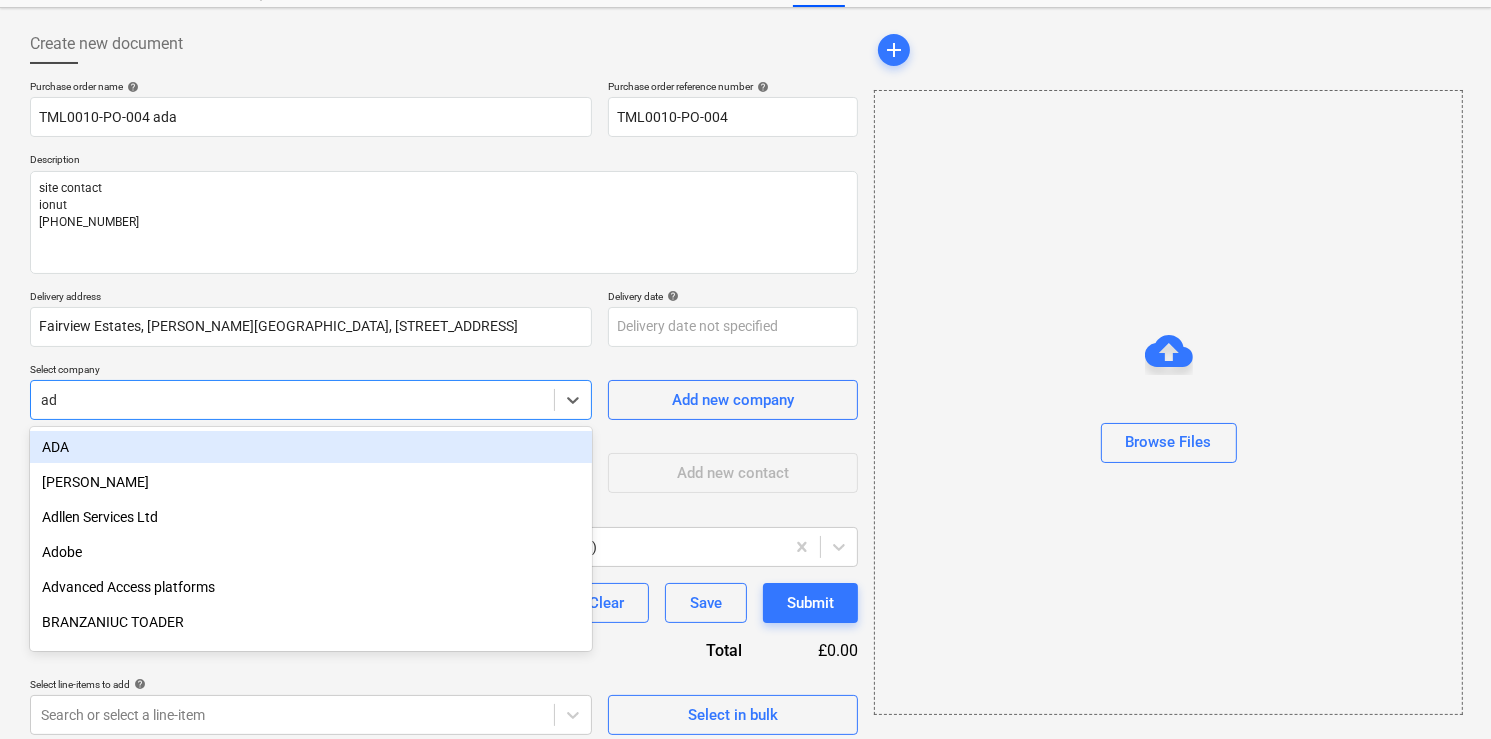 type on "ada" 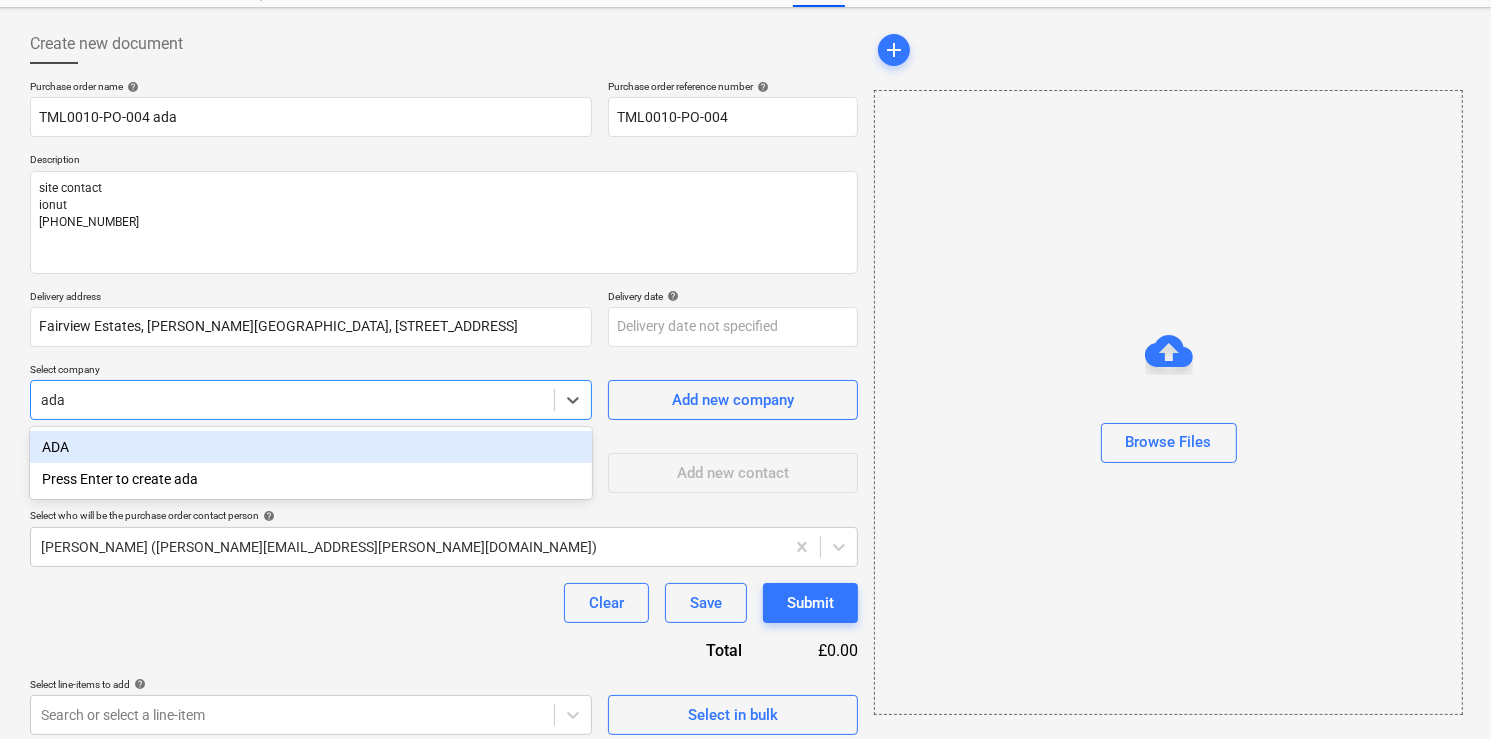 click on "ADA" at bounding box center [311, 447] 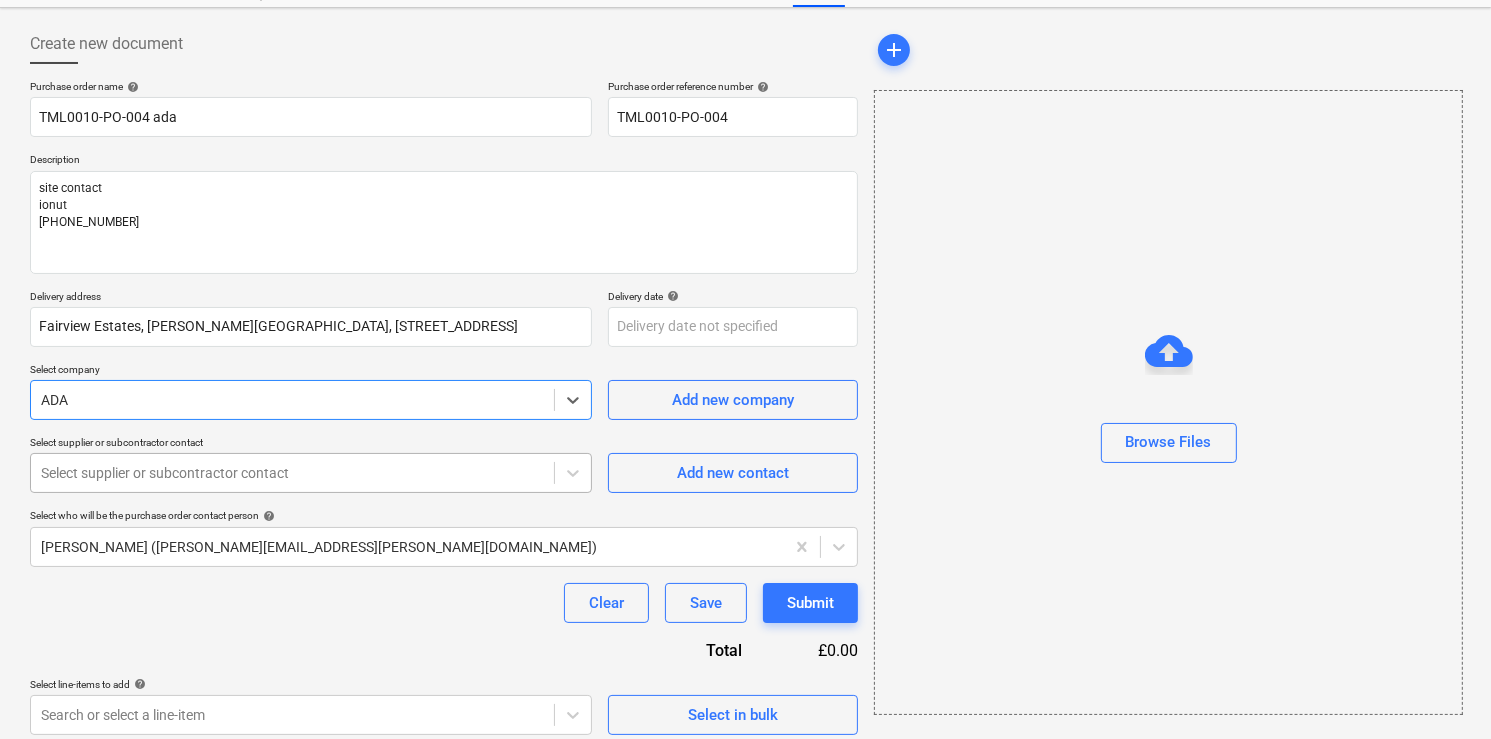 click on "Select supplier or subcontractor contact" at bounding box center (292, 473) 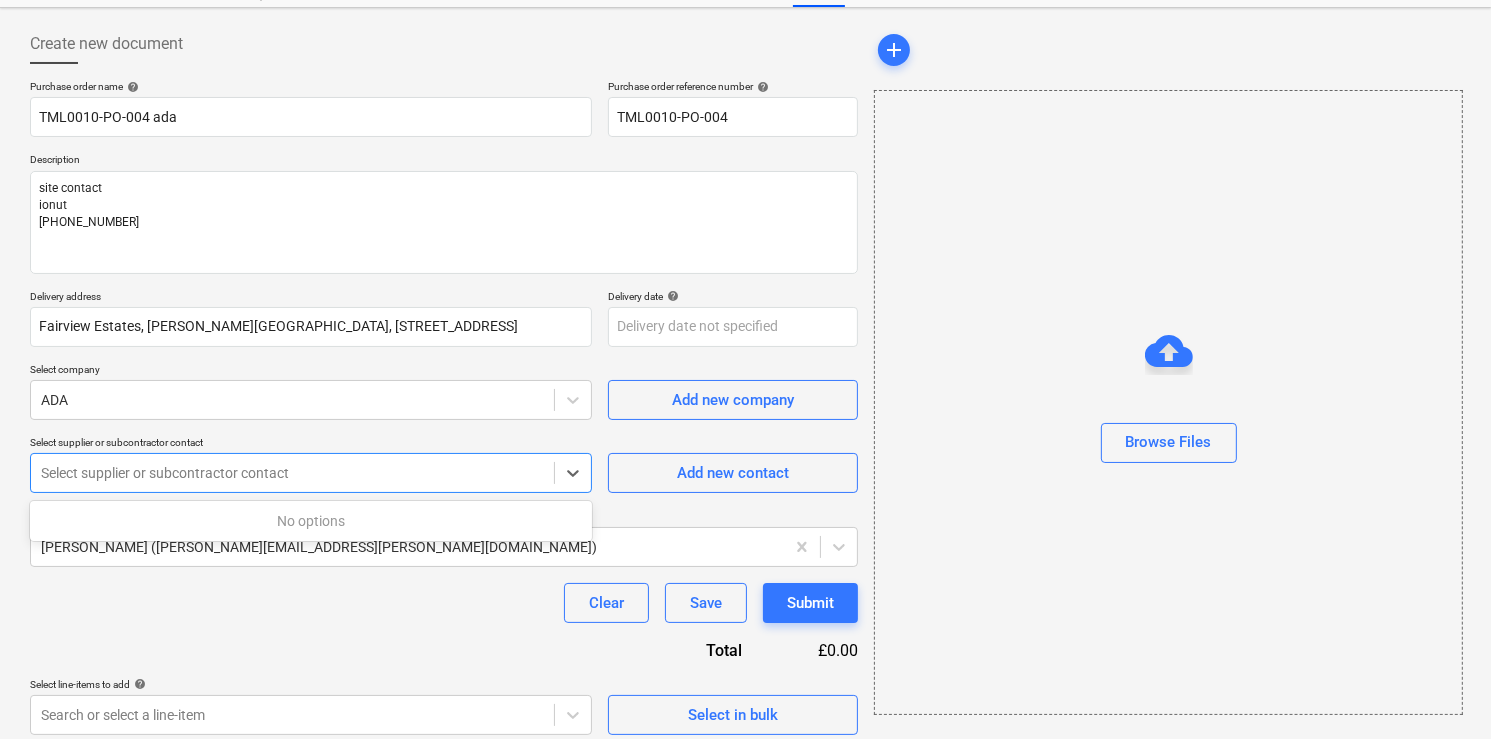 click at bounding box center [292, 473] 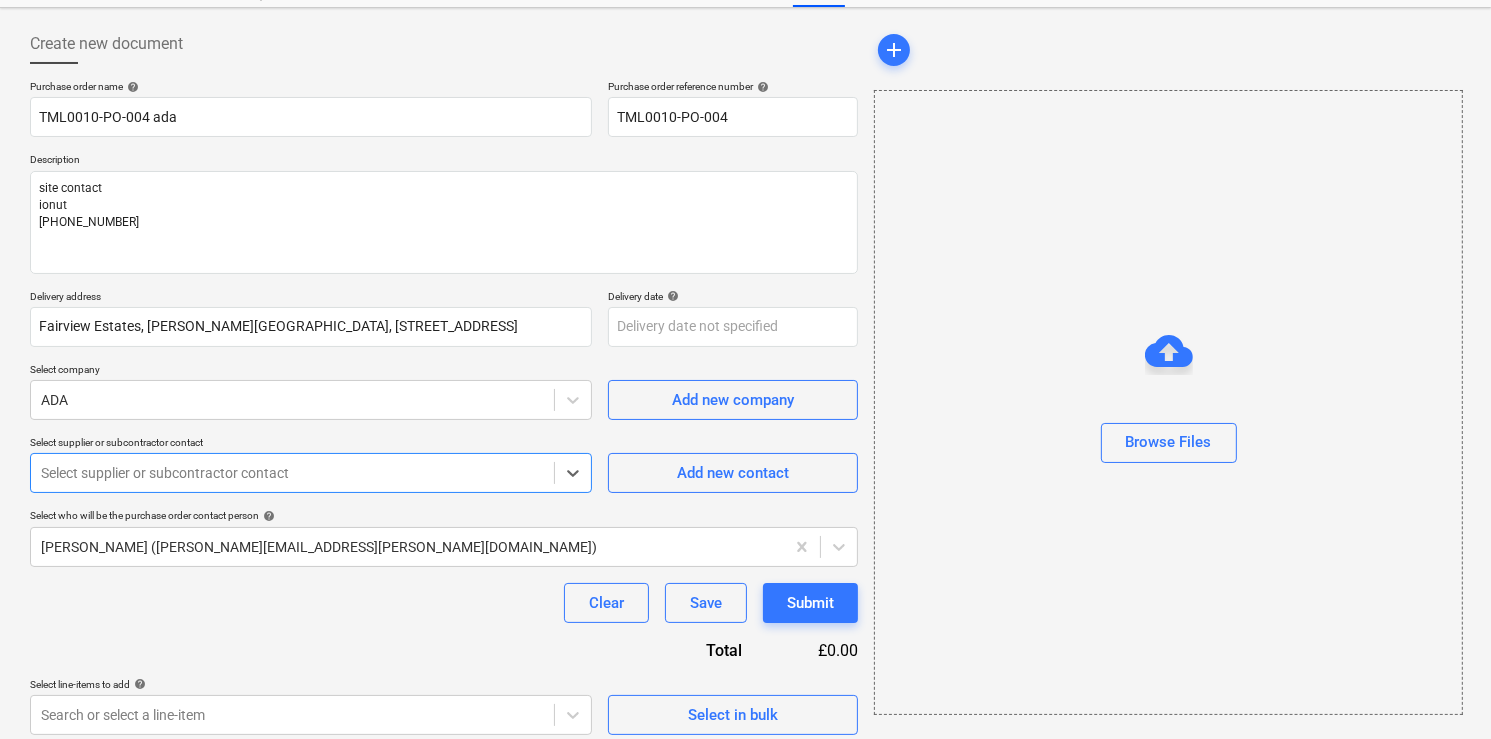 click at bounding box center [292, 473] 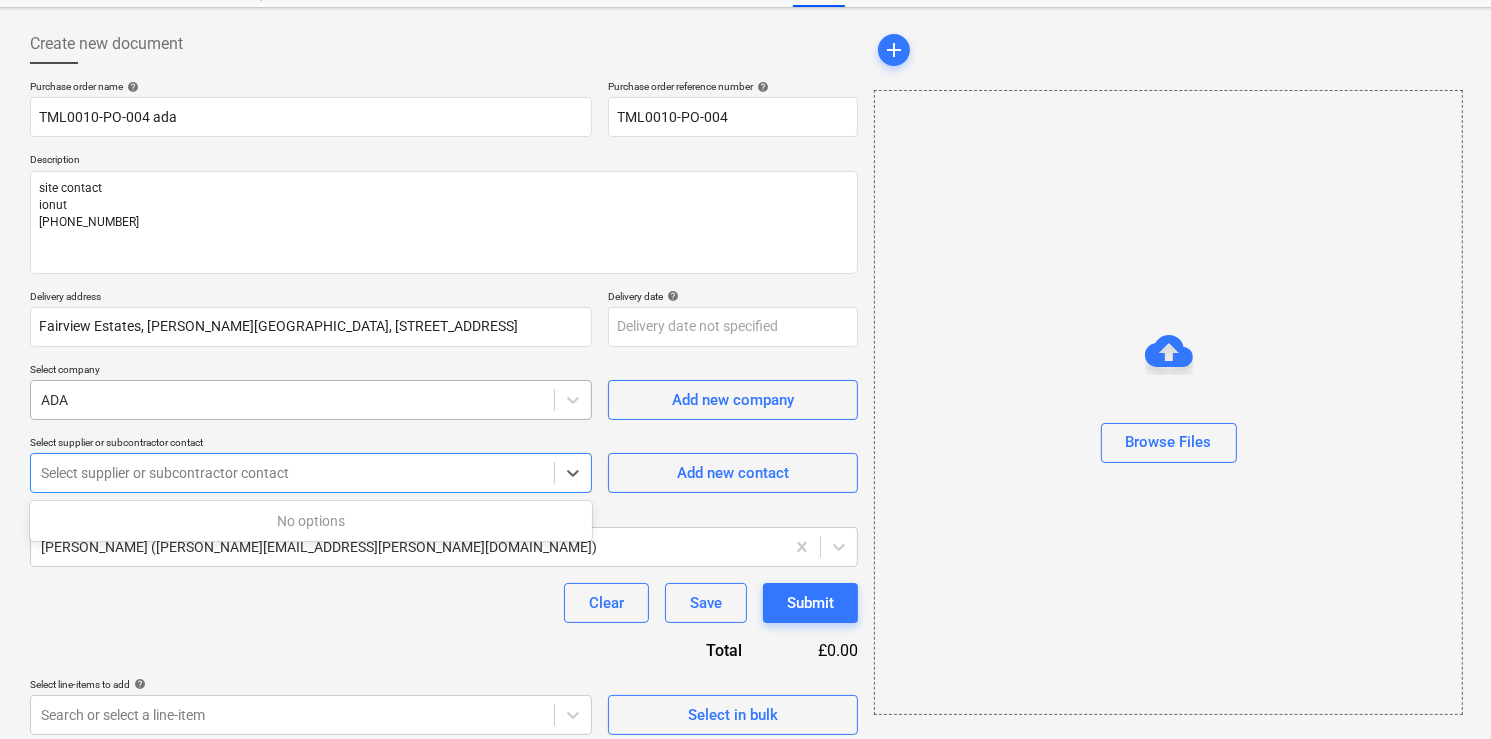 click at bounding box center [292, 400] 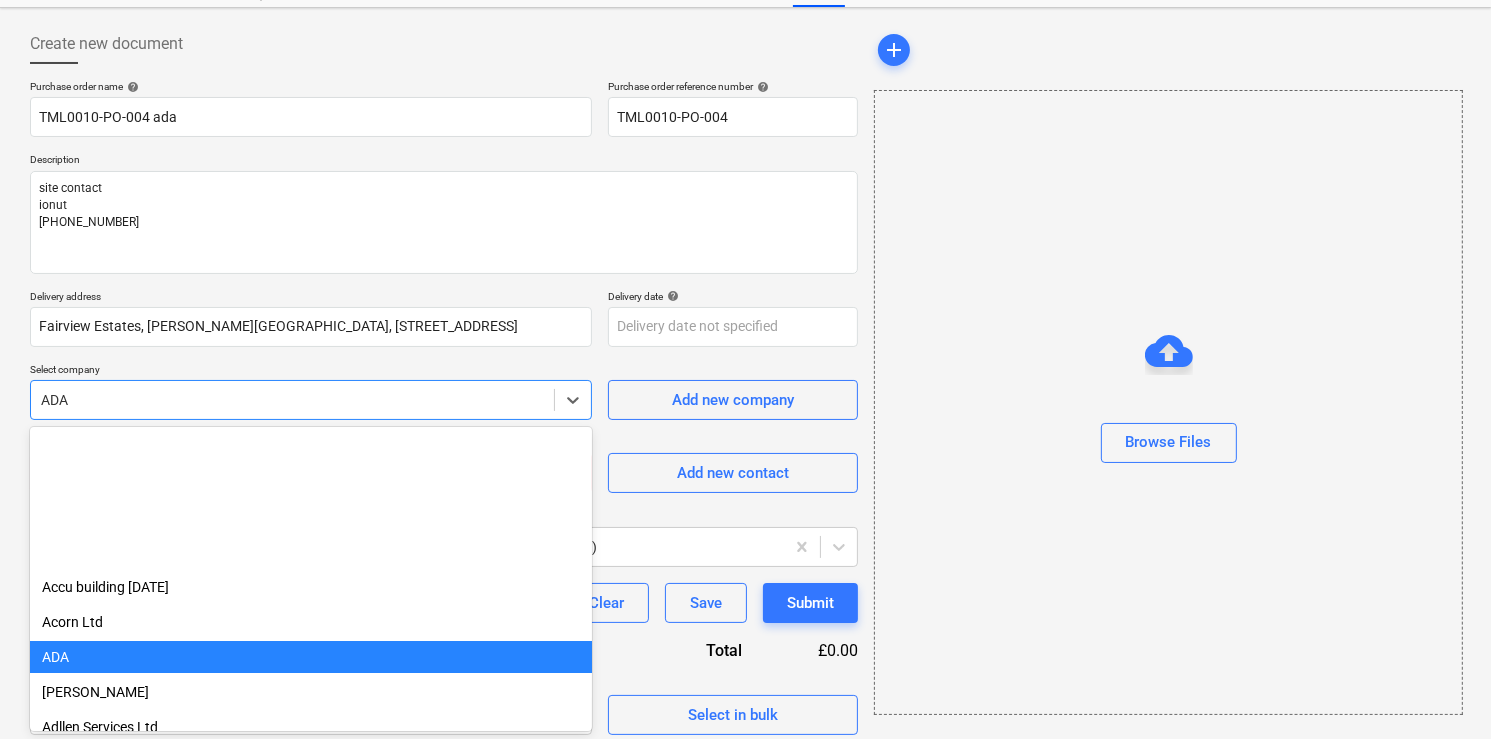 scroll, scrollTop: 210, scrollLeft: 0, axis: vertical 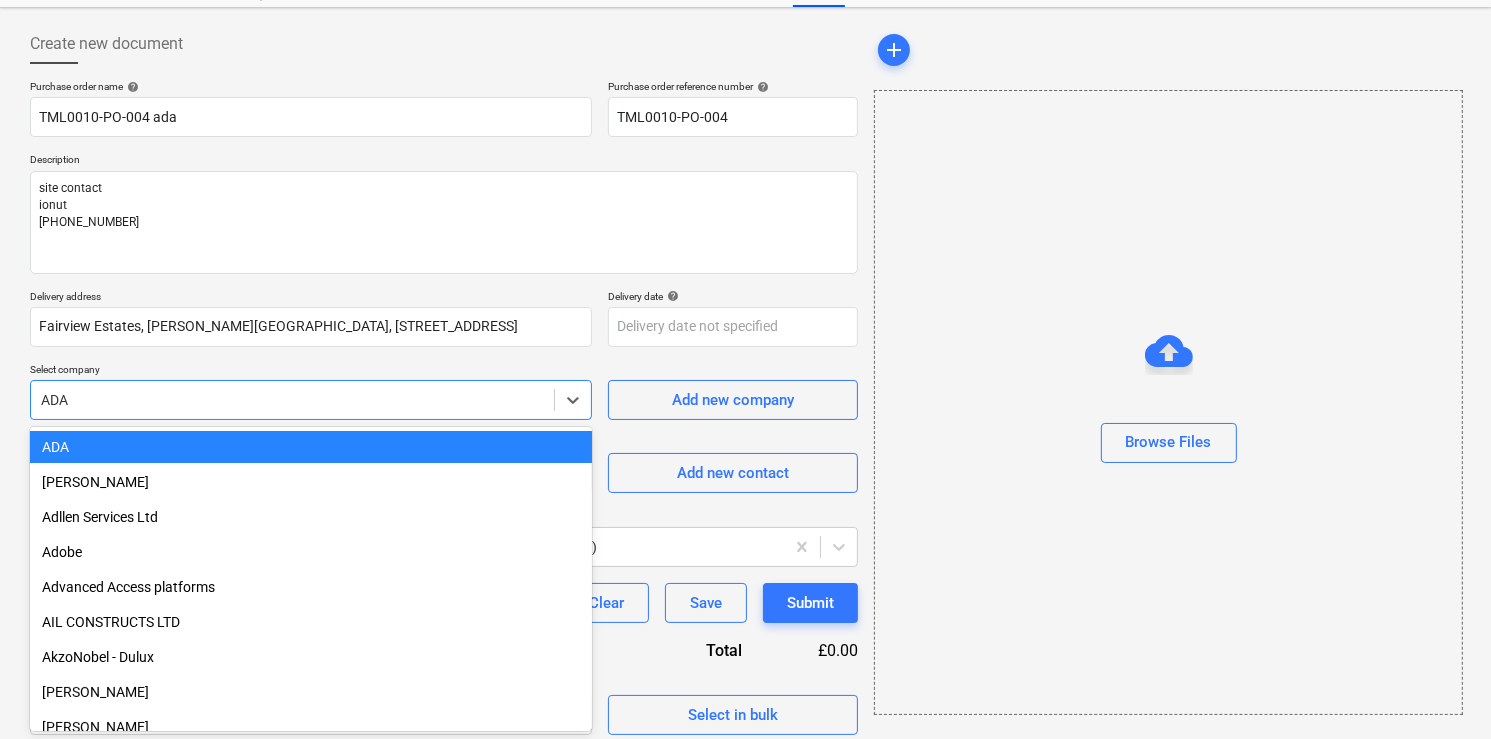 click on "ADA" at bounding box center [311, 447] 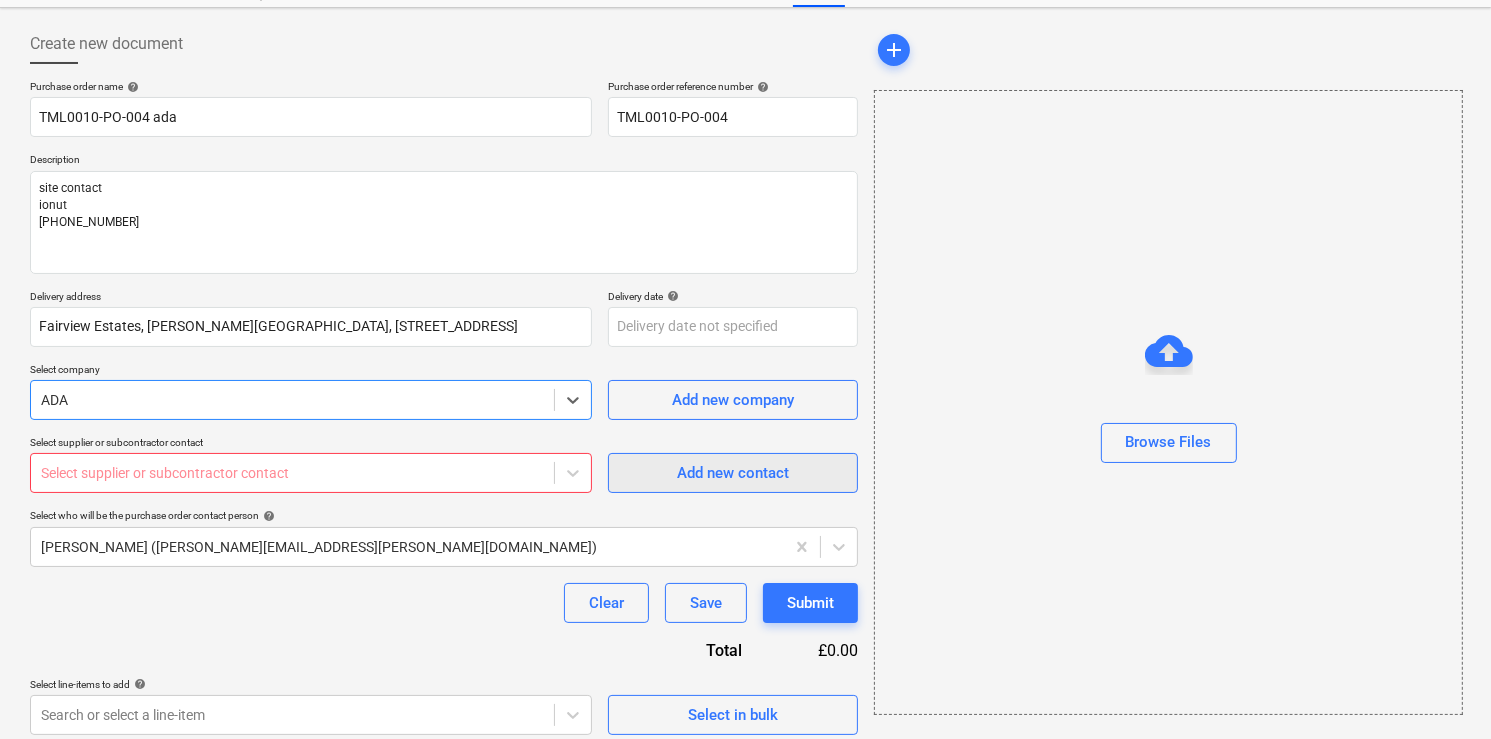 click on "Add new contact" at bounding box center (733, 473) 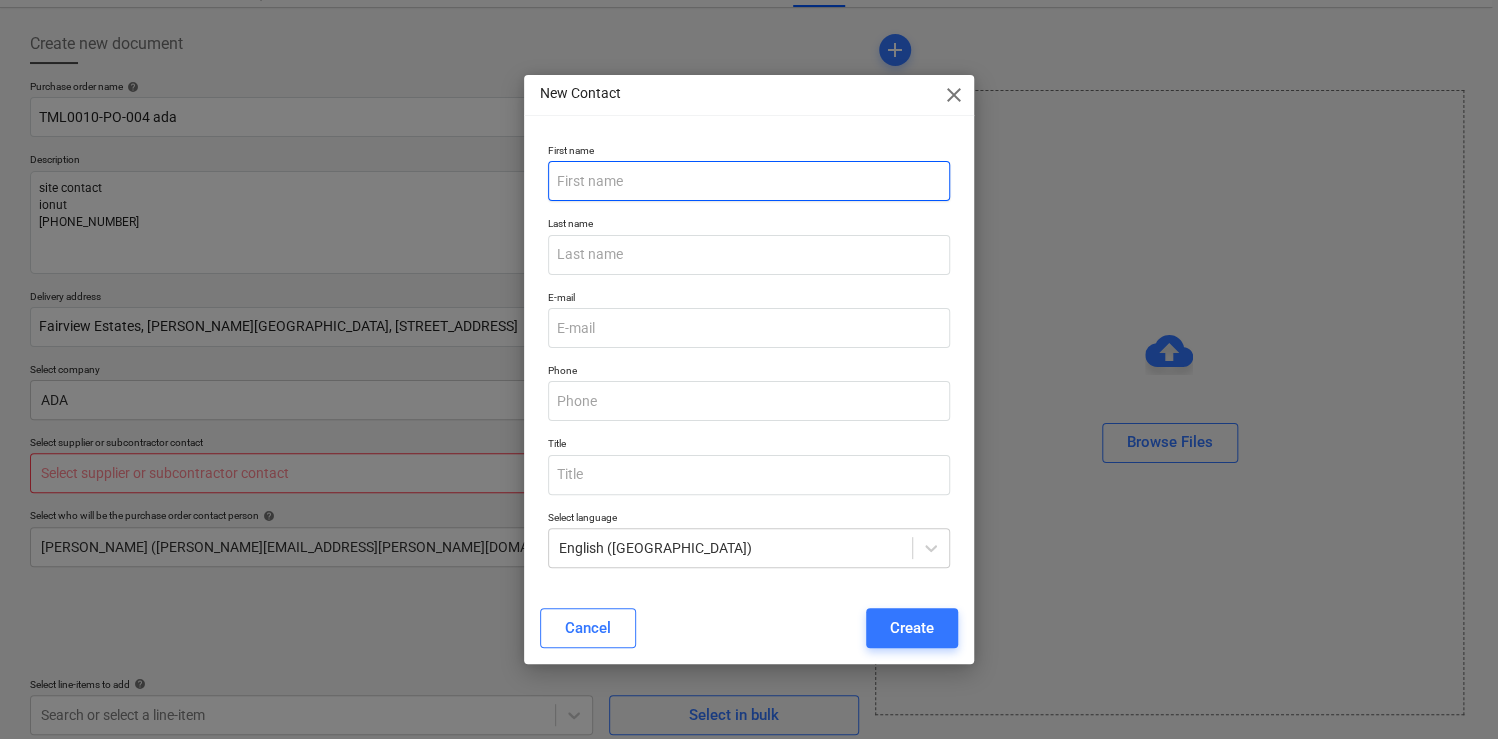 click at bounding box center [749, 181] 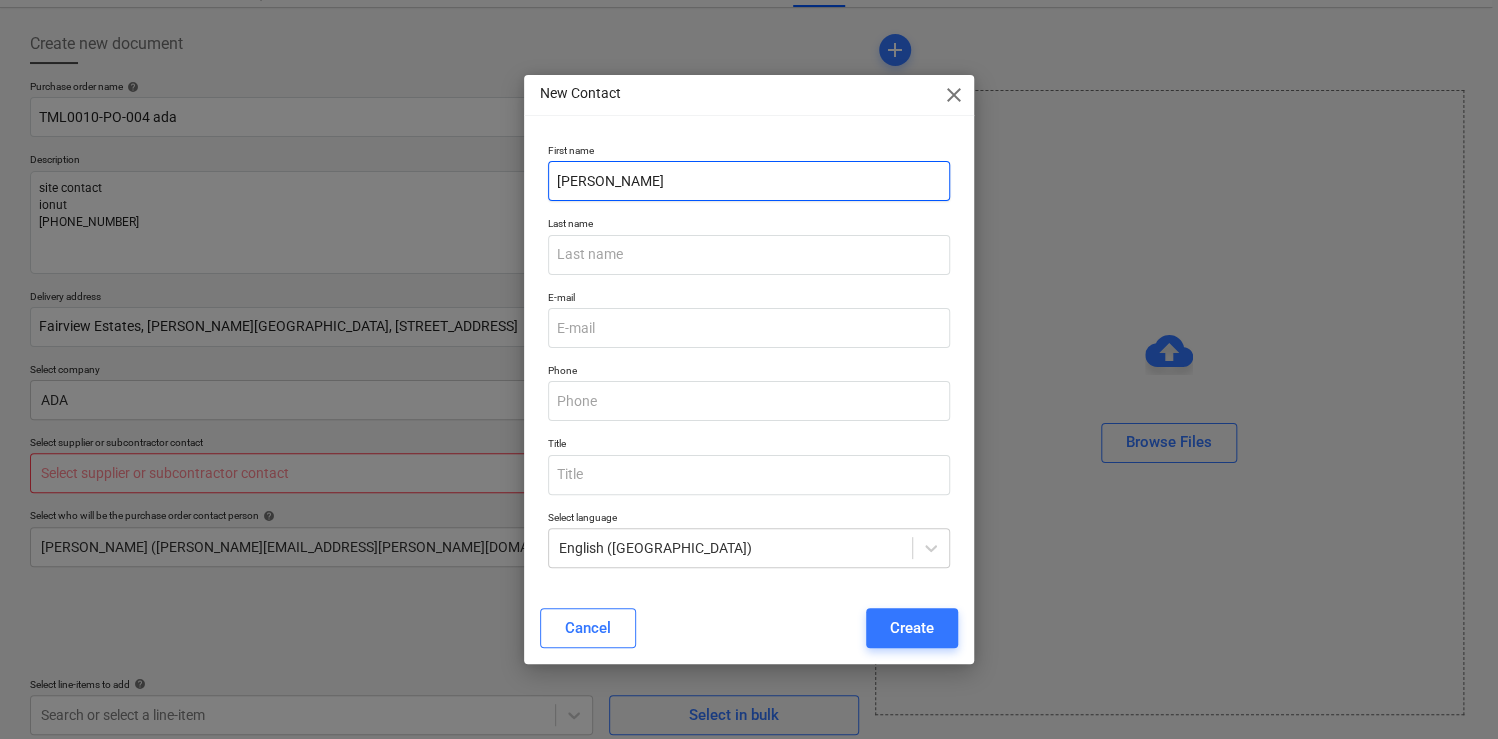 type on "[PERSON_NAME]" 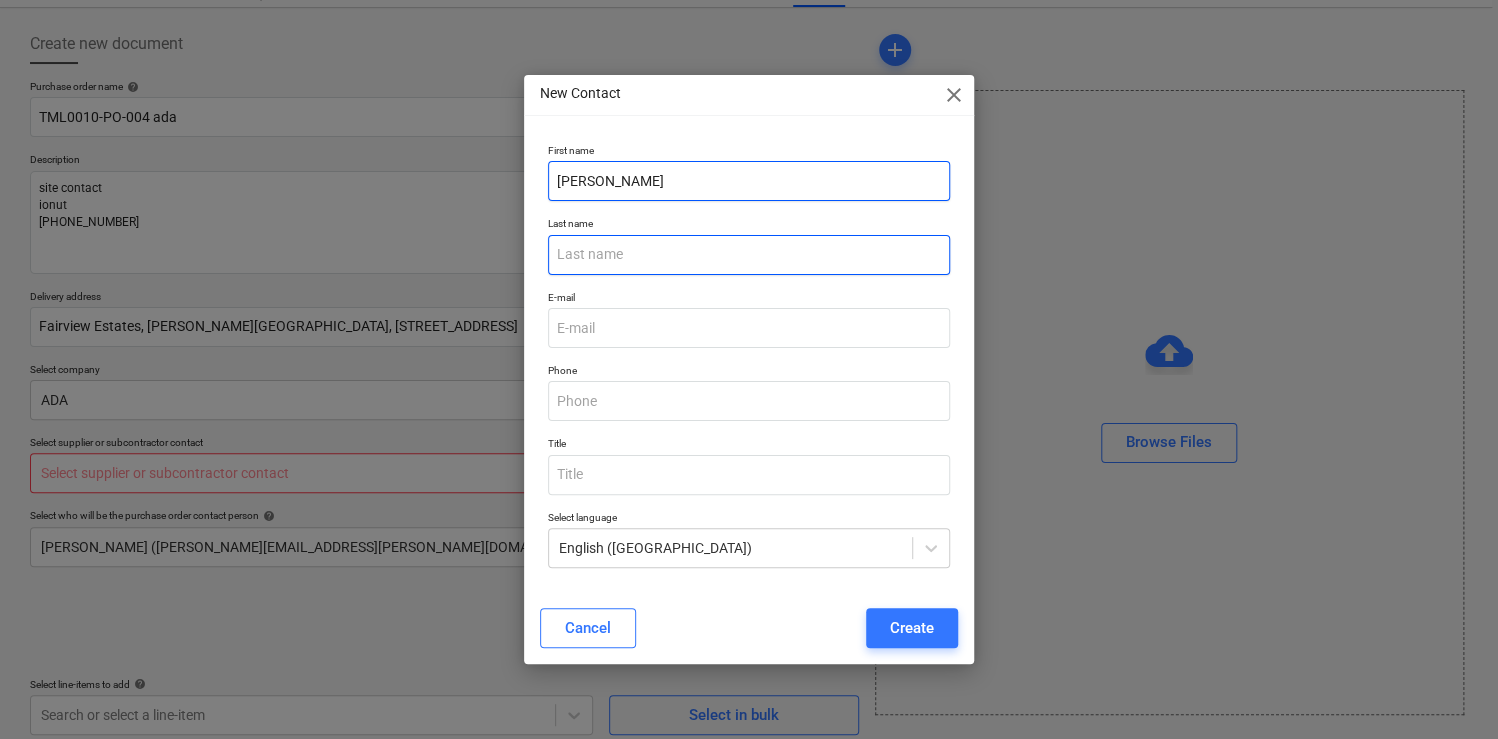 type on "[PERSON_NAME]" 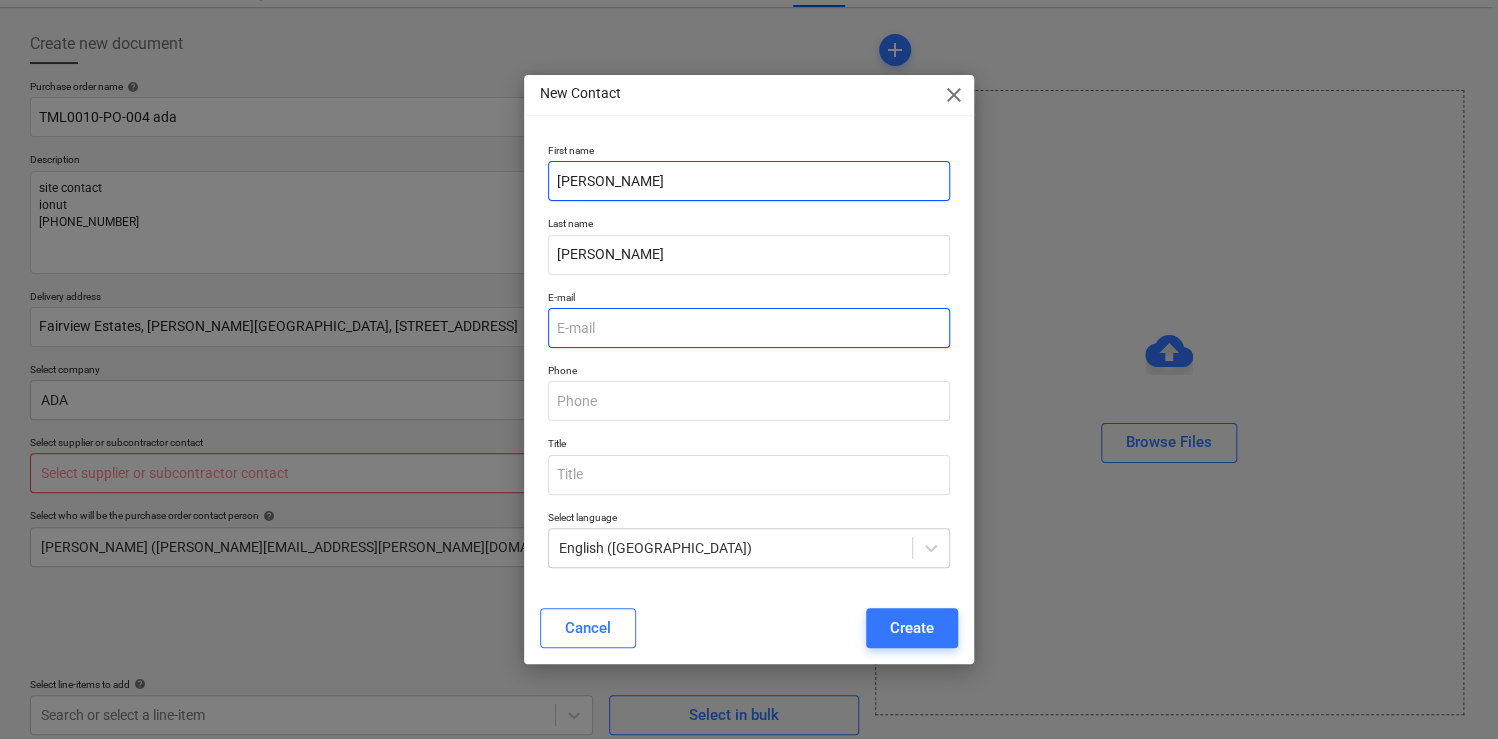 type on "[PERSON_NAME][EMAIL_ADDRESS][PERSON_NAME][DOMAIN_NAME]" 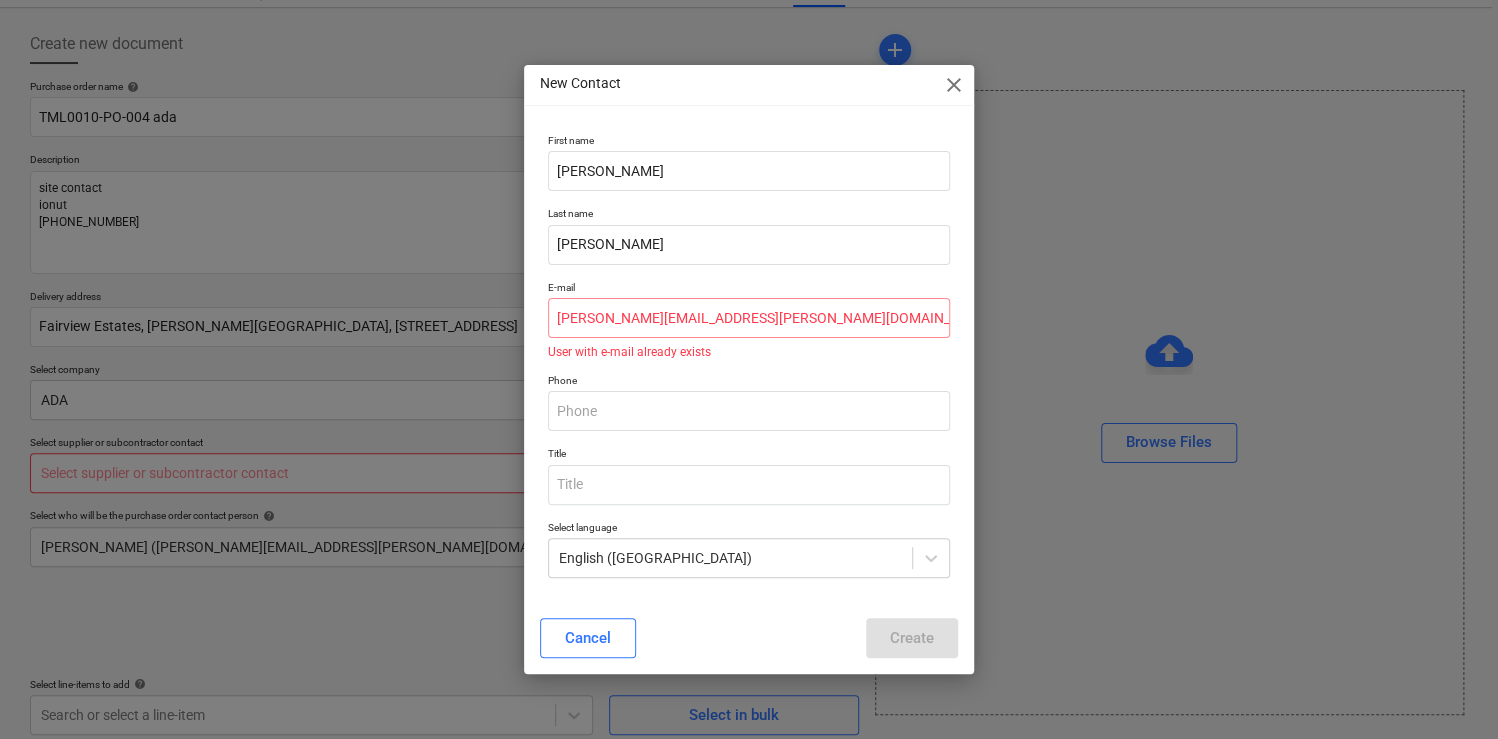 click on "Phone" at bounding box center [749, 402] 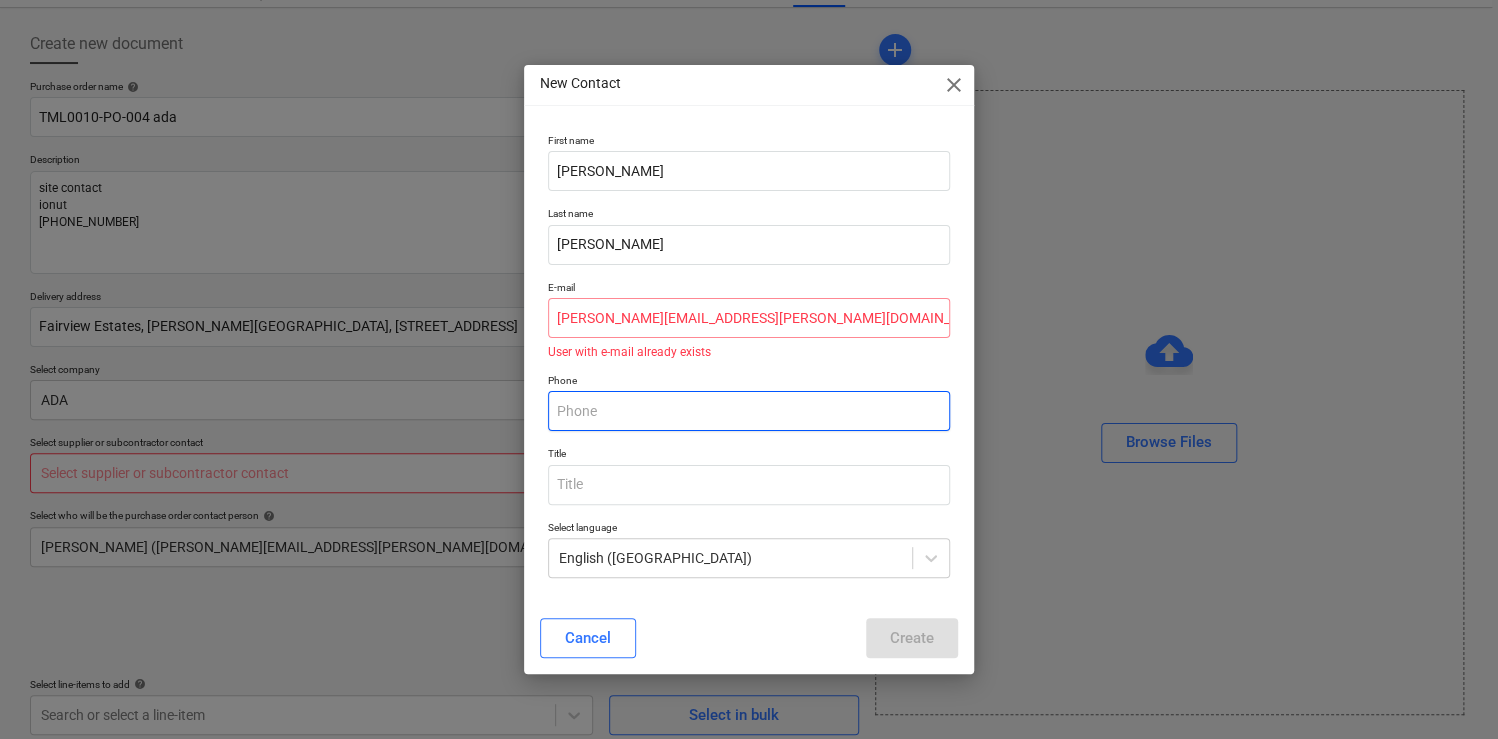 click at bounding box center (749, 411) 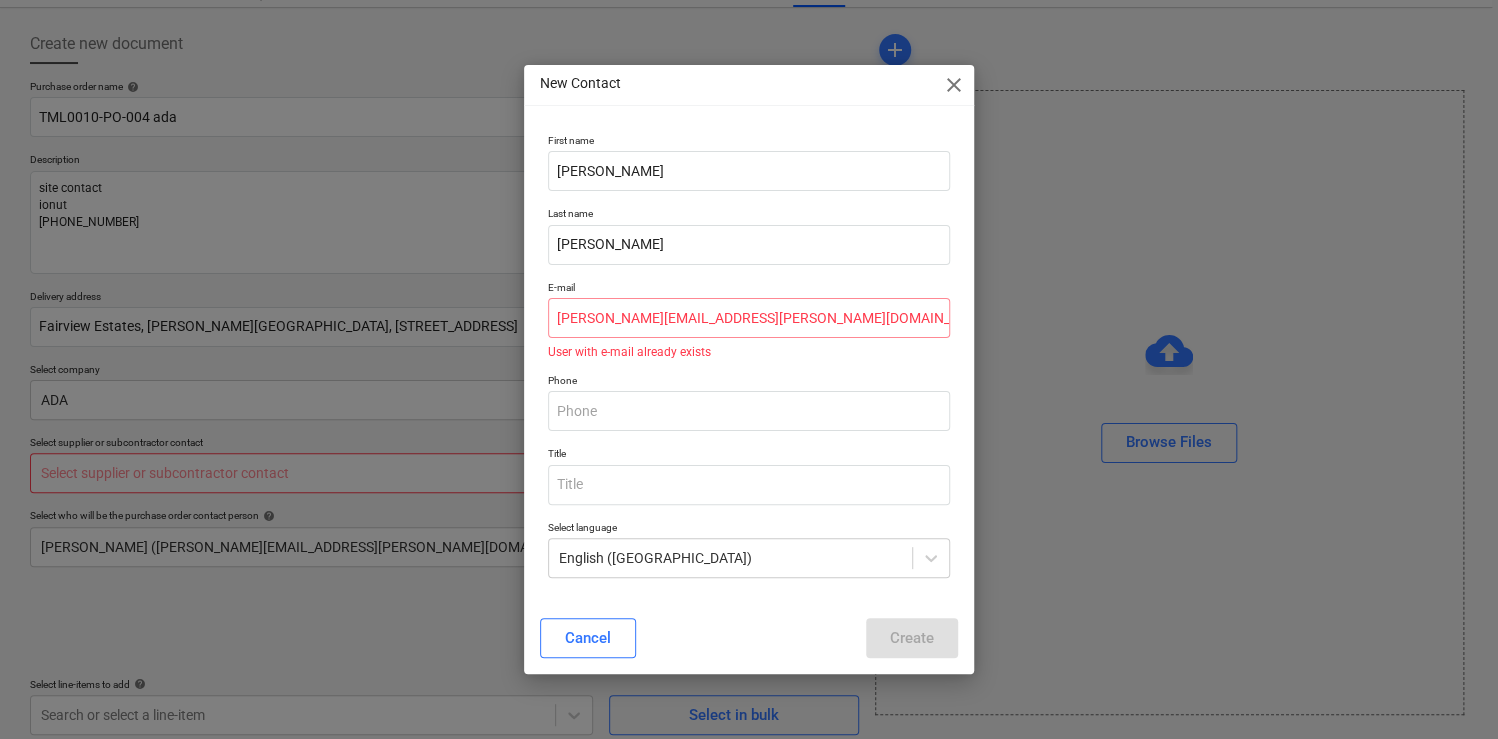 click on "New Contact close First name [PERSON_NAME] Last name [PERSON_NAME] E-mail [PERSON_NAME][EMAIL_ADDRESS][PERSON_NAME][DOMAIN_NAME] User with e-mail already exists Phone Title Select language English ([GEOGRAPHIC_DATA]) Cancel Create" at bounding box center (749, 369) 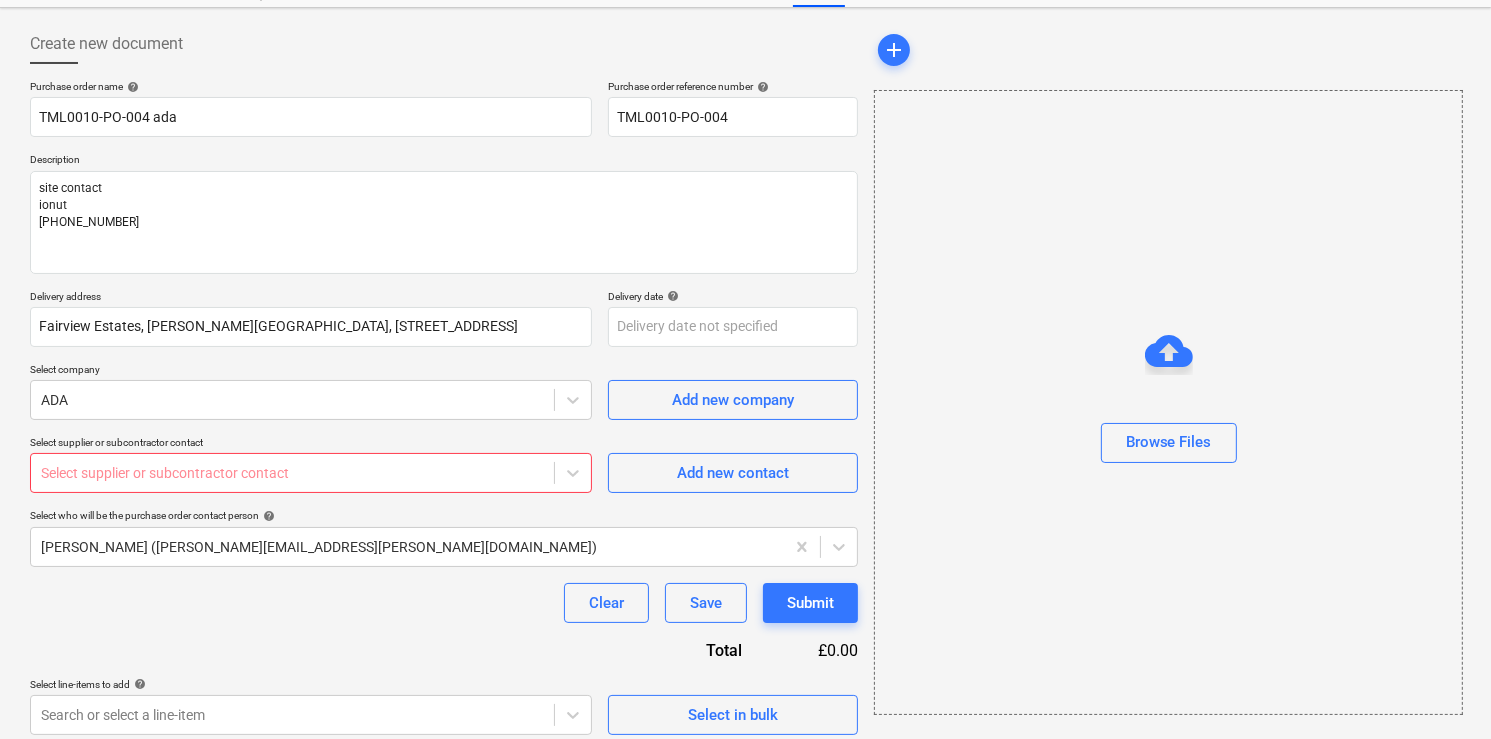 click on "Select supplier or subcontractor contact" at bounding box center [311, 473] 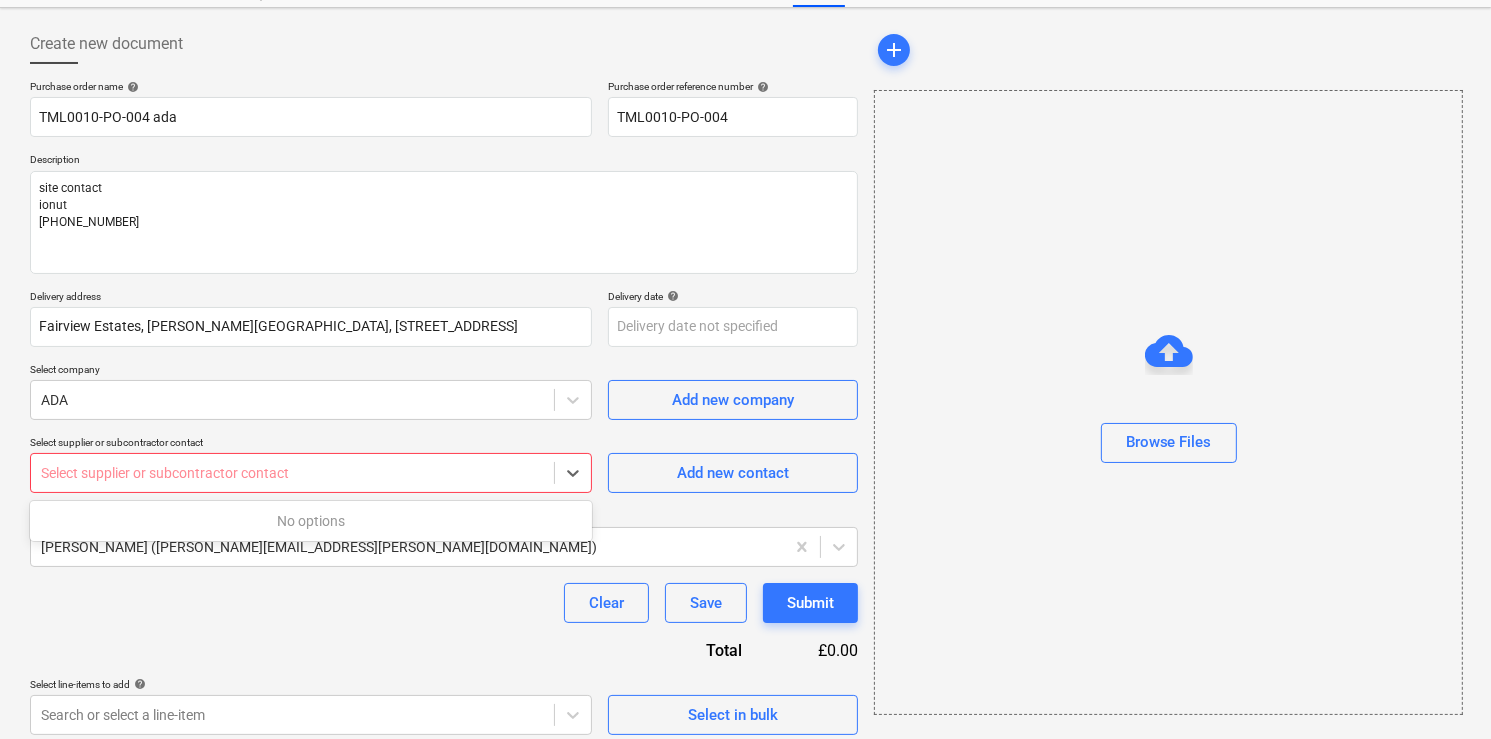 click on "Select supplier or subcontractor contact" at bounding box center (292, 473) 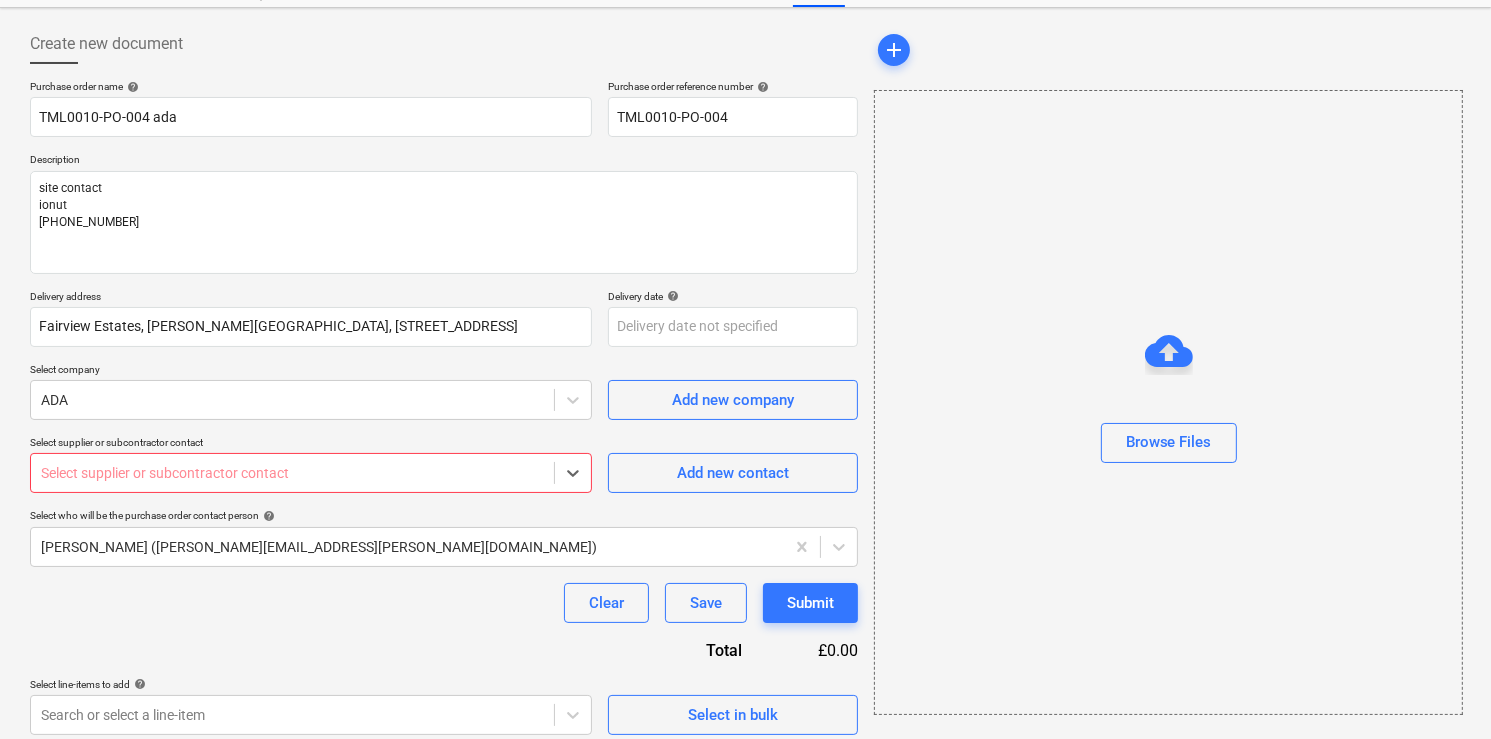click on "Select supplier or subcontractor contact" at bounding box center [292, 473] 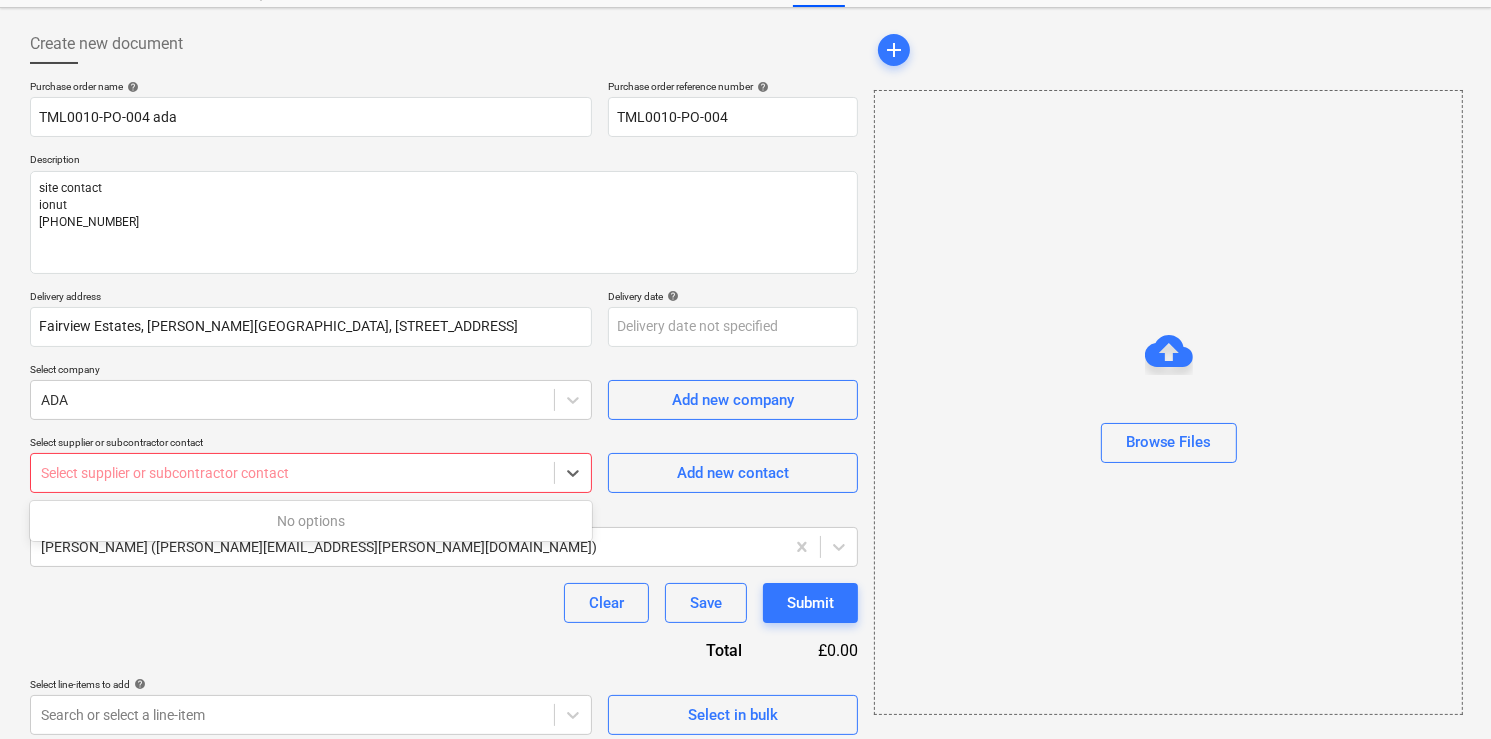 click at bounding box center [292, 473] 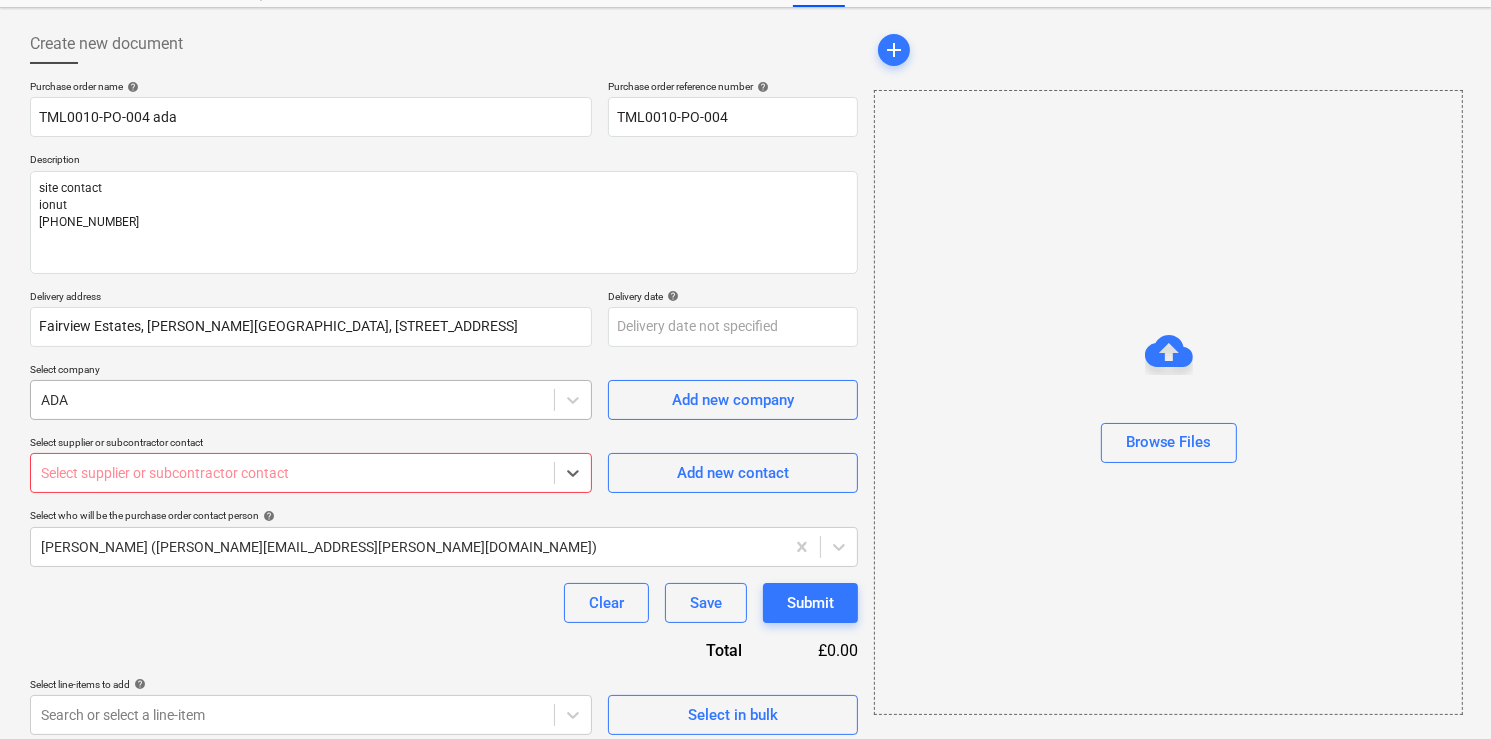 type on "x" 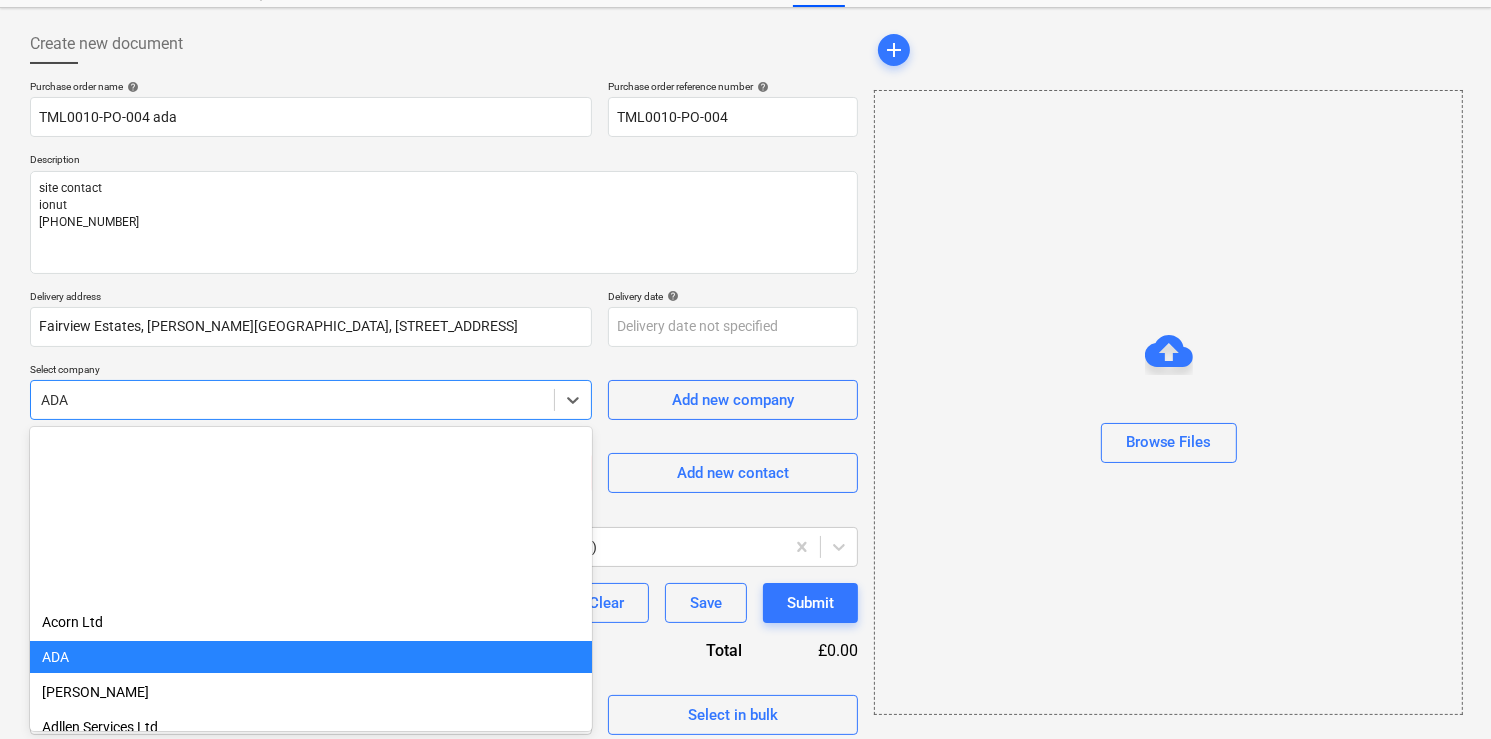 scroll, scrollTop: 210, scrollLeft: 0, axis: vertical 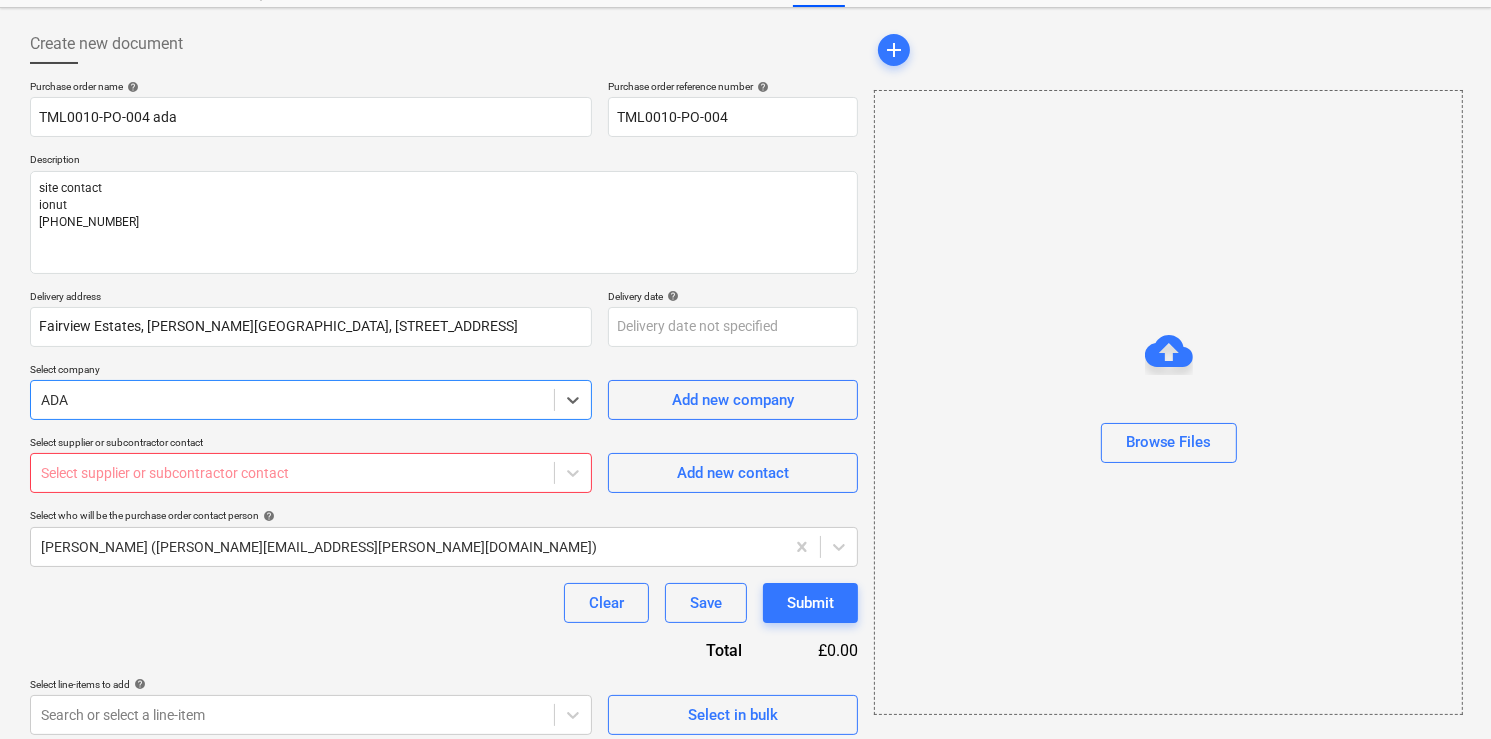 click at bounding box center (292, 400) 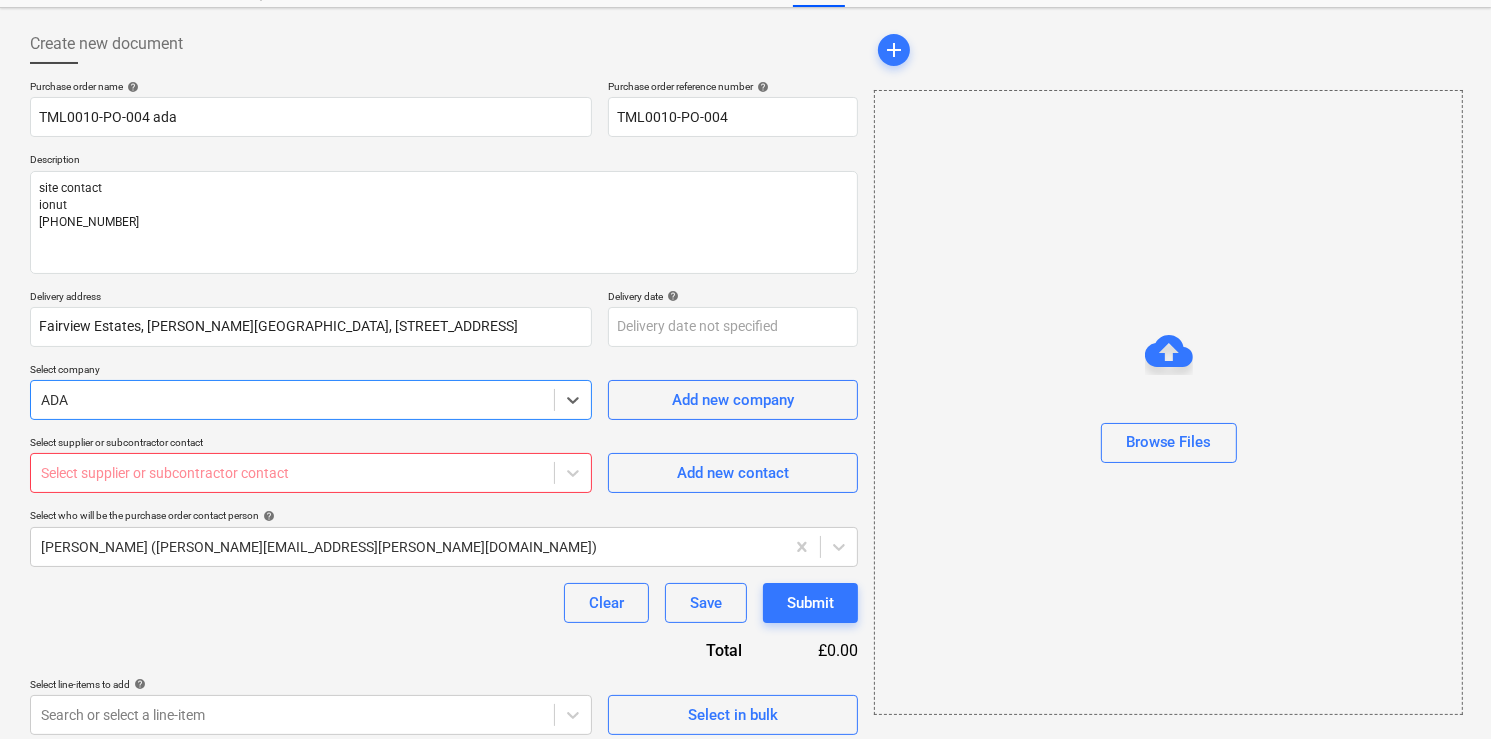 click at bounding box center (292, 400) 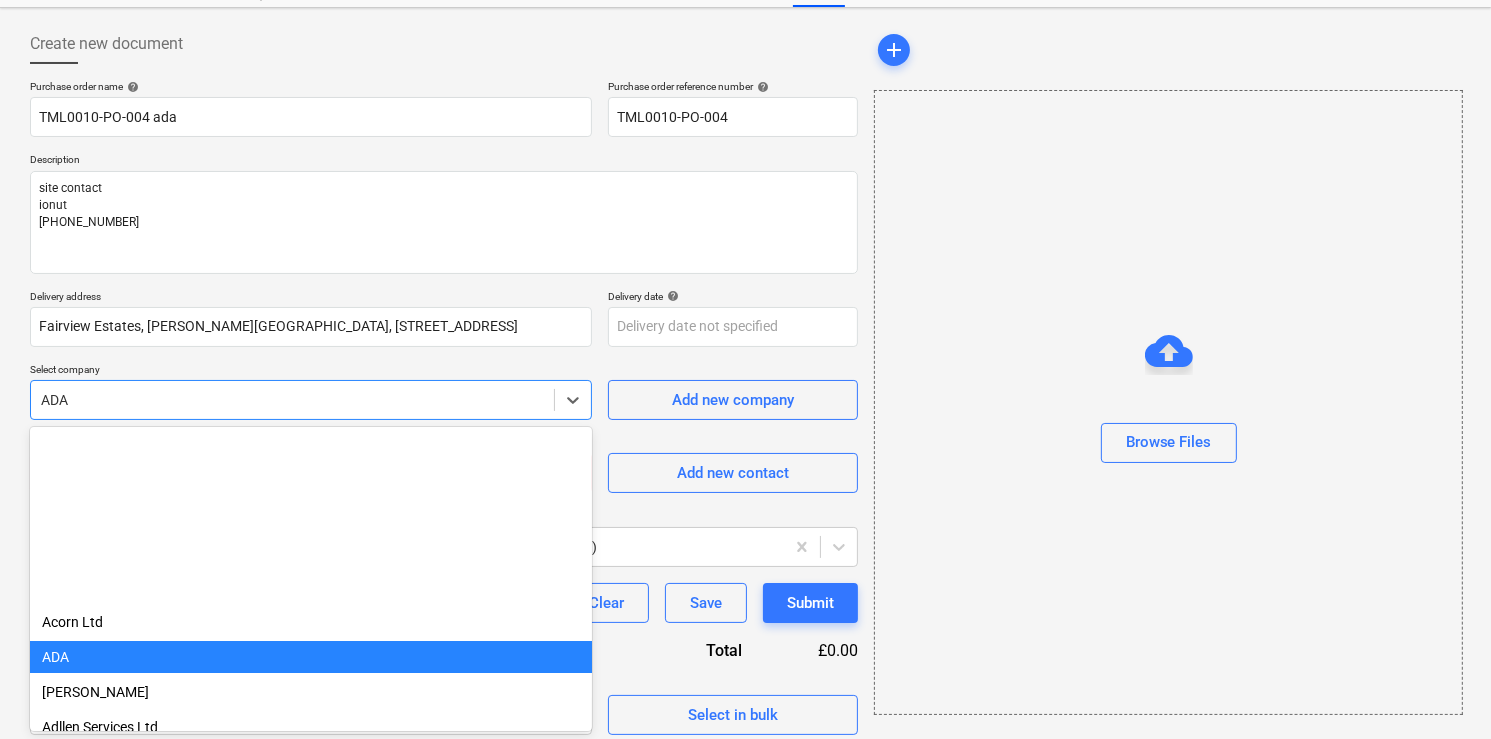 scroll, scrollTop: 0, scrollLeft: 0, axis: both 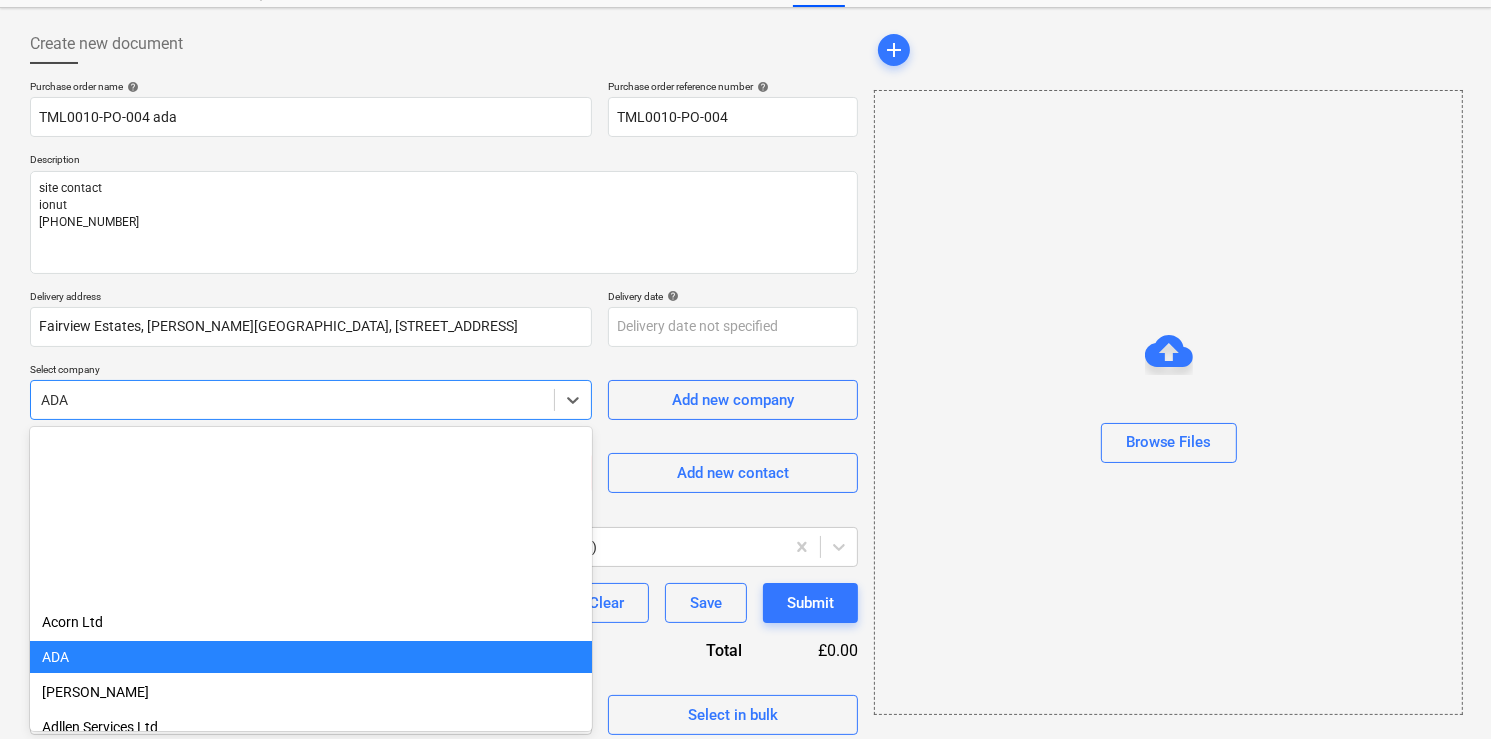 click at bounding box center (292, 400) 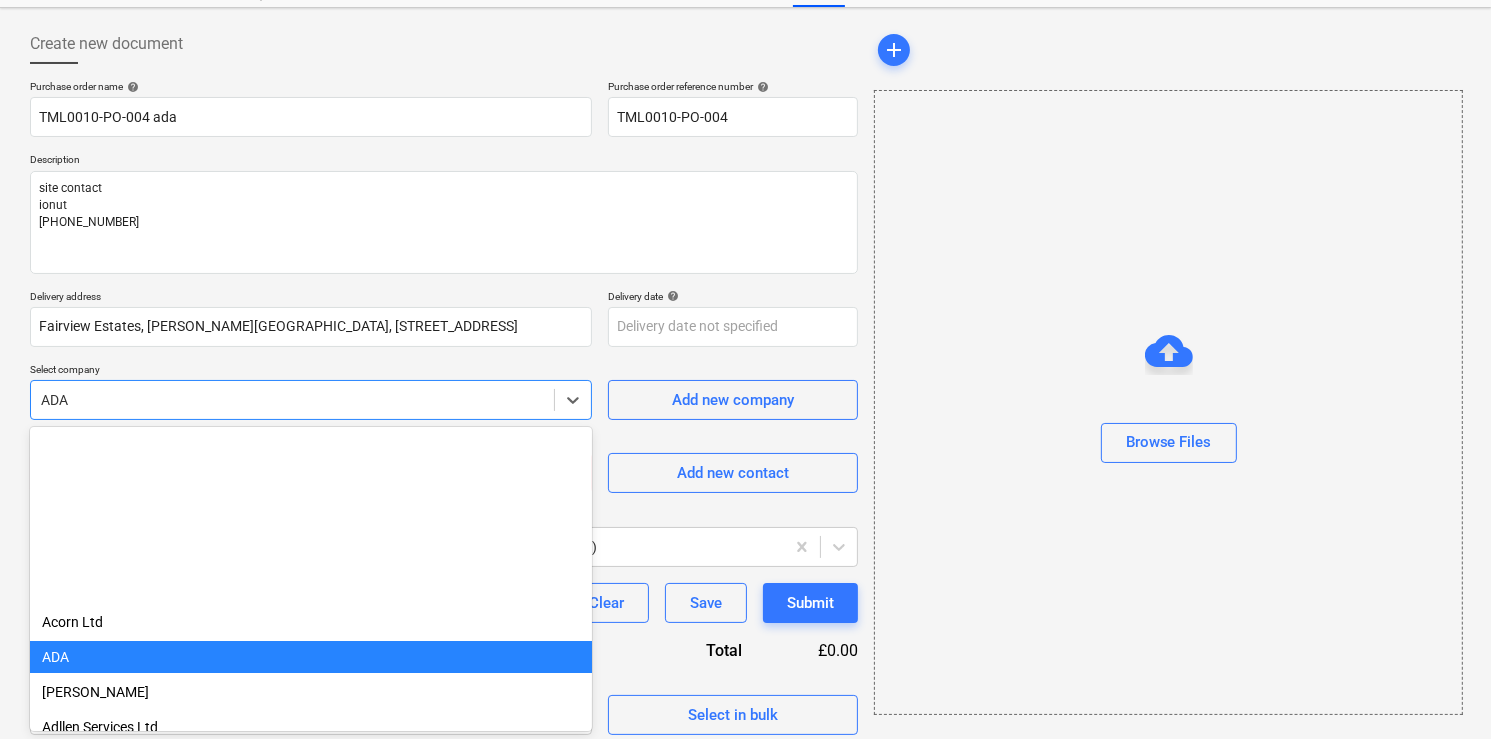 scroll, scrollTop: 210, scrollLeft: 0, axis: vertical 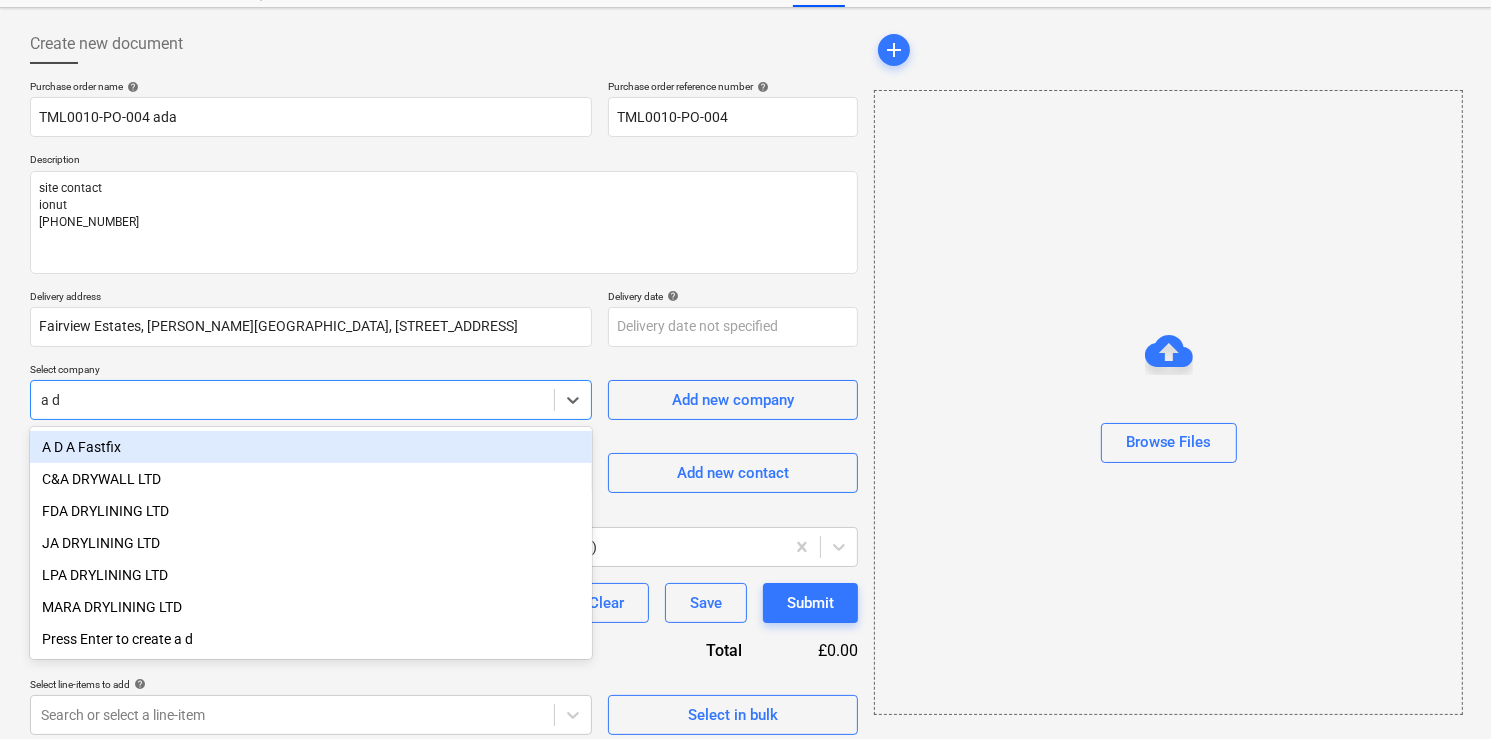 type on "a d a" 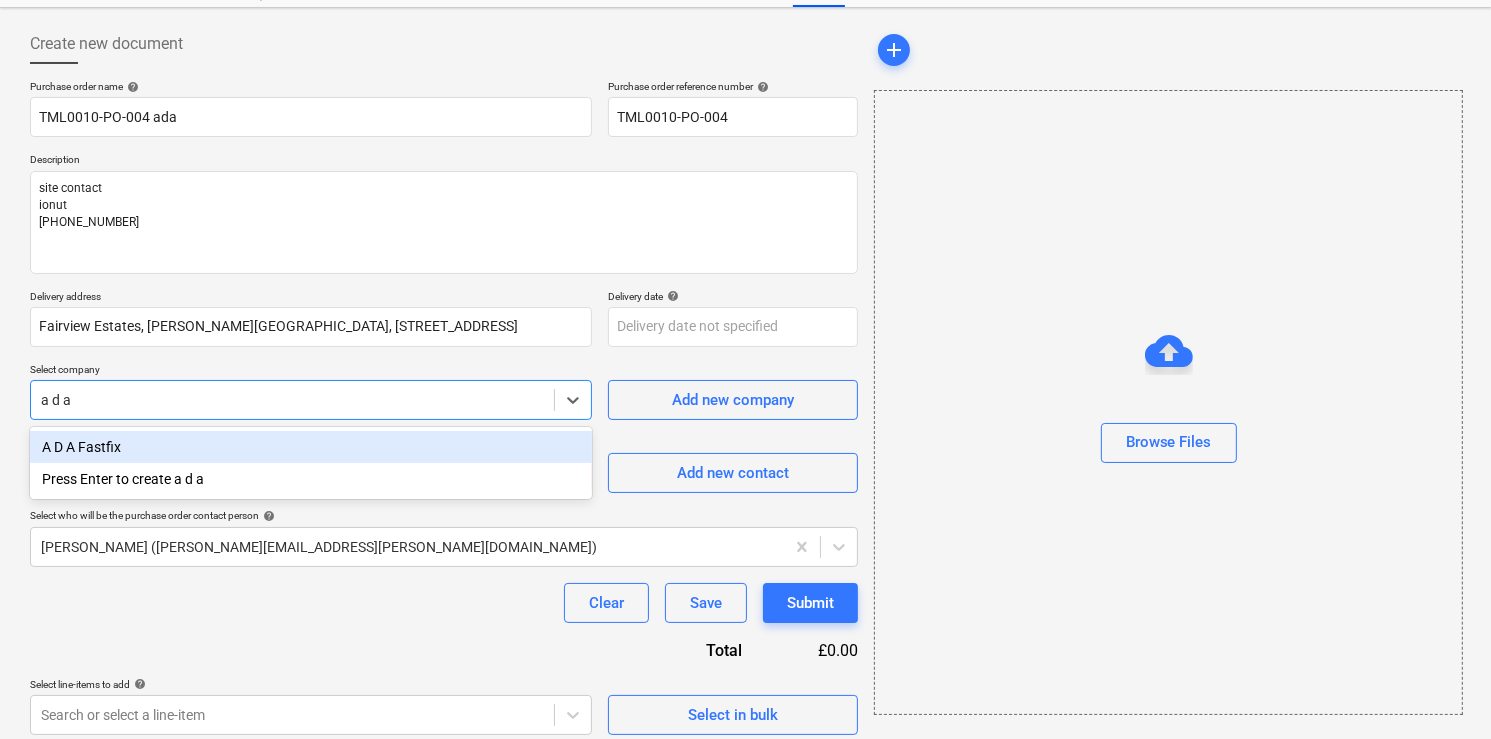 click on "A D A Fastfix" at bounding box center (311, 447) 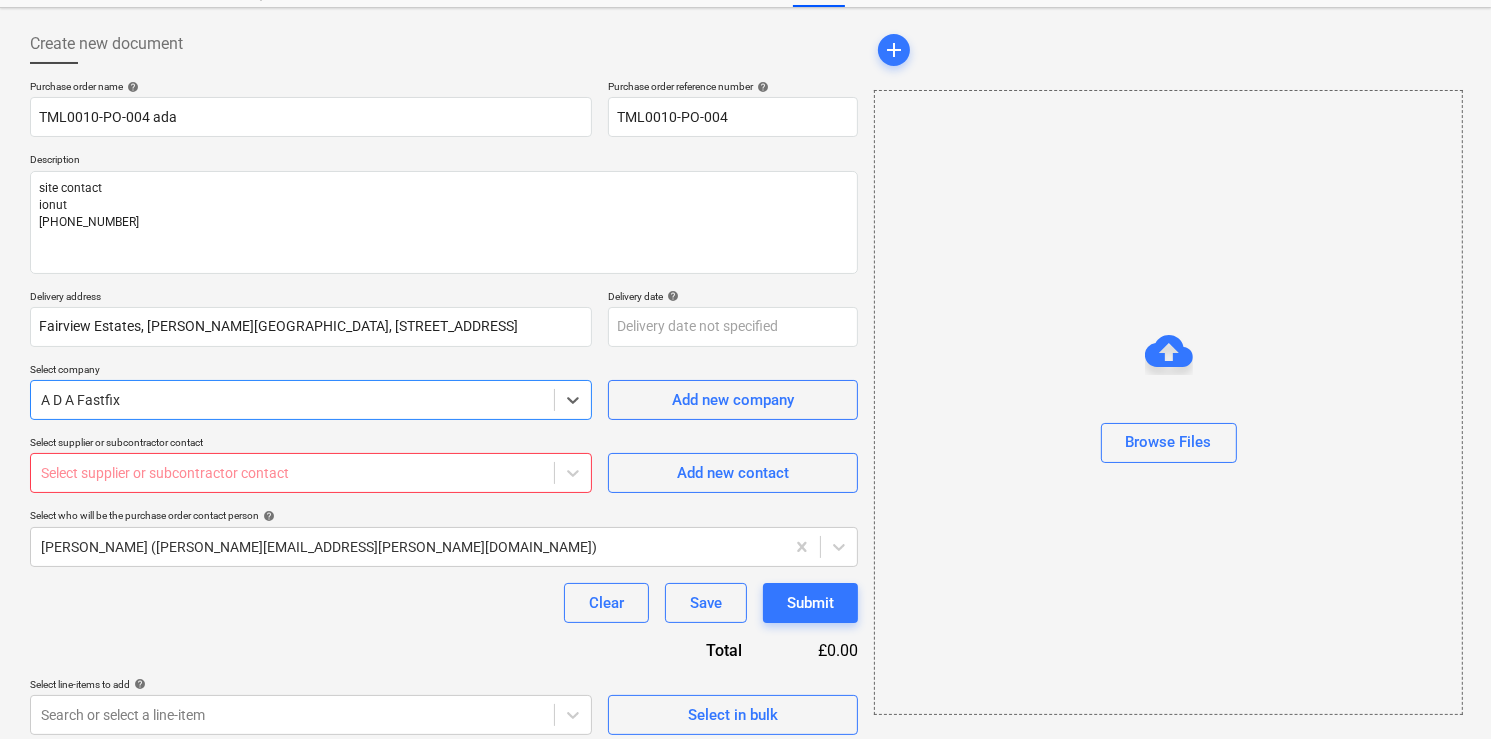 click at bounding box center (292, 473) 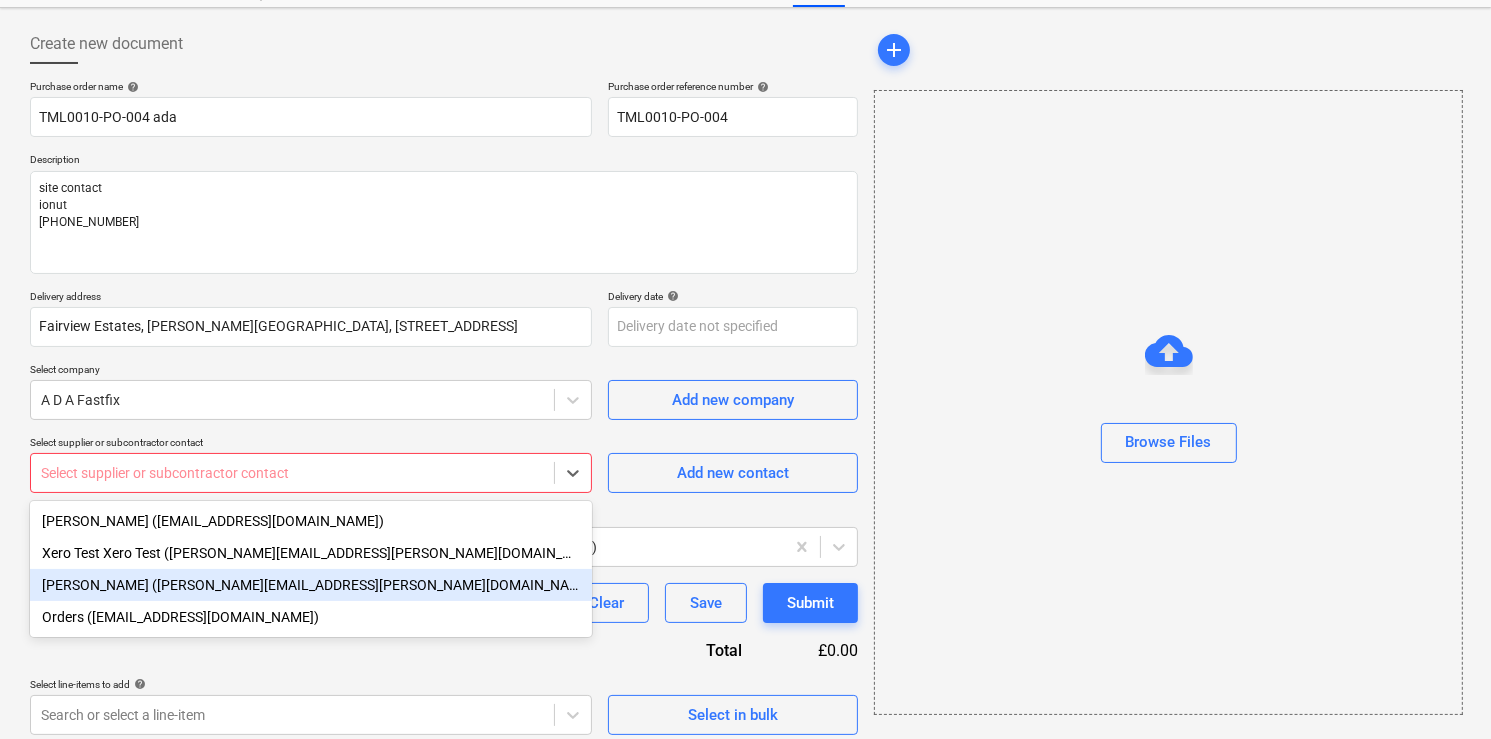 click on "[PERSON_NAME] ([PERSON_NAME][EMAIL_ADDRESS][PERSON_NAME][DOMAIN_NAME])" at bounding box center (311, 585) 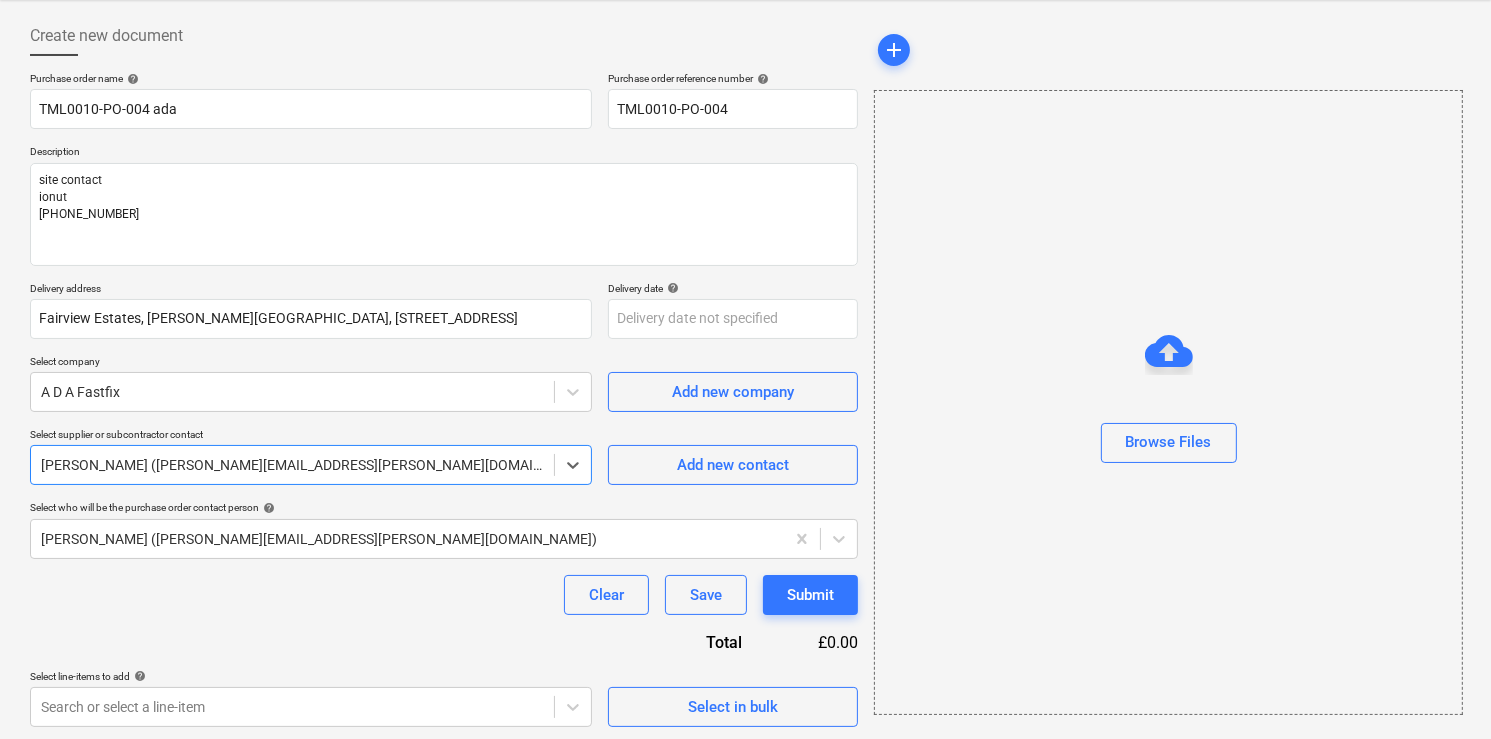 scroll, scrollTop: 95, scrollLeft: 0, axis: vertical 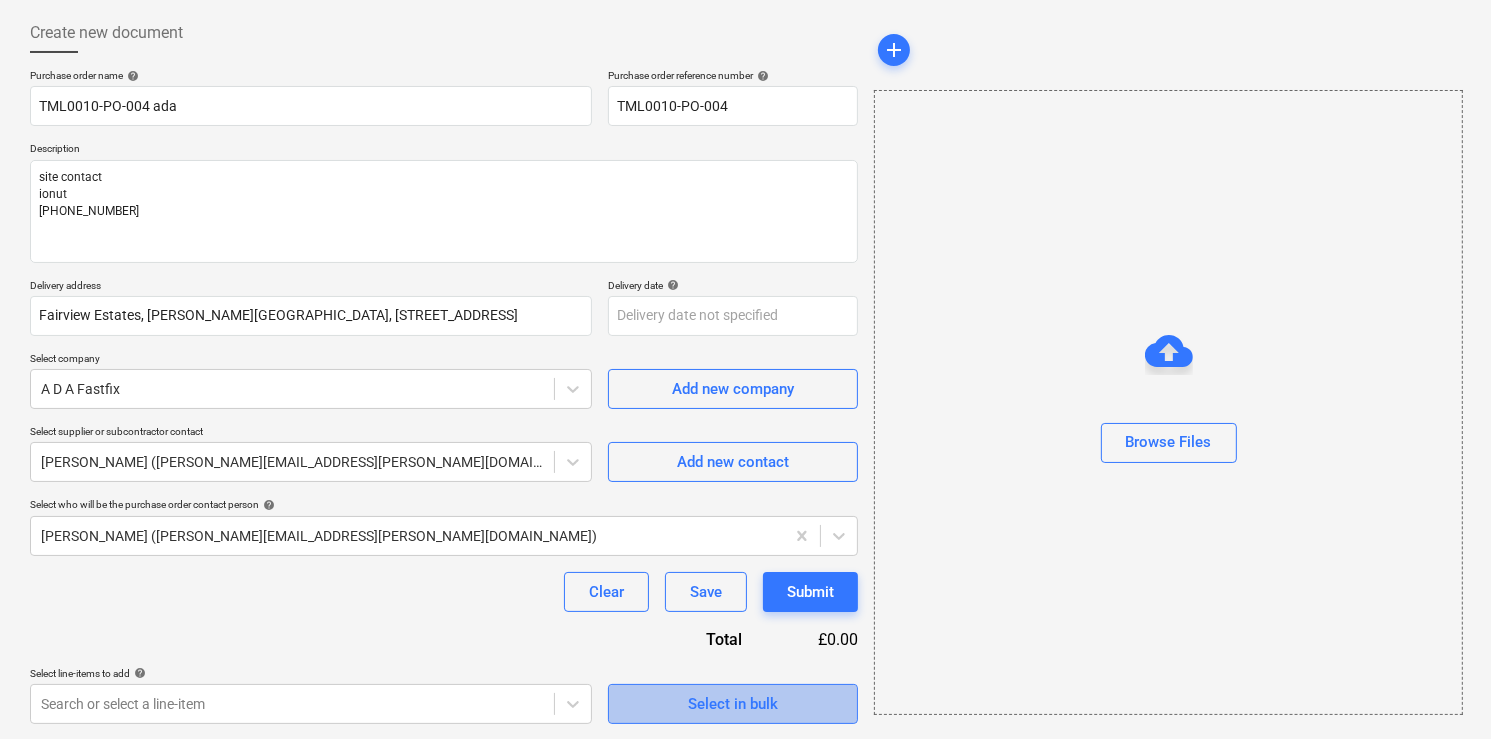 click on "Select in bulk" at bounding box center [733, 704] 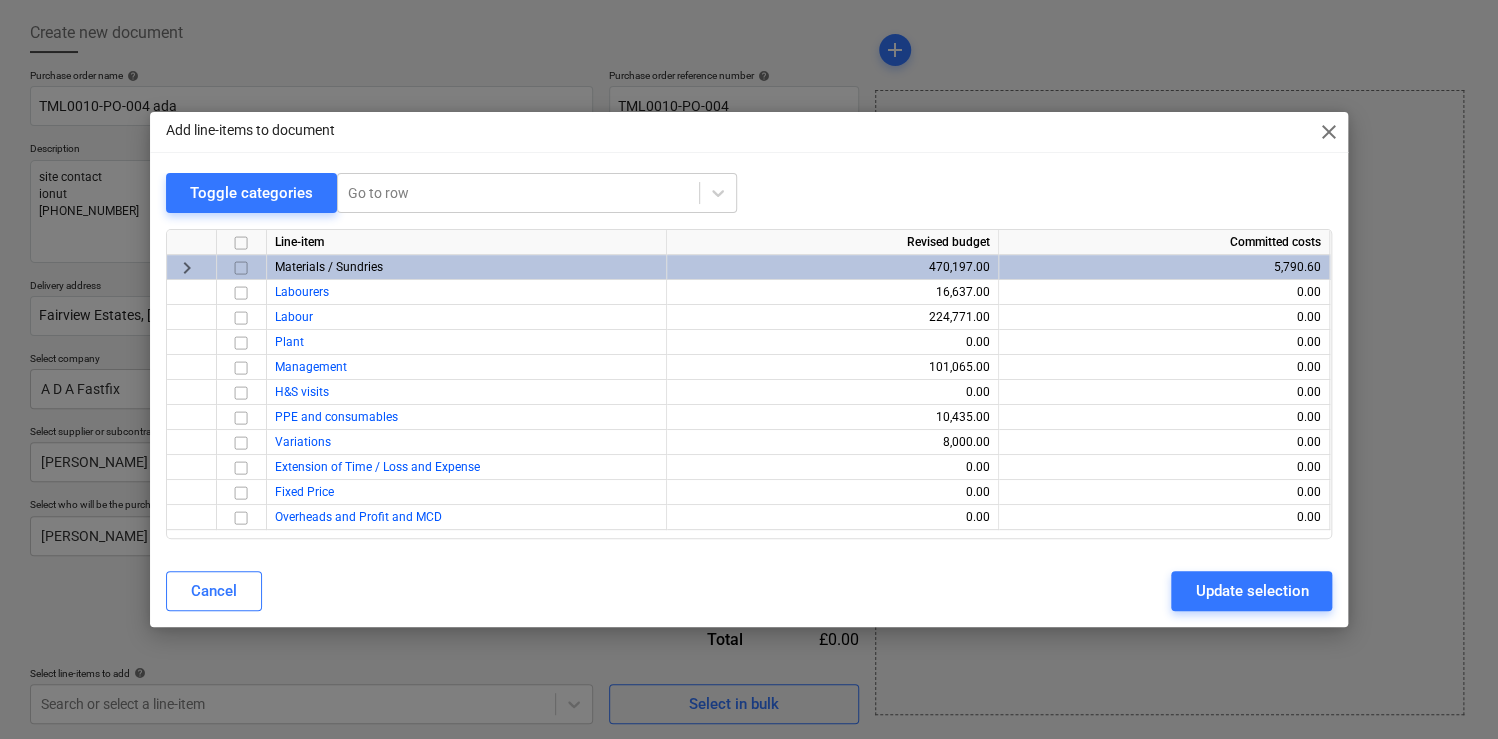 drag, startPoint x: 241, startPoint y: 272, endPoint x: 252, endPoint y: 272, distance: 11 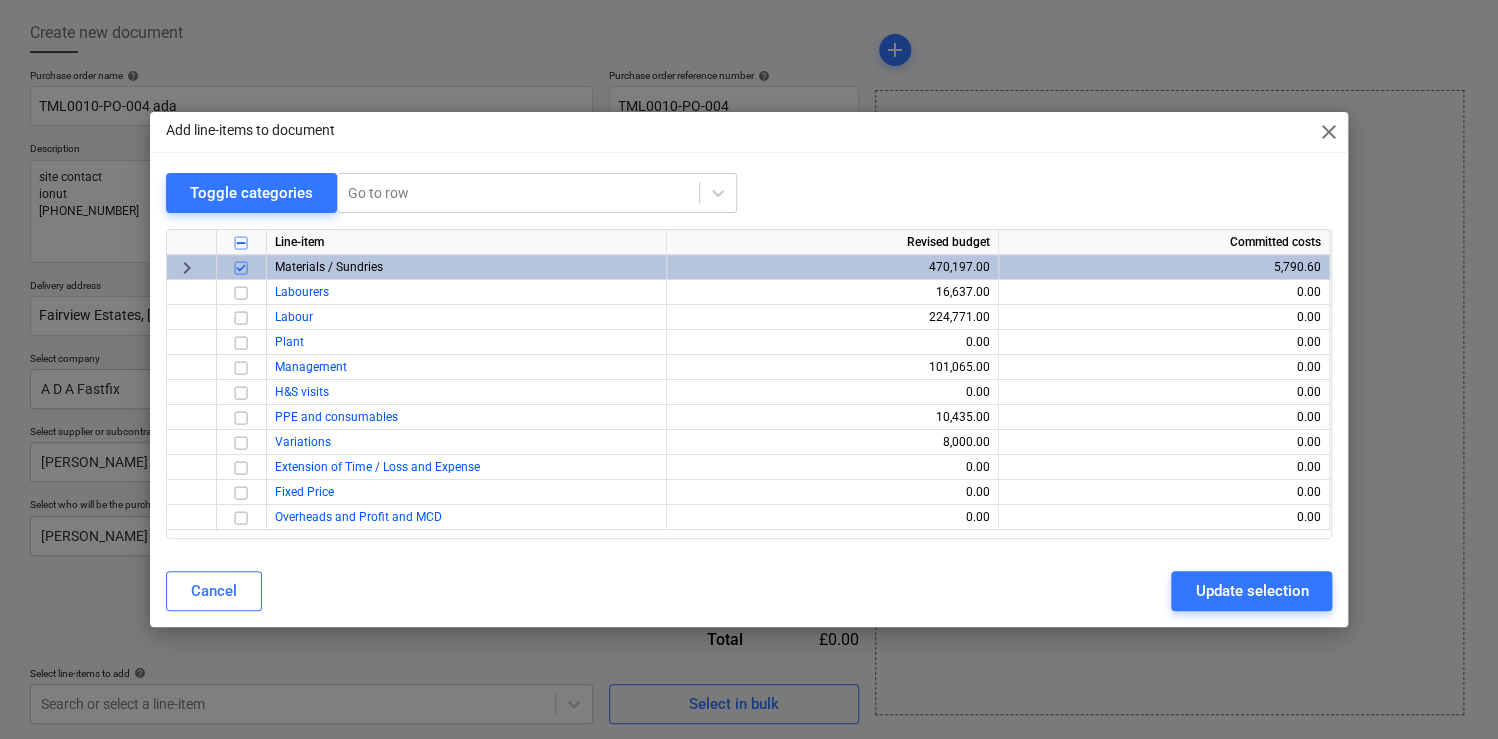 click on "Update selection" at bounding box center [1251, 591] 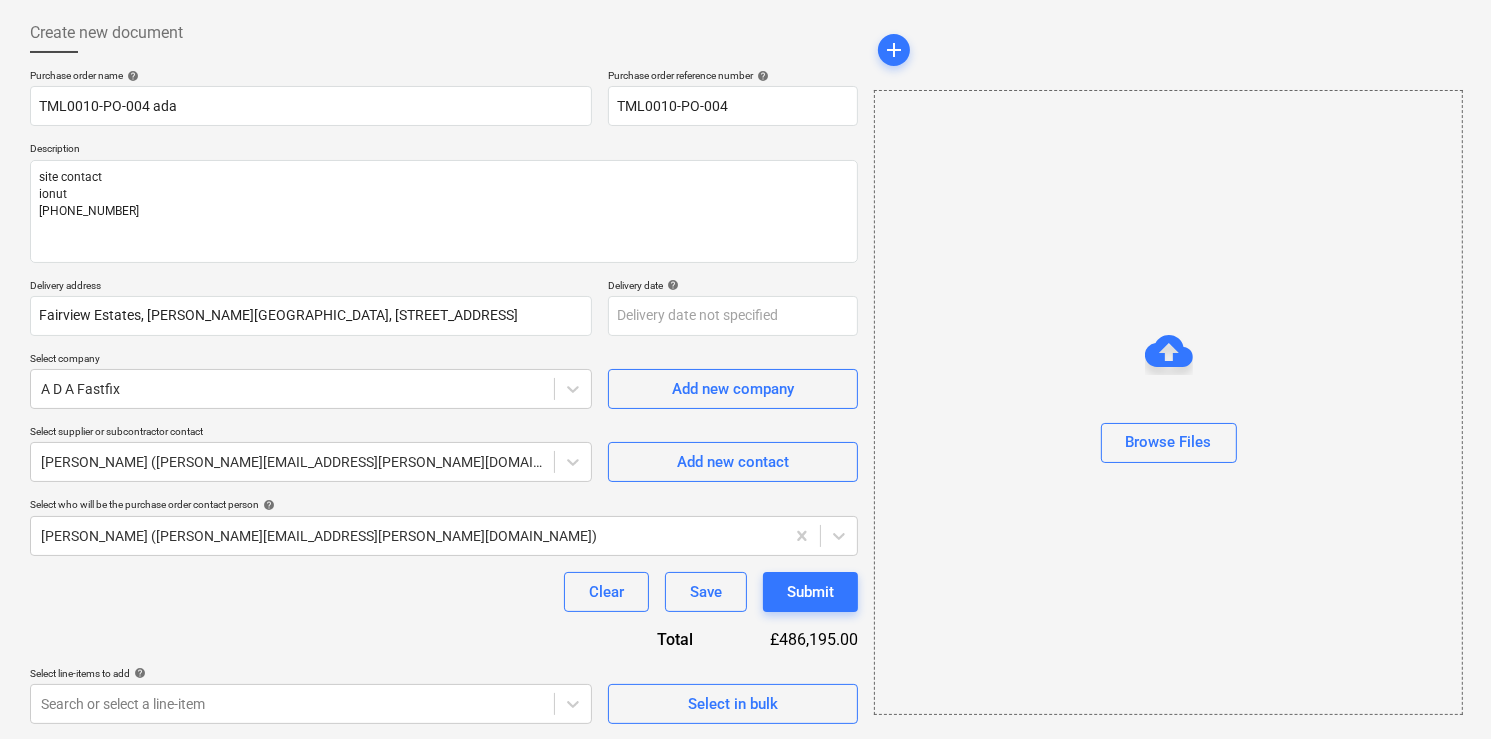 click on "Clear Save Submit" at bounding box center [444, 592] 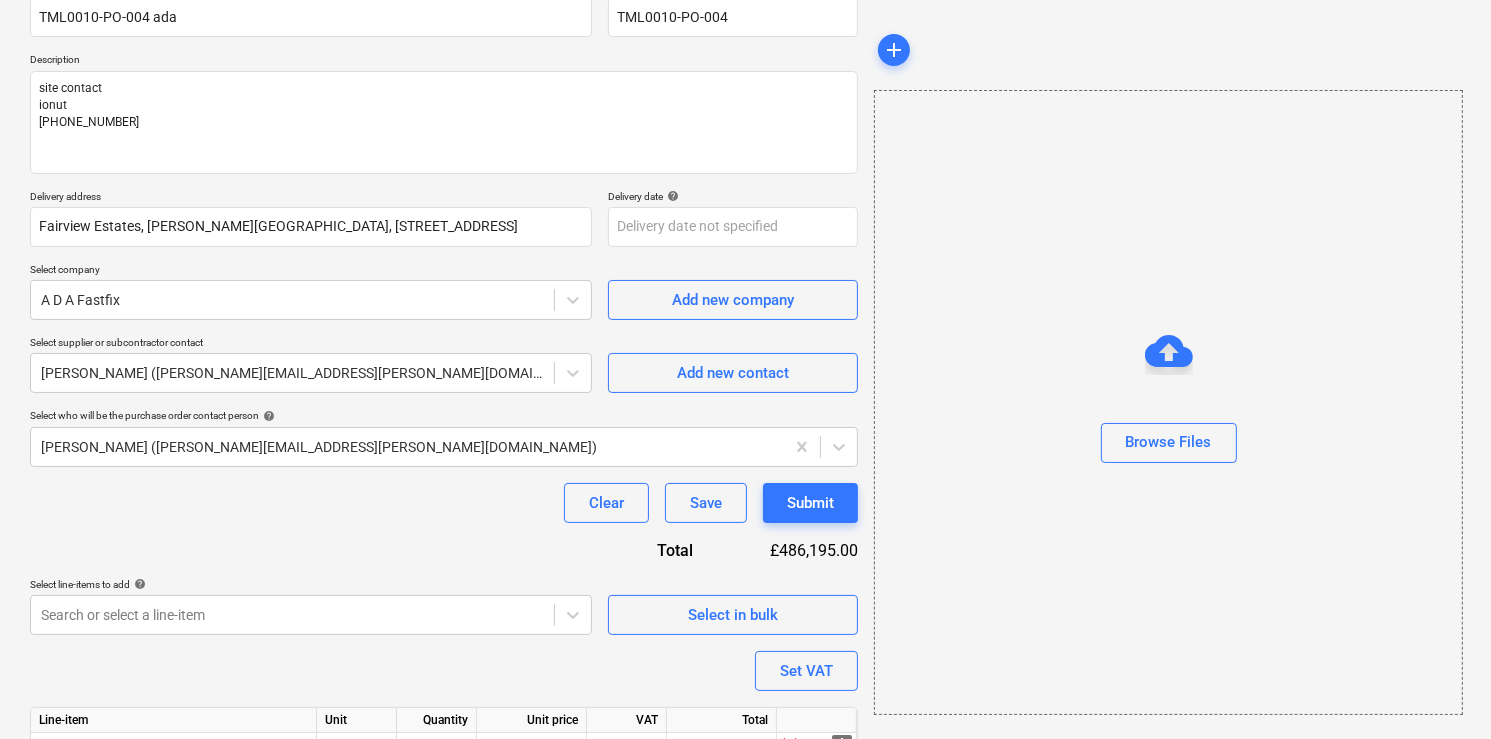 scroll, scrollTop: 308, scrollLeft: 0, axis: vertical 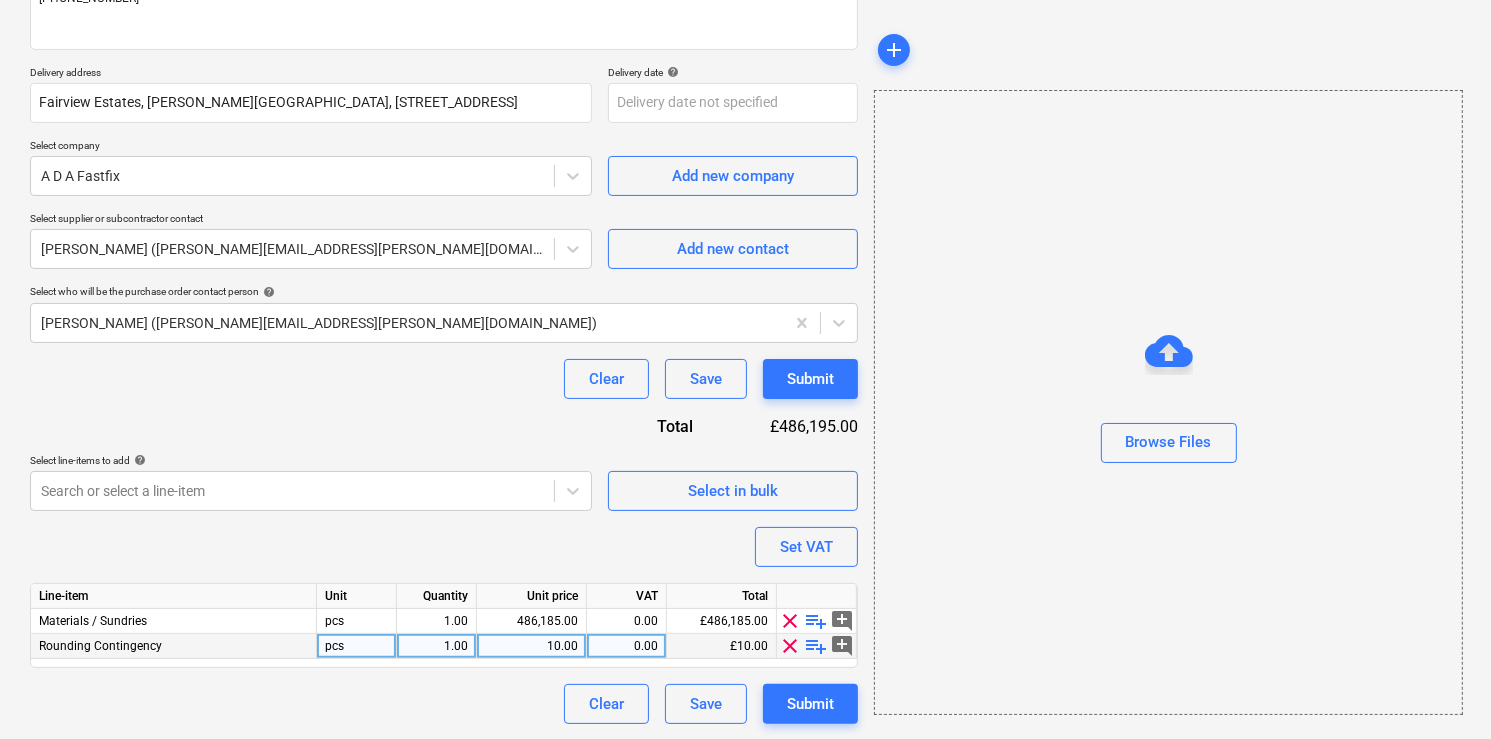 click on "Rounding Contingency" at bounding box center [174, 646] 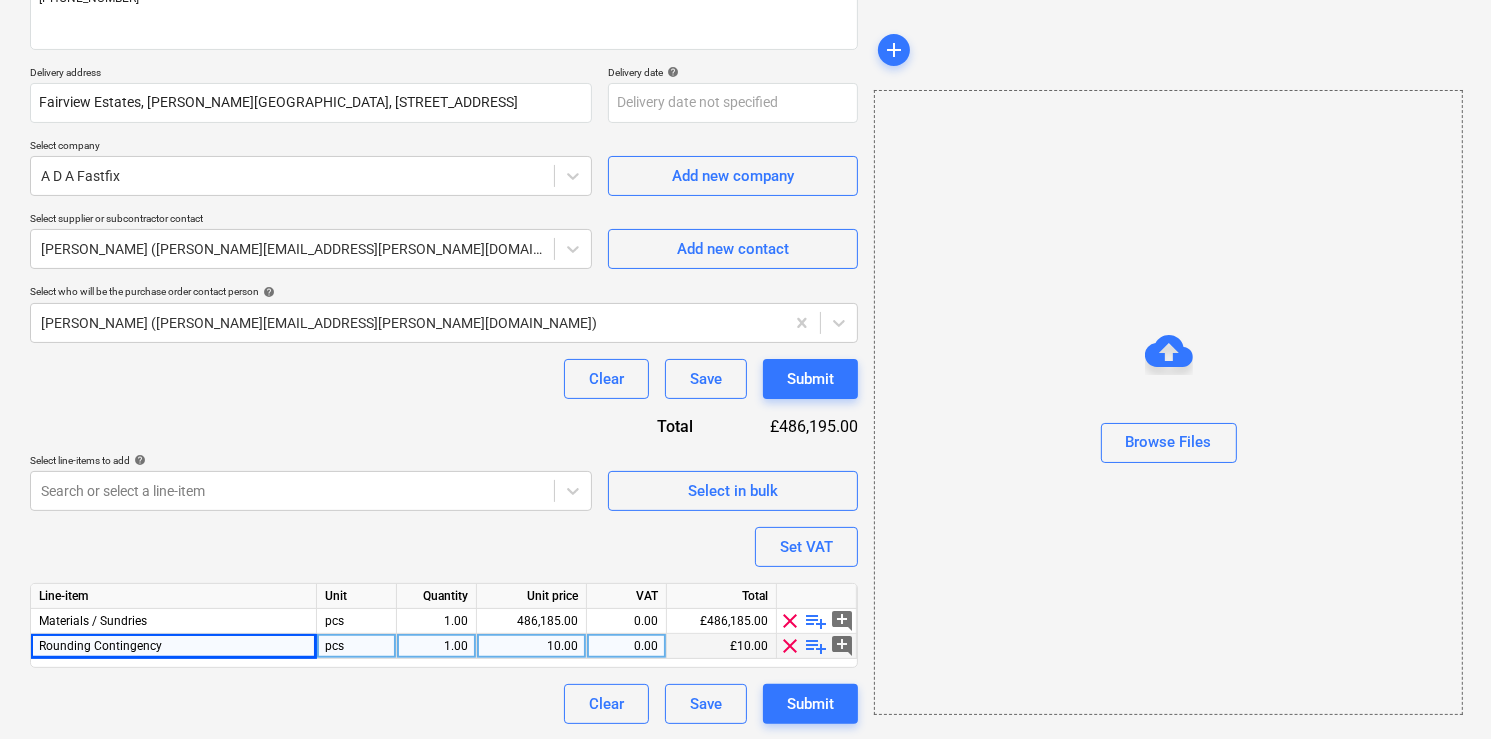 click on "clear" at bounding box center (791, 646) 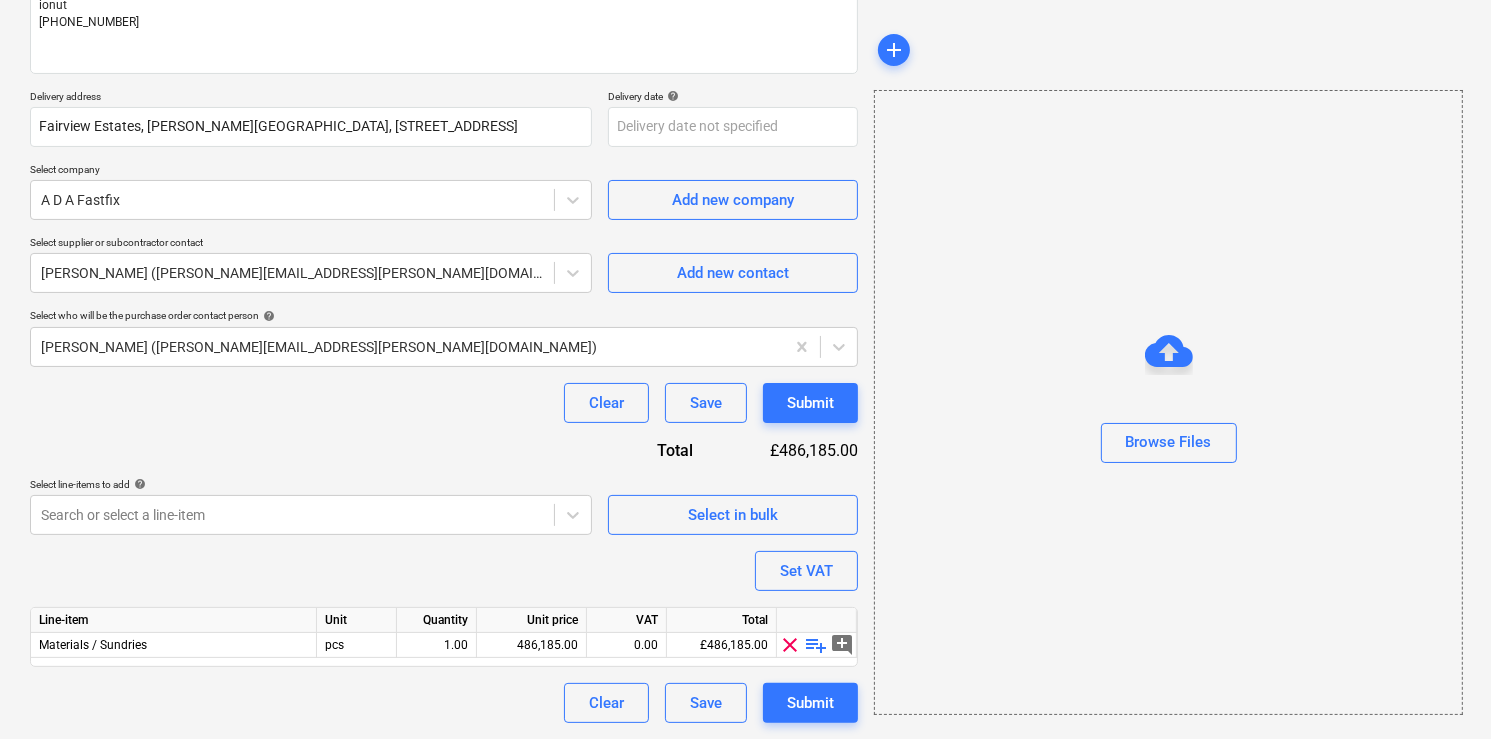 scroll, scrollTop: 283, scrollLeft: 0, axis: vertical 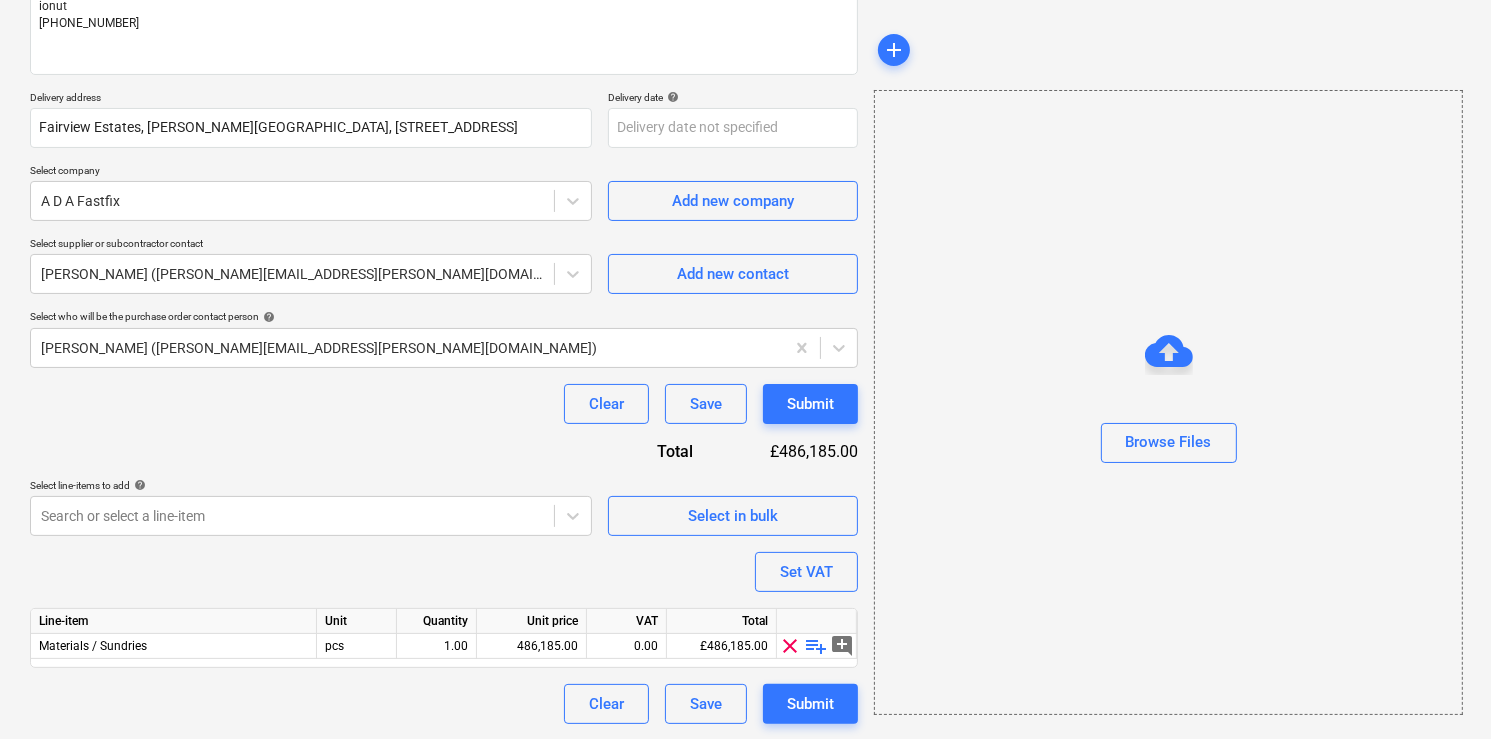 click on "add_comment" at bounding box center (843, 646) 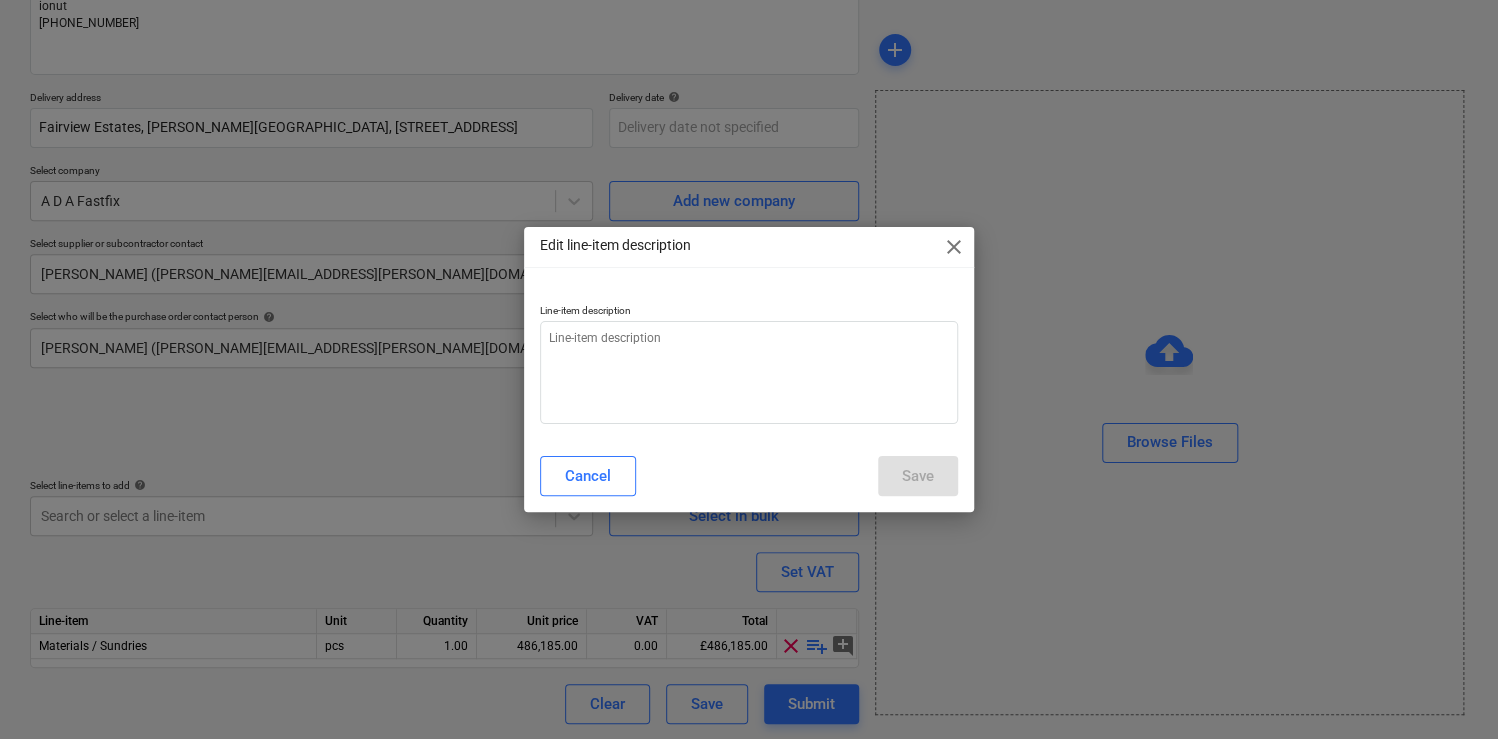 type on "x" 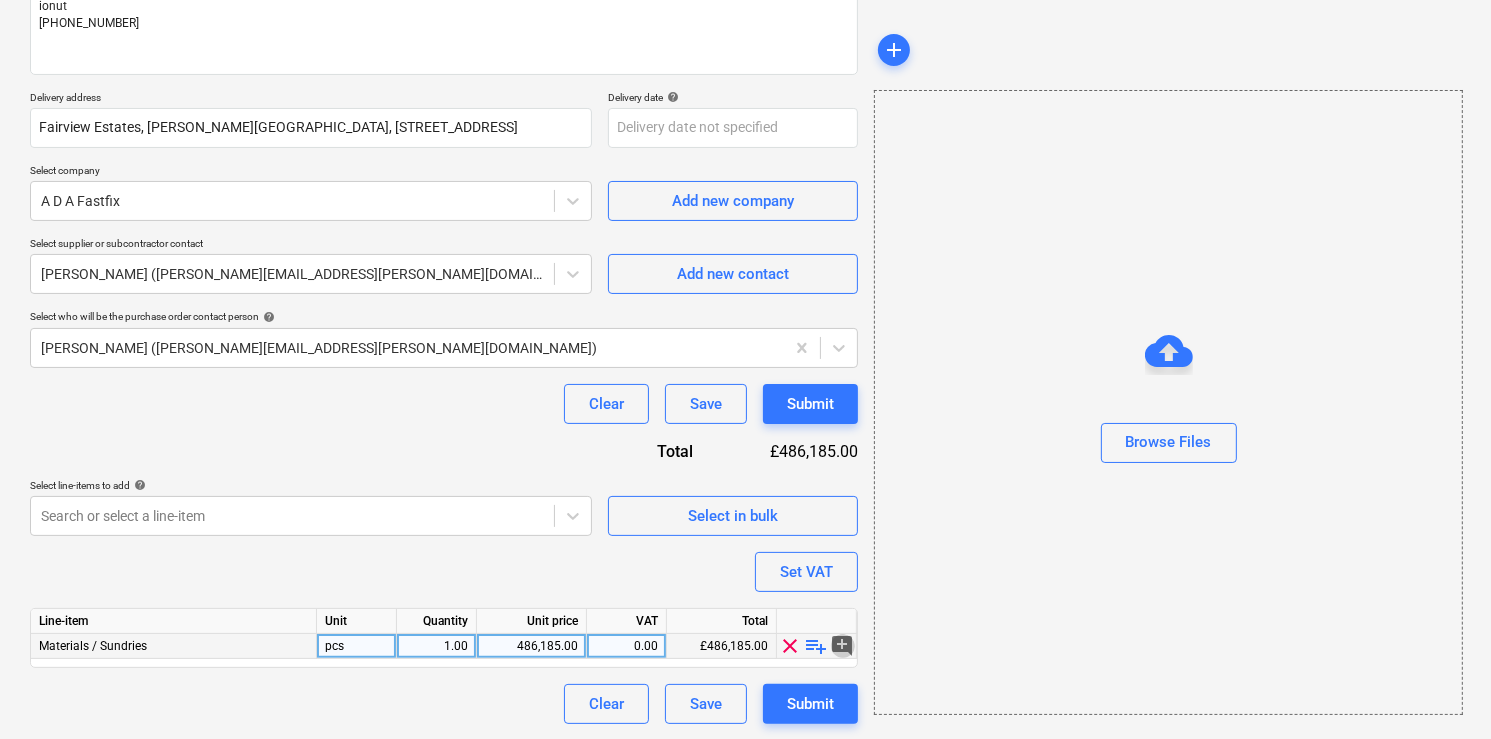 click on "playlist_add" at bounding box center (817, 646) 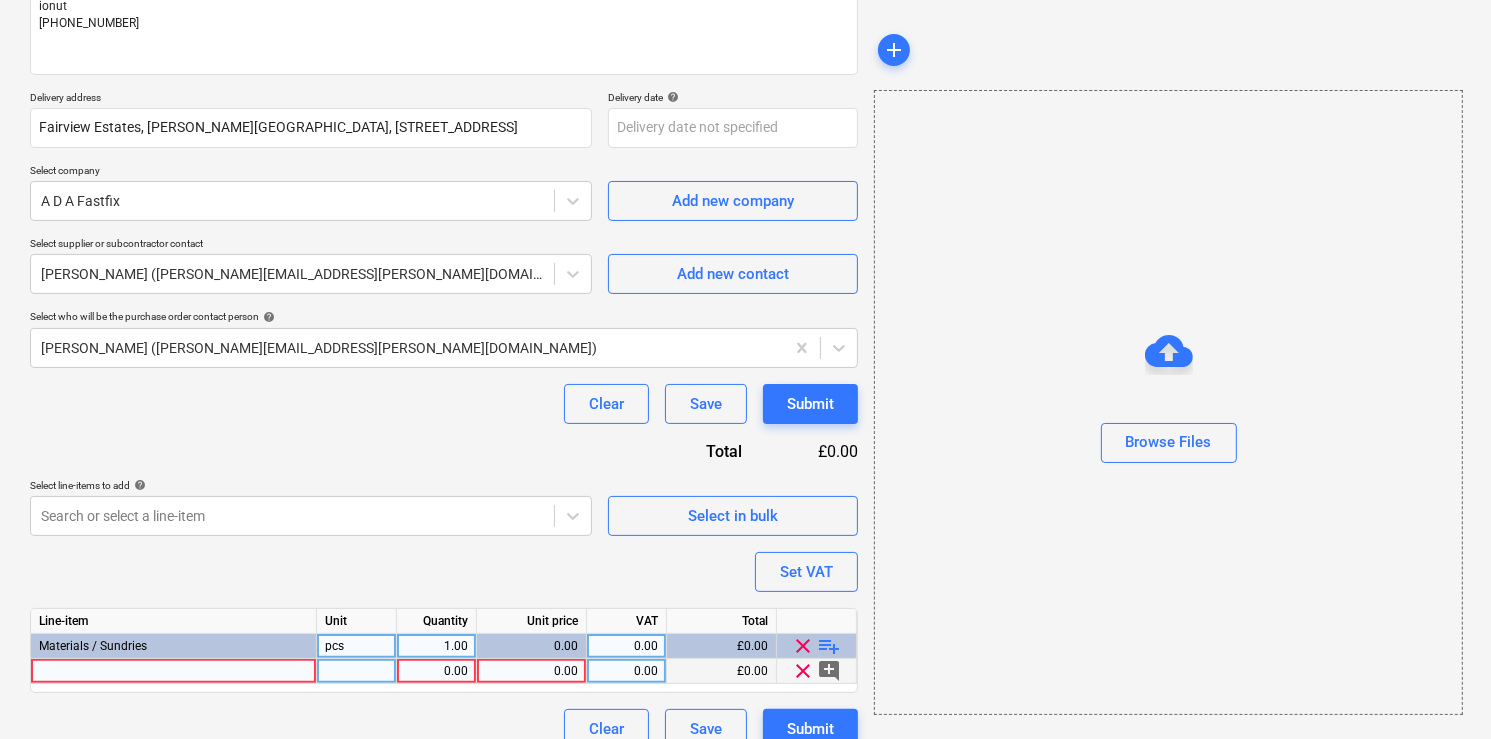 click at bounding box center (174, 671) 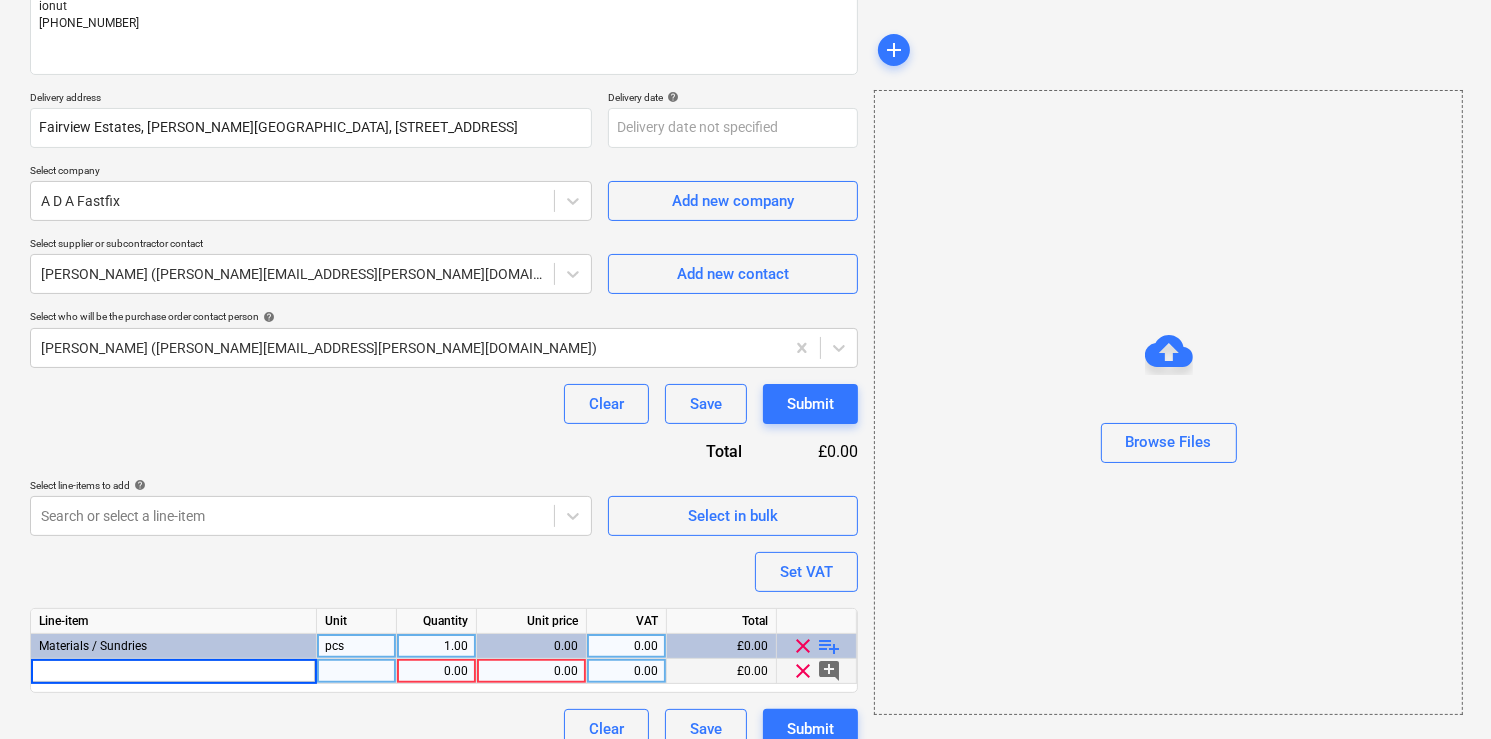 type on "Dewalt 152mm Recip Wood Blade" 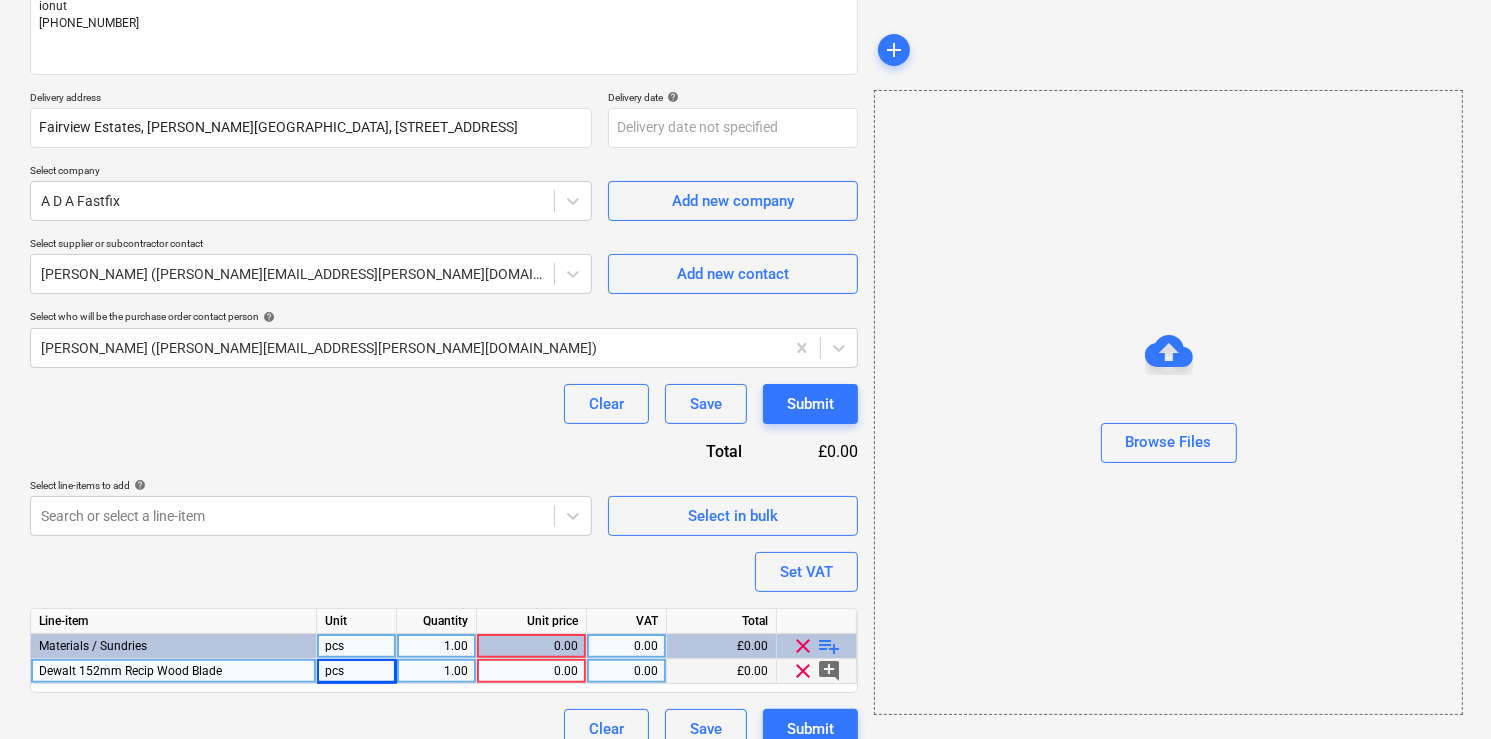 click on "1.00" at bounding box center (436, 671) 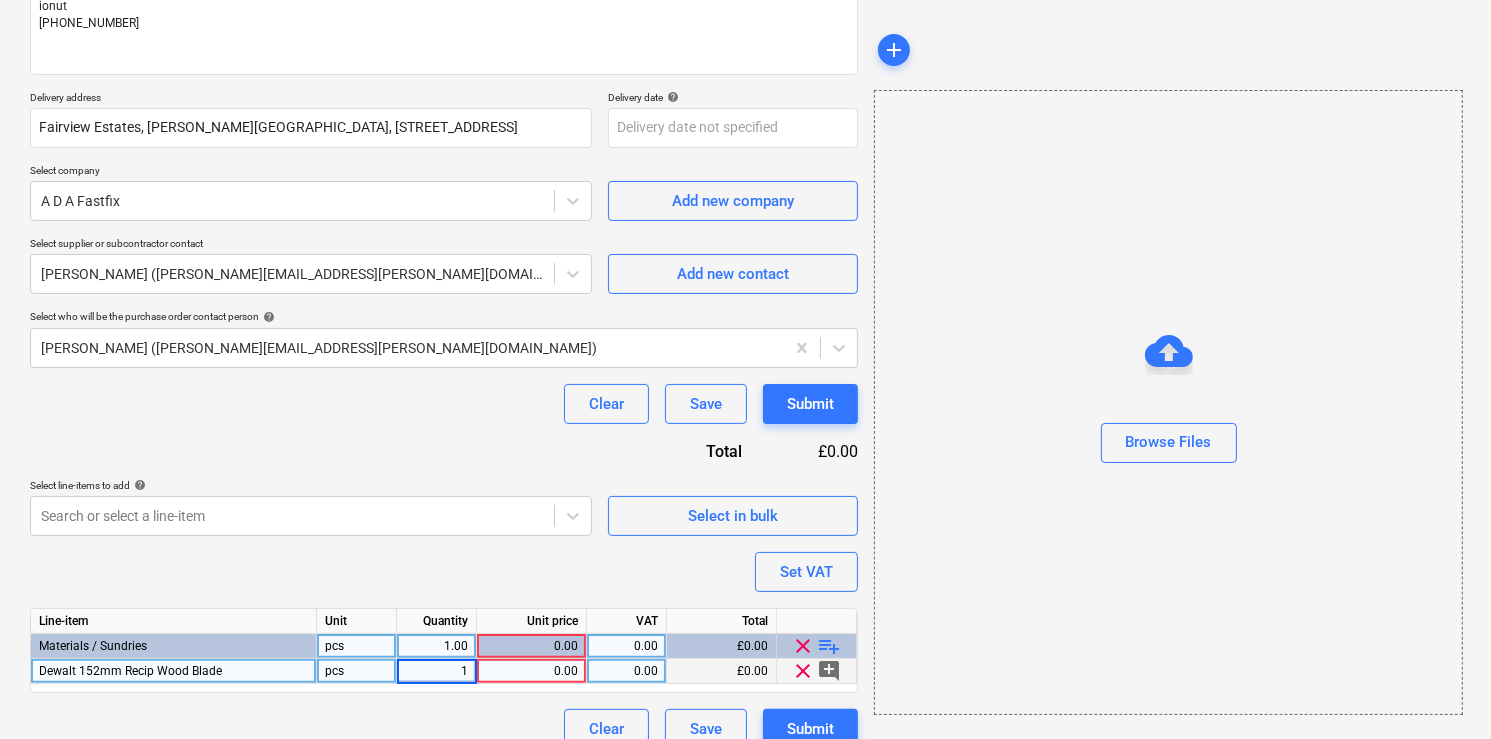 type on "x" 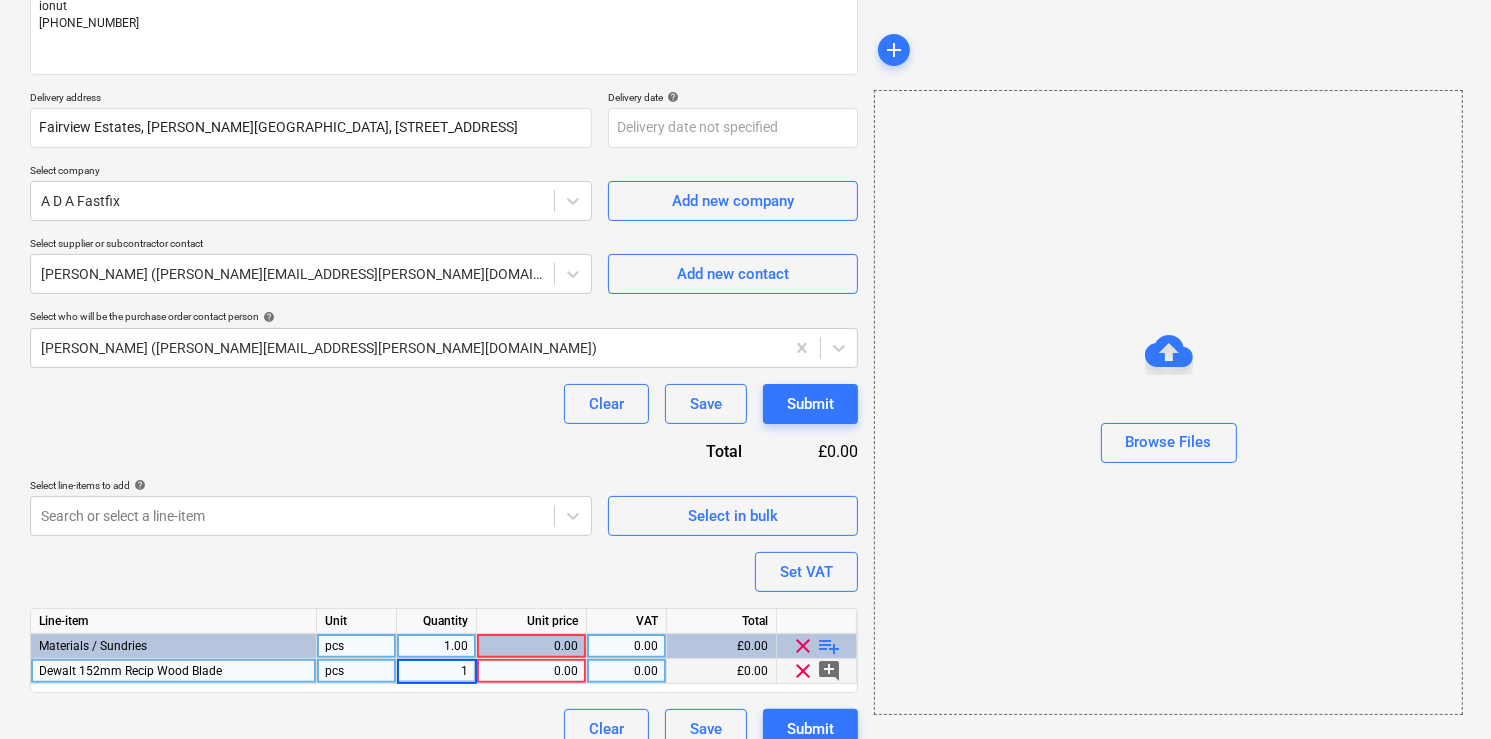 type on "4" 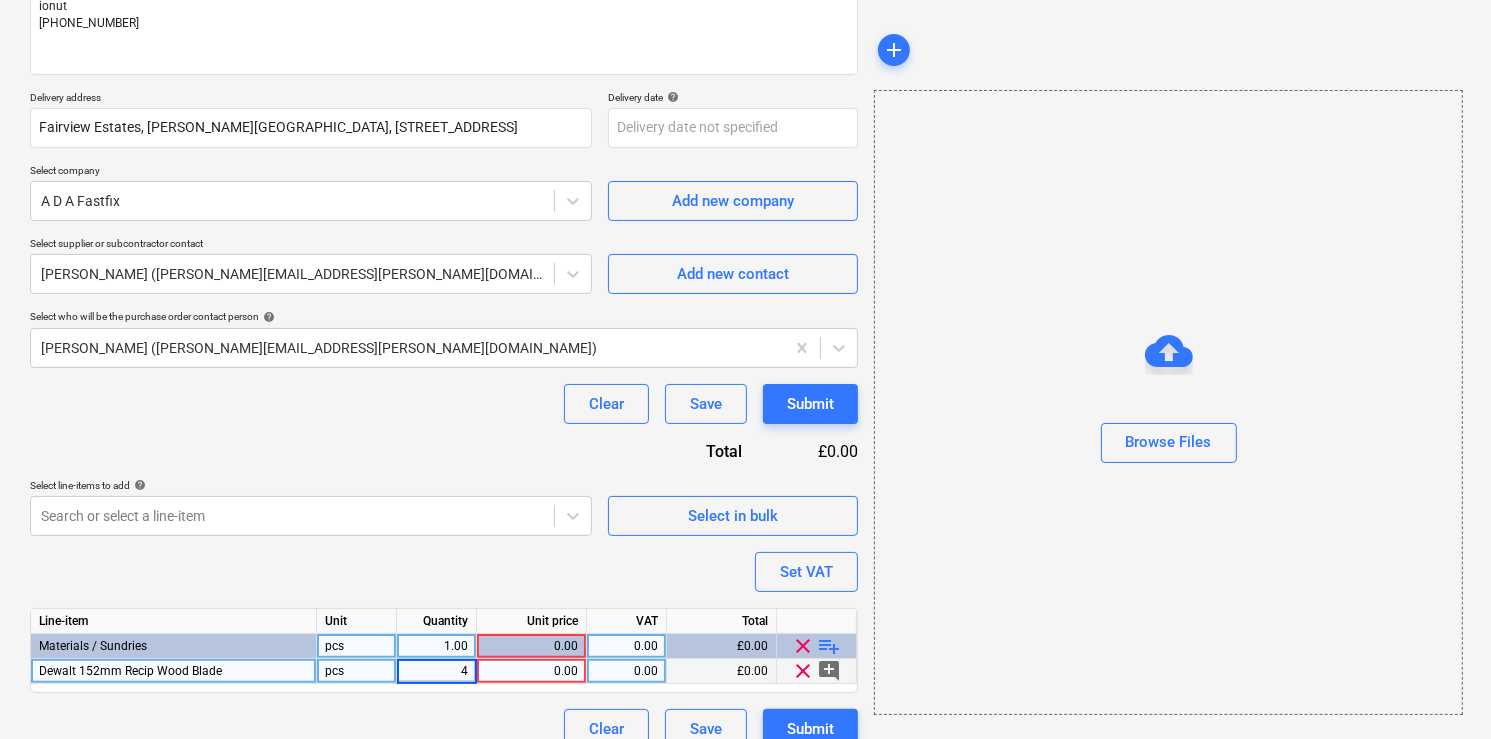 type on "x" 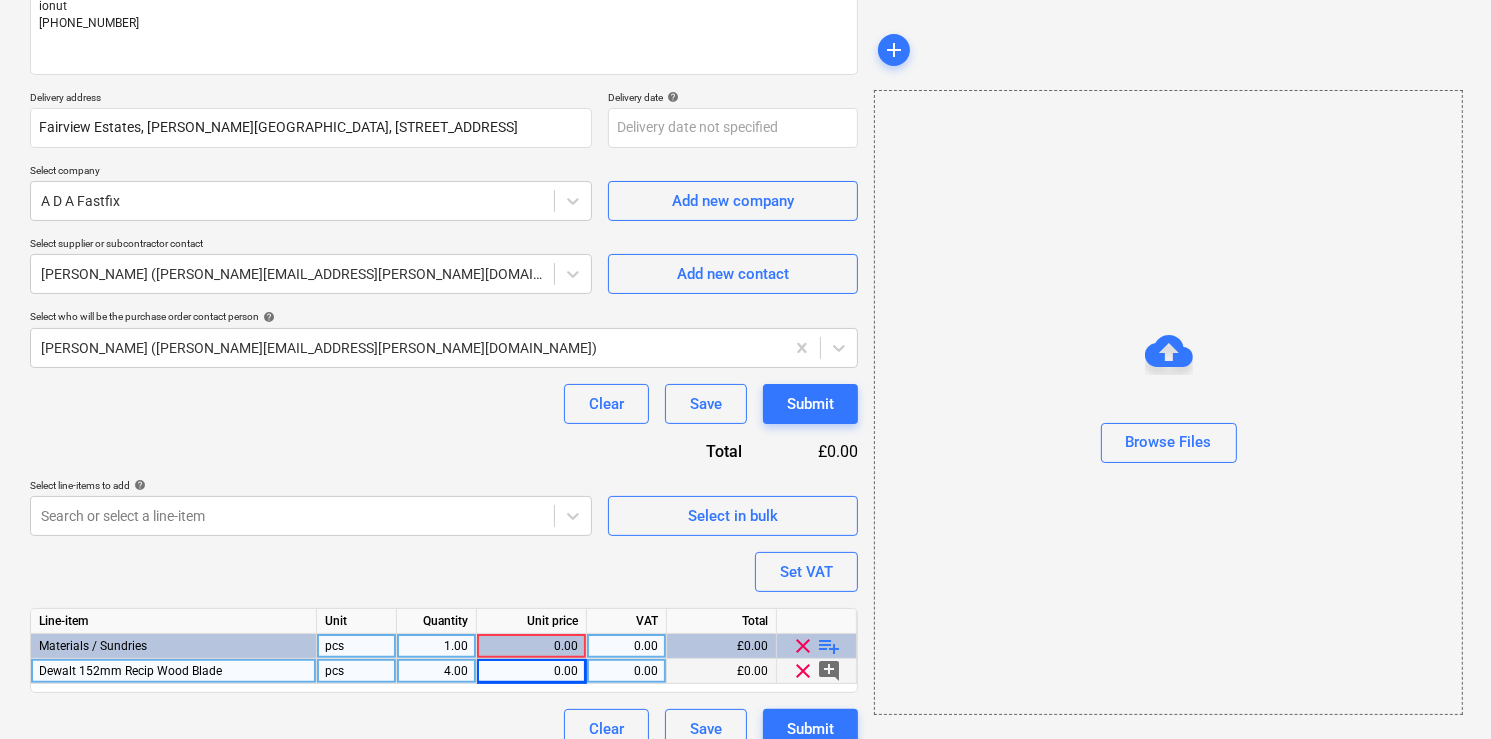 click on "0.00" at bounding box center (531, 671) 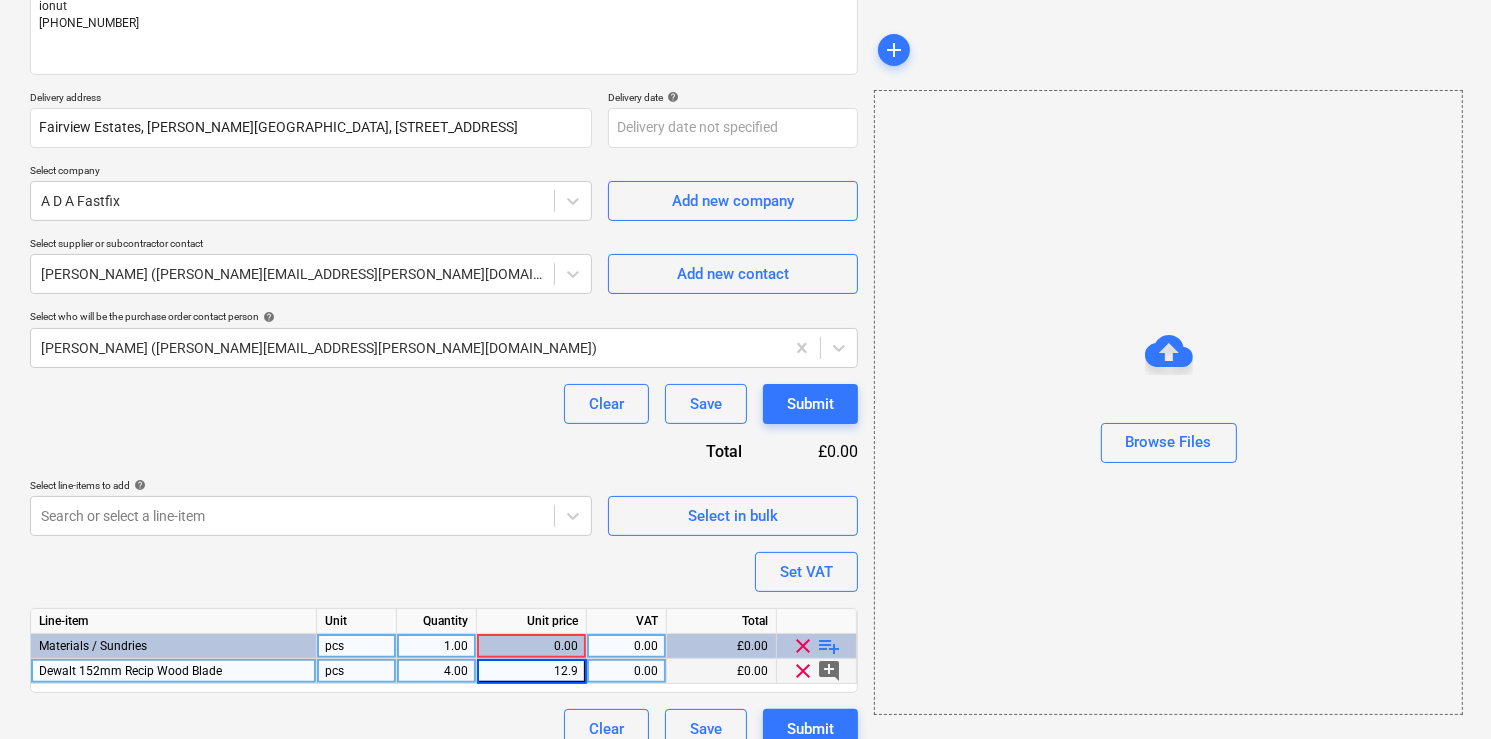 type on "12.97" 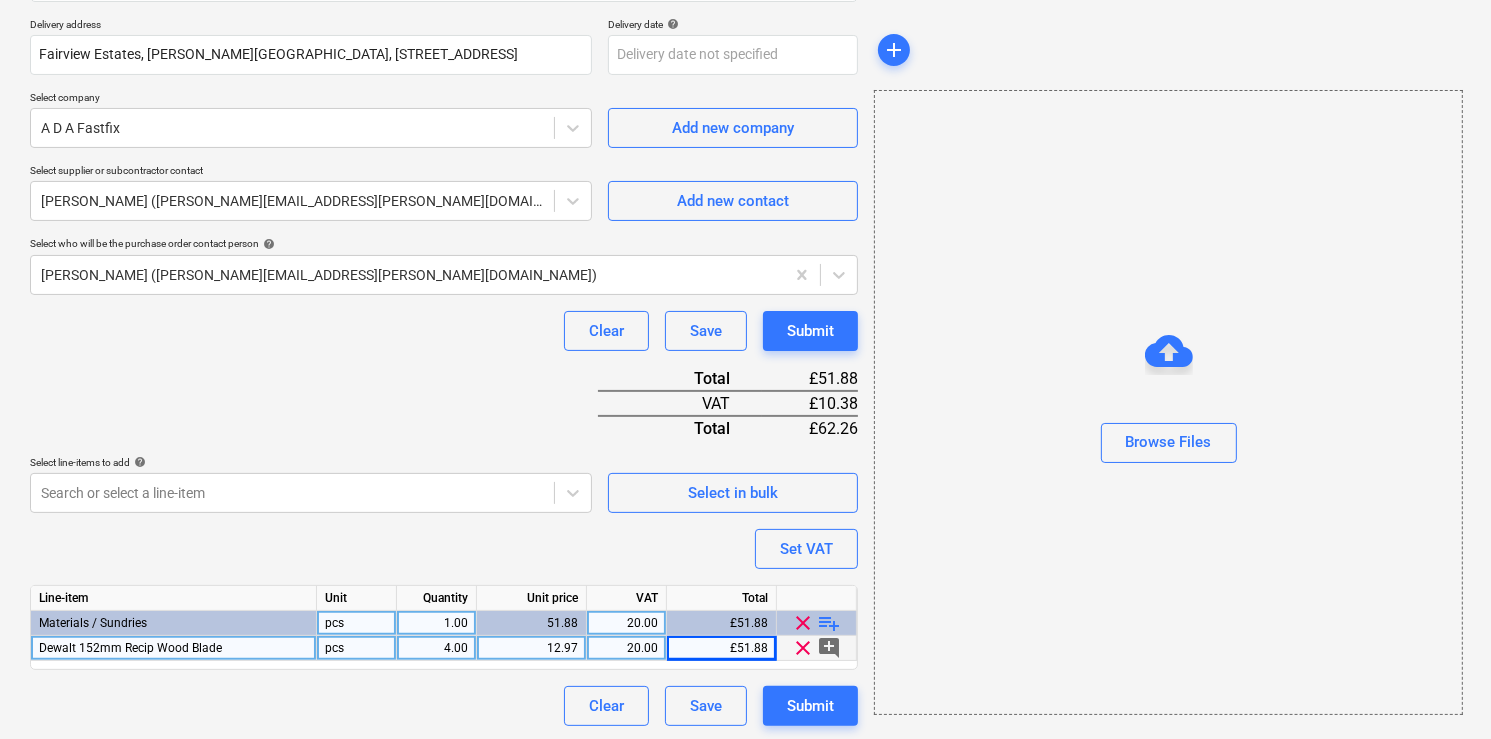 scroll, scrollTop: 357, scrollLeft: 0, axis: vertical 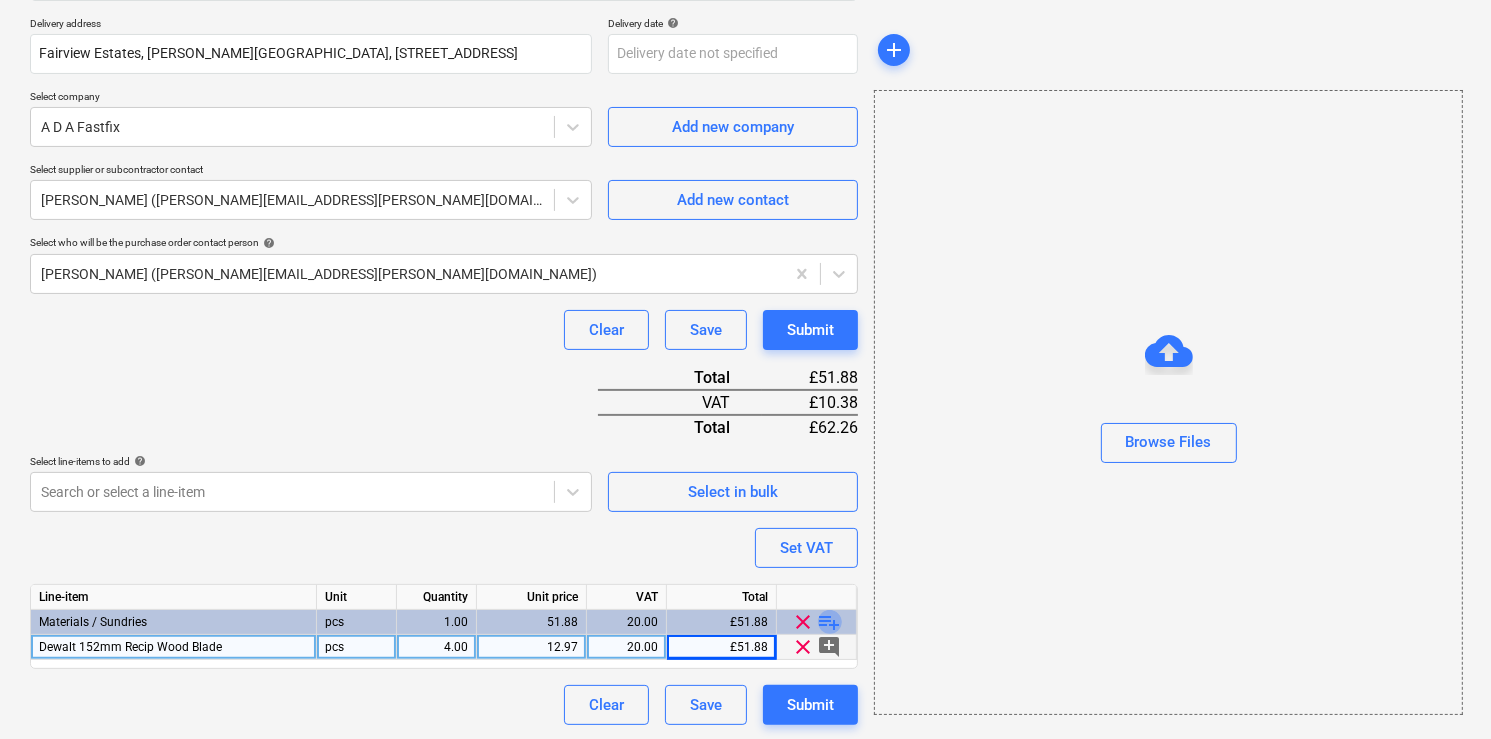 click on "playlist_add" at bounding box center [830, 622] 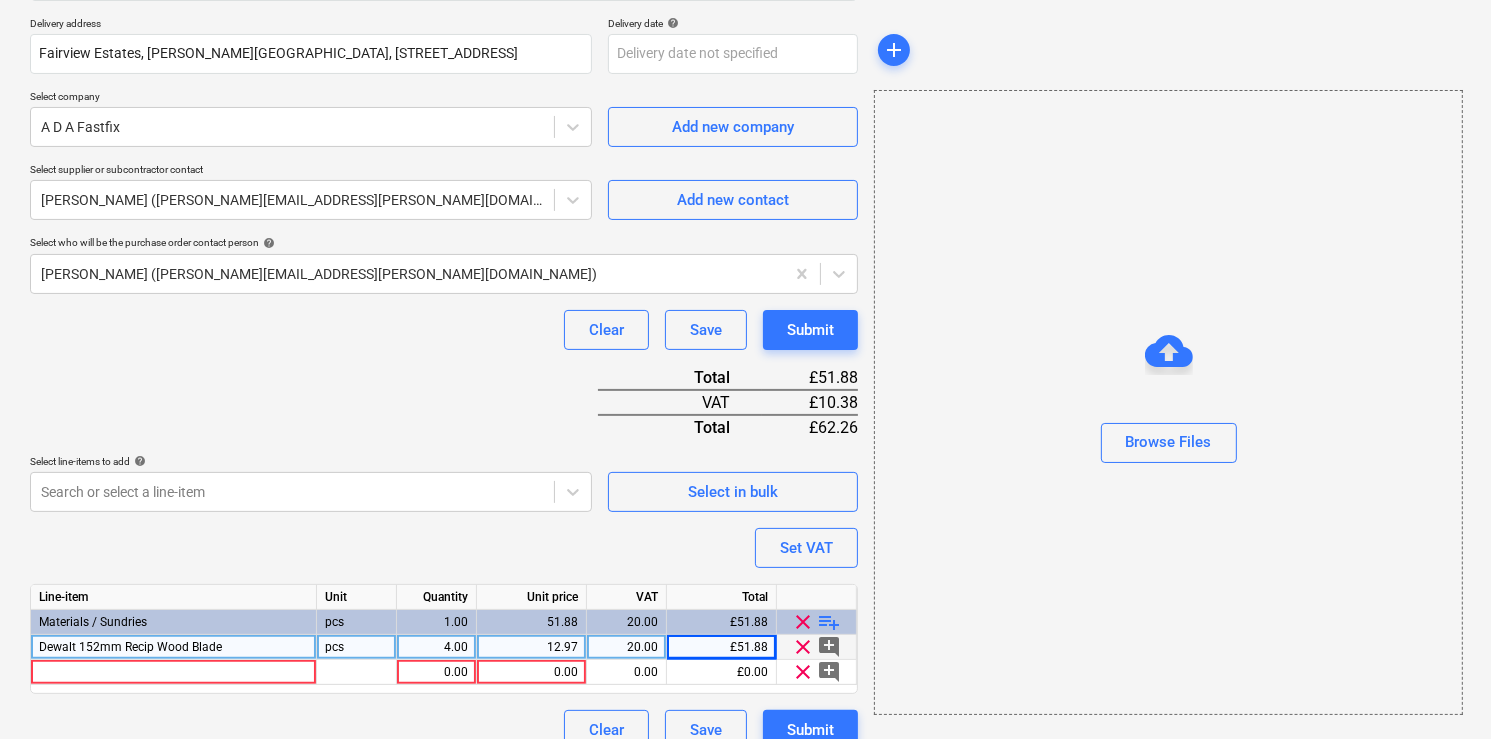 type on "x" 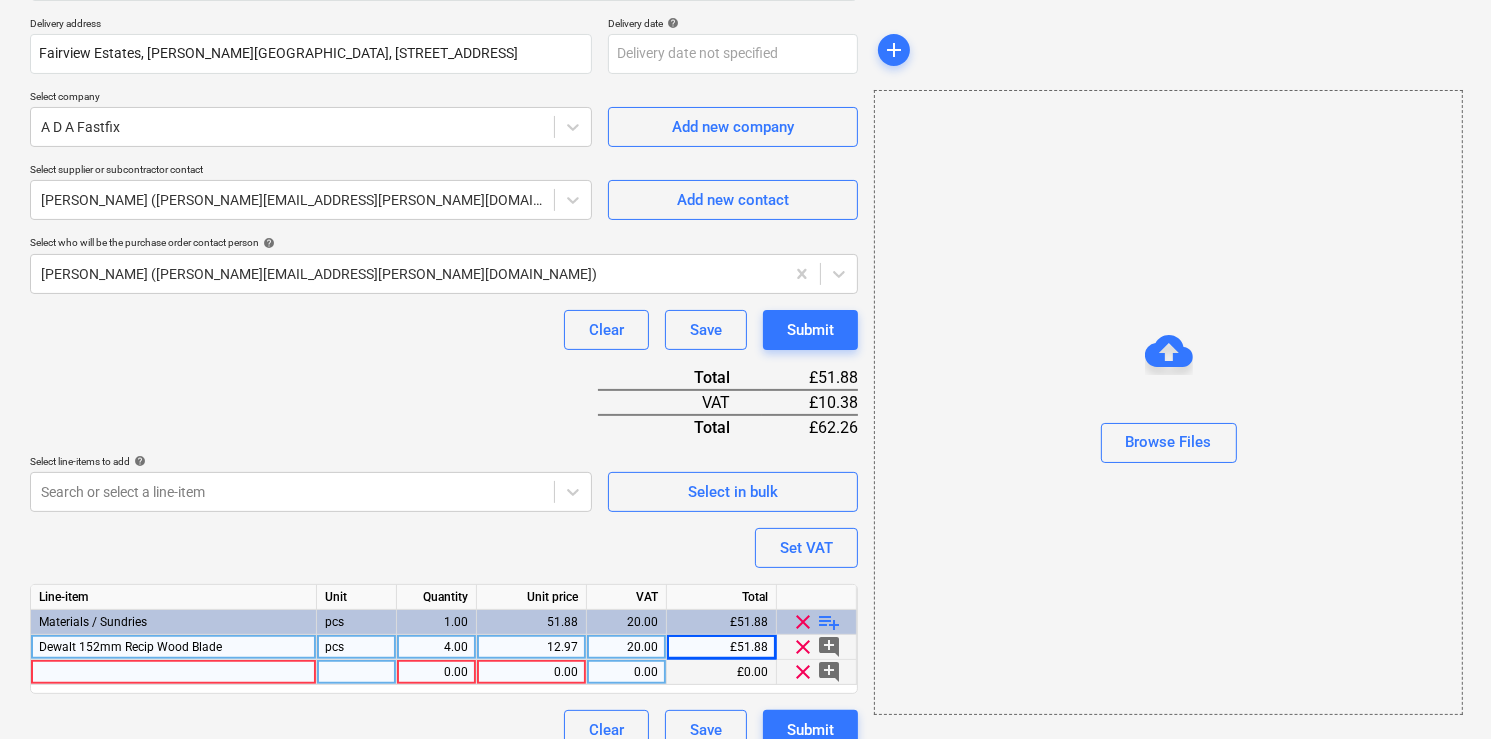 click at bounding box center [174, 672] 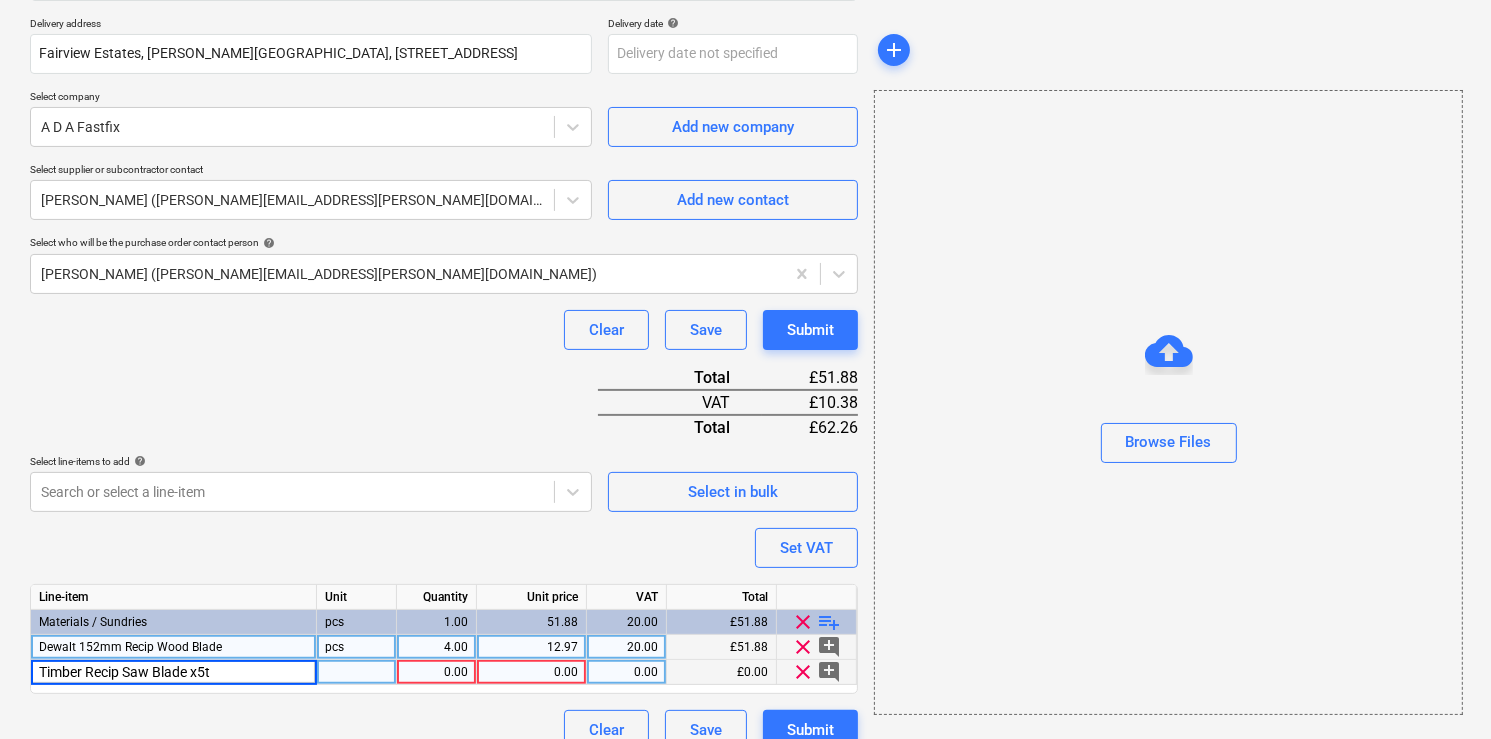click on "Timber Recip Saw Blade x5t" at bounding box center [173, 672] 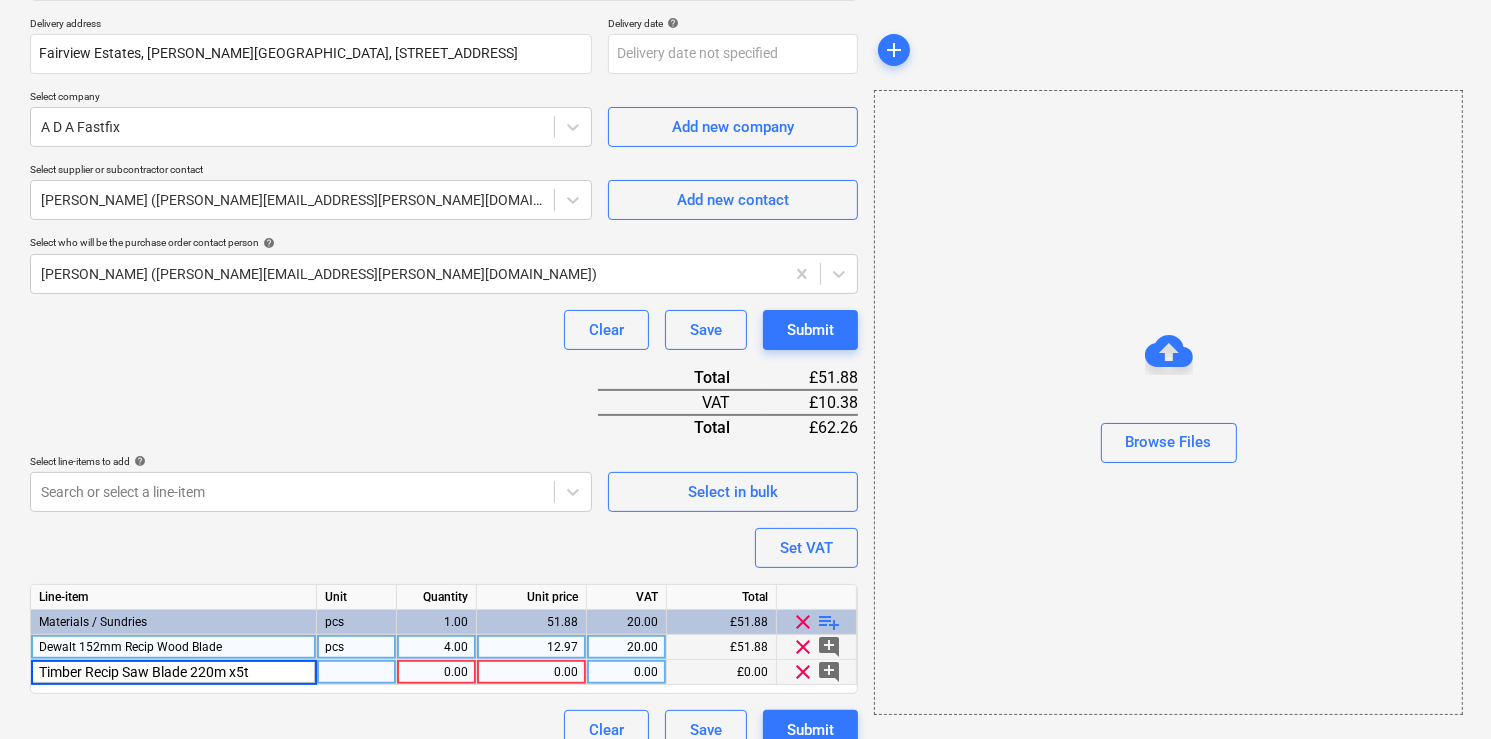 type on "Timber Recip Saw Blade 220mm x5t" 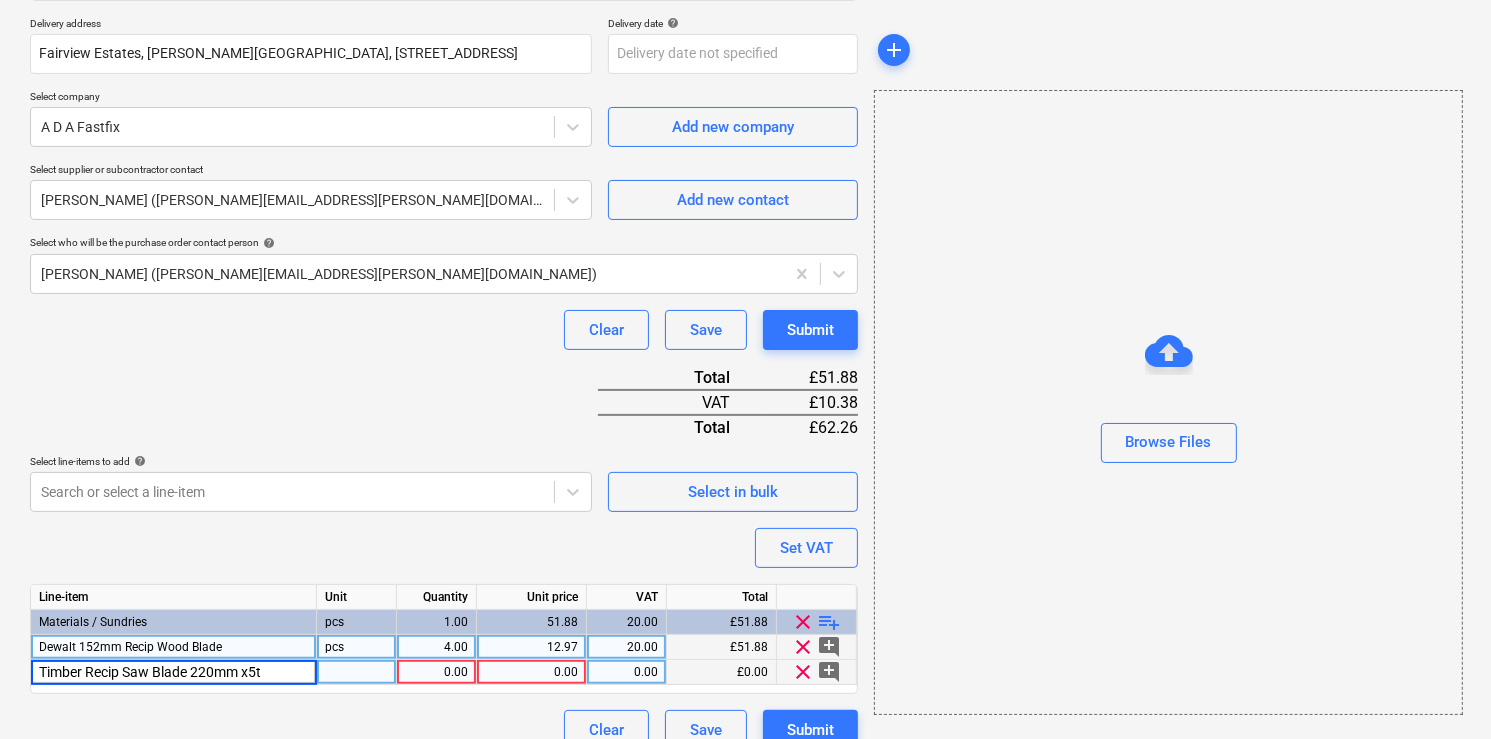 type on "x" 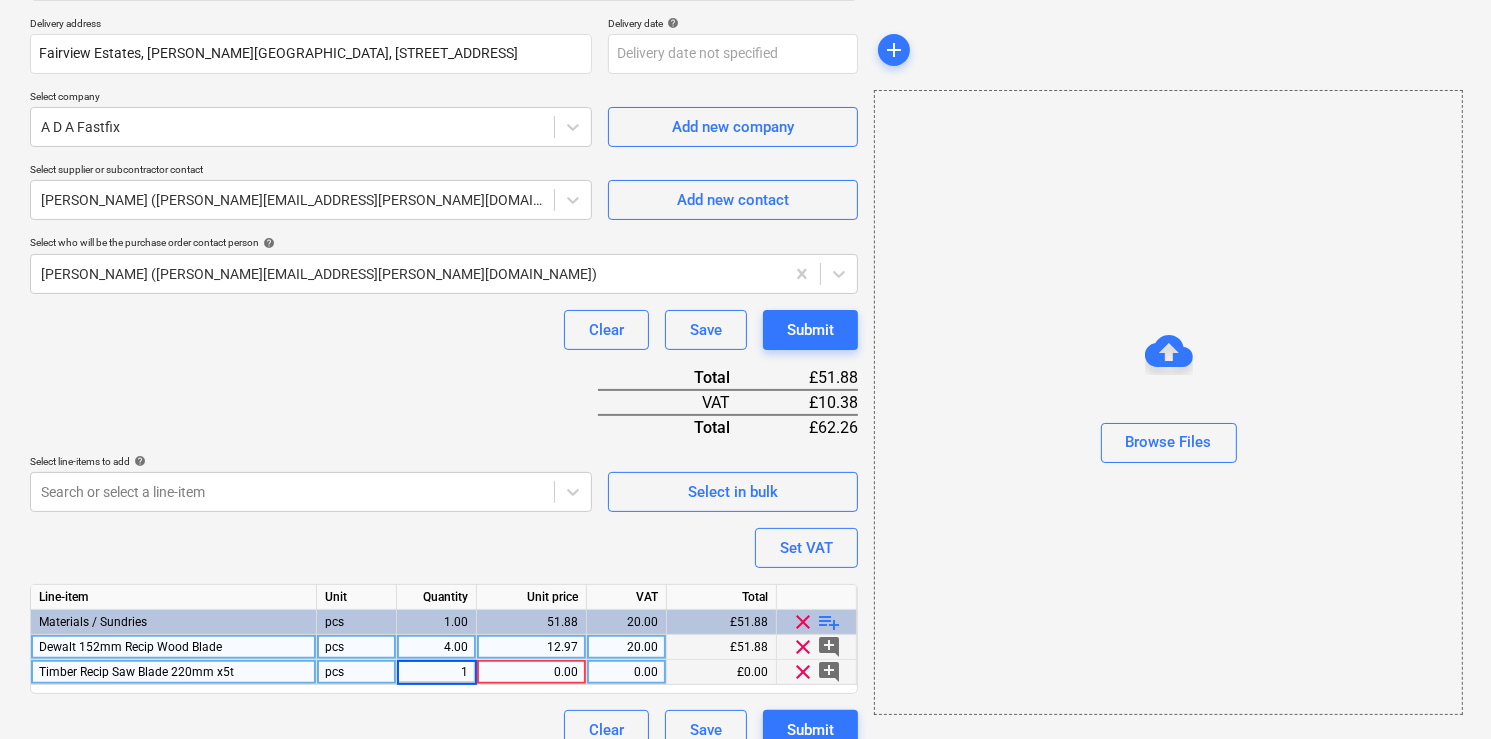 click on "0.00" at bounding box center (531, 672) 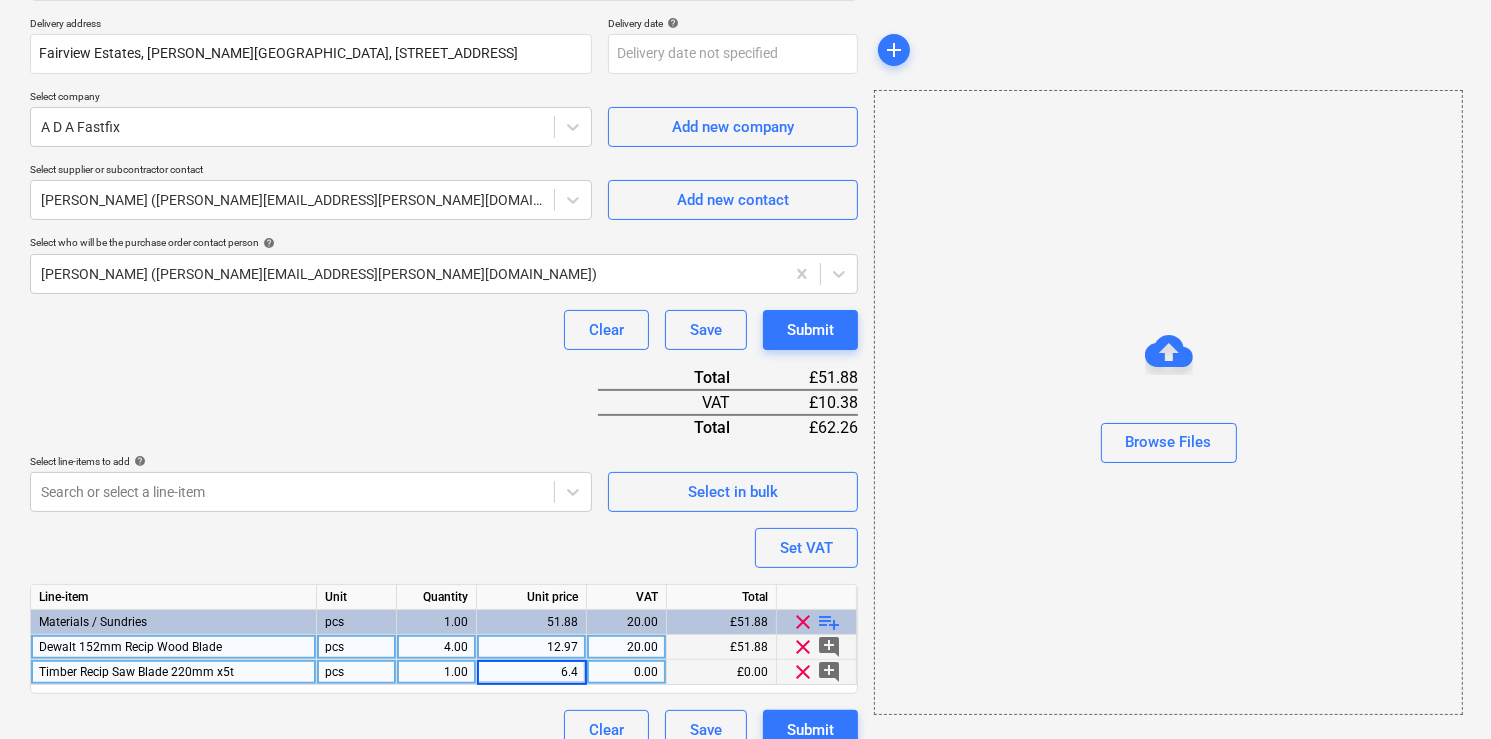 type on "6.43" 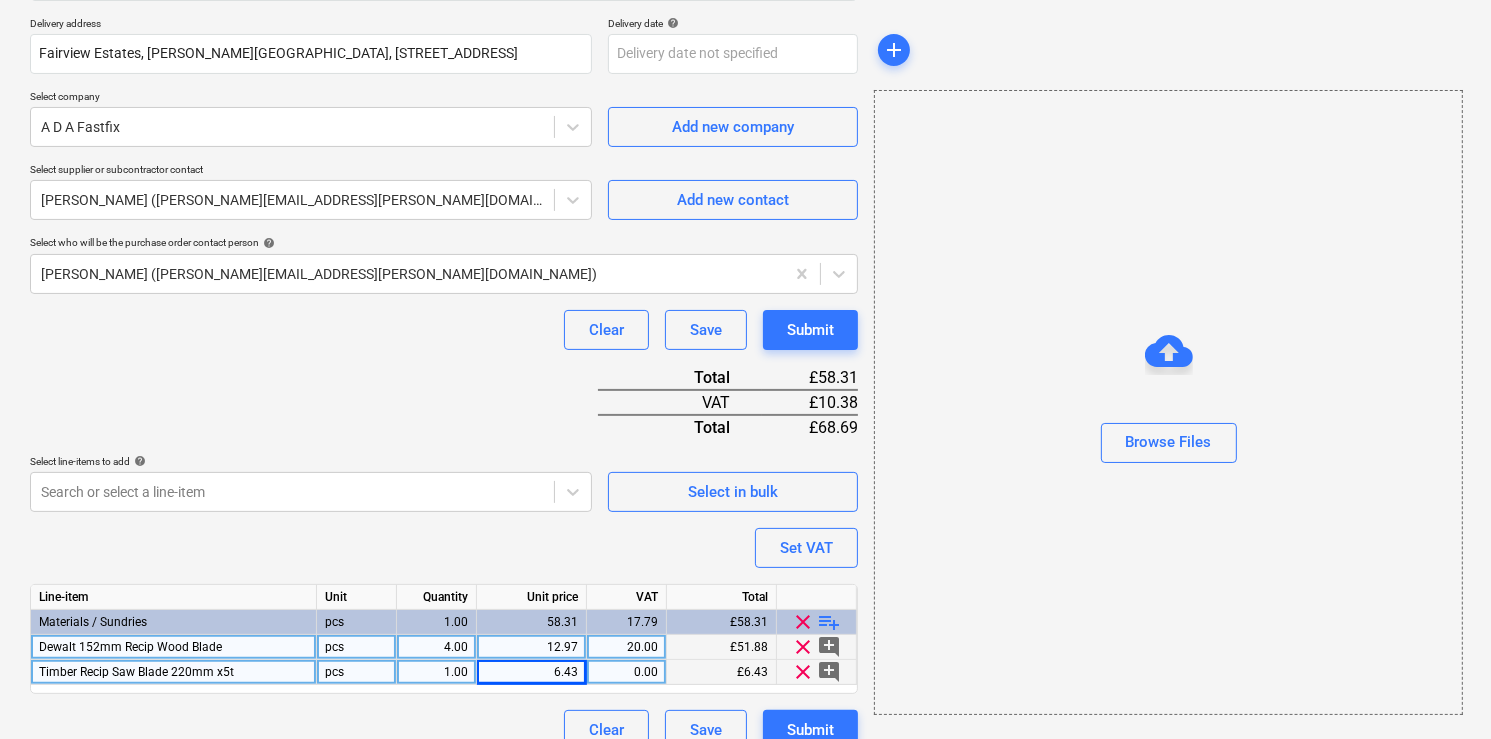 click on "1.00" at bounding box center [436, 672] 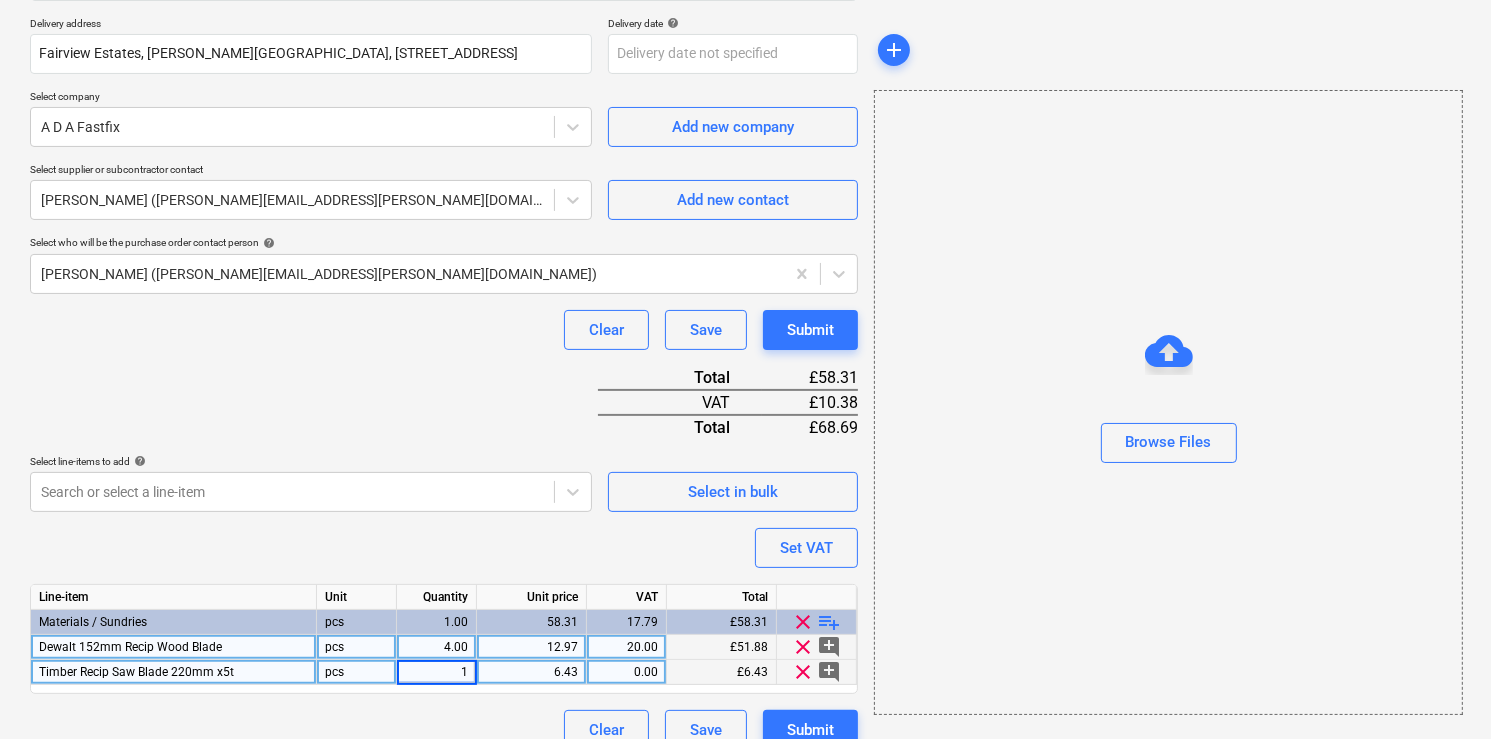 type on "x" 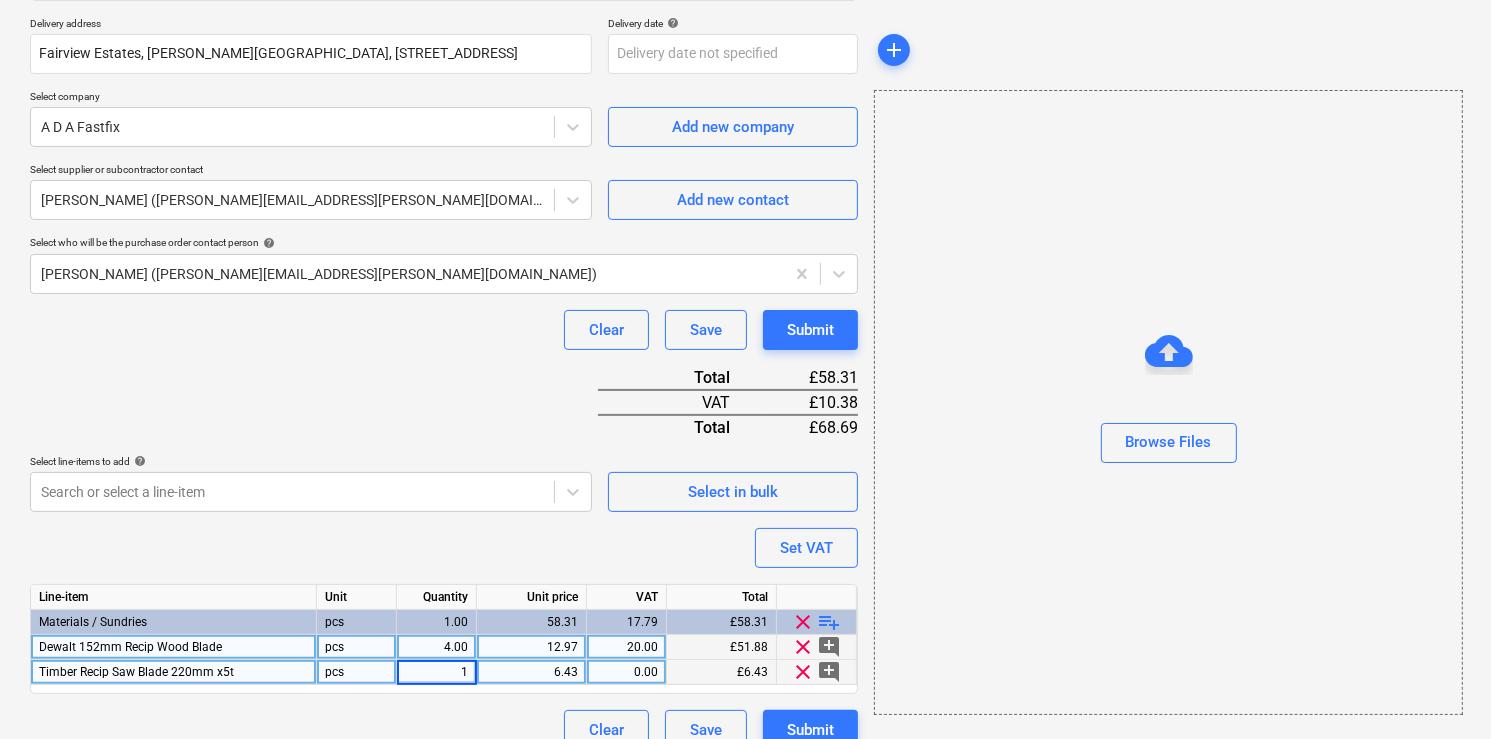 type on "4" 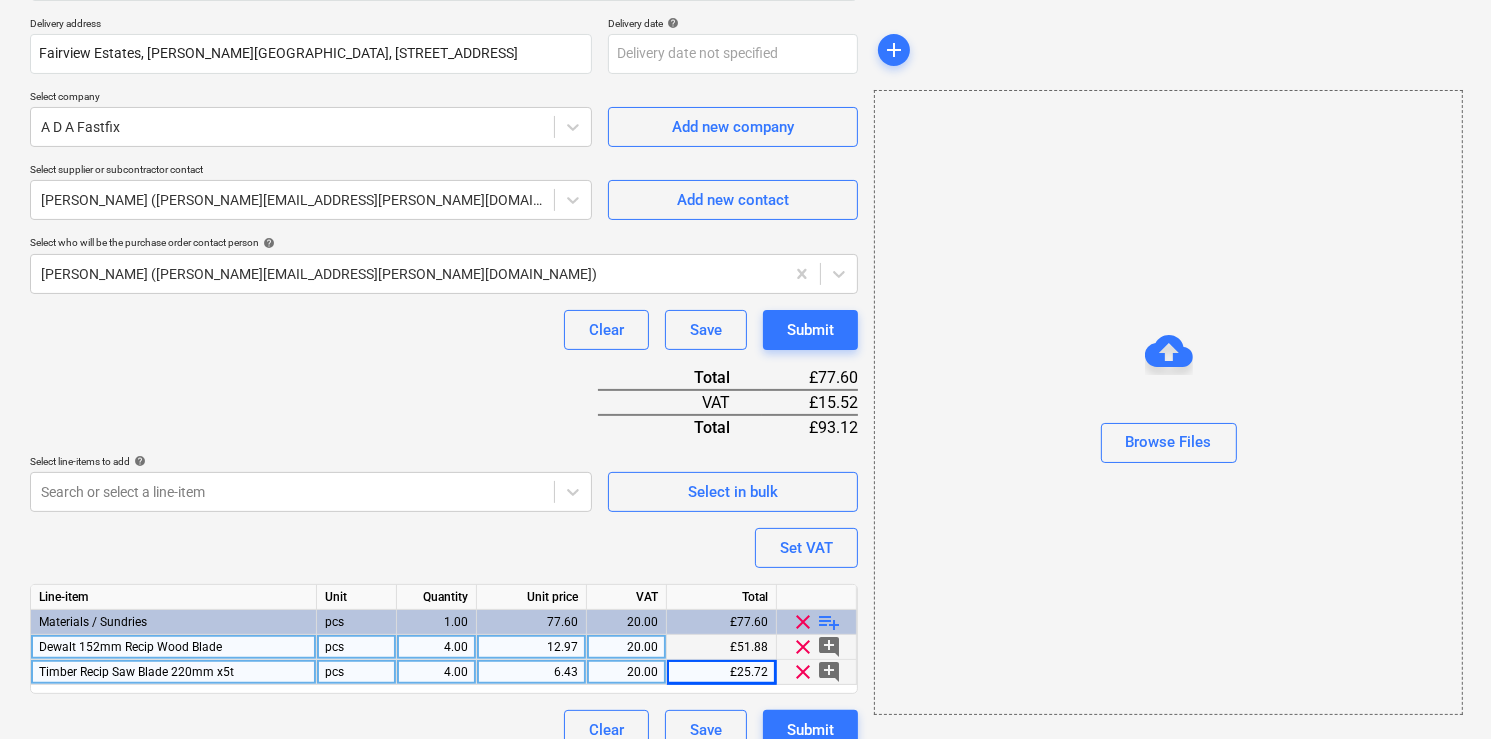 click on "playlist_add" at bounding box center (830, 622) 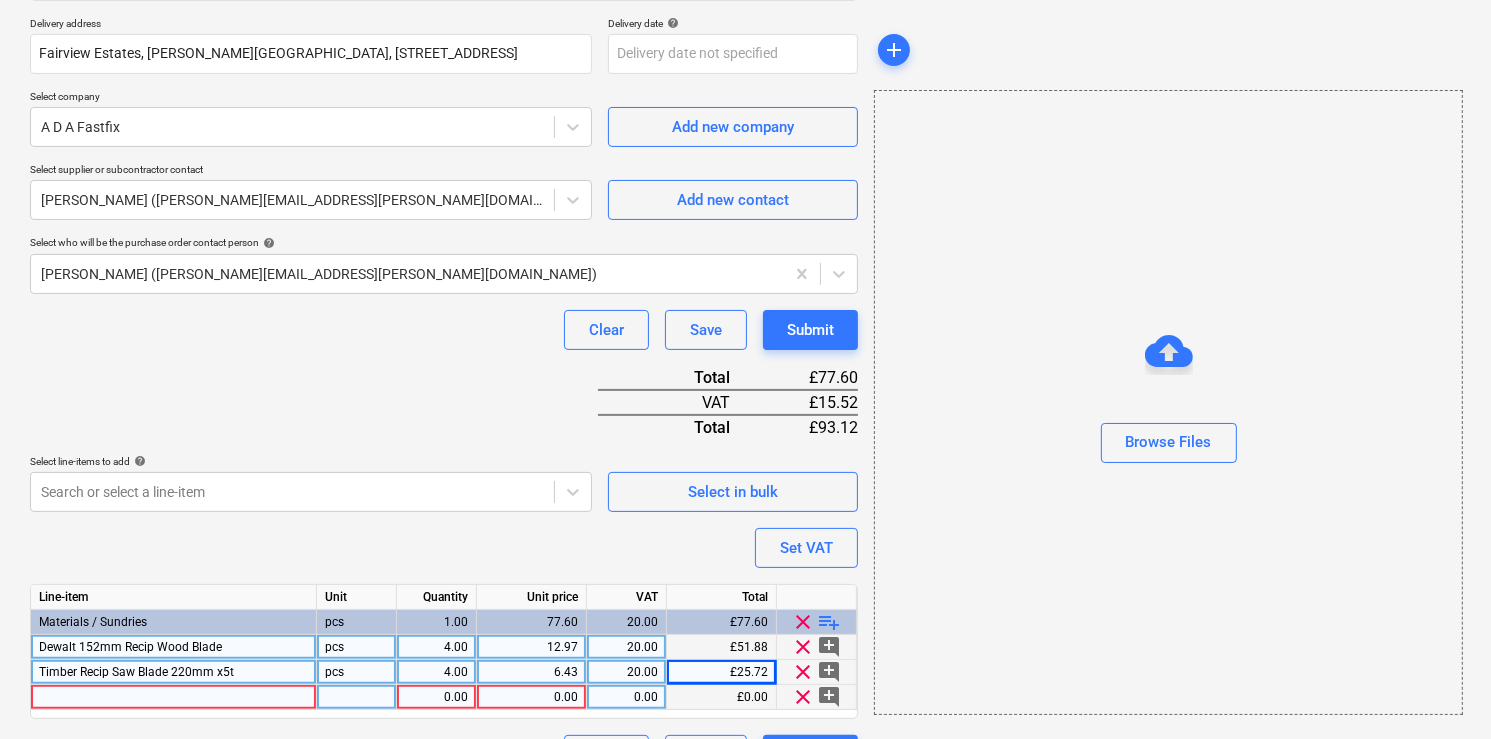 type on "x" 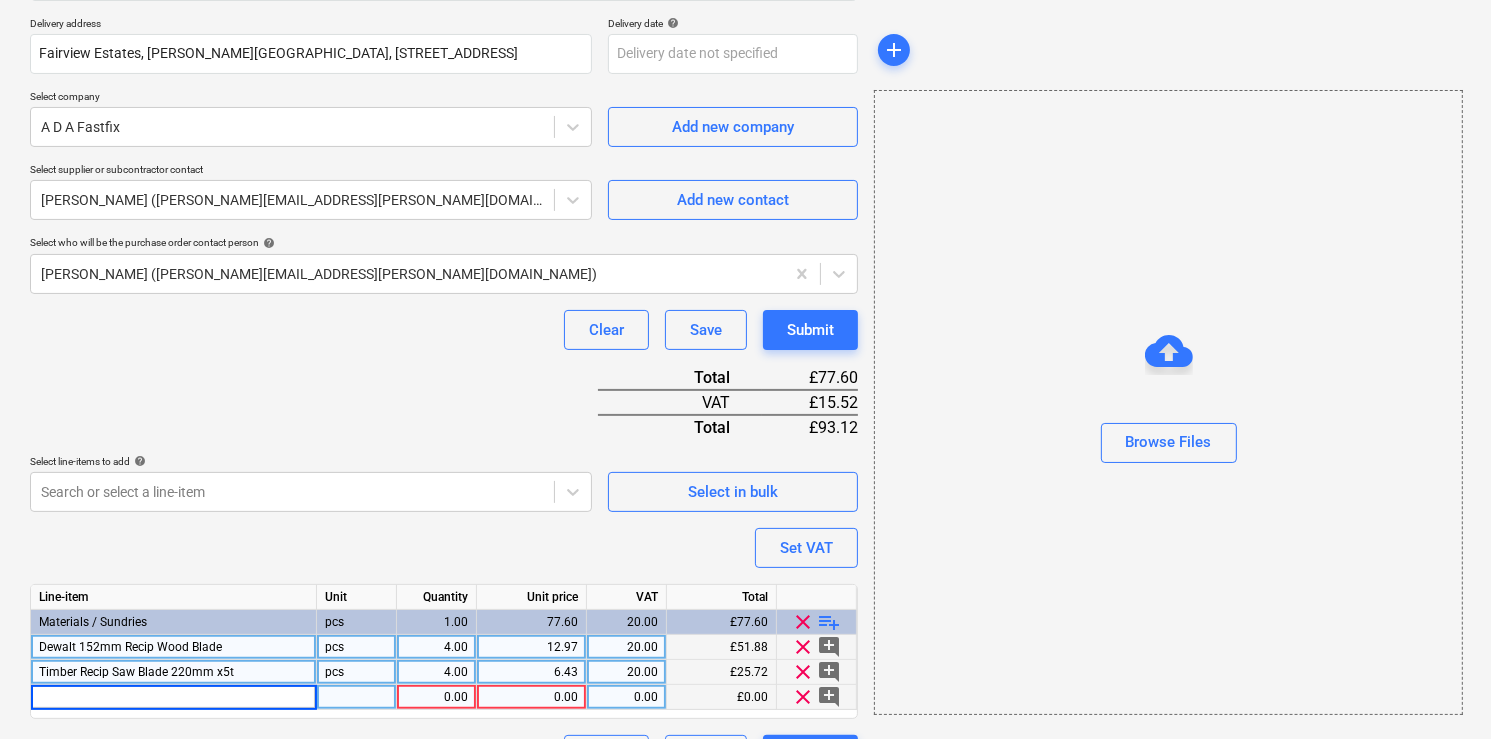 type on "Dormer 8.0mm A002 HSS-Tin" 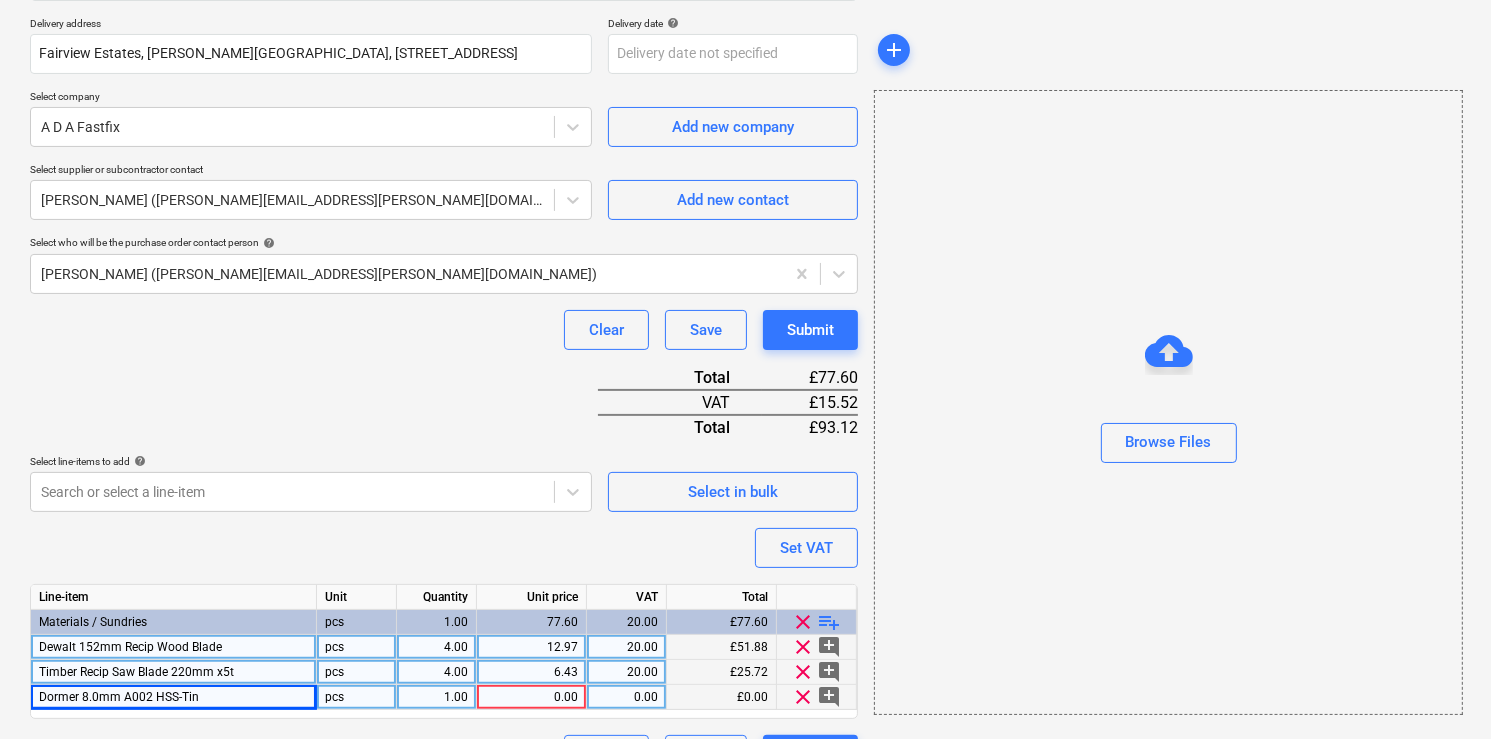 click on "Dormer 8.0mm A002 HSS-Tin" at bounding box center [174, 697] 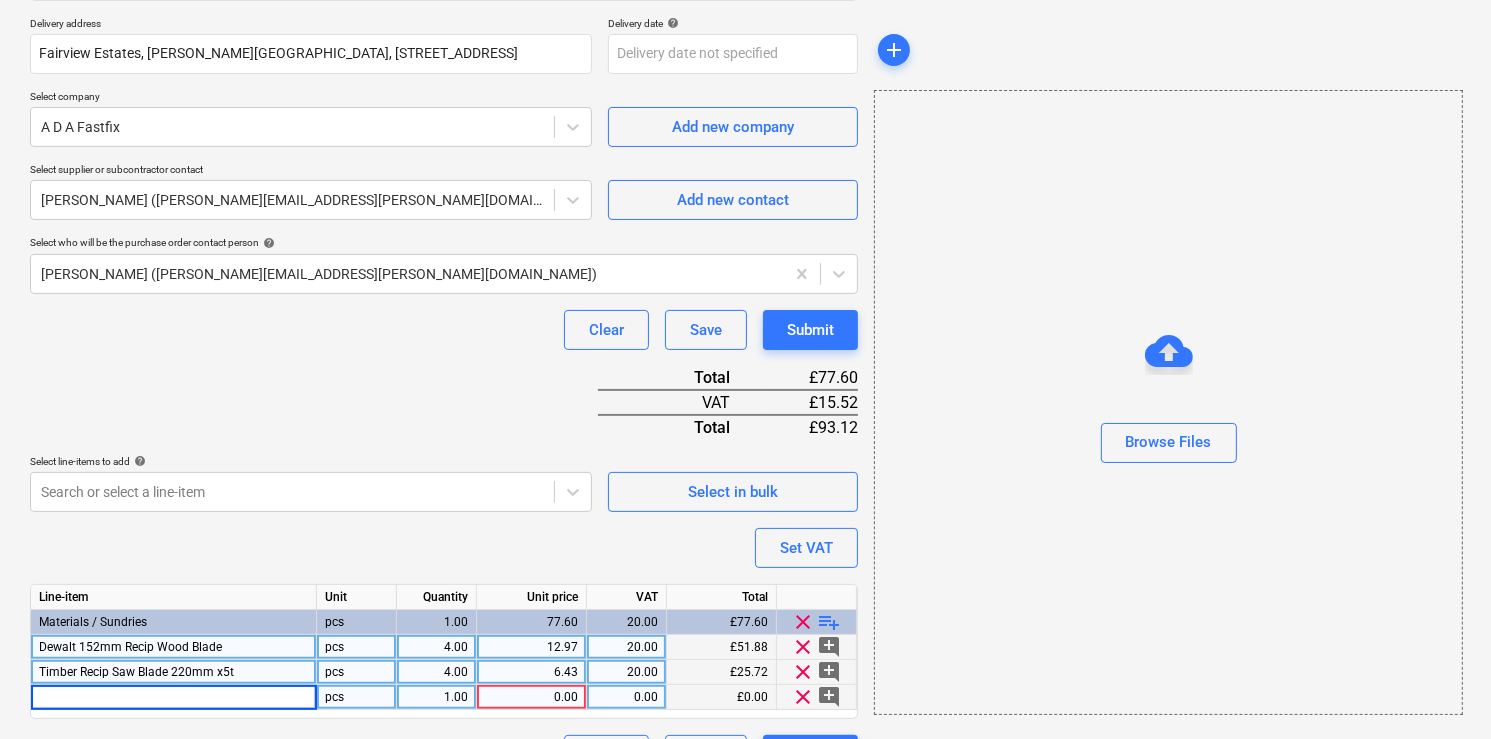 type on "Coated Jobber Drill" 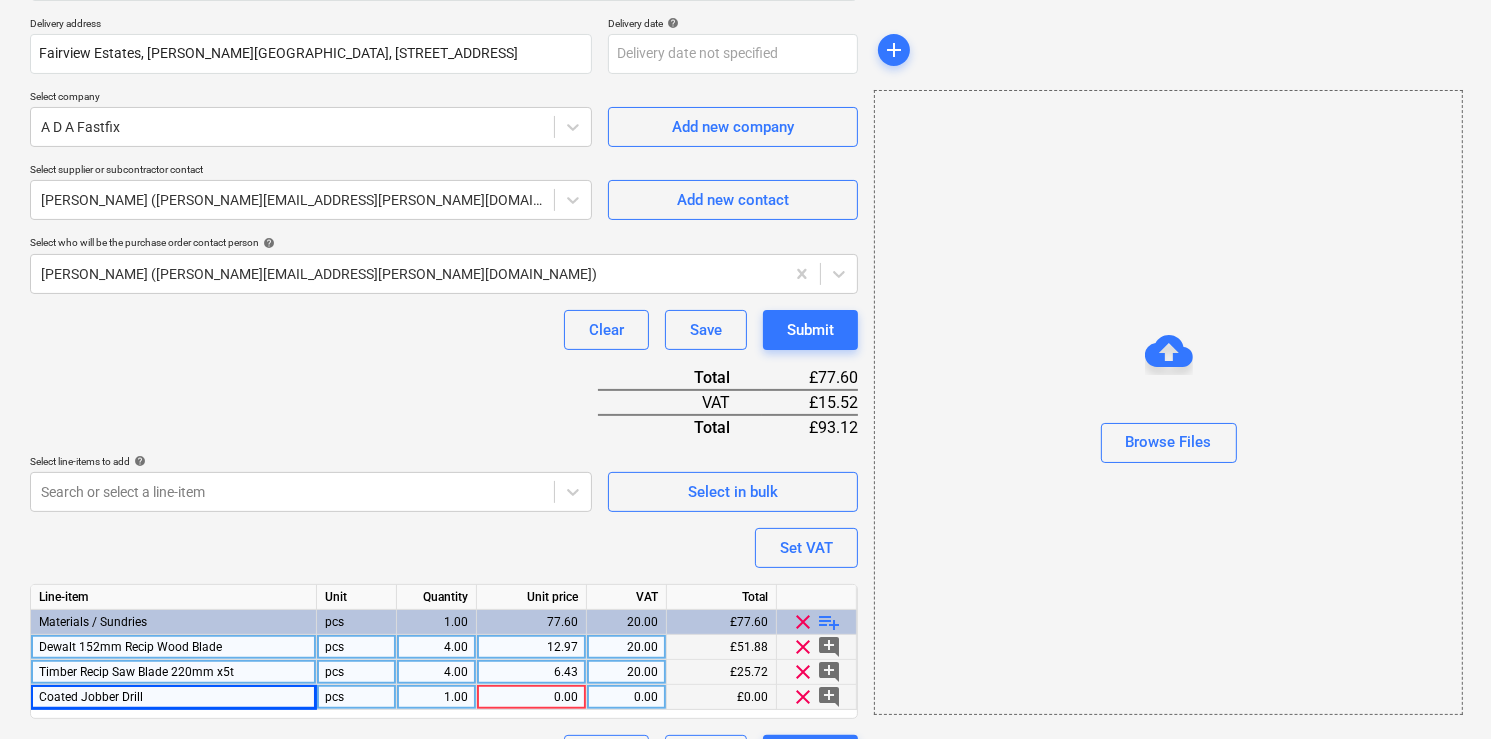 click on "Coated Jobber Drill" at bounding box center [174, 697] 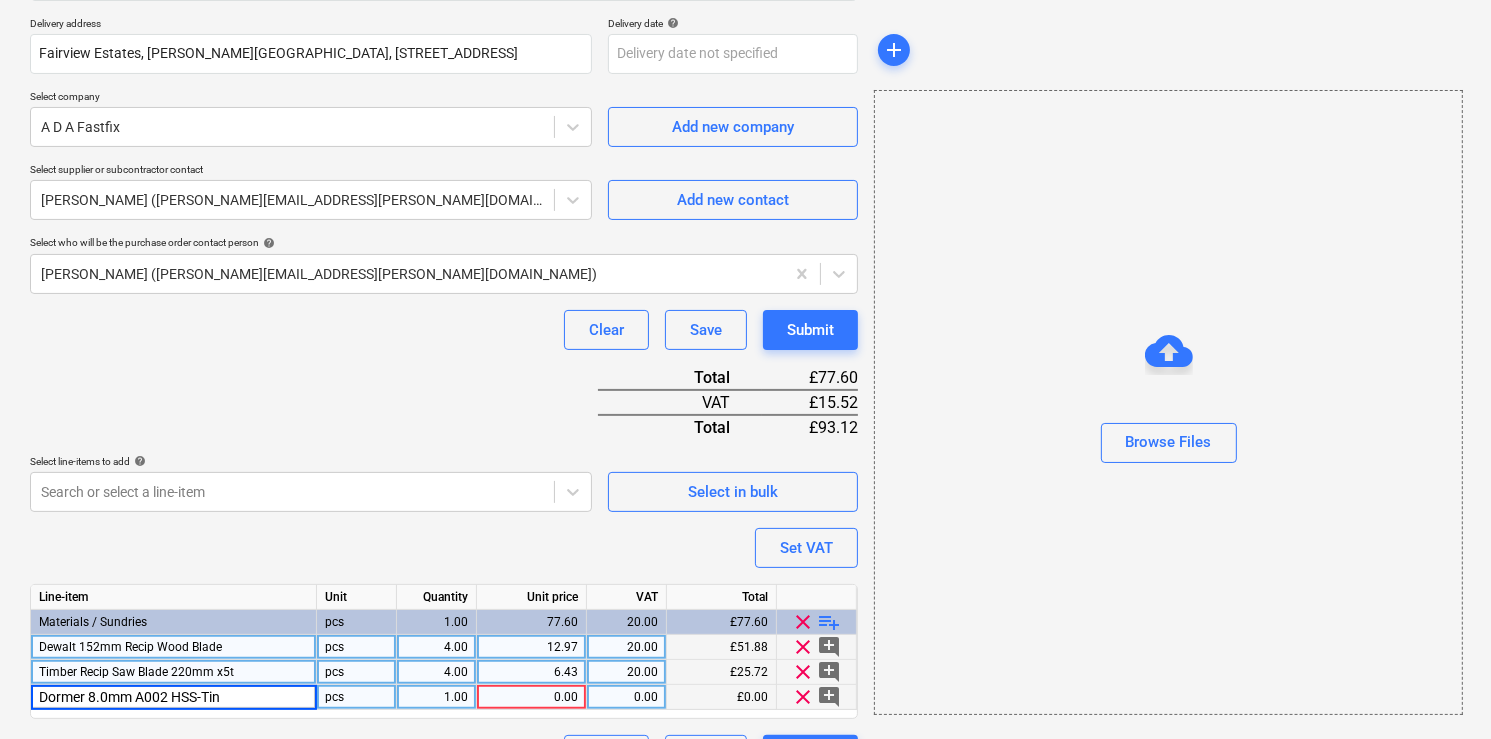 type on "Dormer 8.0mm A002 HSS-Tin" 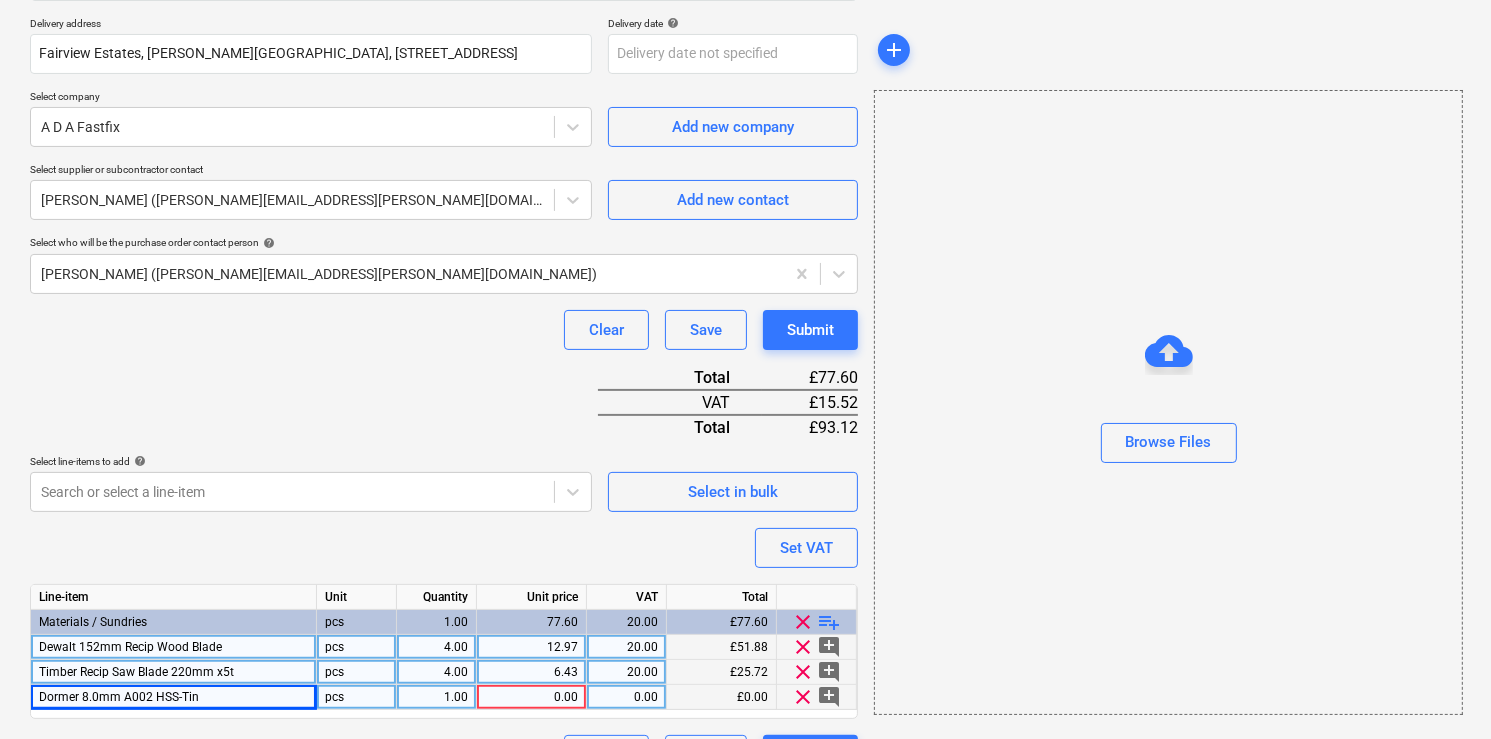 click on "Dormer 8.0mm A002 HSS-Tin" at bounding box center [174, 697] 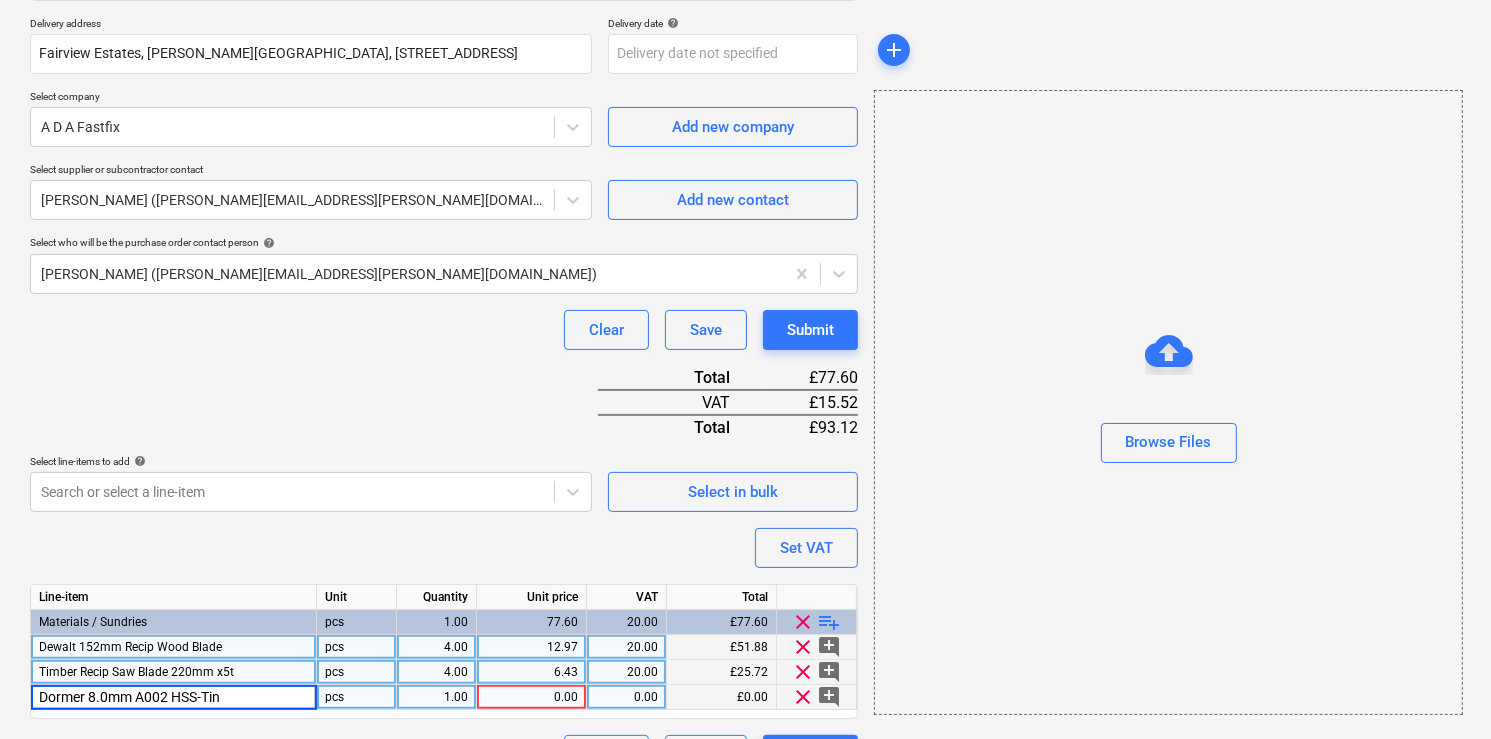 type on "x" 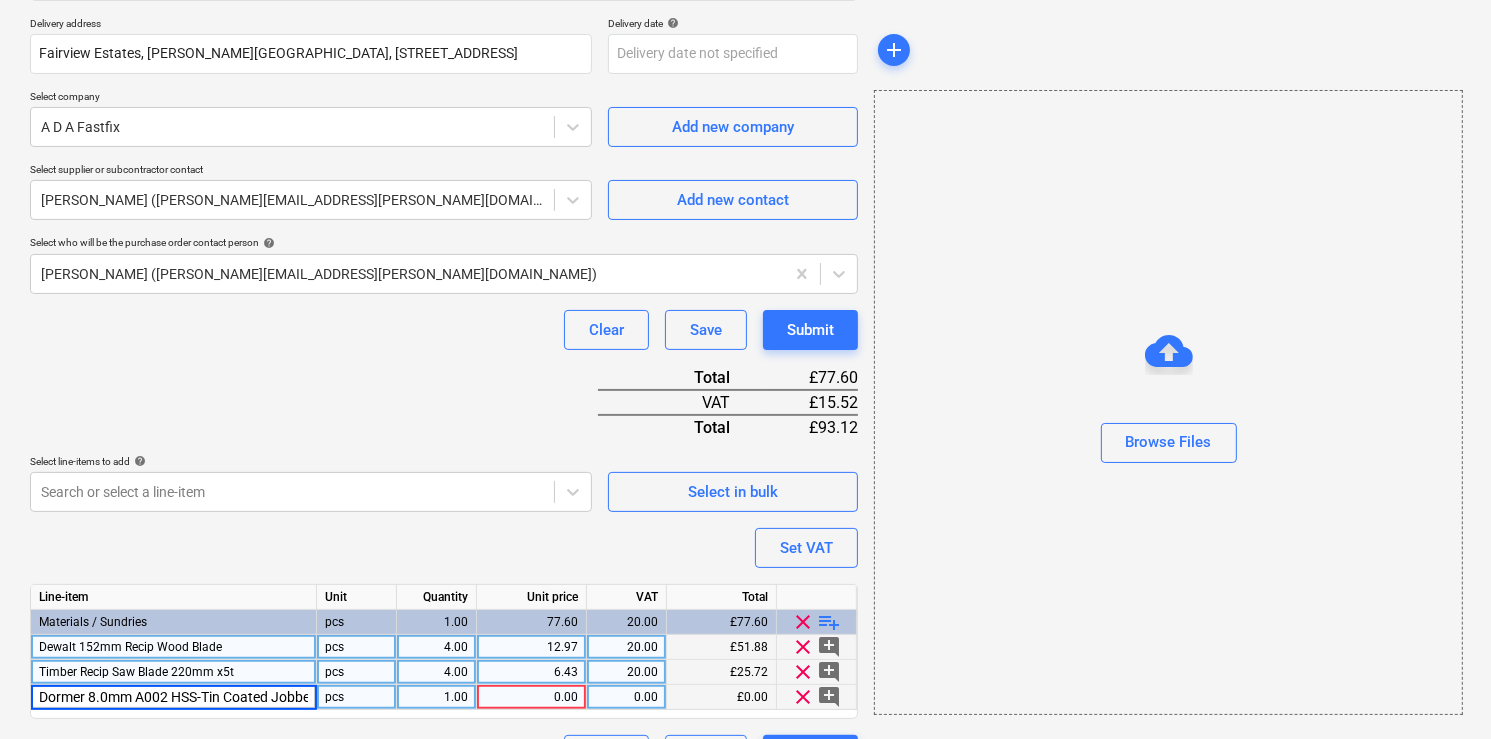 scroll, scrollTop: 0, scrollLeft: 39, axis: horizontal 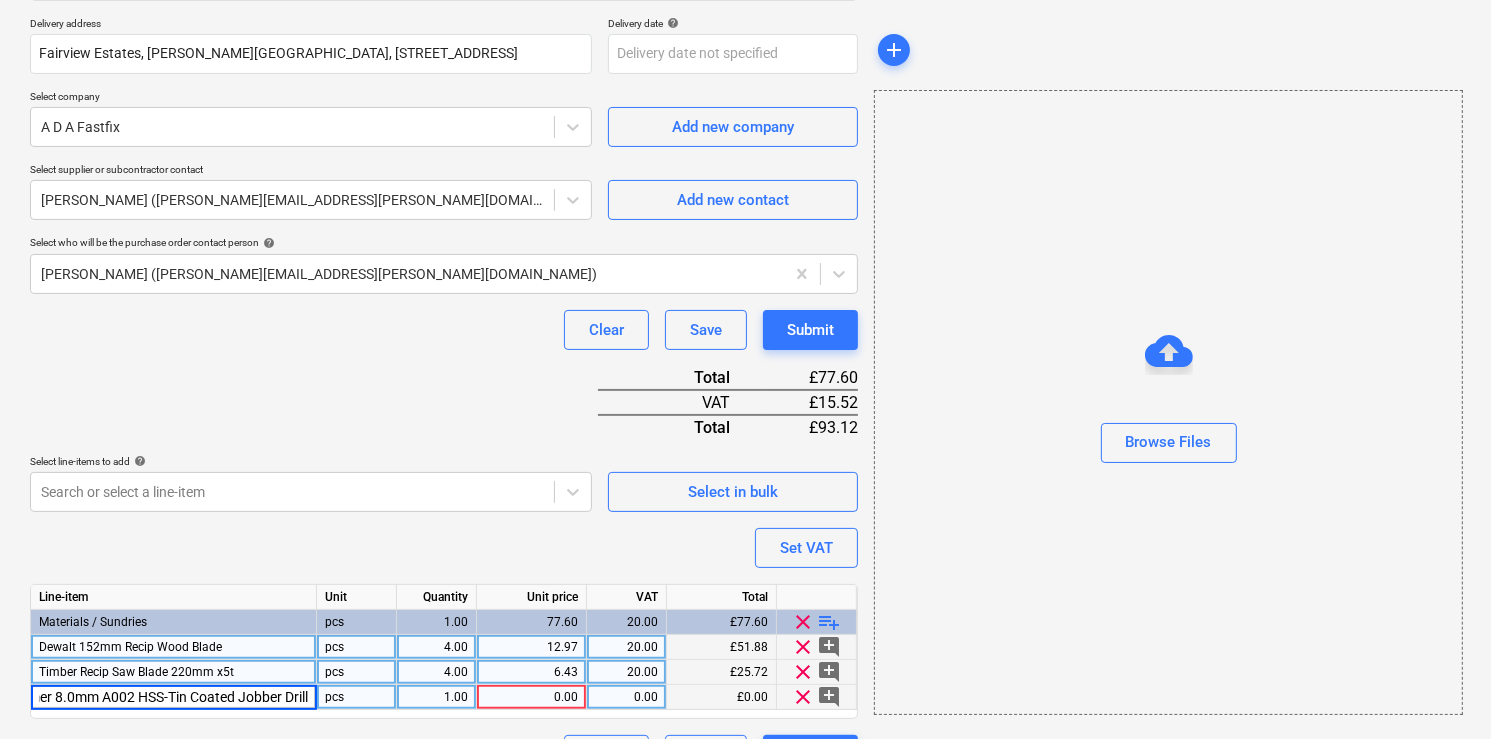 type on "x" 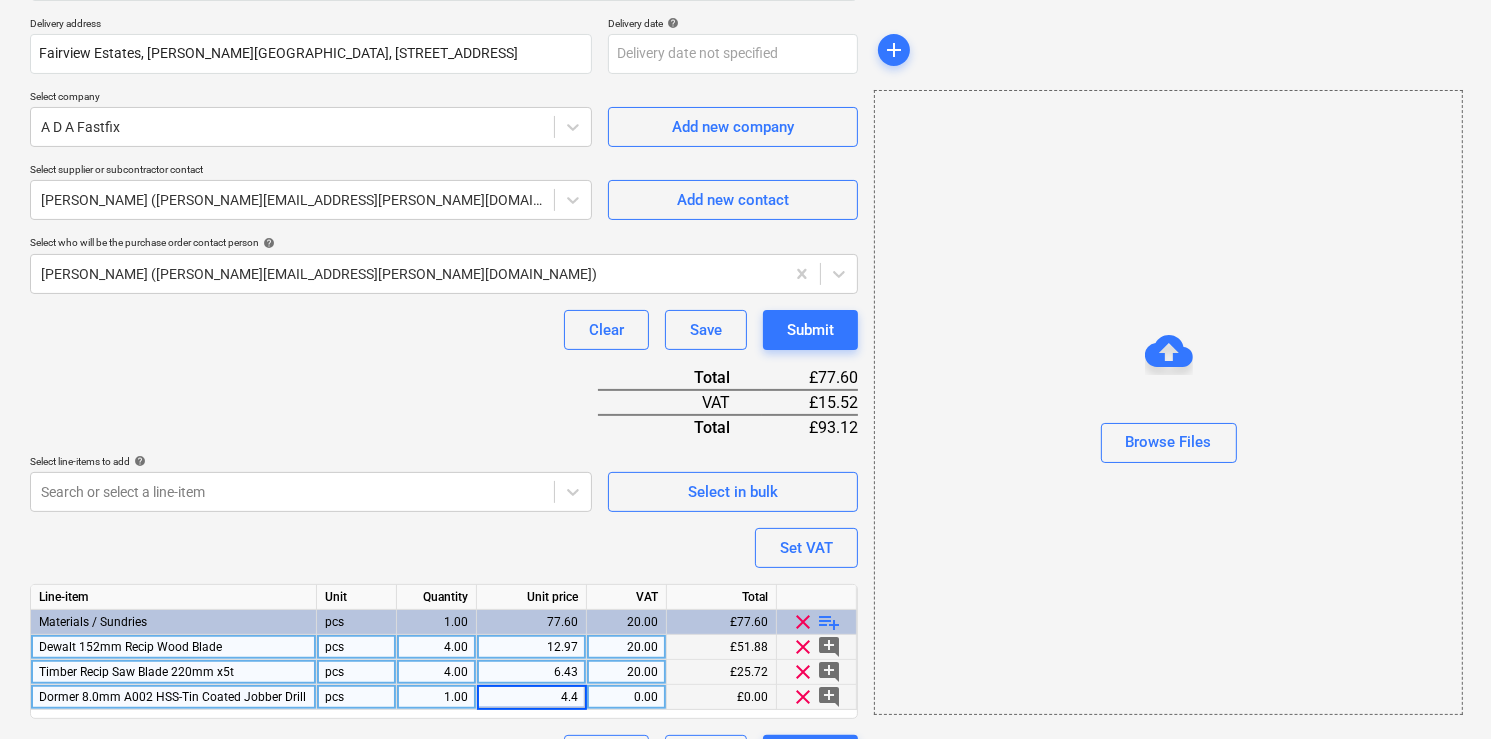 type on "4.43" 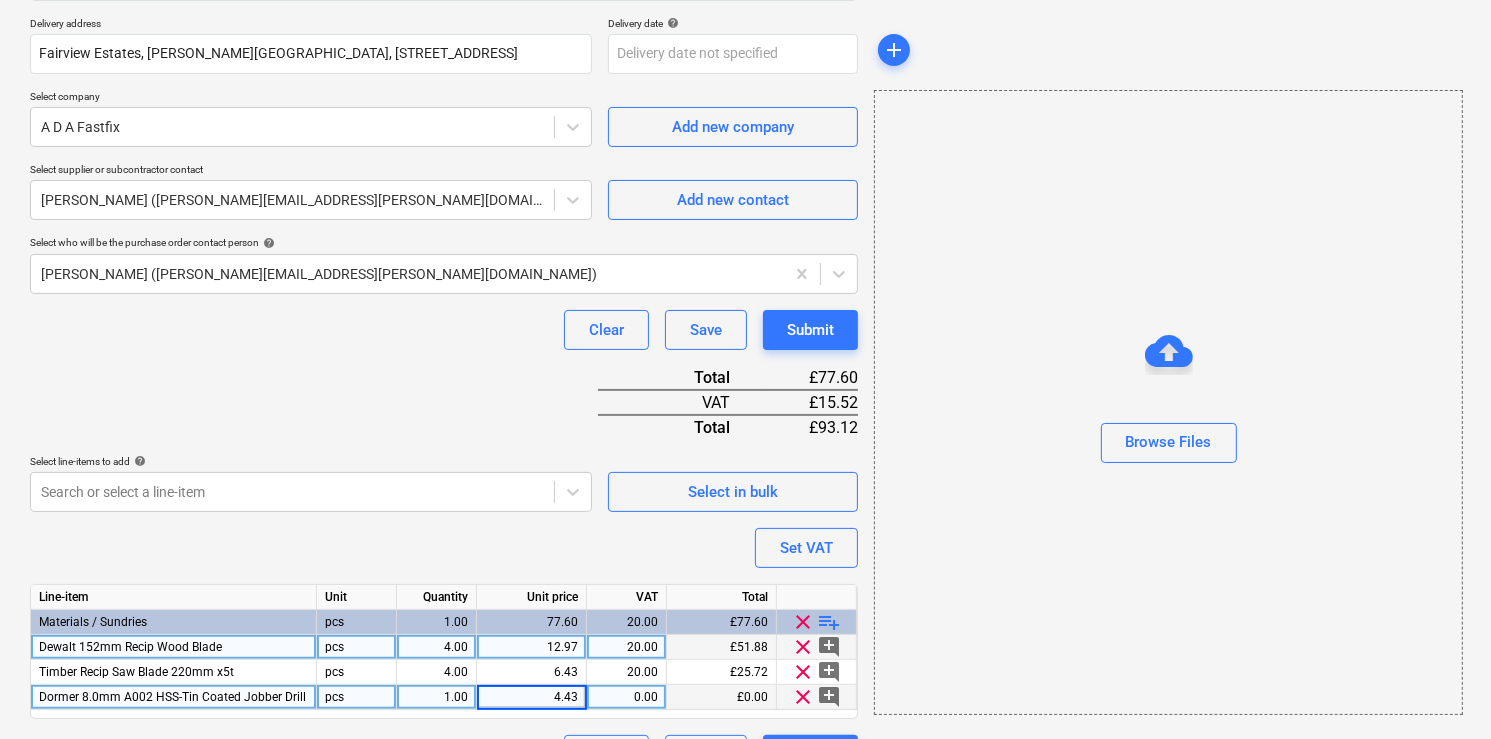 click on "1.00" at bounding box center [436, 697] 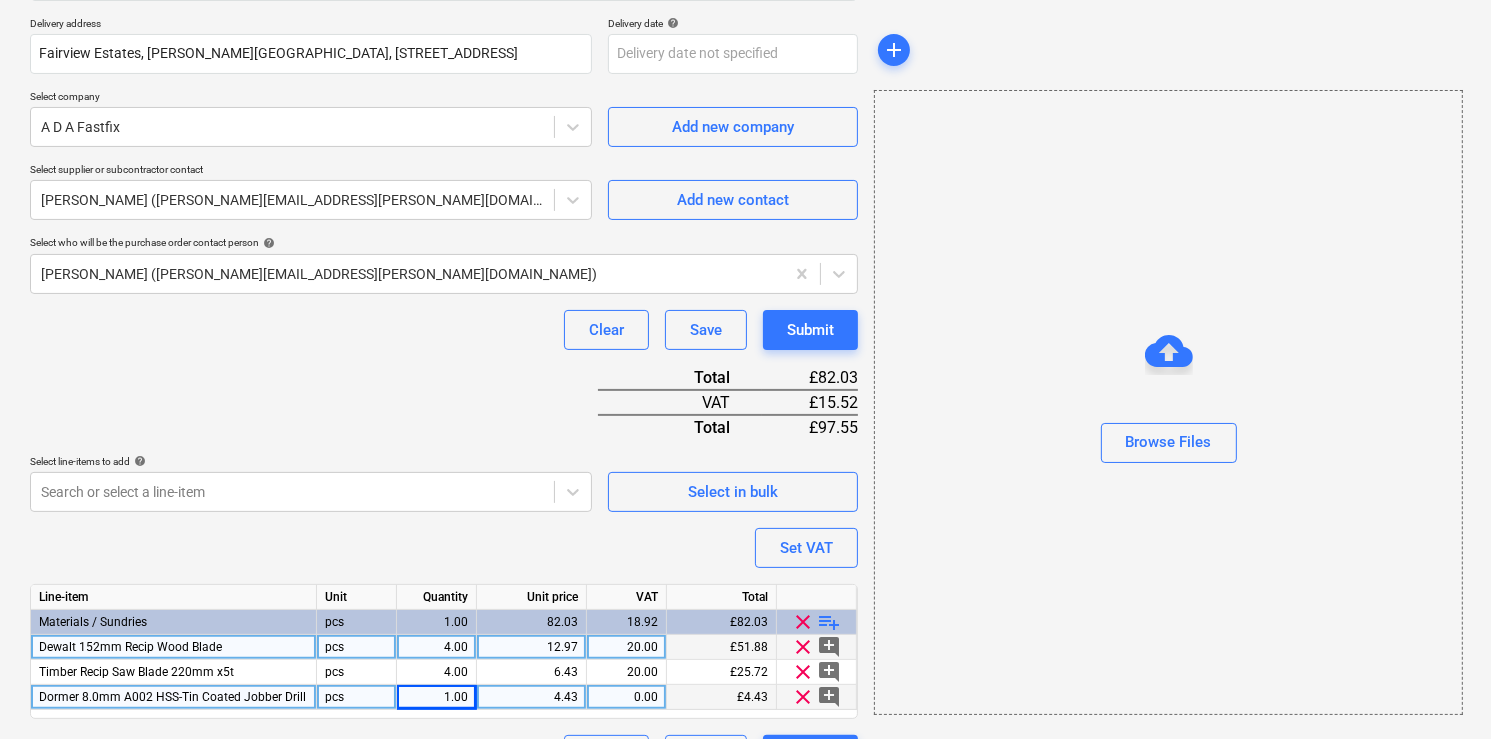 click on "1.00" at bounding box center (436, 697) 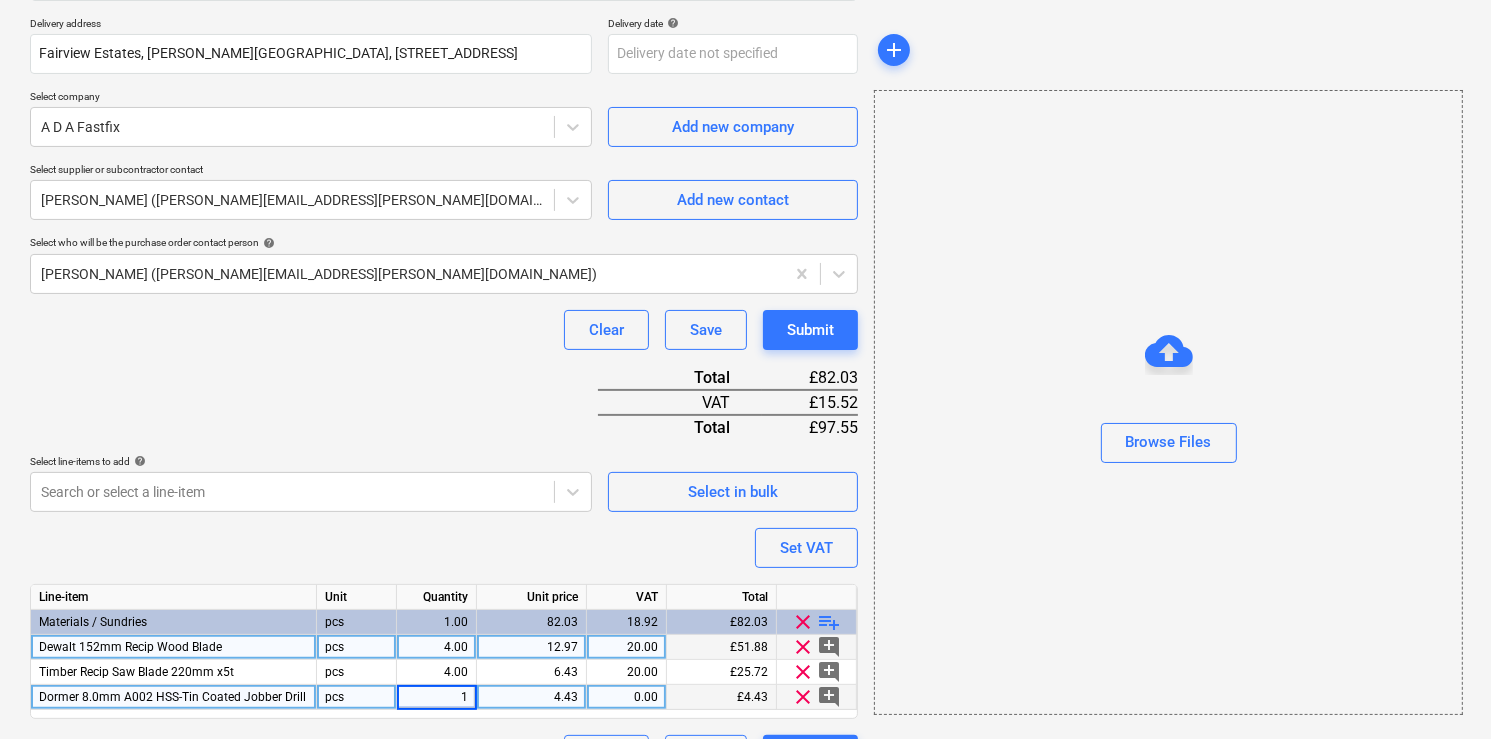type on "10" 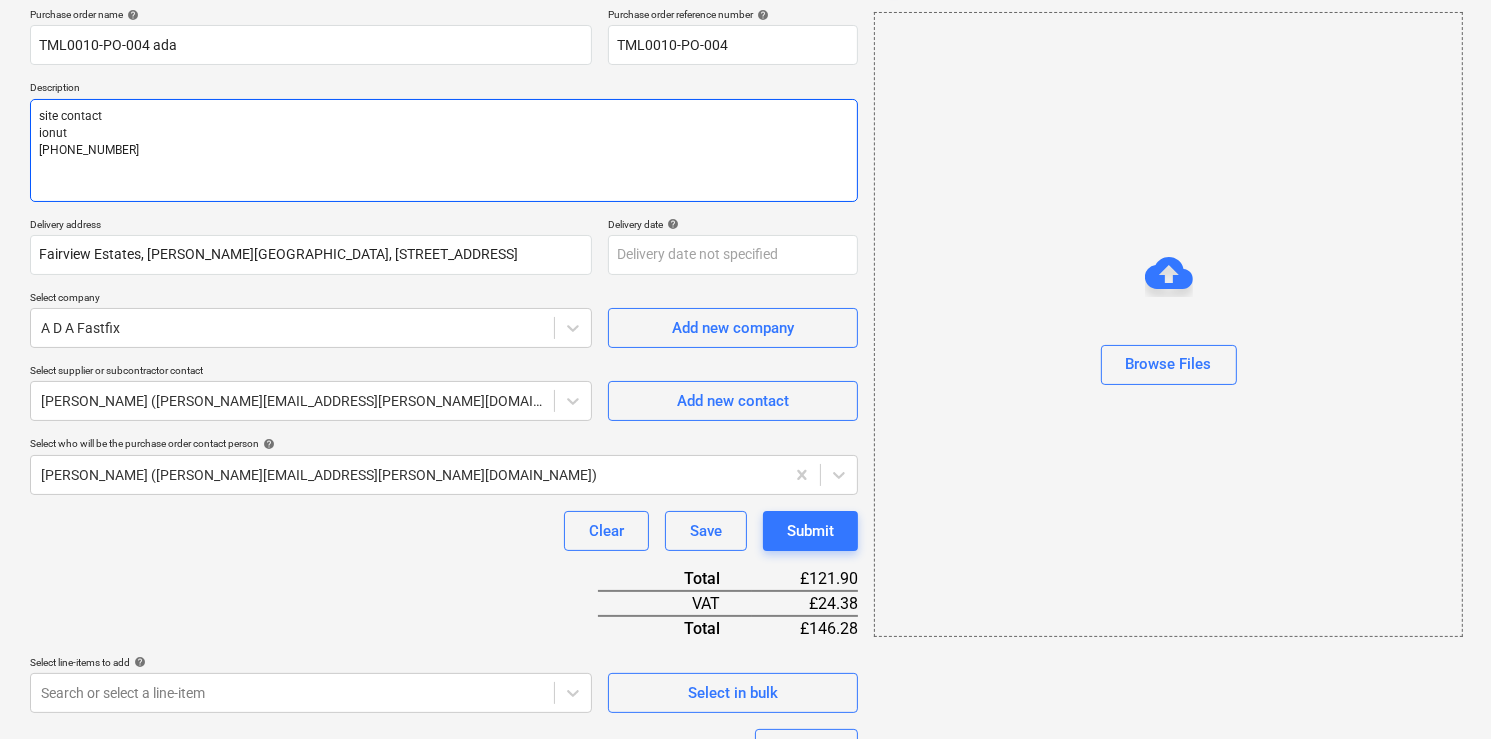 scroll, scrollTop: 0, scrollLeft: 0, axis: both 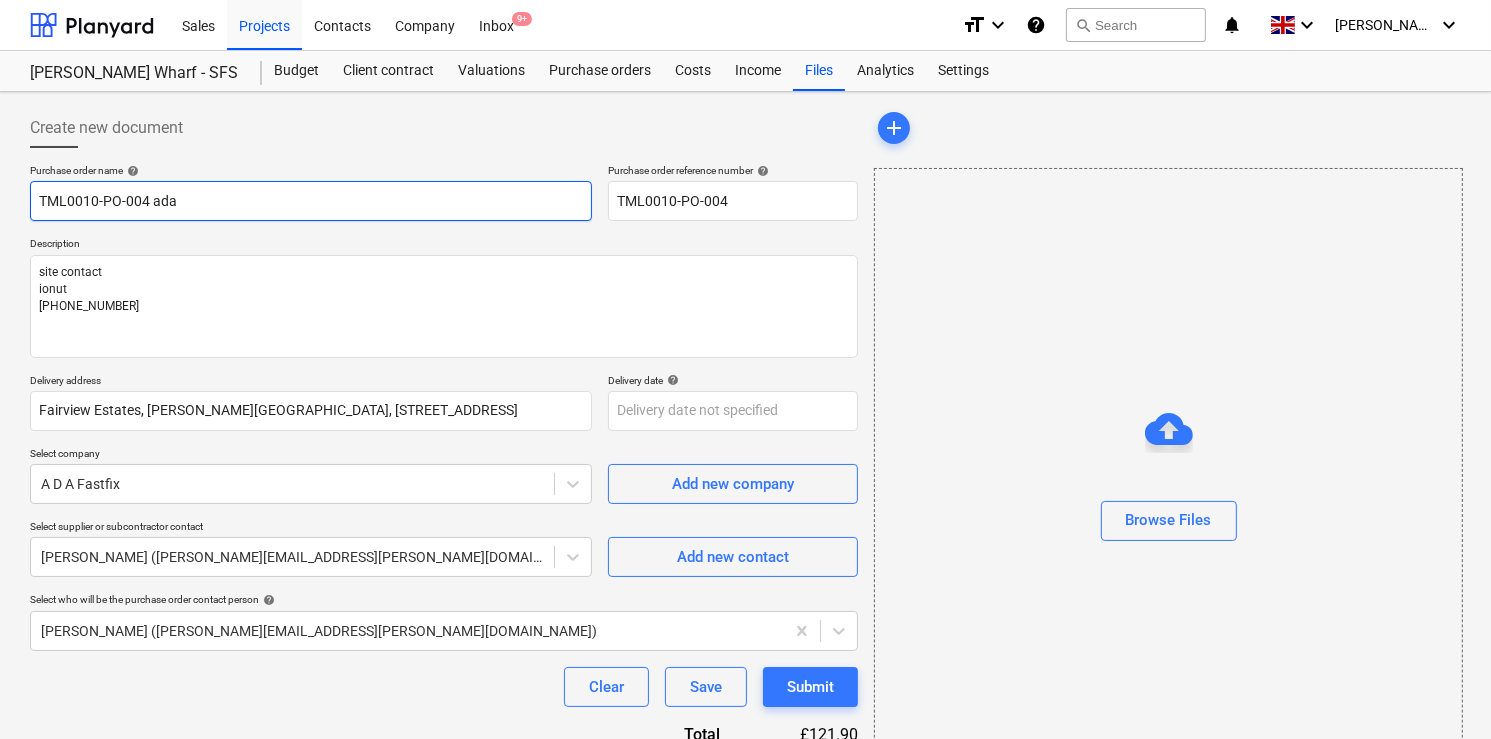 click on "TML0010-PO-004 ada" at bounding box center [311, 201] 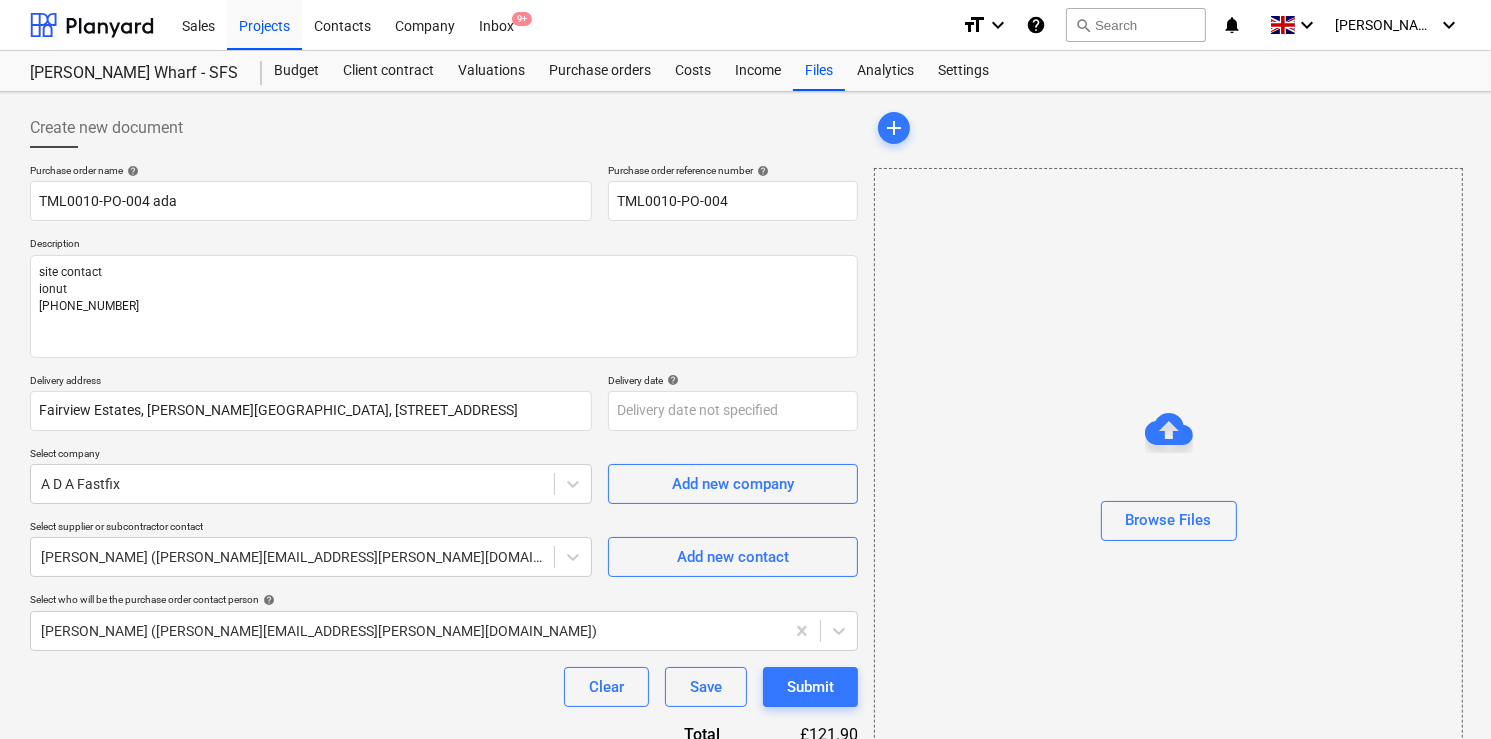 click on "[PERSON_NAME] Wharf - SFS Budget Client contract Valuations Purchase orders Costs Income Files Analytics Settings" at bounding box center [745, 71] 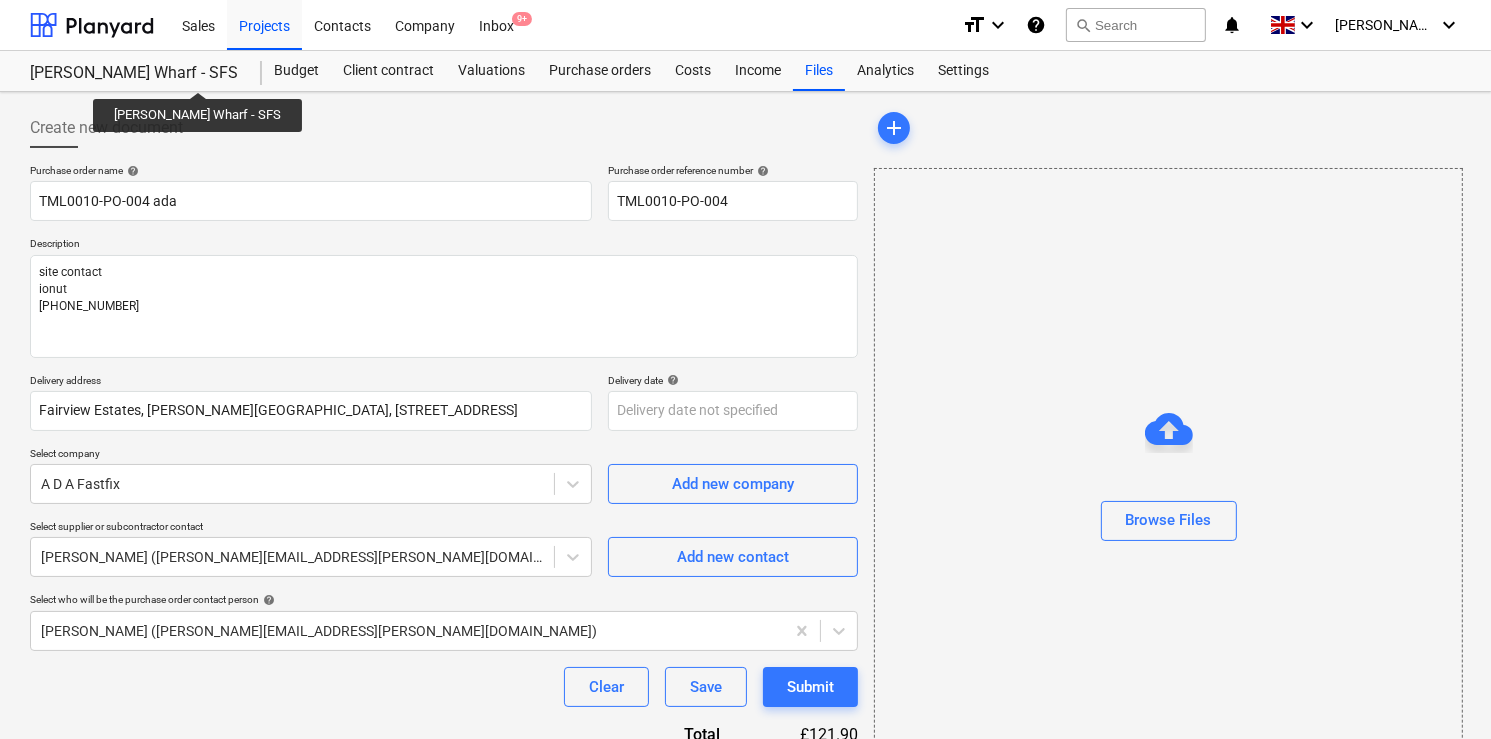 click on "[PERSON_NAME] Wharf - SFS" at bounding box center (134, 73) 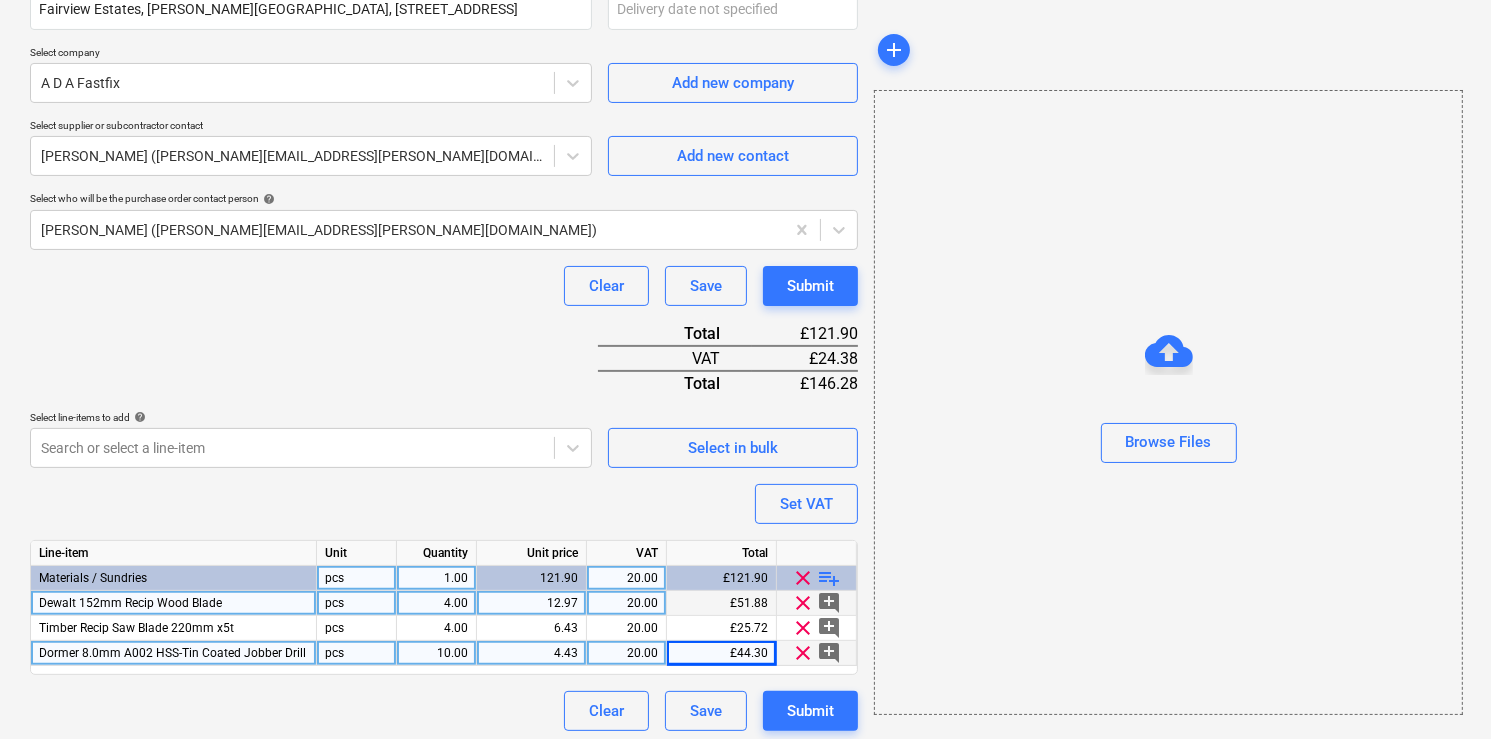 scroll, scrollTop: 408, scrollLeft: 0, axis: vertical 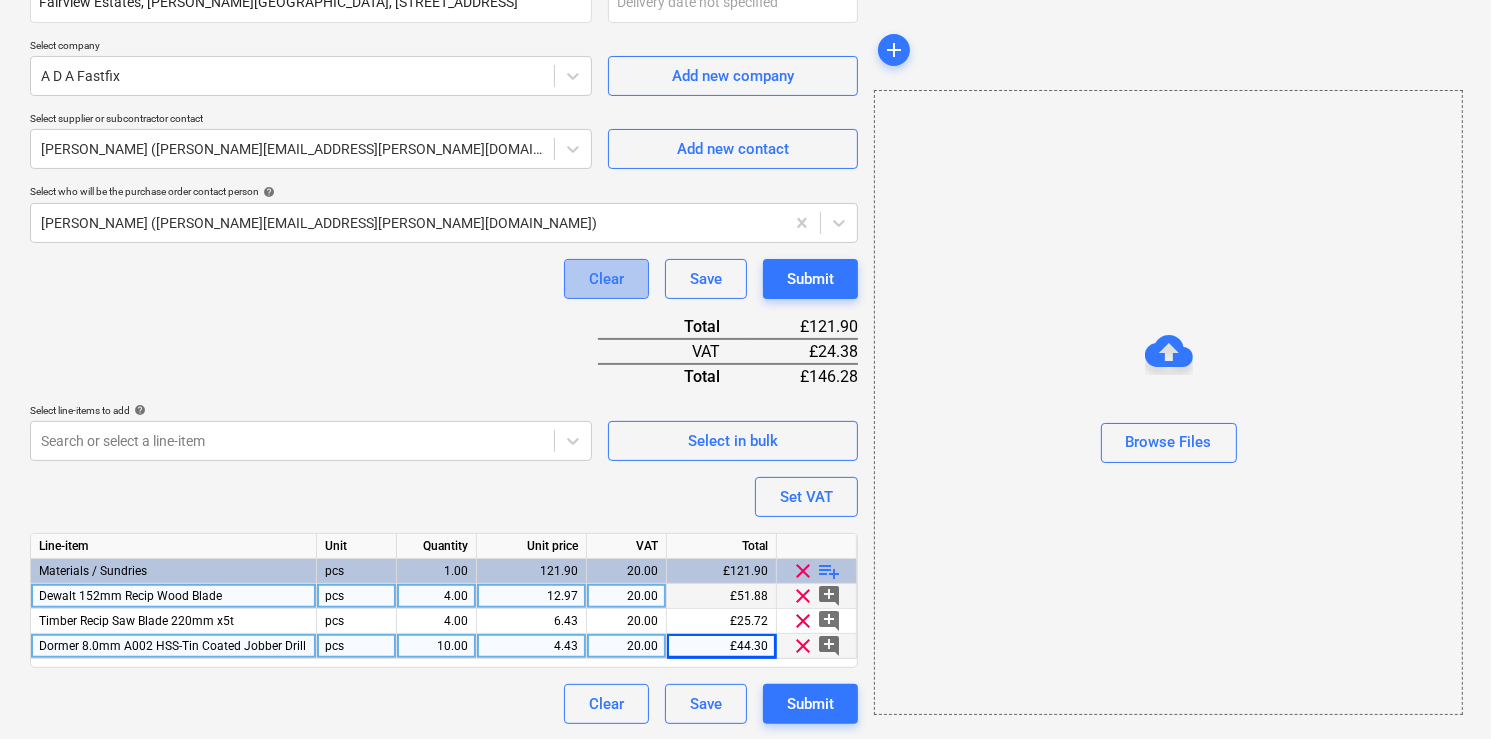 click on "Clear" at bounding box center [606, 279] 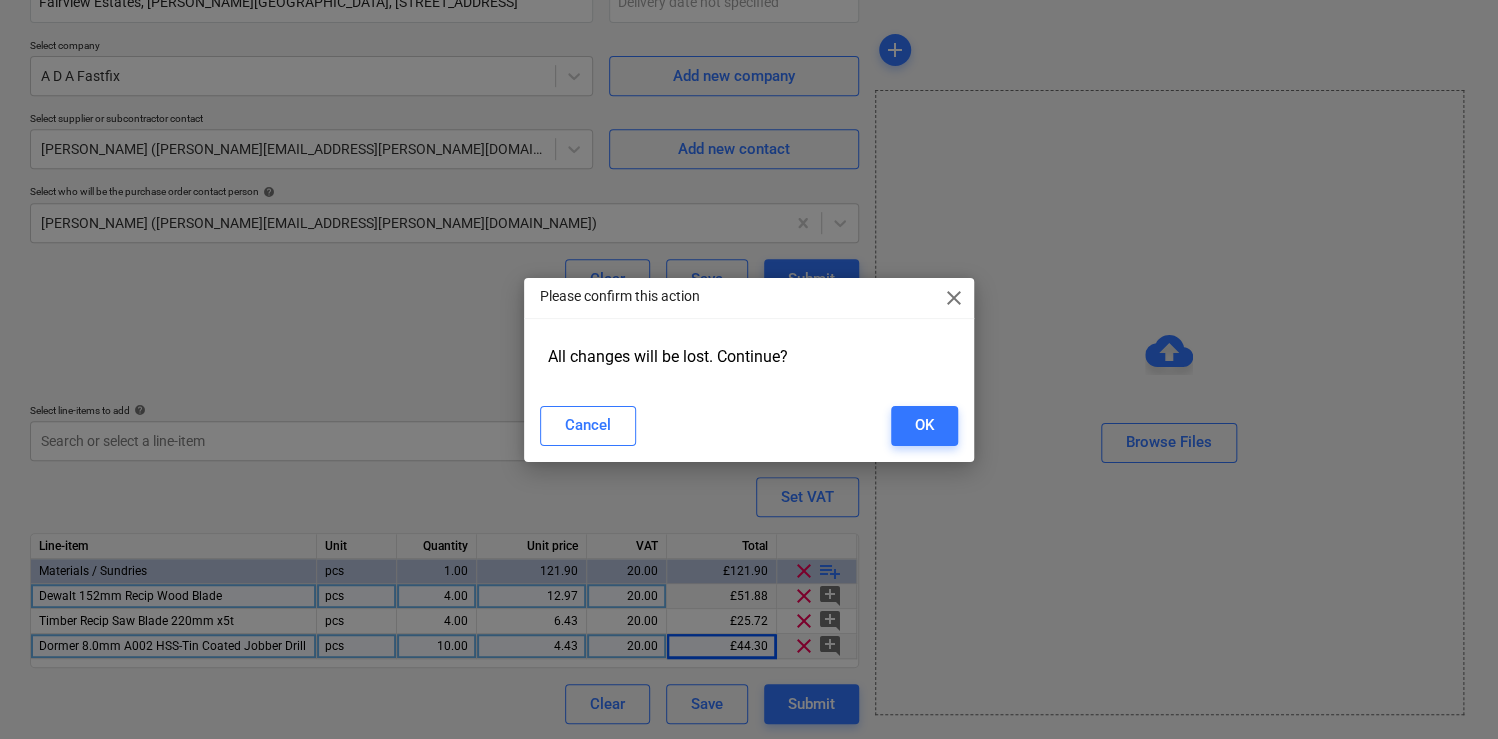 click on "Please confirm this action close All changes will be lost. Continue? Cancel OK" at bounding box center [749, 369] 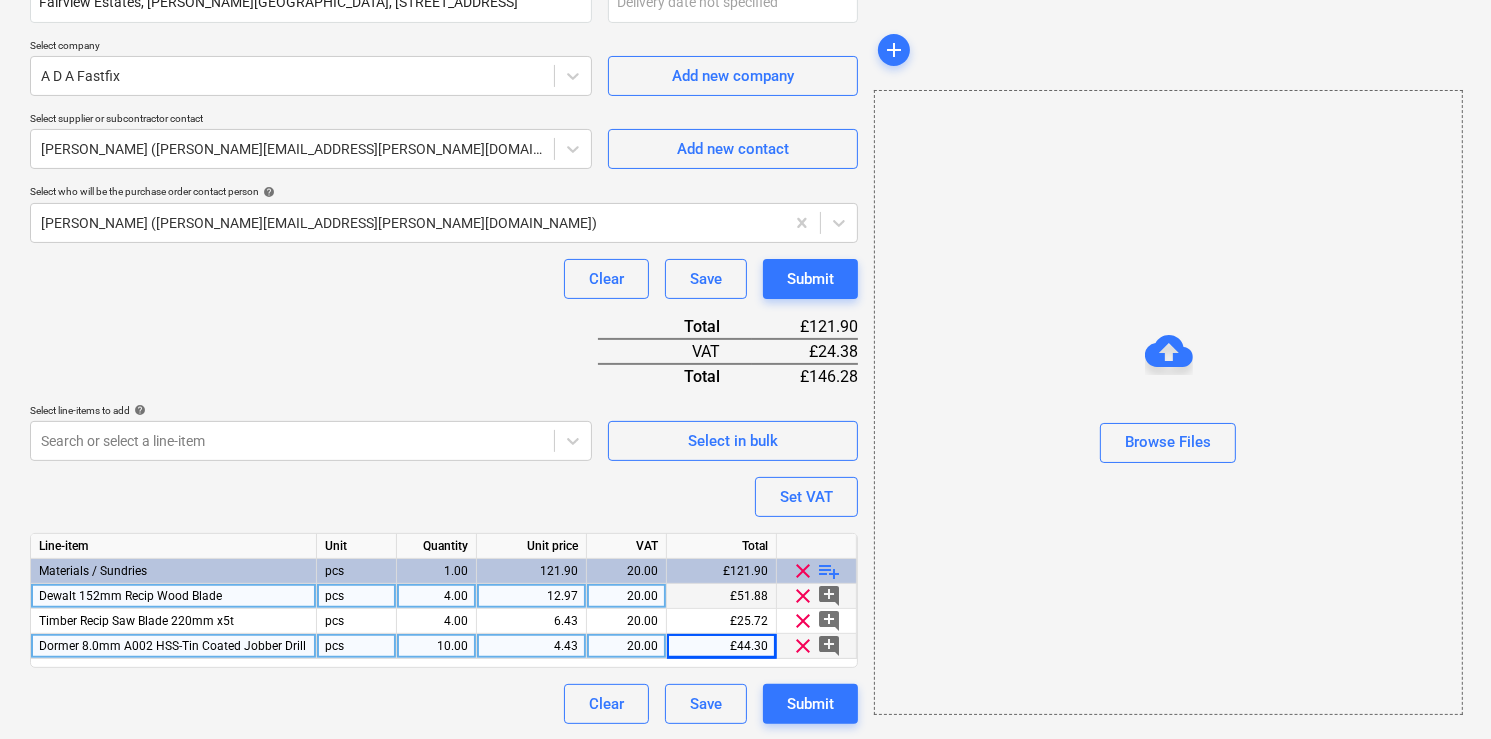 click on "Dewalt 152mm Recip Wood Blade" at bounding box center [130, 596] 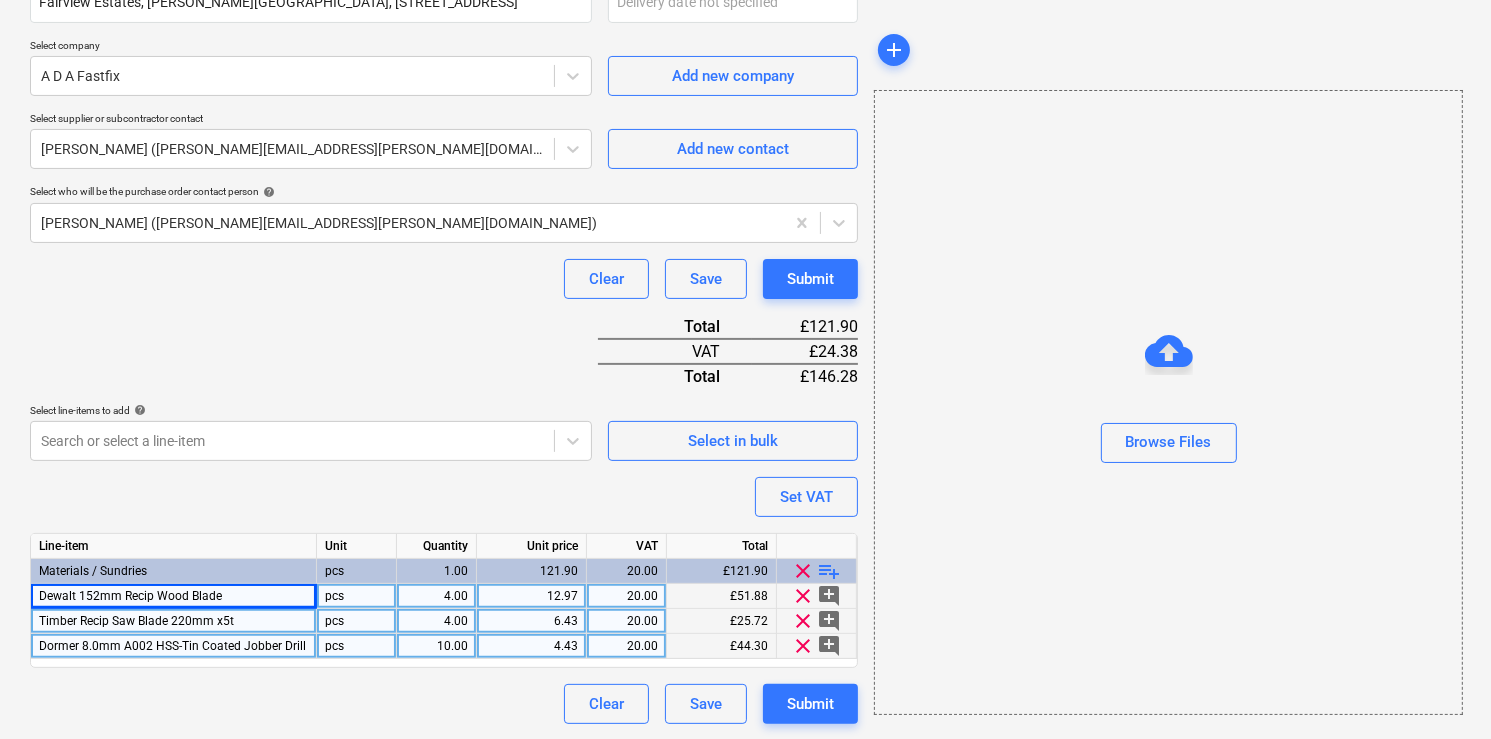 click on "Timber Recip Saw Blade 220mm x5t" at bounding box center (136, 621) 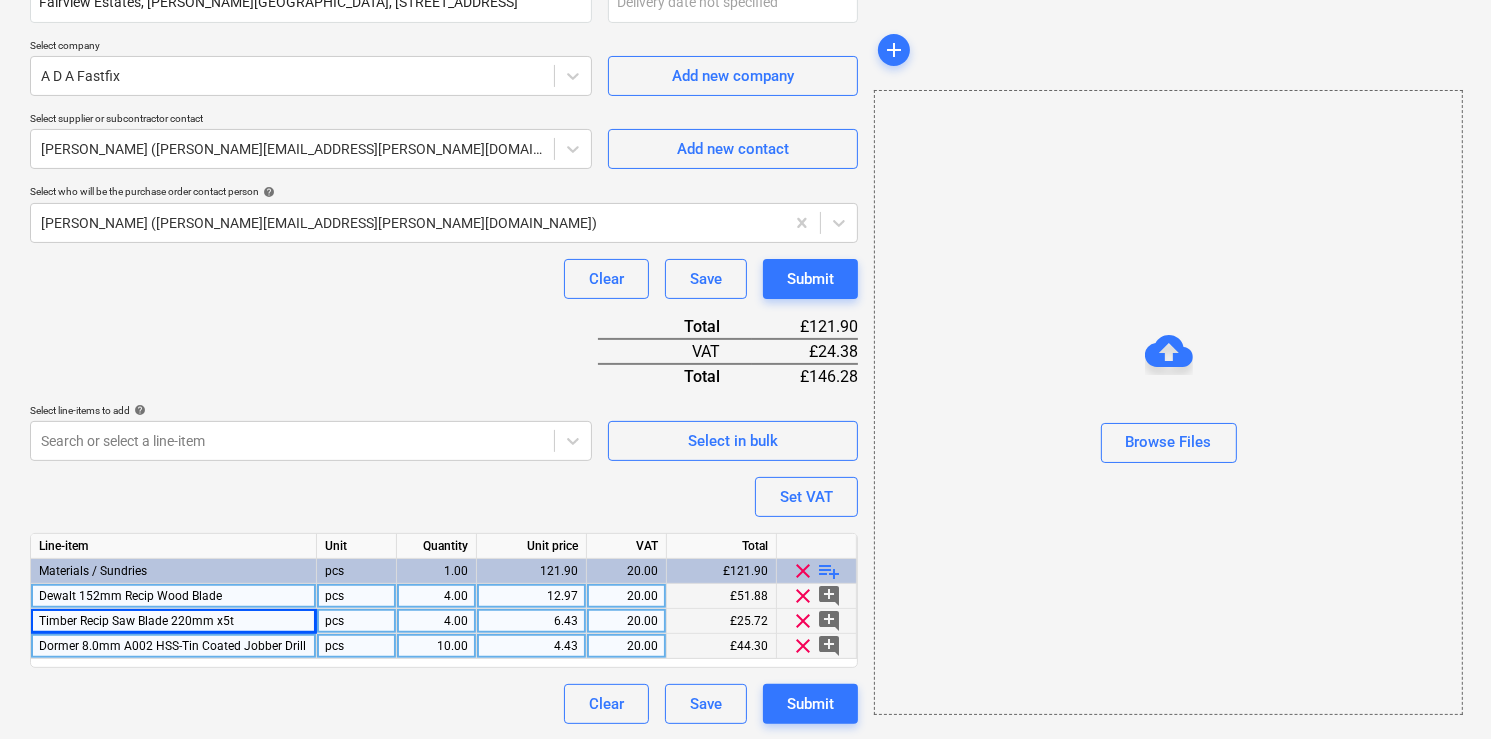 click on "Dormer 8.0mm A002 HSS-Tin Coated Jobber Drill" at bounding box center [174, 646] 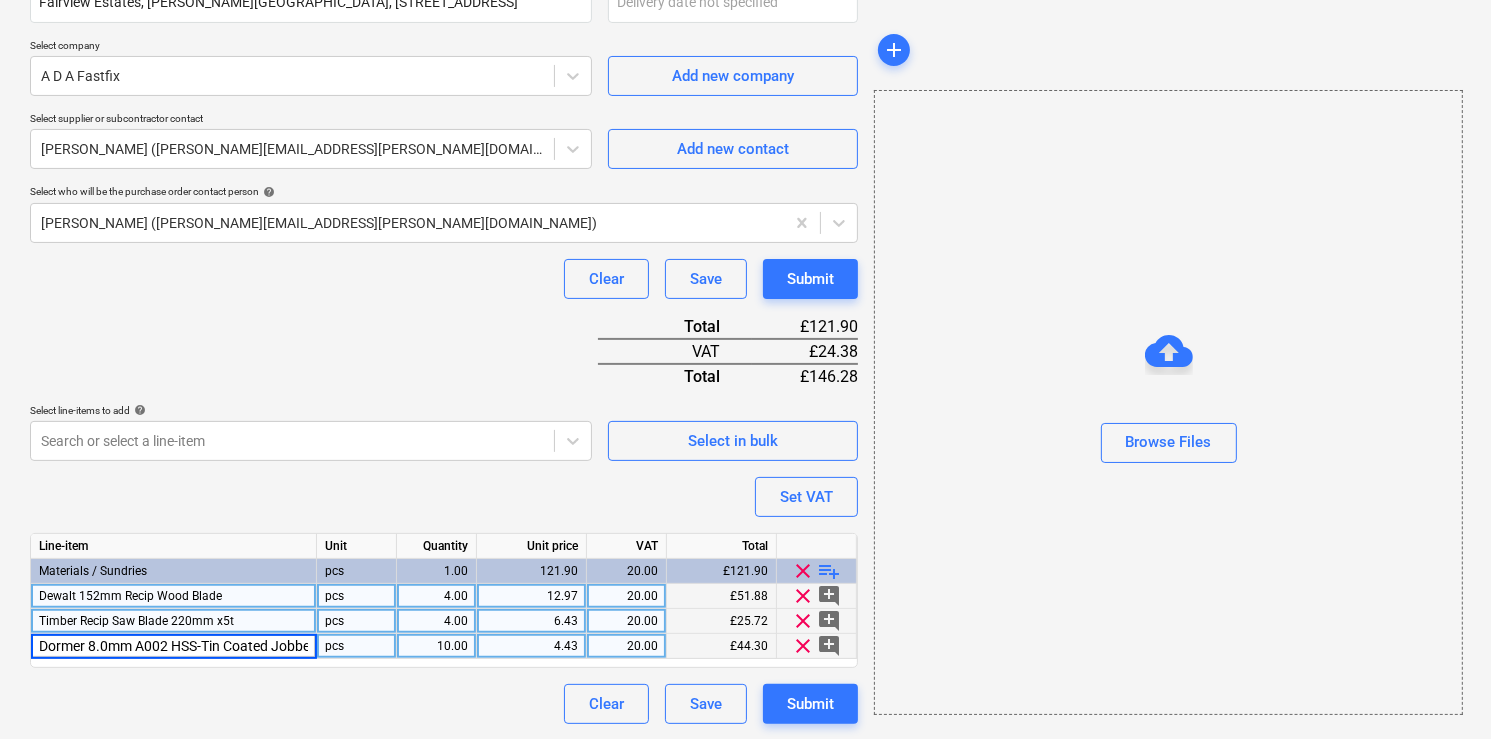 scroll, scrollTop: 0, scrollLeft: 39, axis: horizontal 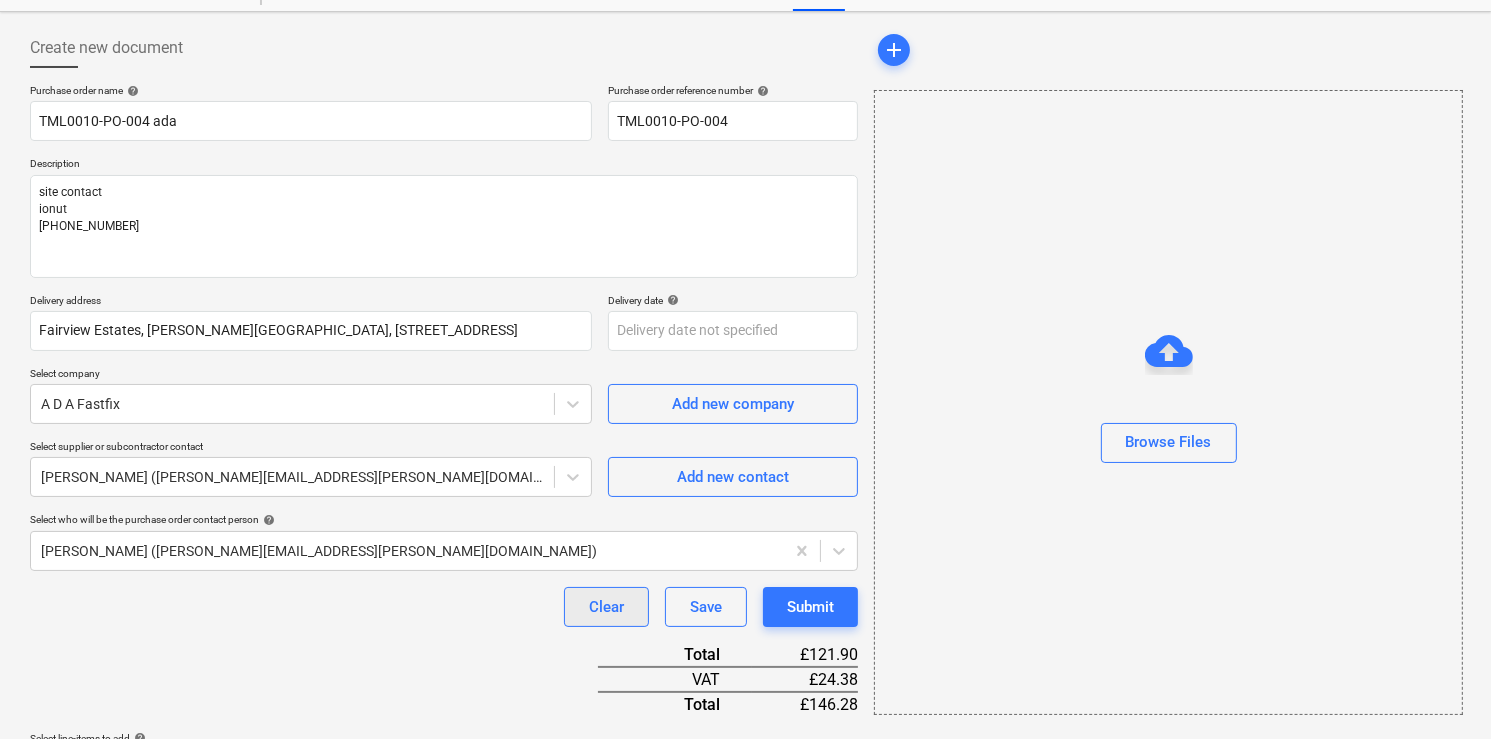 click on "Clear" at bounding box center (606, 607) 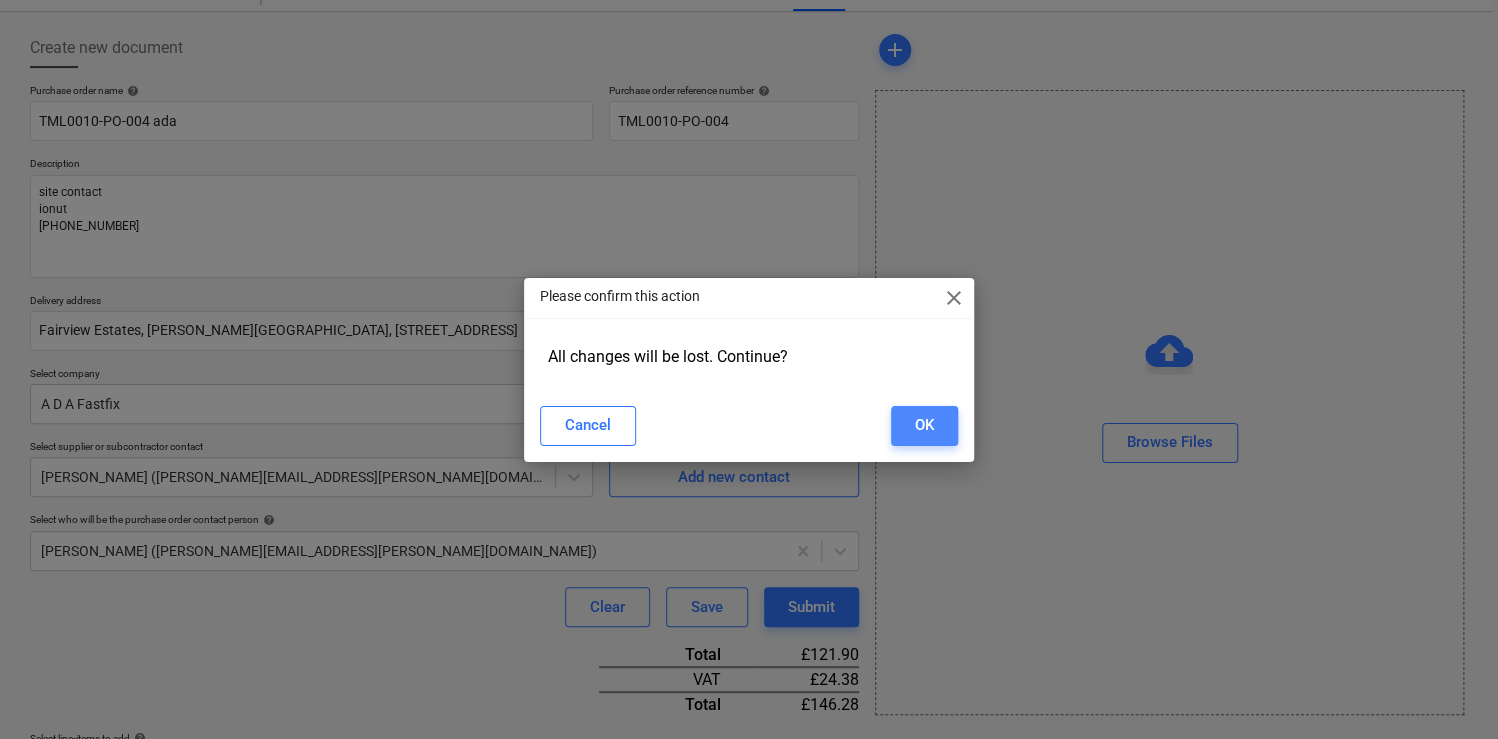 click on "OK" at bounding box center (924, 426) 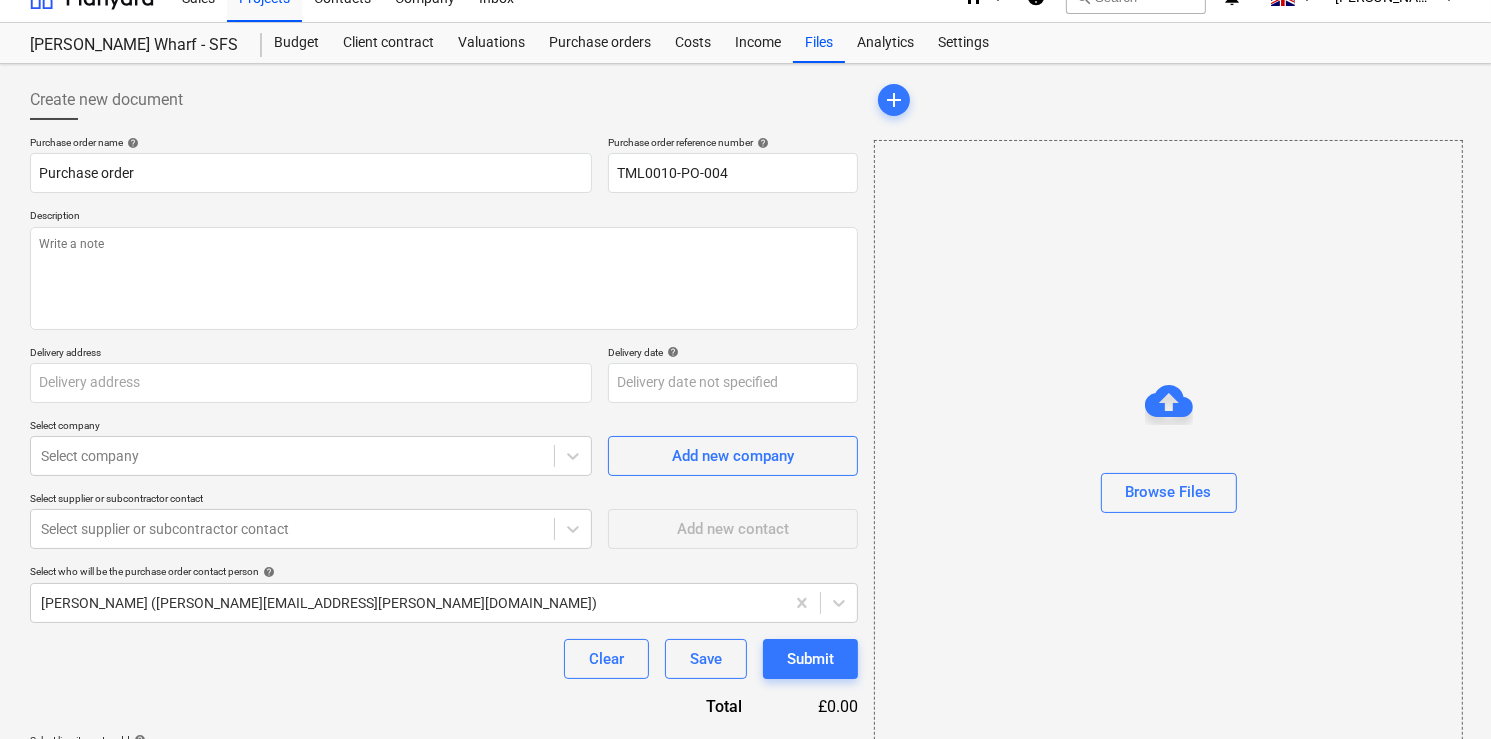 scroll, scrollTop: 0, scrollLeft: 0, axis: both 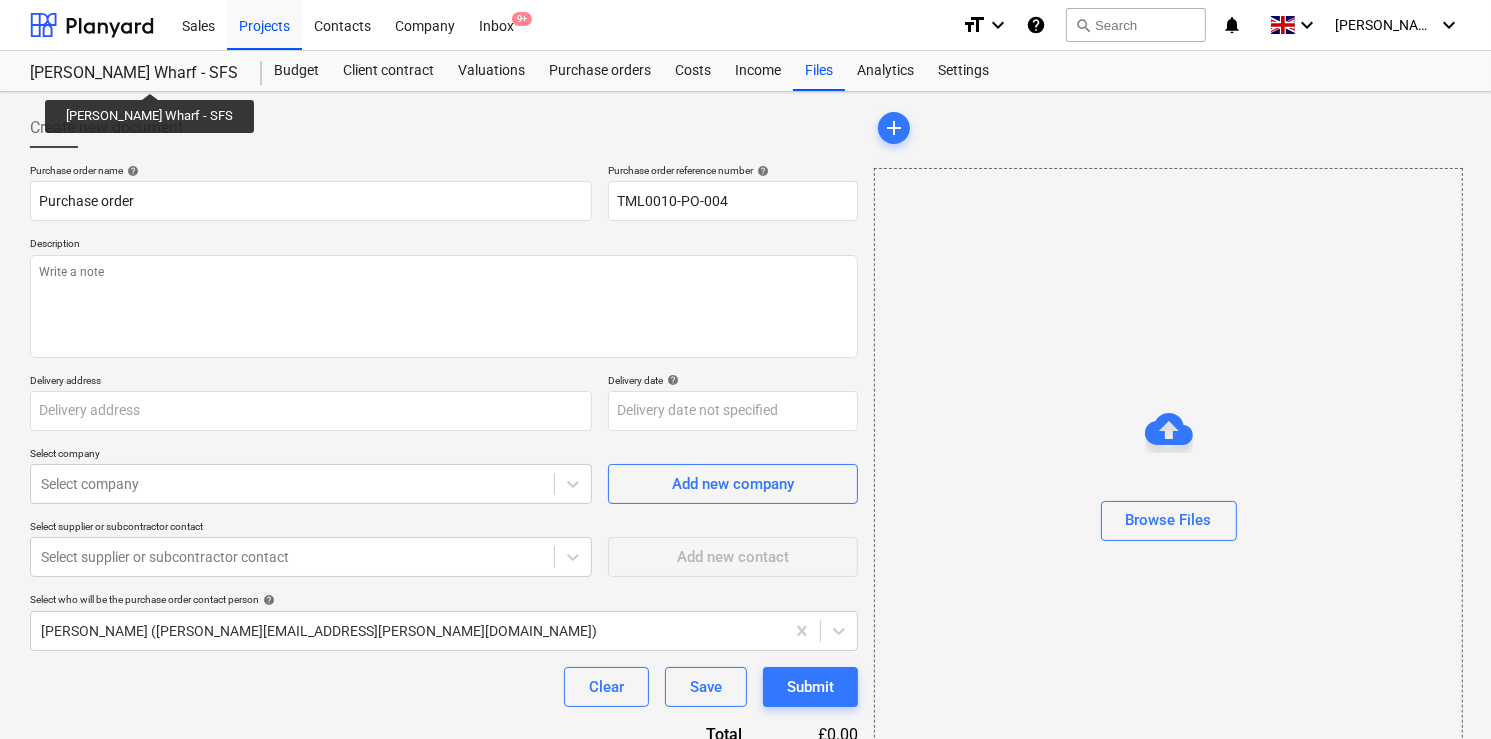 click on "[PERSON_NAME] Wharf - SFS" at bounding box center (134, 73) 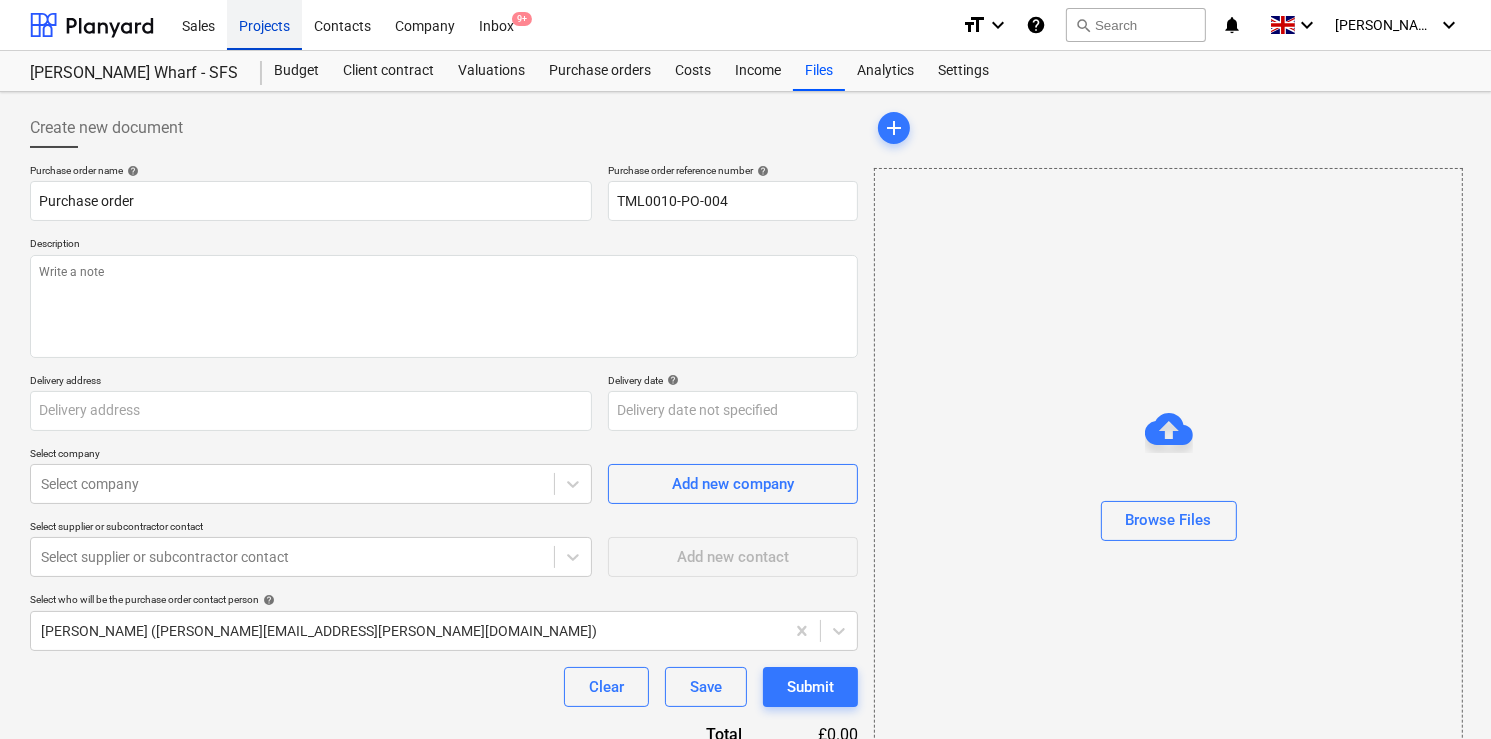 click on "Projects" at bounding box center (264, 24) 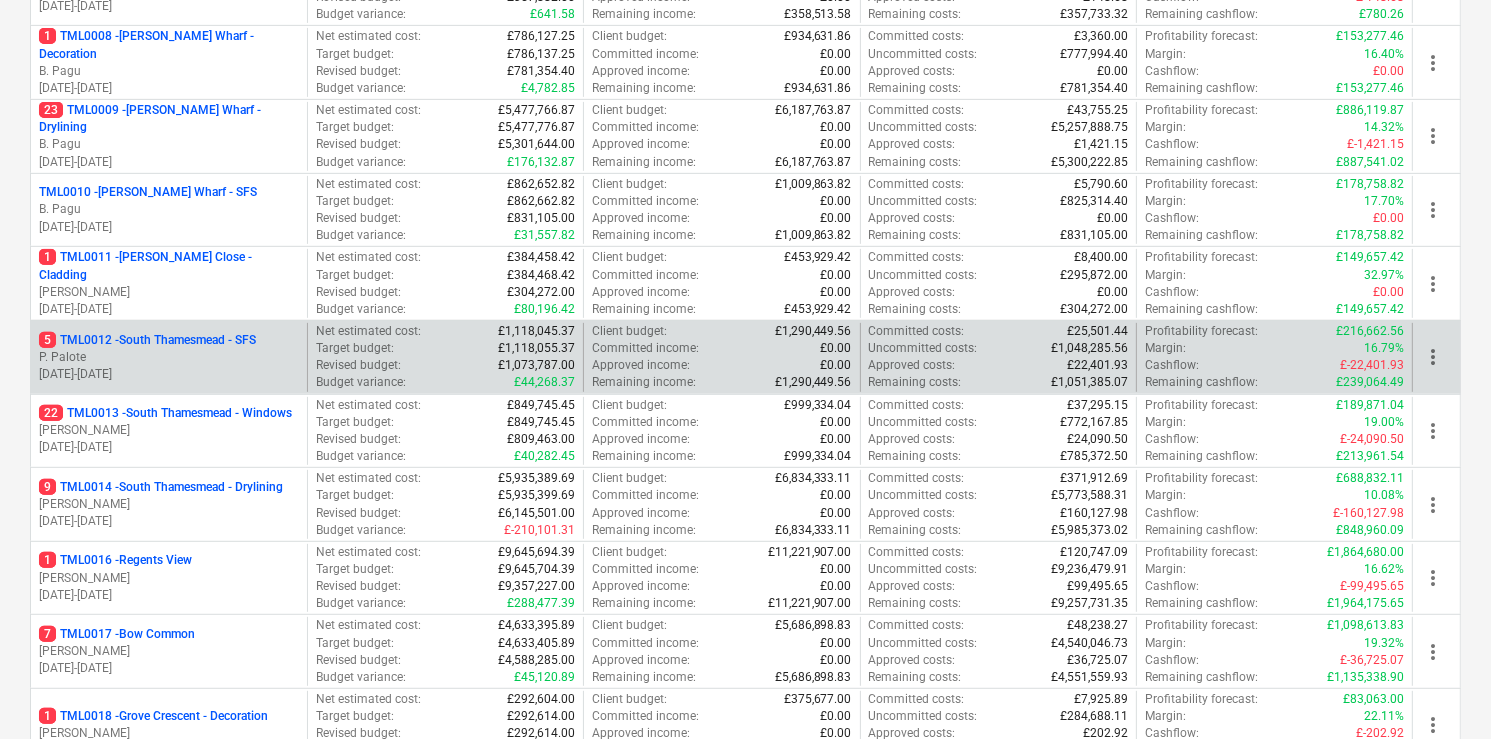 scroll, scrollTop: 1040, scrollLeft: 0, axis: vertical 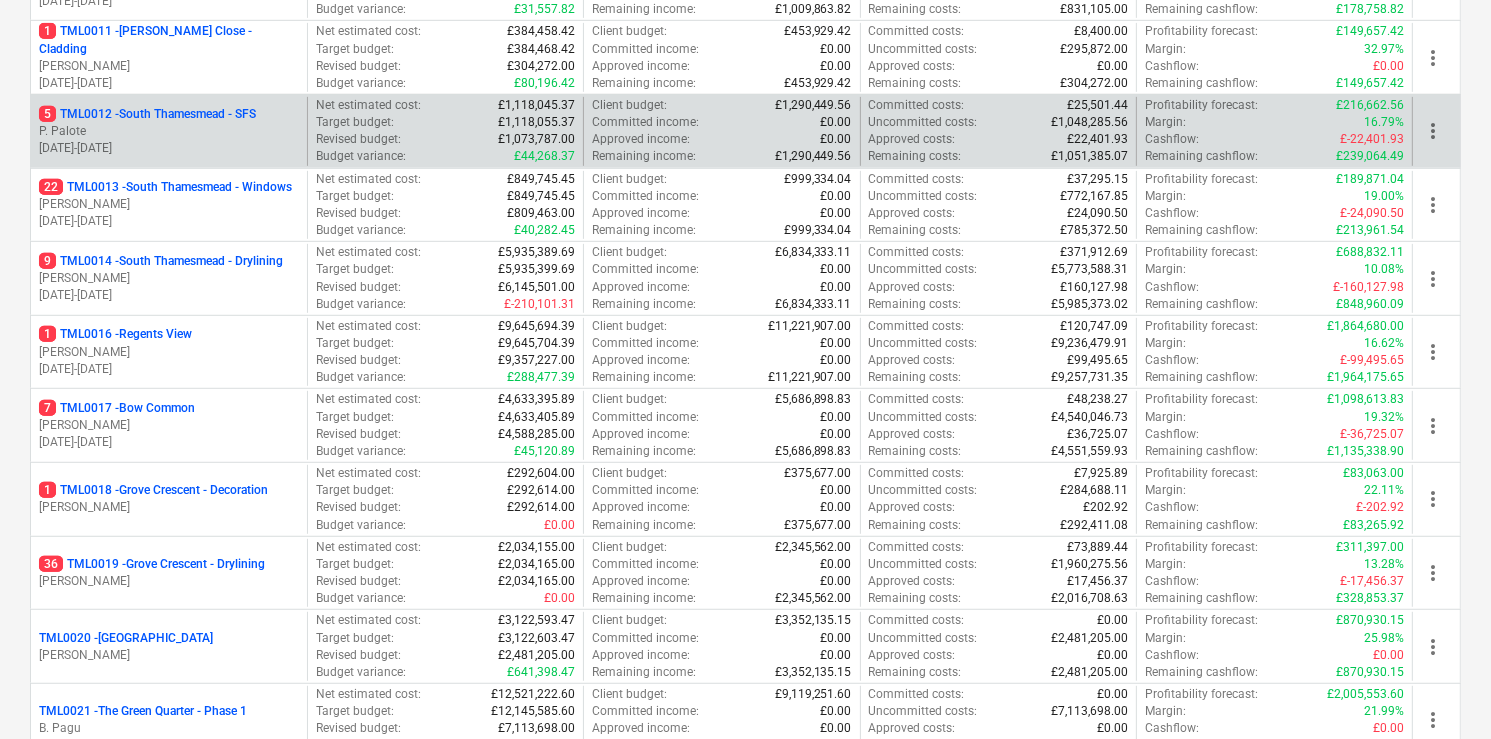 click on "5  TML0012 -  [GEOGRAPHIC_DATA] - [GEOGRAPHIC_DATA]" at bounding box center [147, 114] 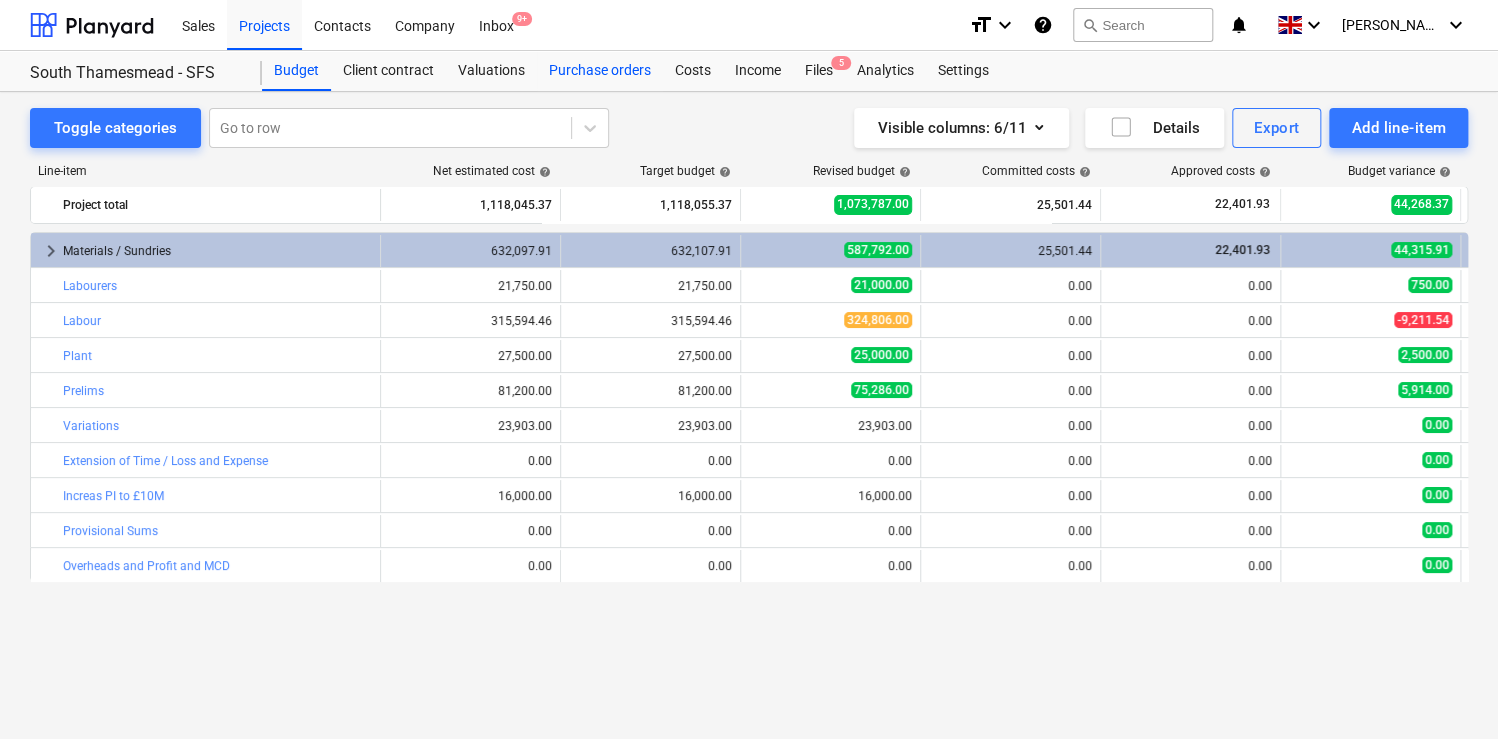 click on "Purchase orders" at bounding box center [600, 71] 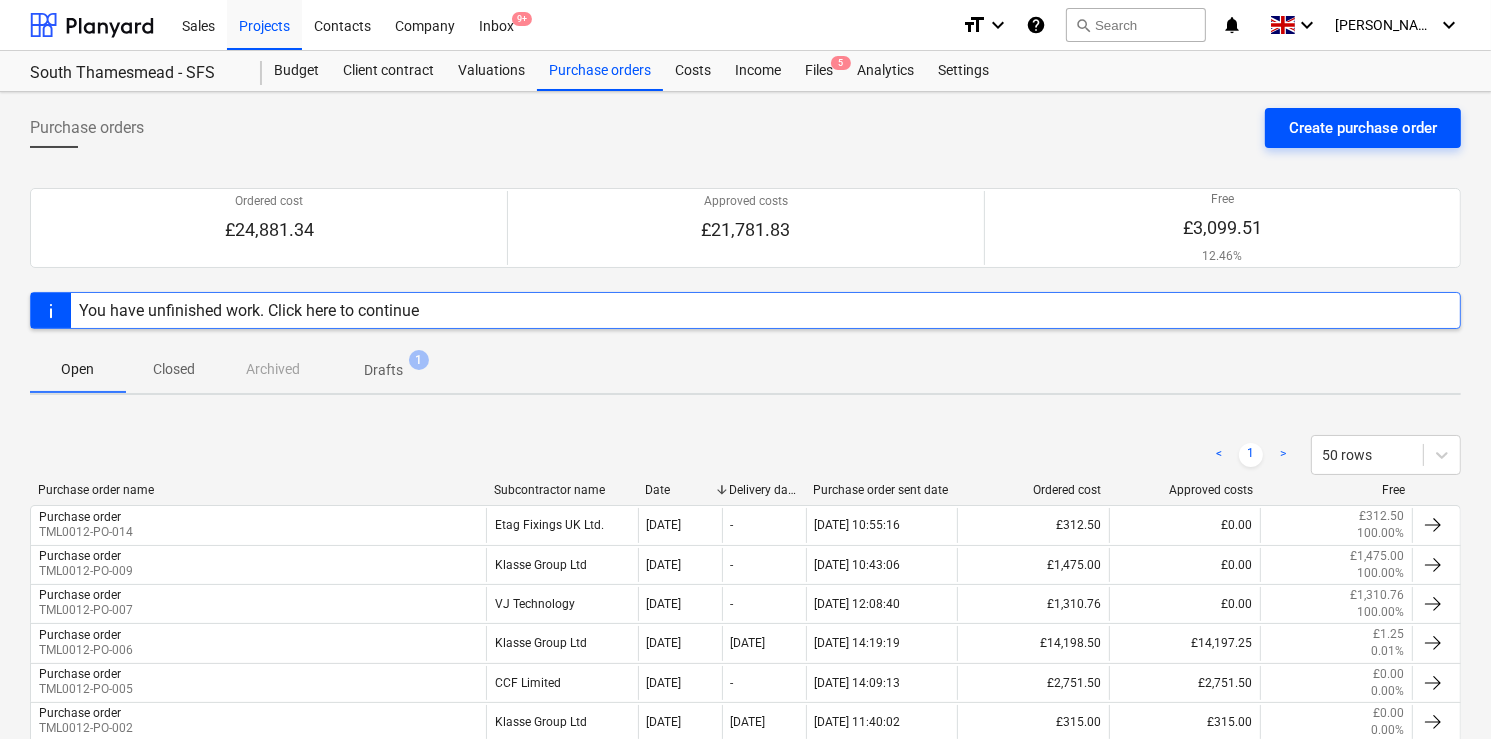 click on "Create purchase order" at bounding box center (1363, 128) 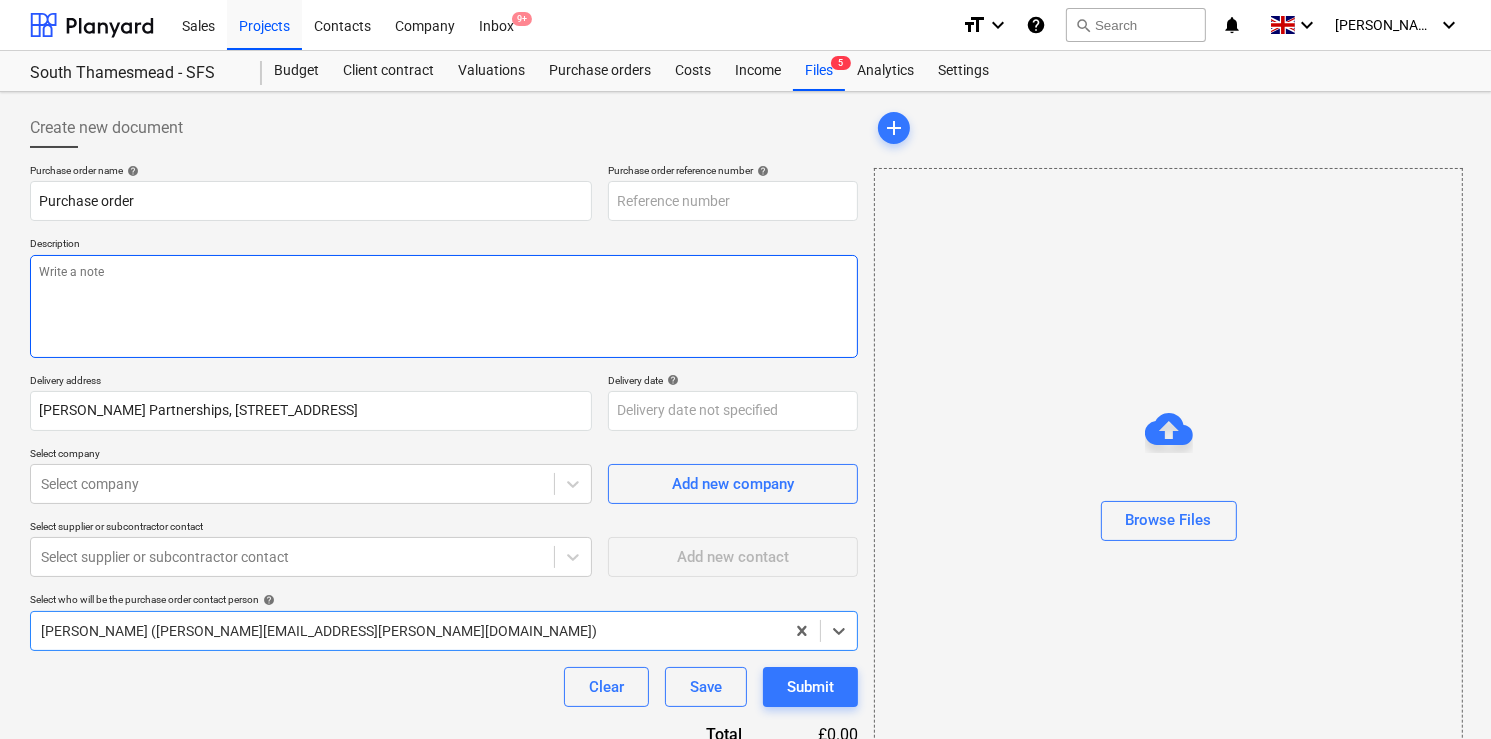 type on "x" 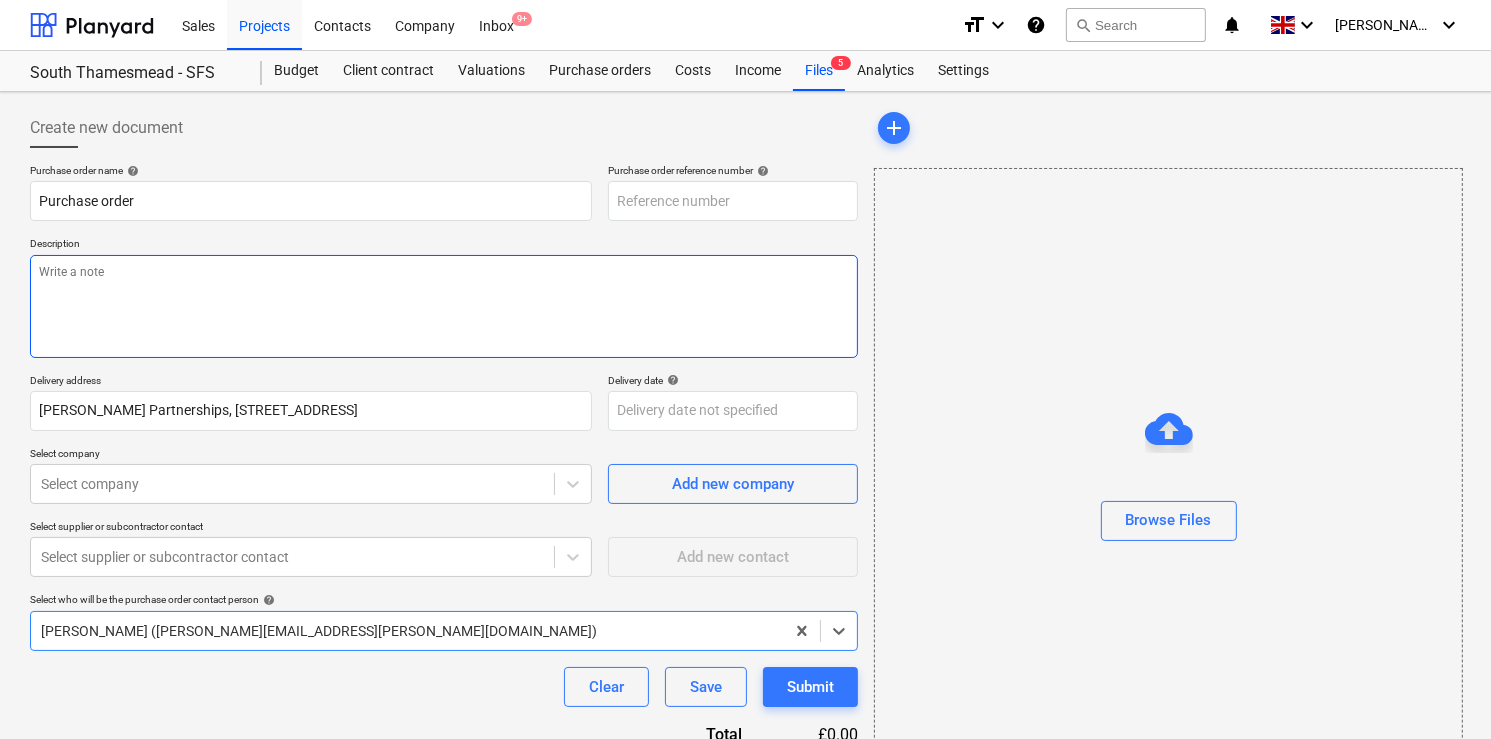 type on "TML0012-PO-014" 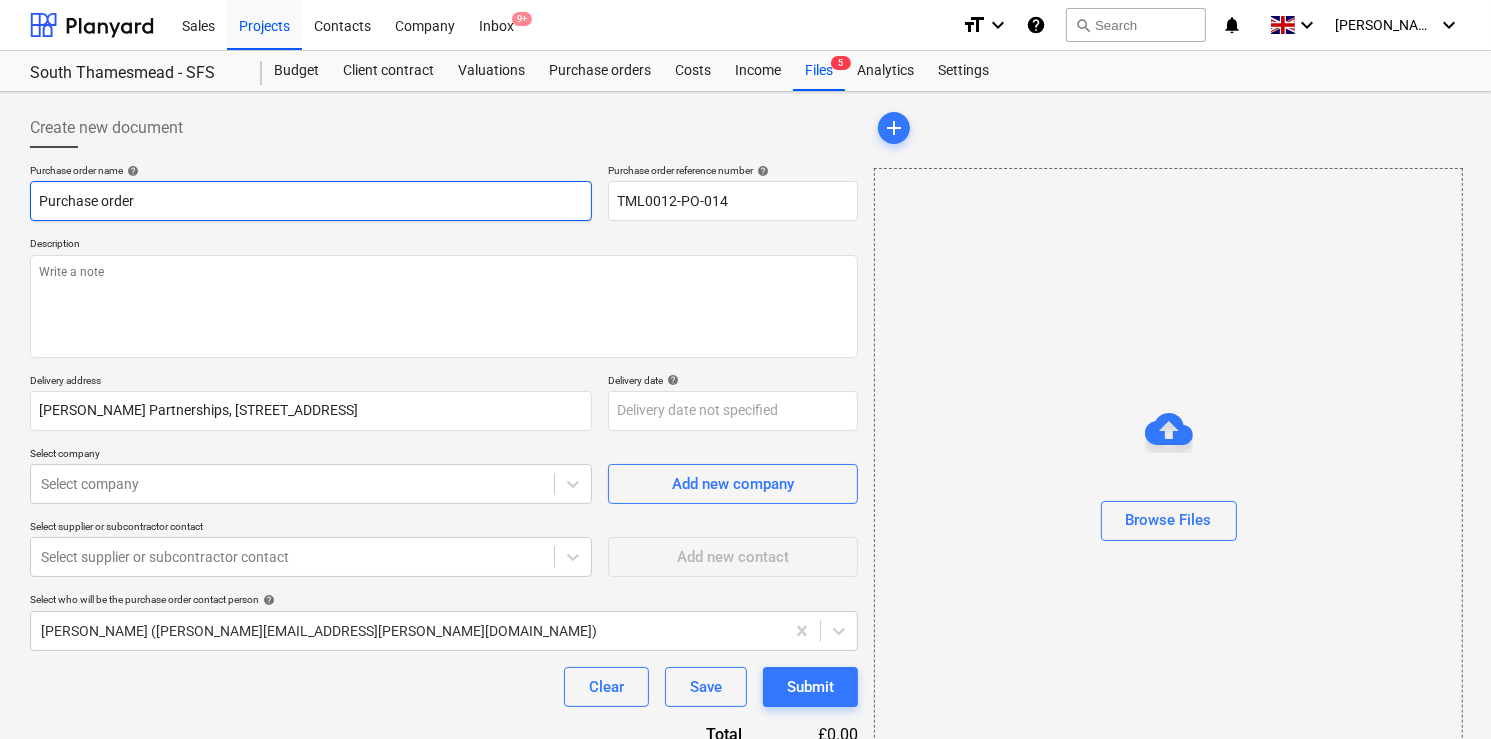 click on "Purchase order" at bounding box center (311, 201) 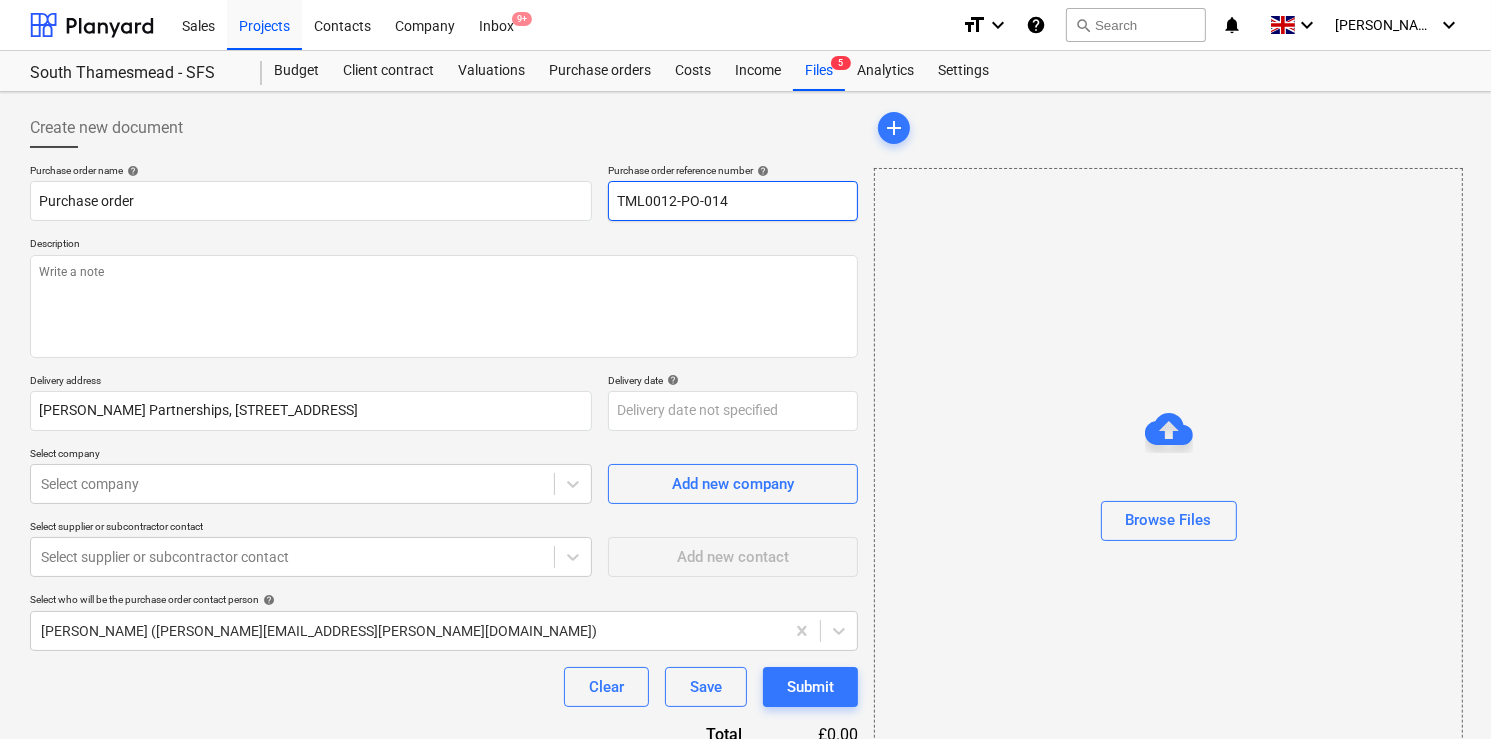 click on "TML0012-PO-014" at bounding box center [733, 201] 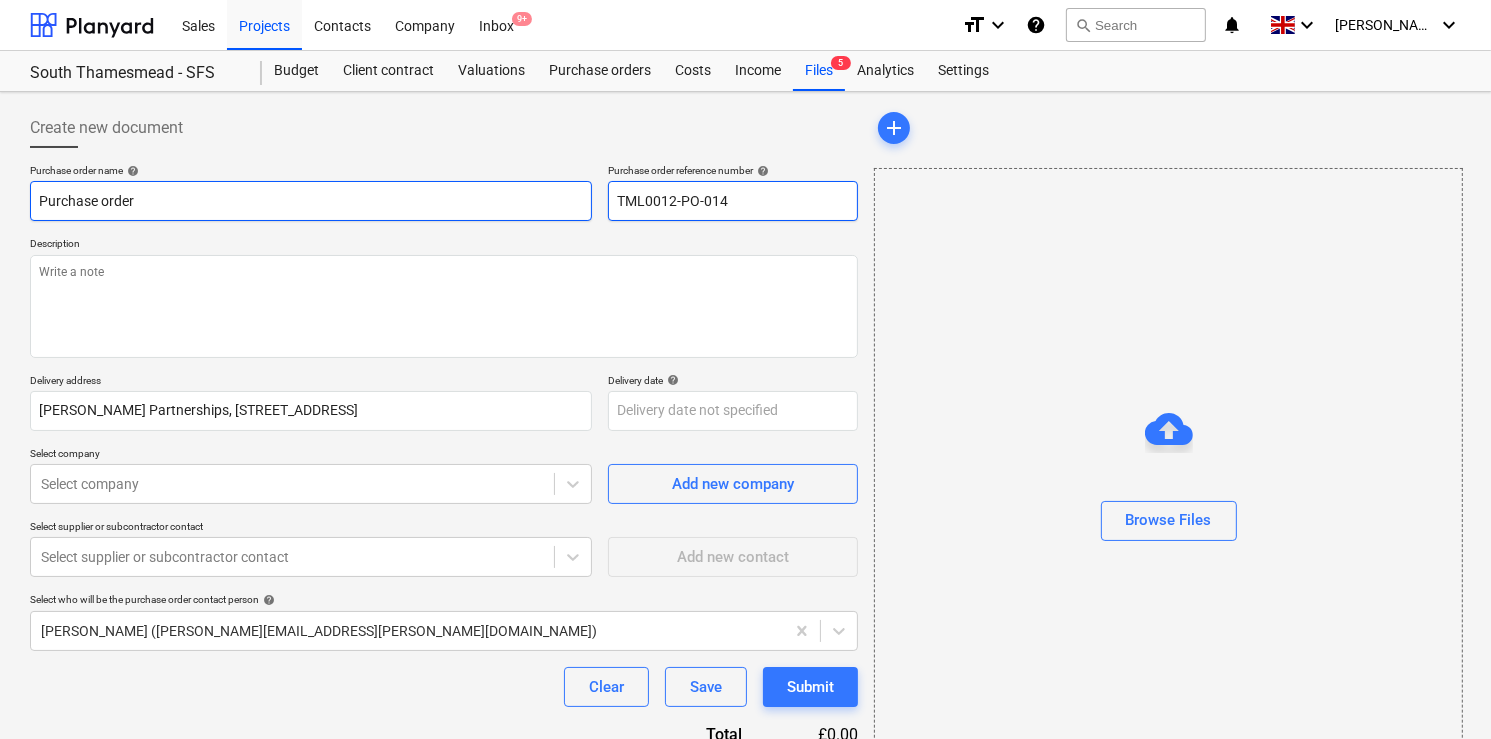 drag, startPoint x: 742, startPoint y: 197, endPoint x: 572, endPoint y: 192, distance: 170.07352 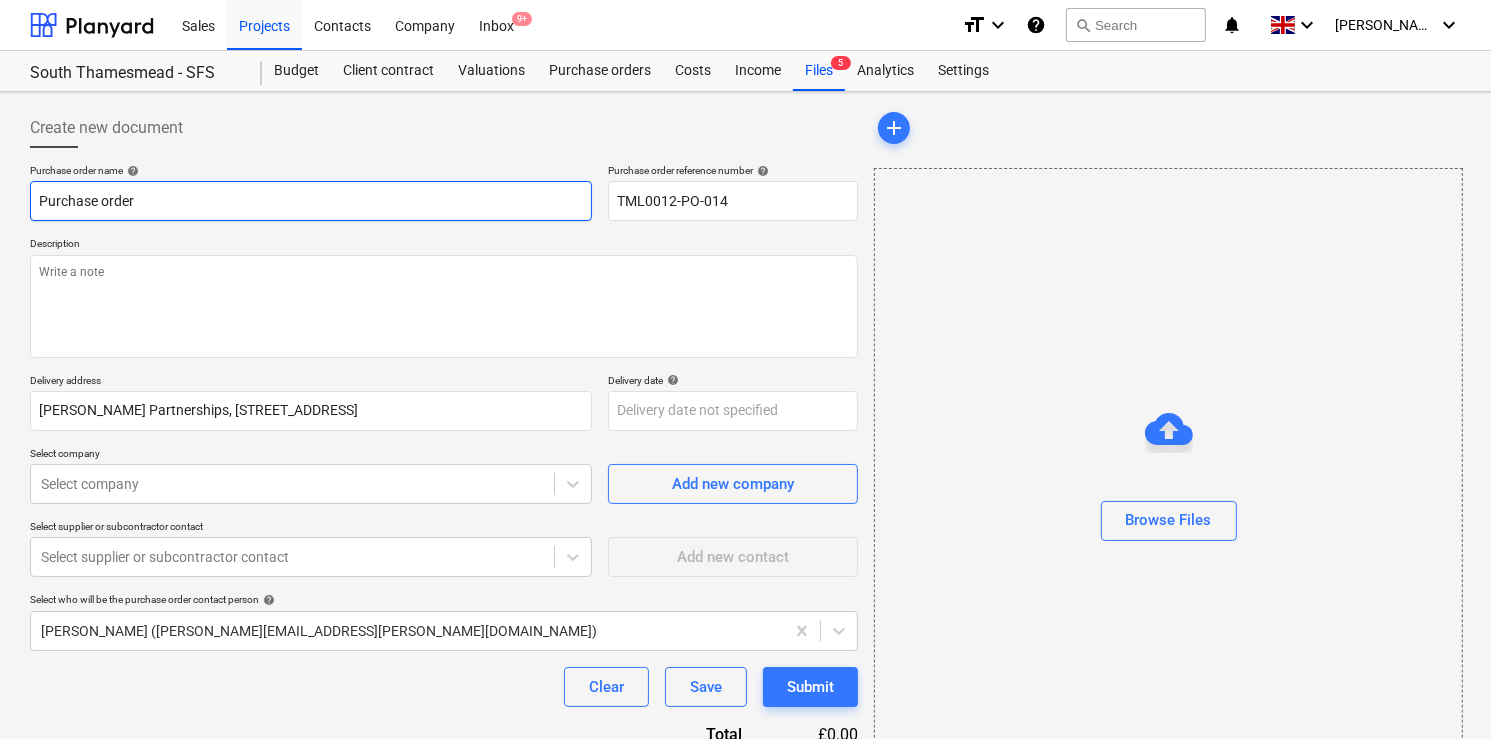 click on "Purchase order" at bounding box center (311, 201) 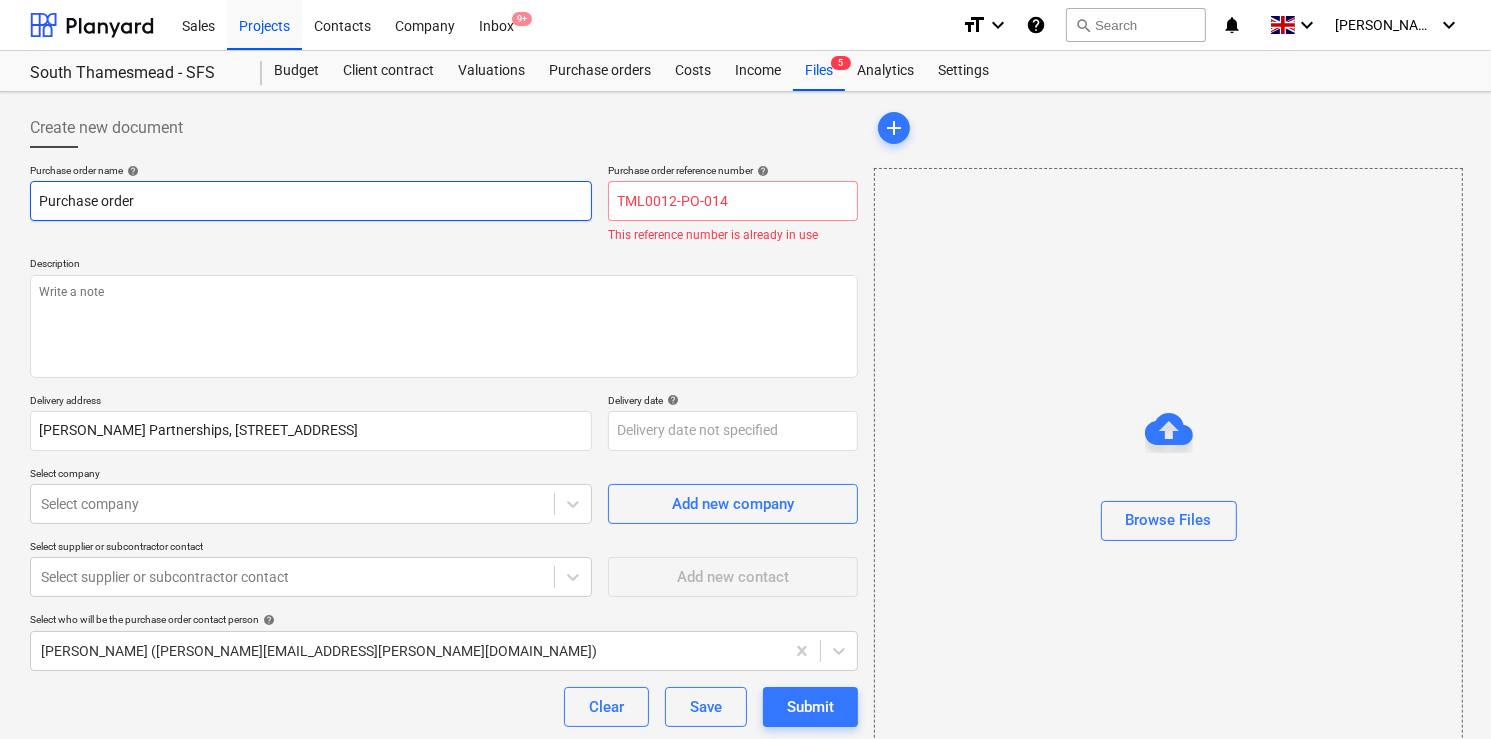 click on "Purchase order" at bounding box center [311, 201] 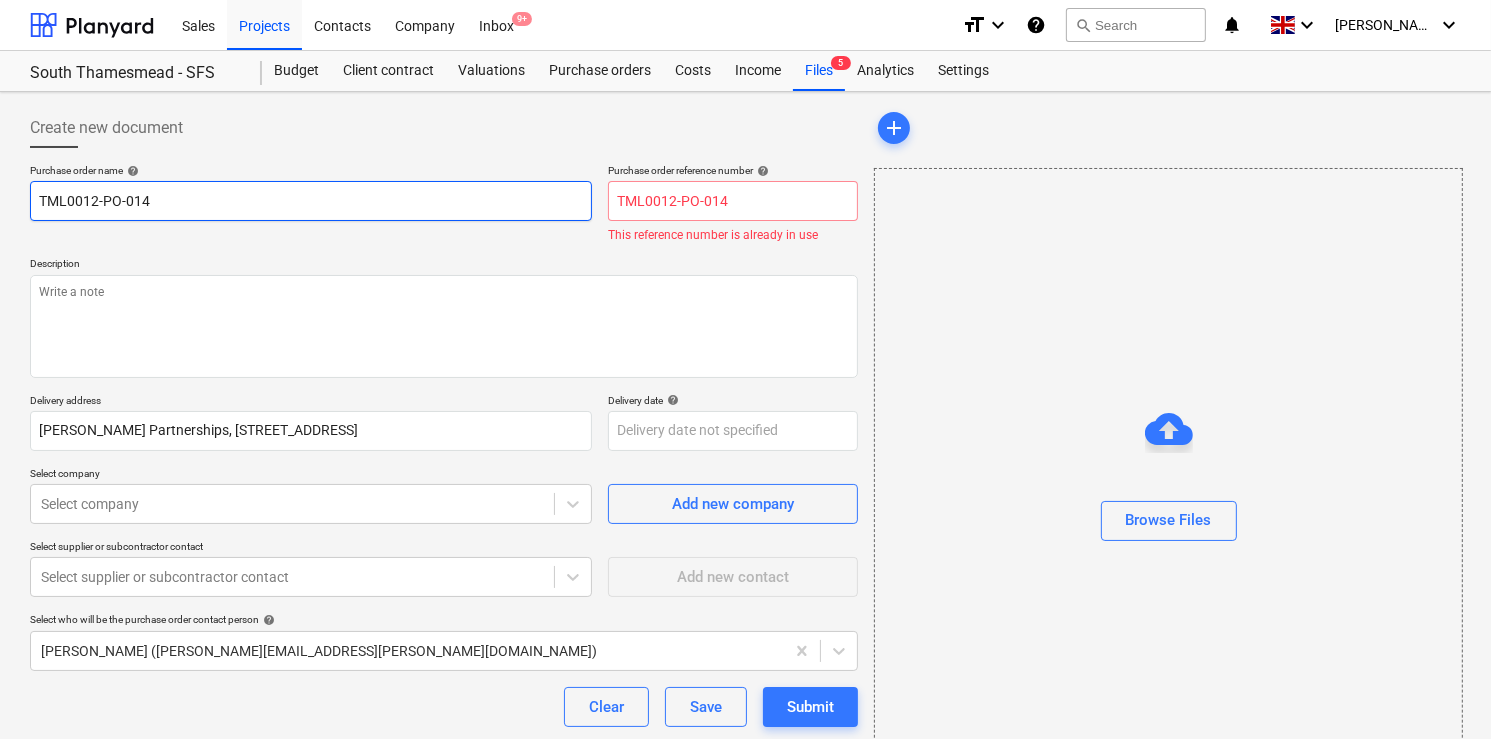 type on "x" 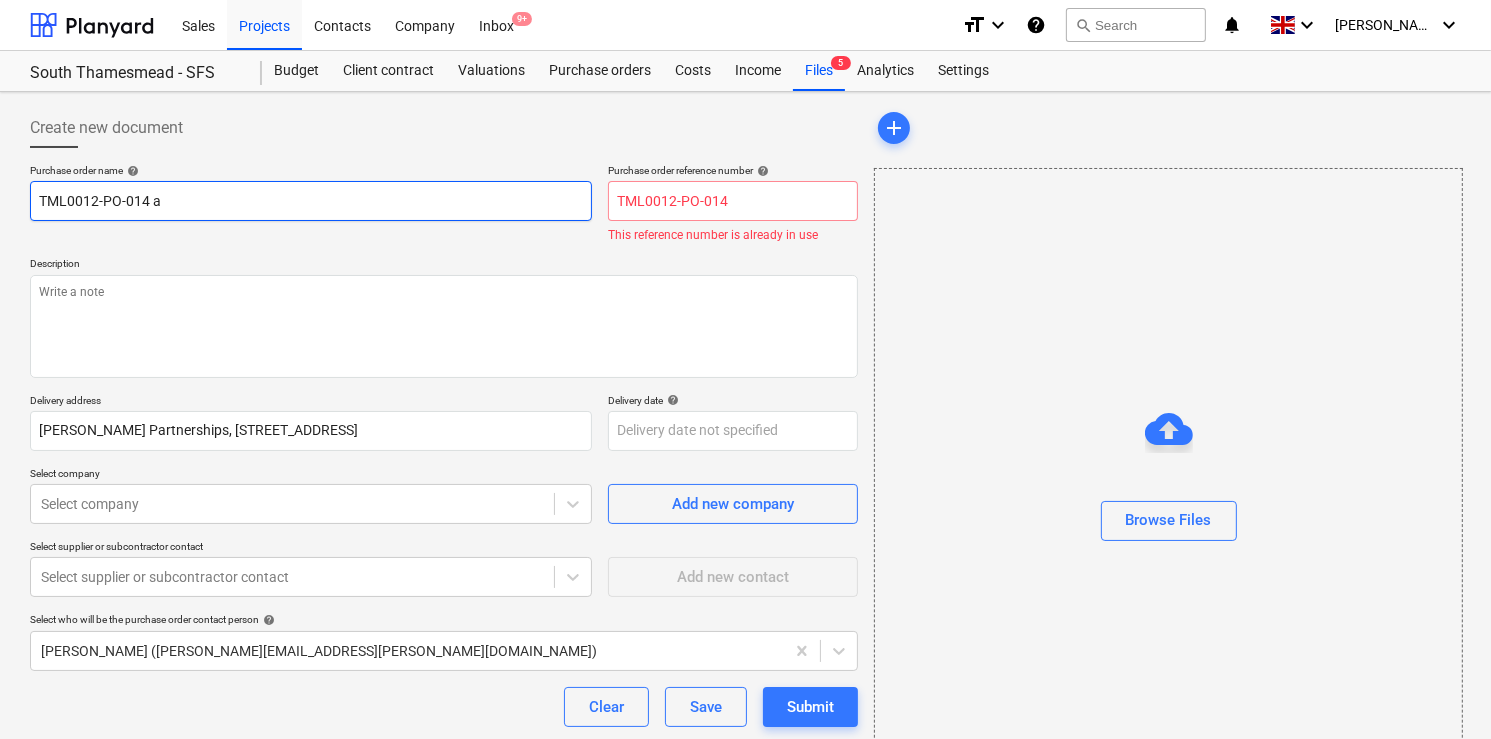 type on "x" 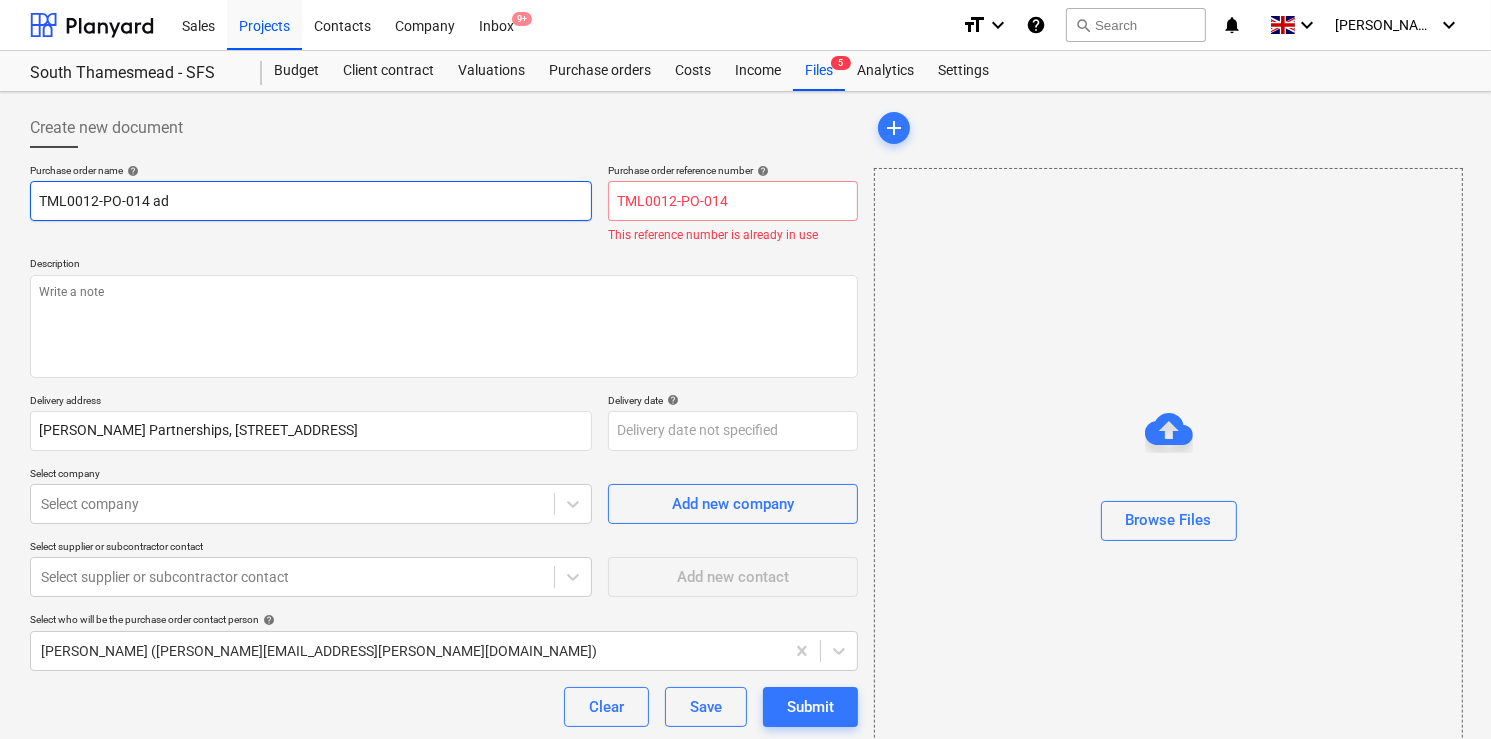 type on "x" 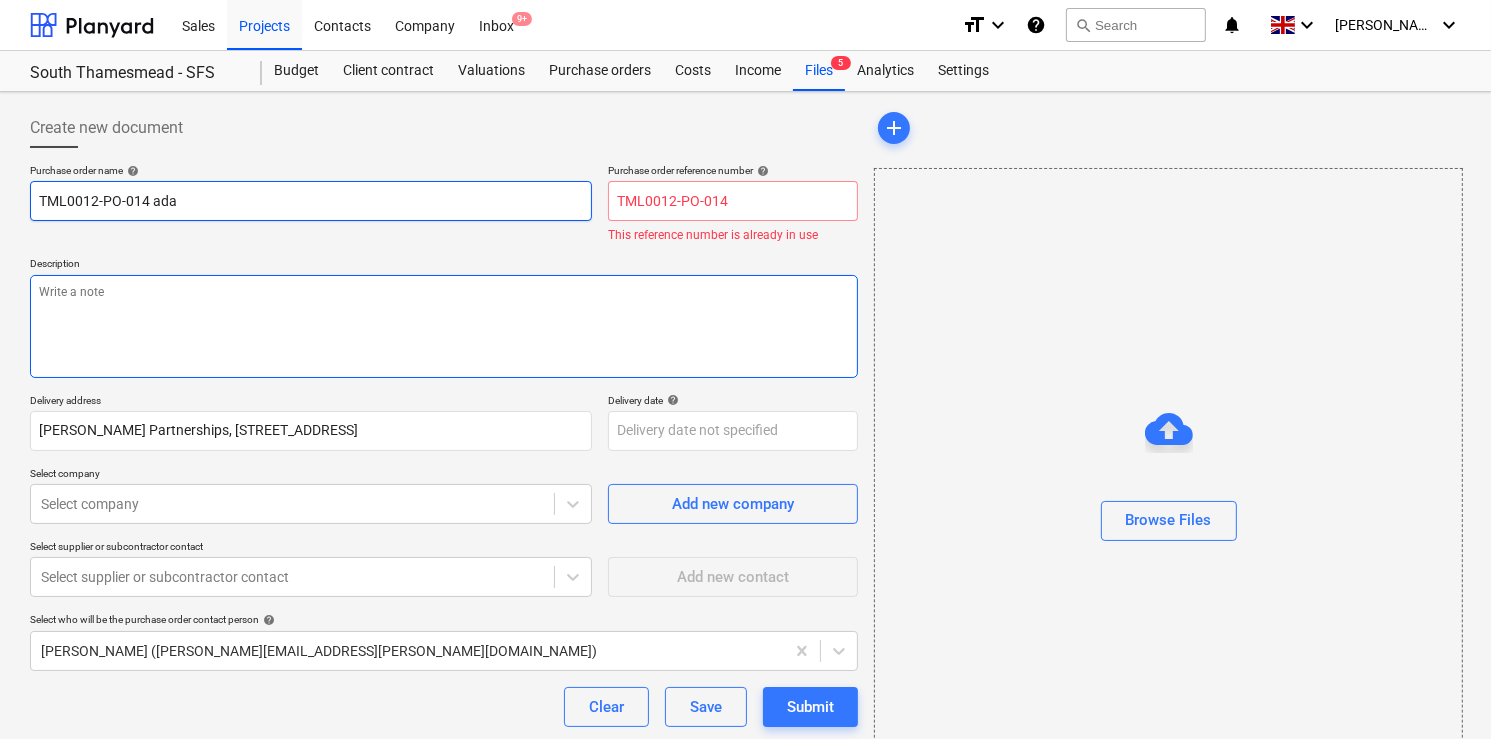 type on "TML0012-PO-014 ada" 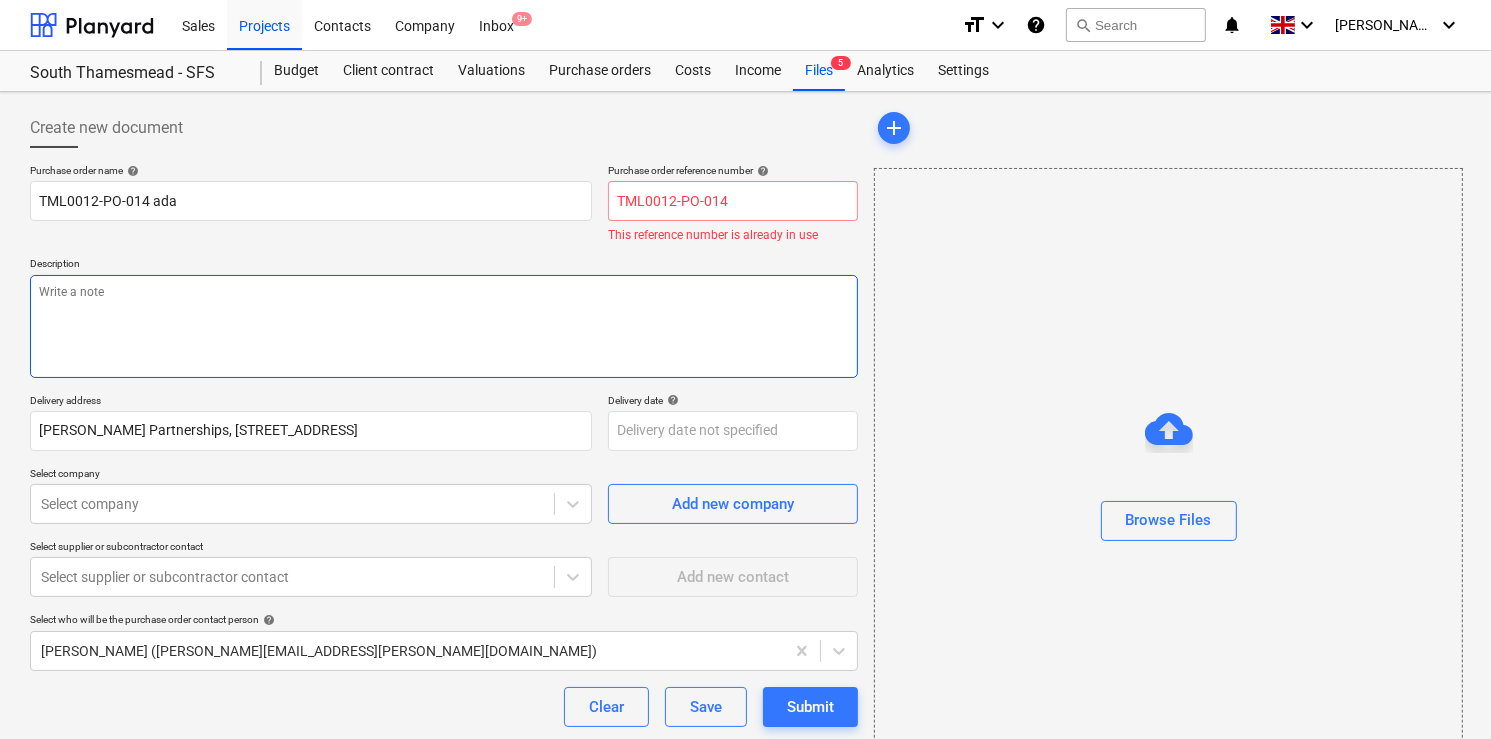 click at bounding box center [444, 326] 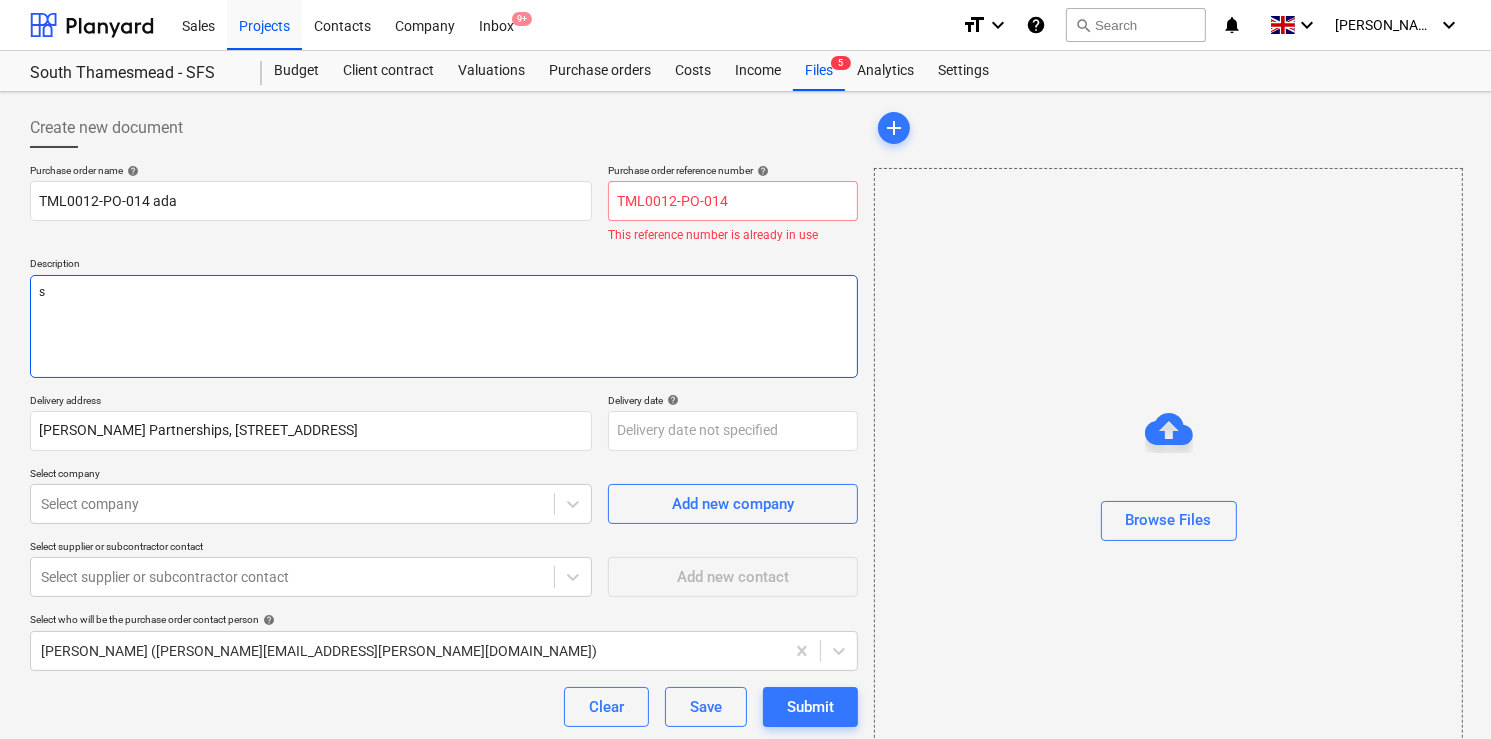 type on "x" 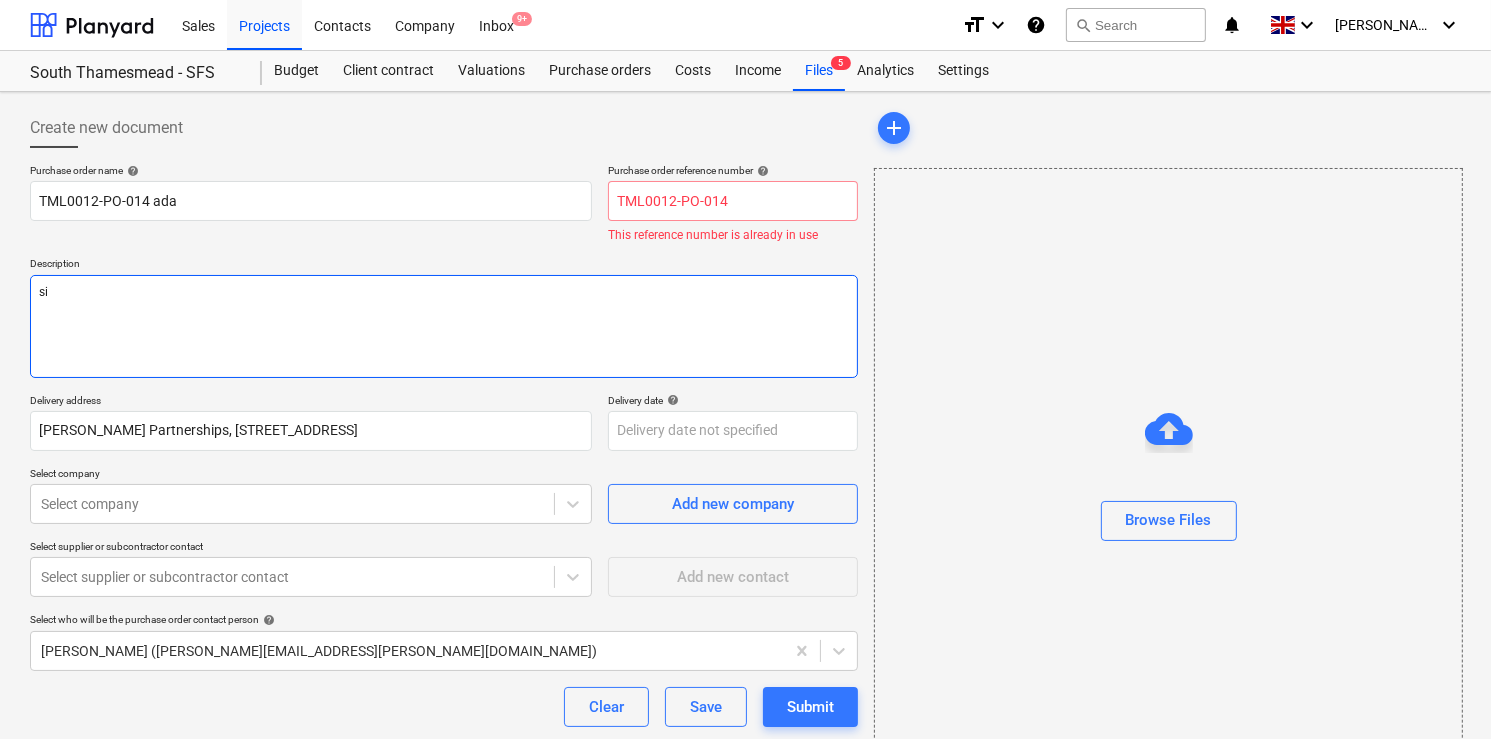 type on "x" 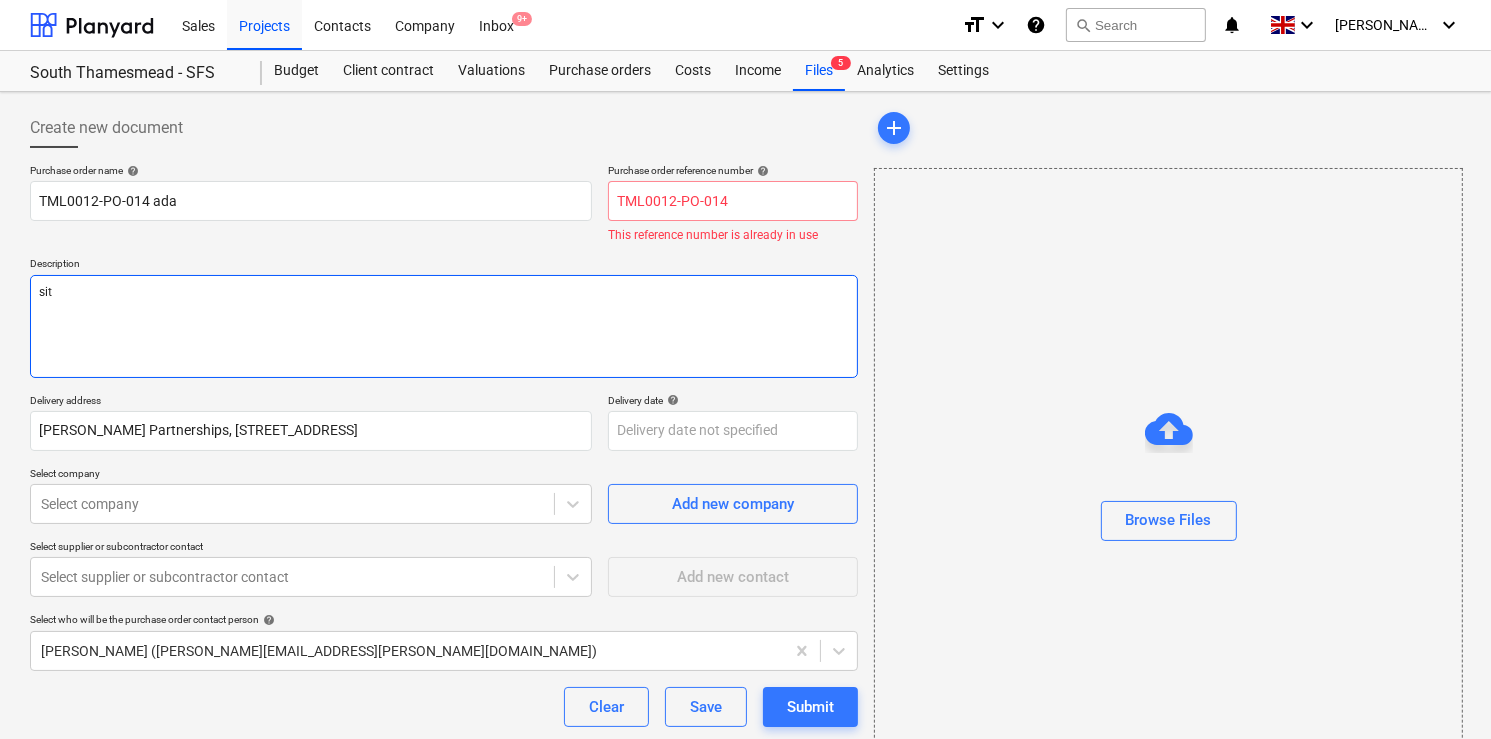 type on "x" 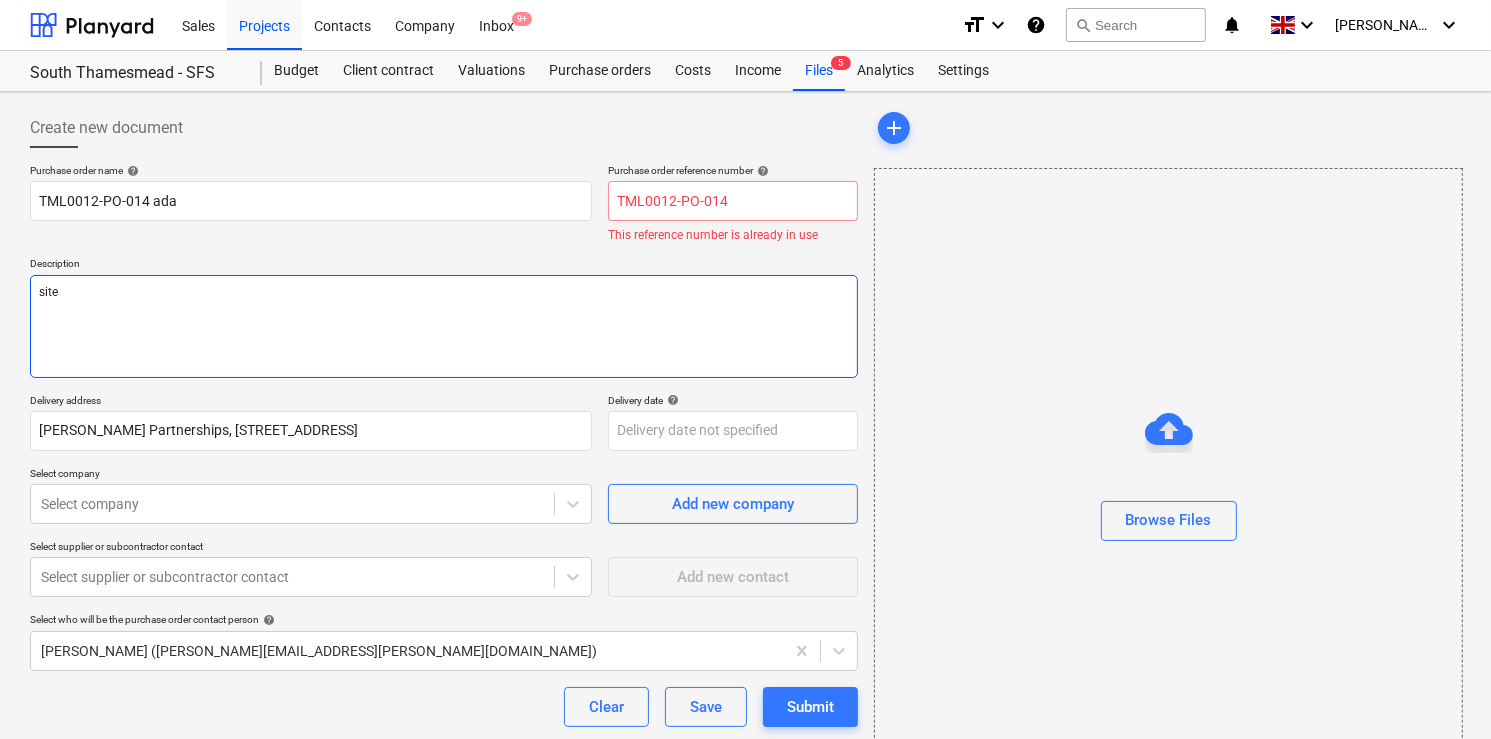 type on "x" 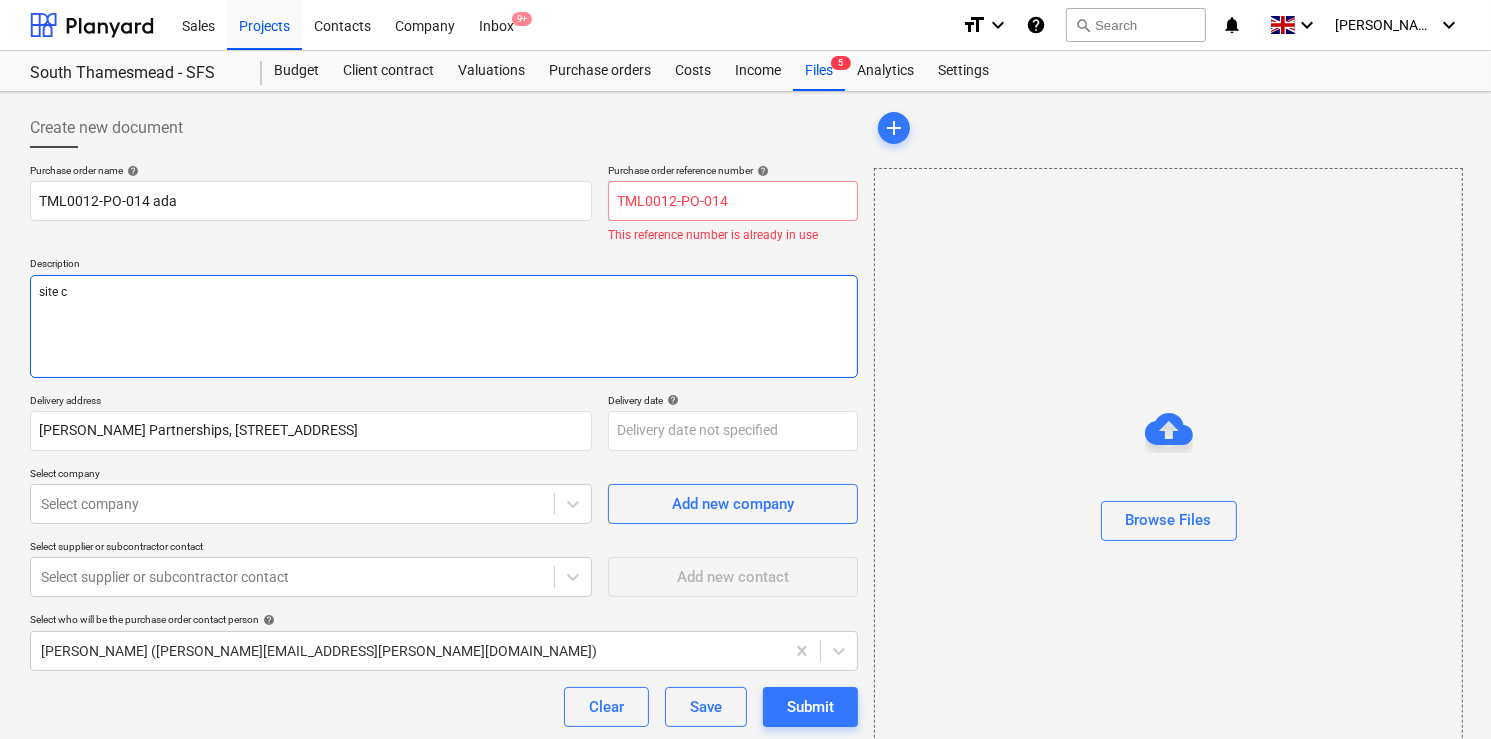 type on "x" 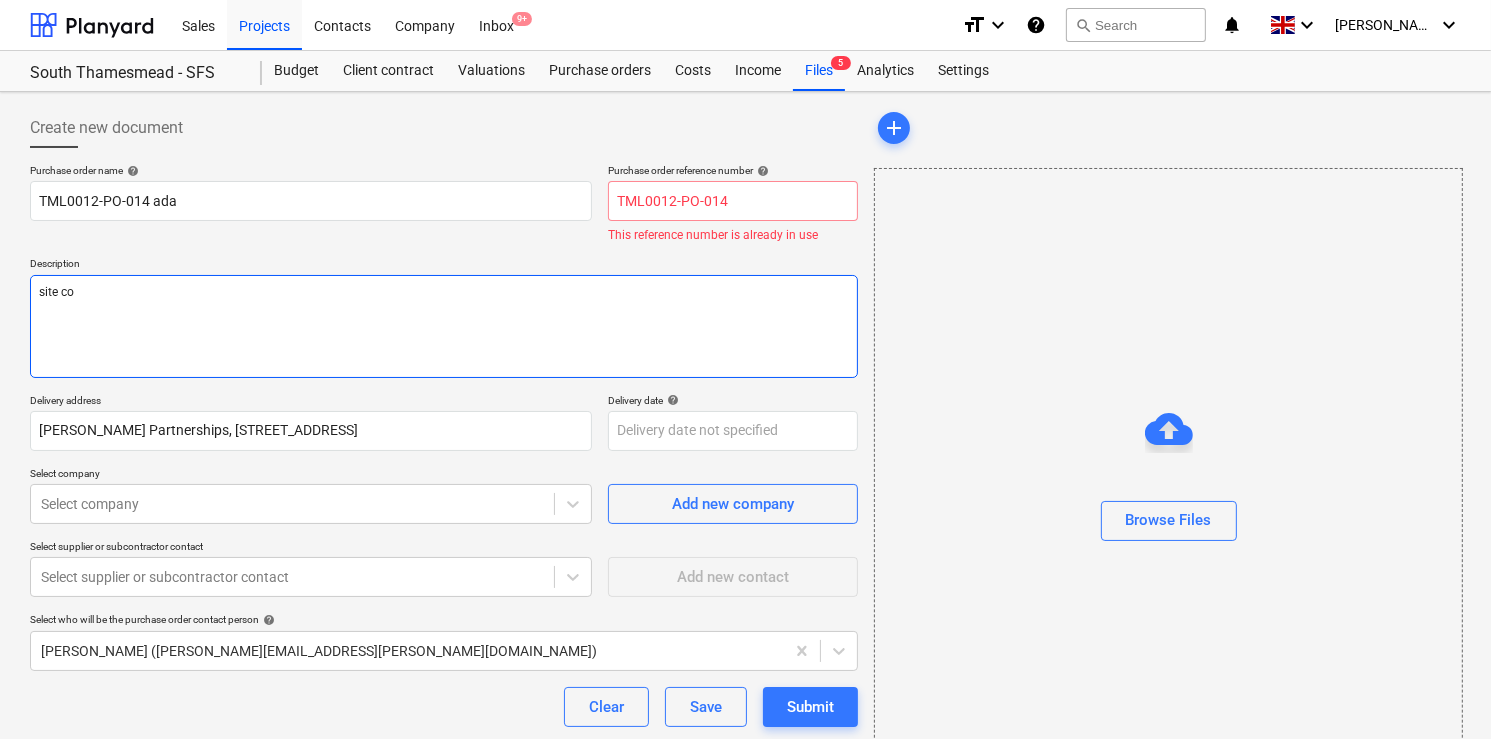 type on "x" 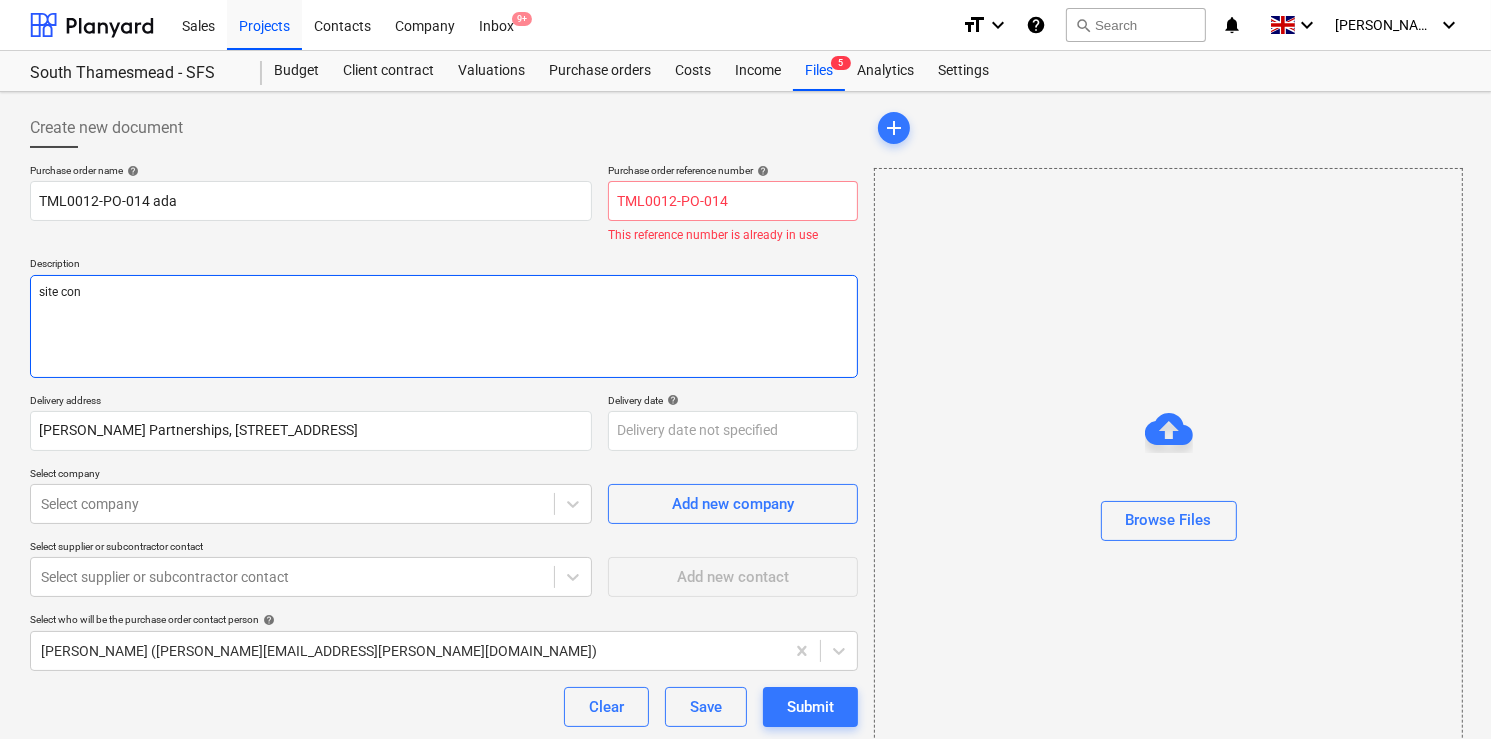 type on "x" 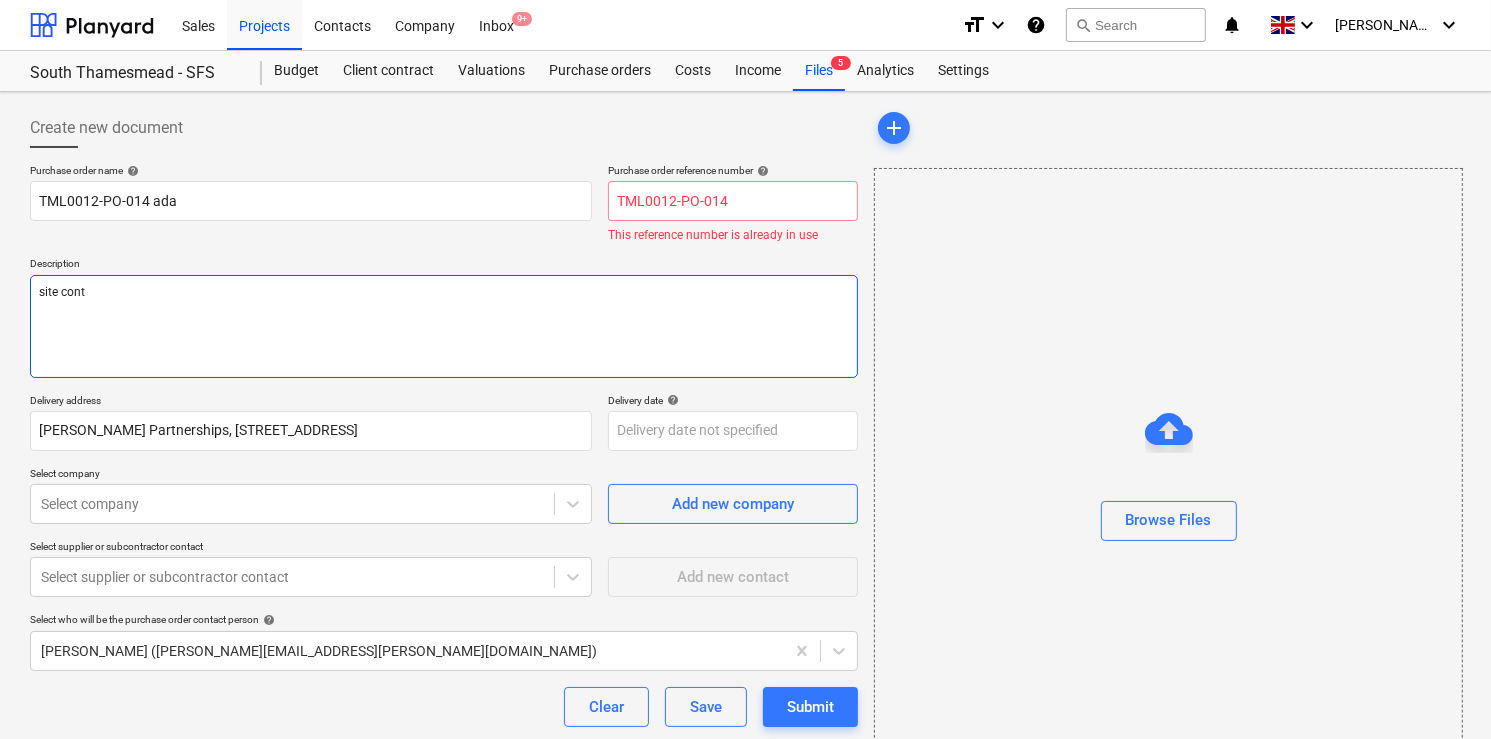 type on "site conta" 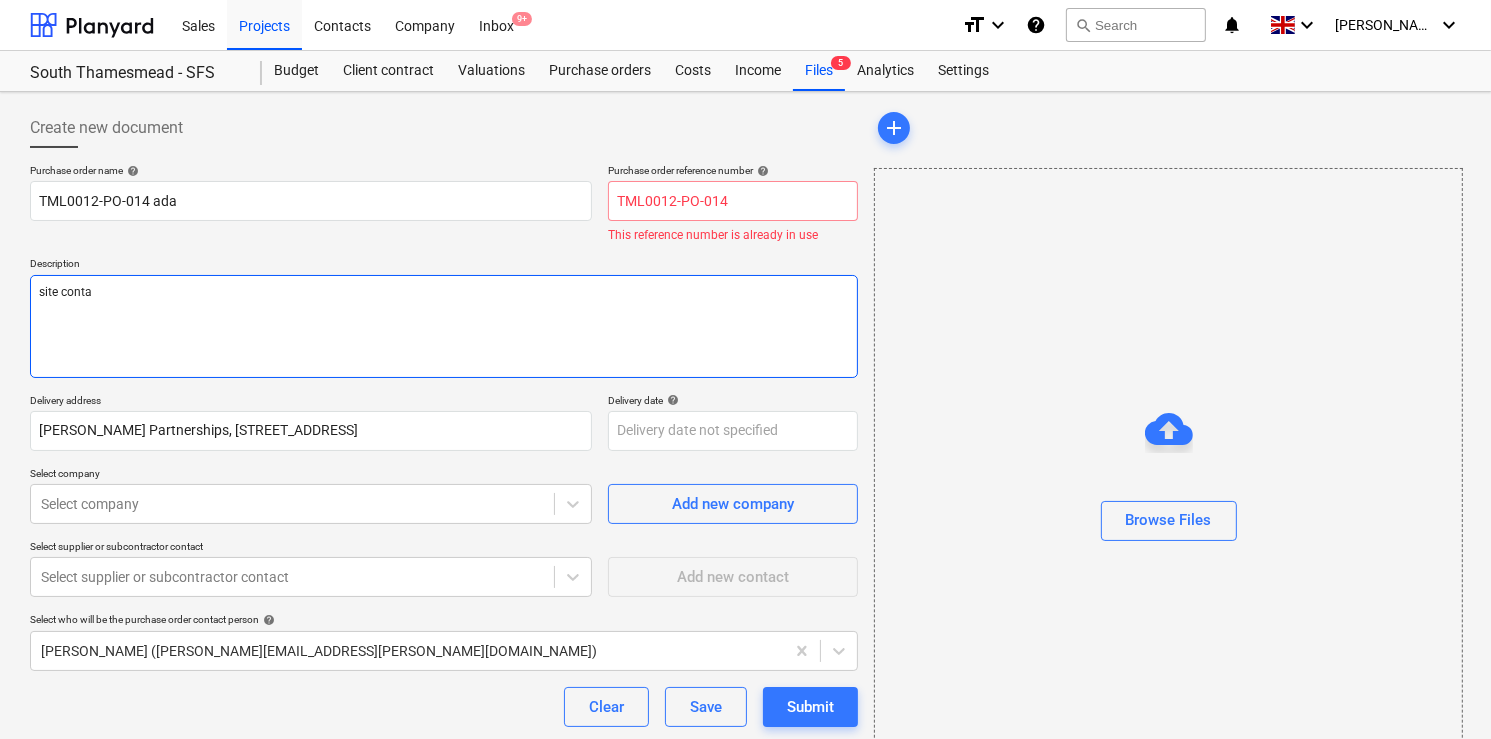 type on "x" 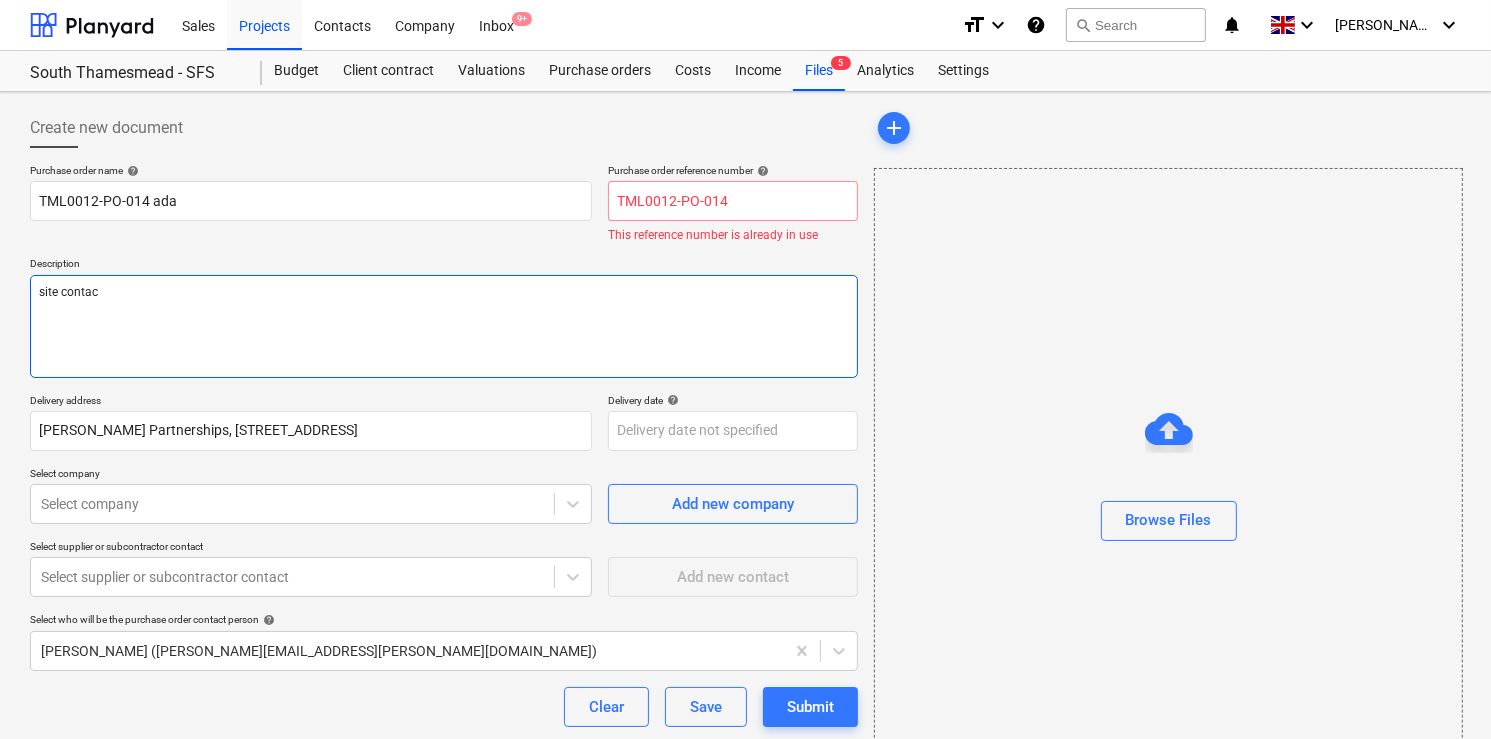 type on "x" 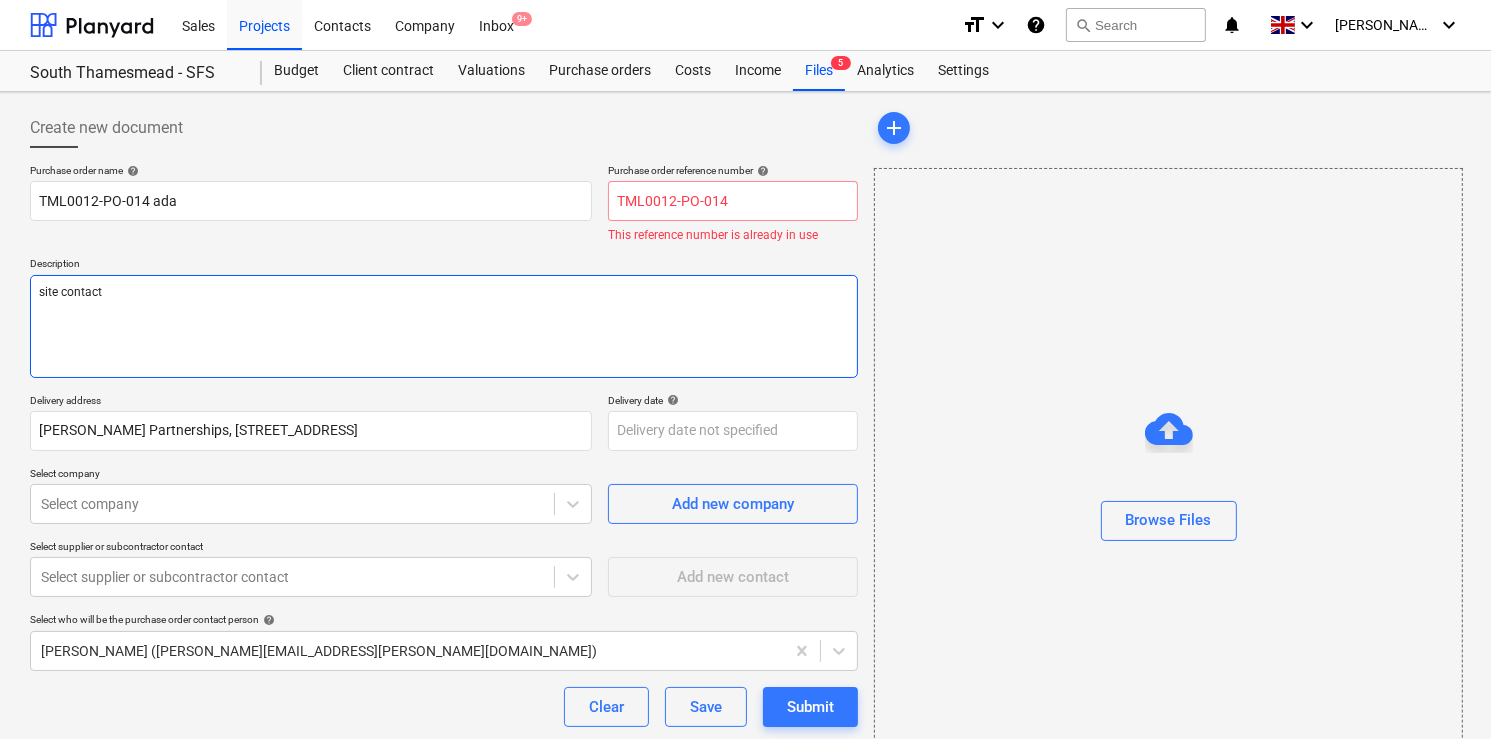 type on "x" 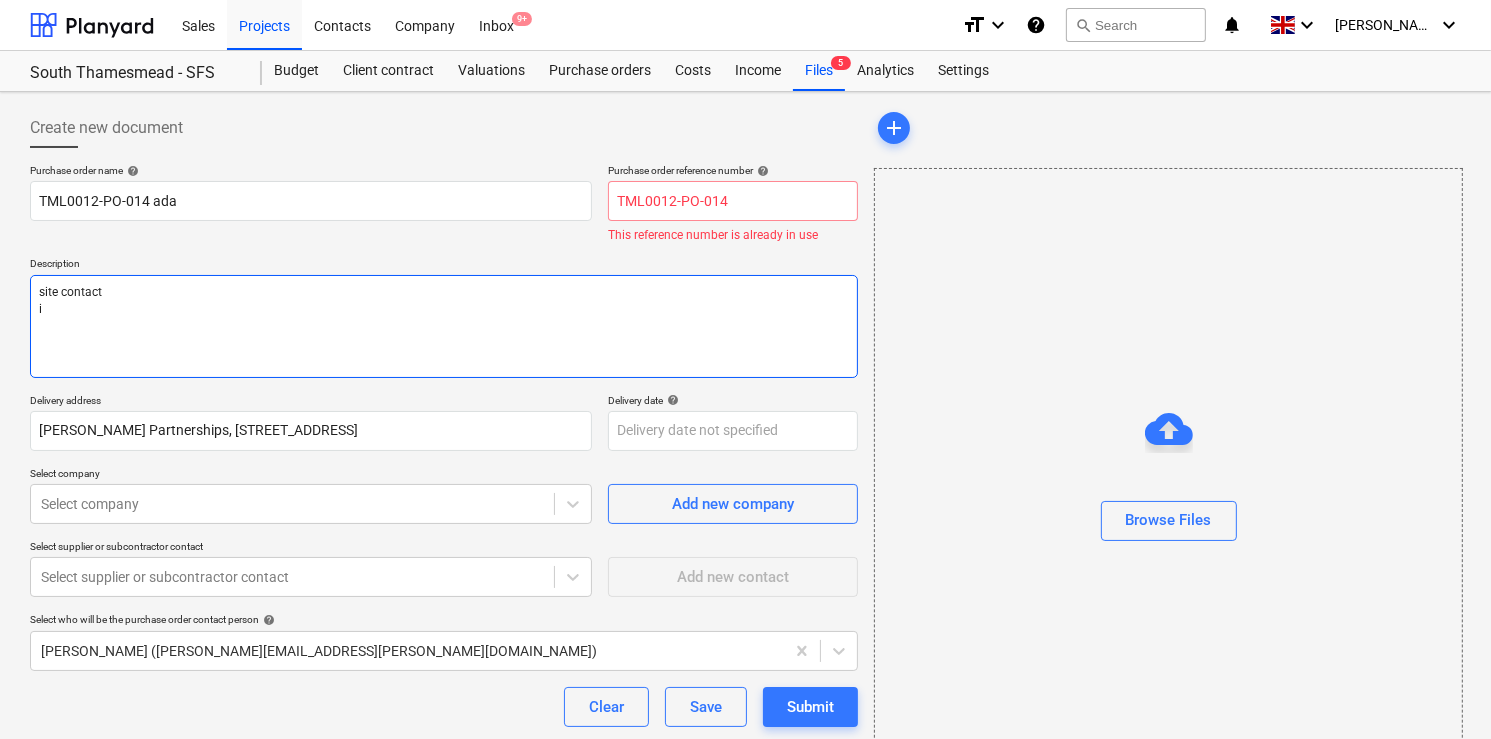 type on "x" 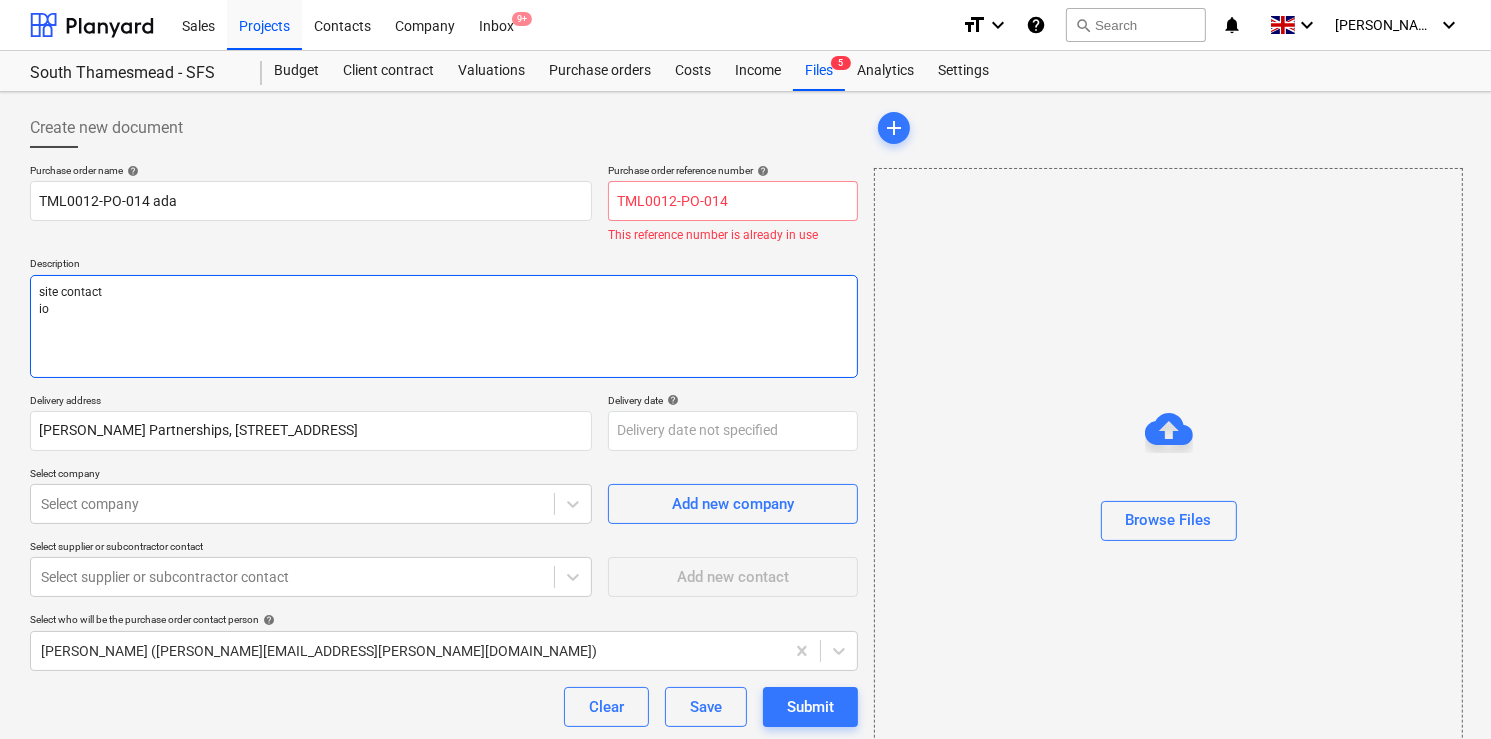 type on "x" 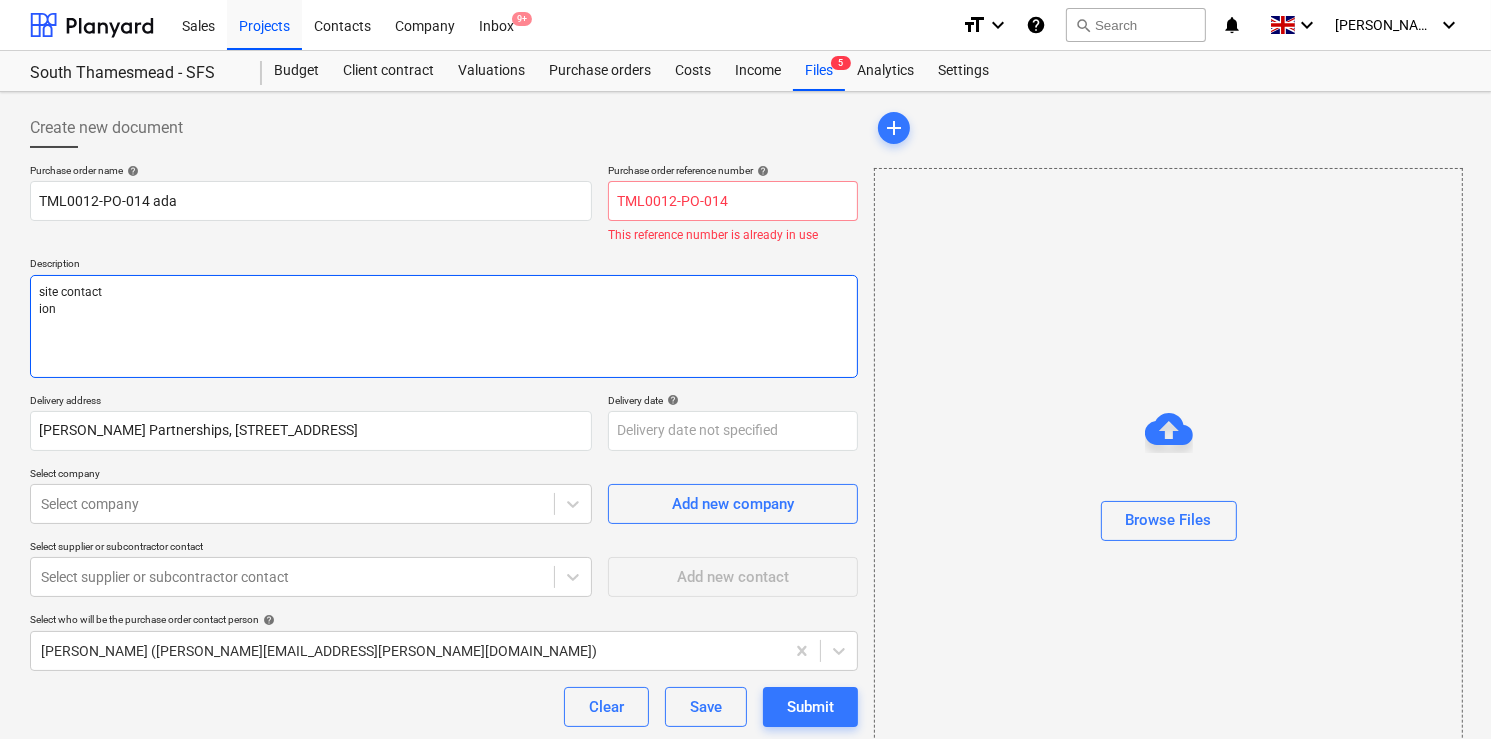 type on "x" 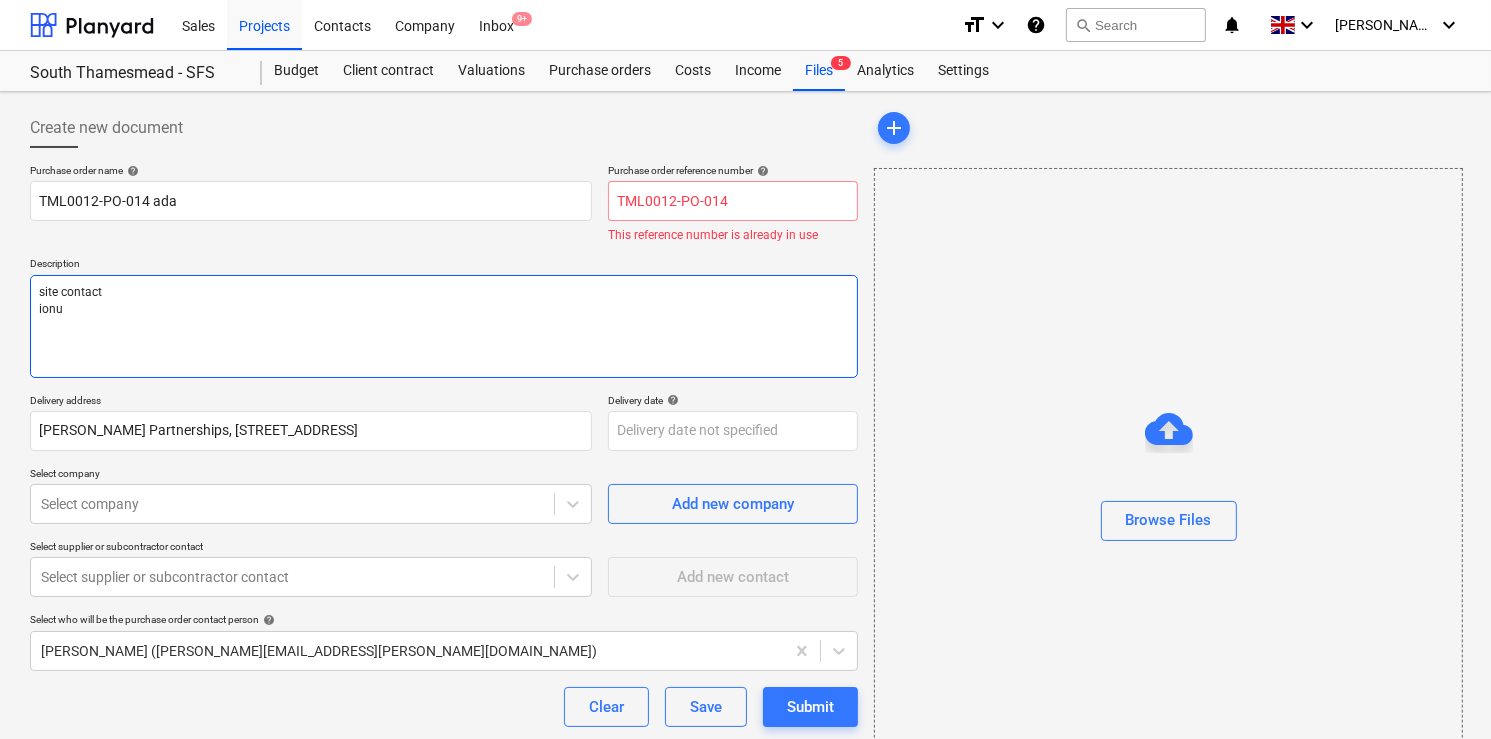 type on "x" 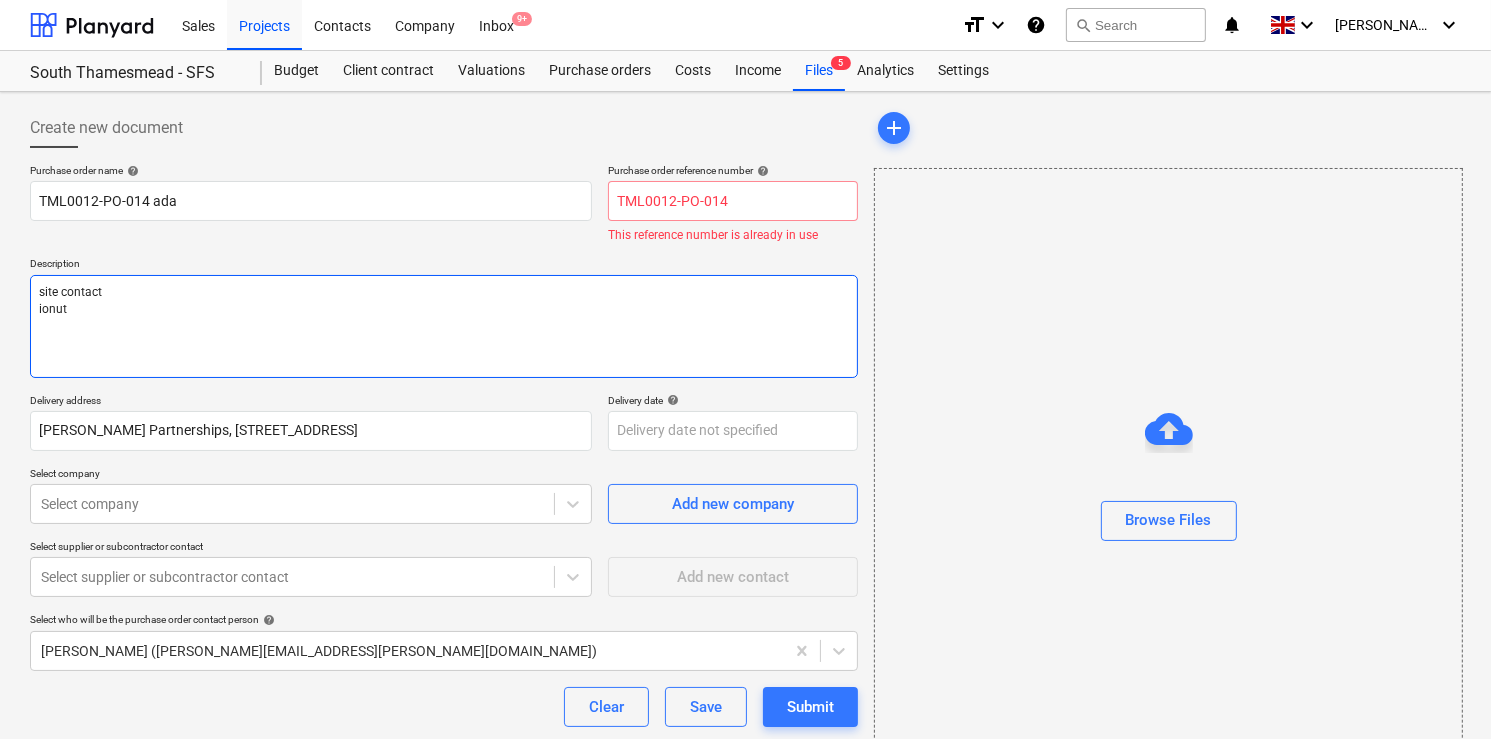 type on "x" 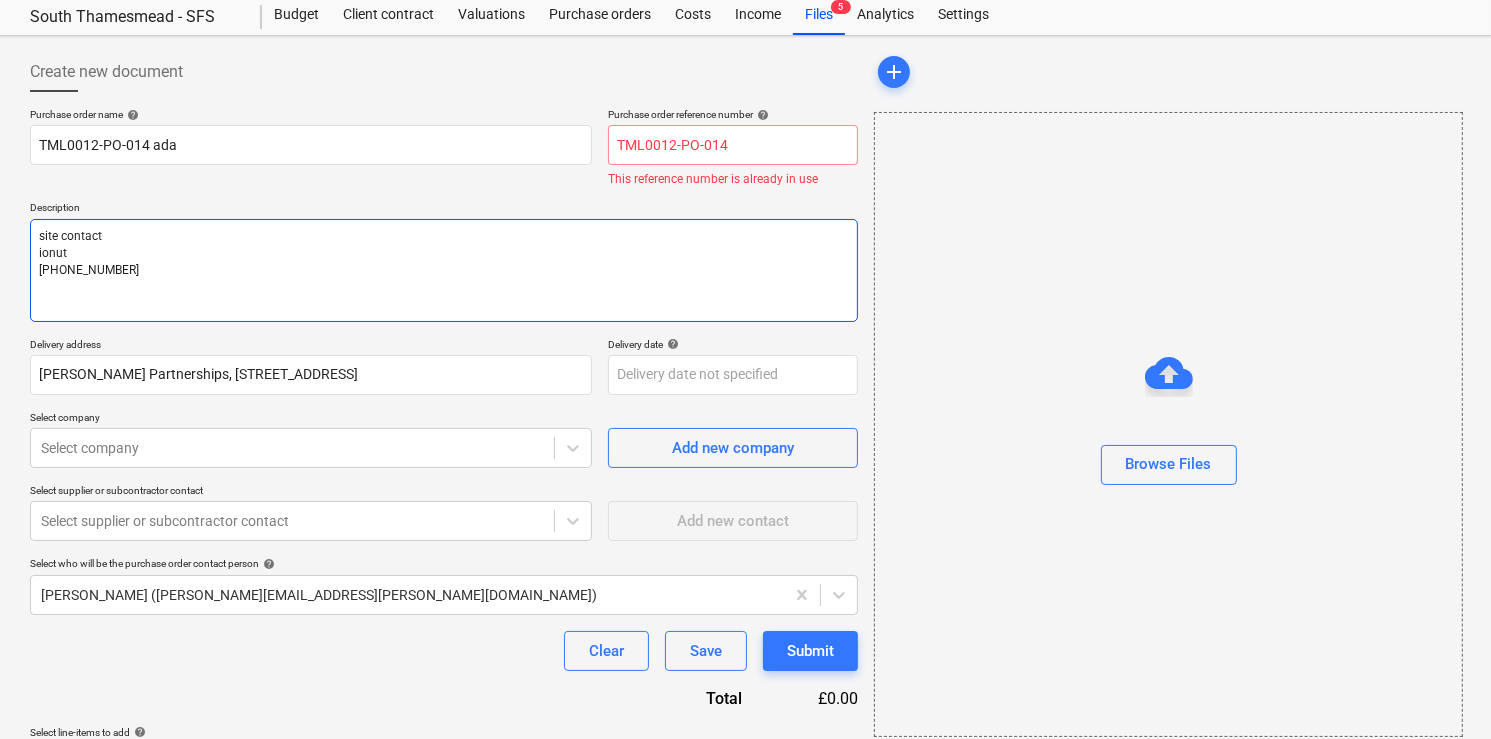 scroll, scrollTop: 115, scrollLeft: 0, axis: vertical 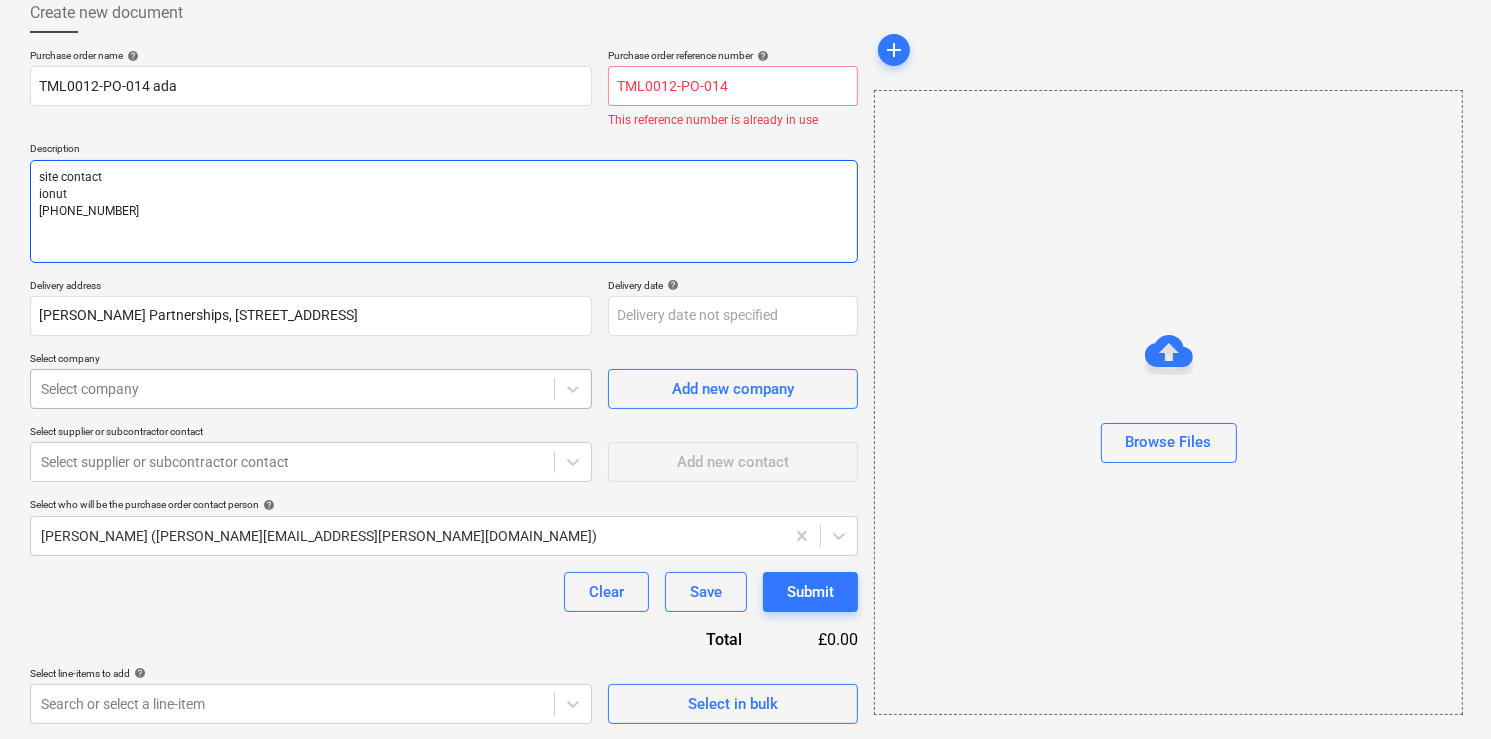 type on "site contact
ionut
[PHONE_NUMBER]" 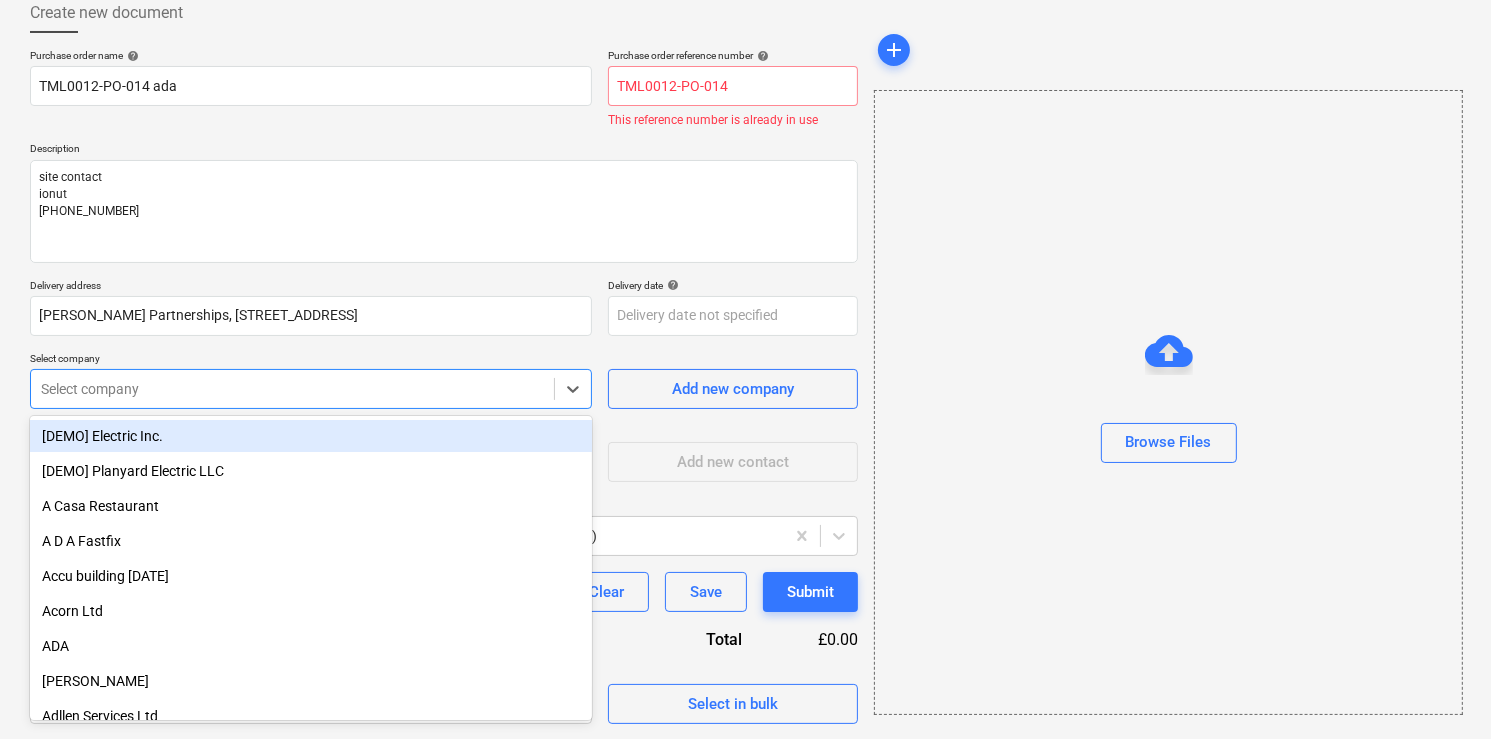 type on "x" 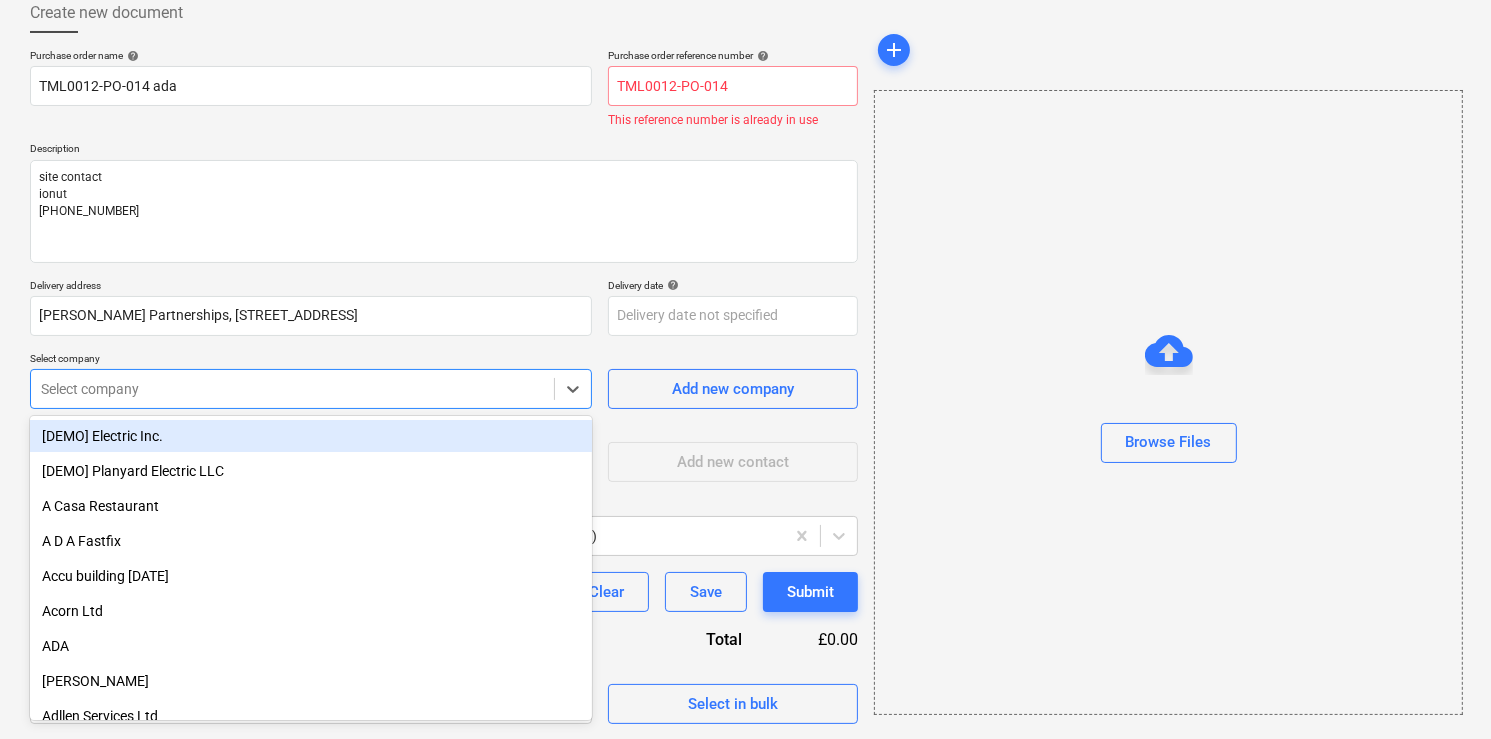 click at bounding box center [292, 389] 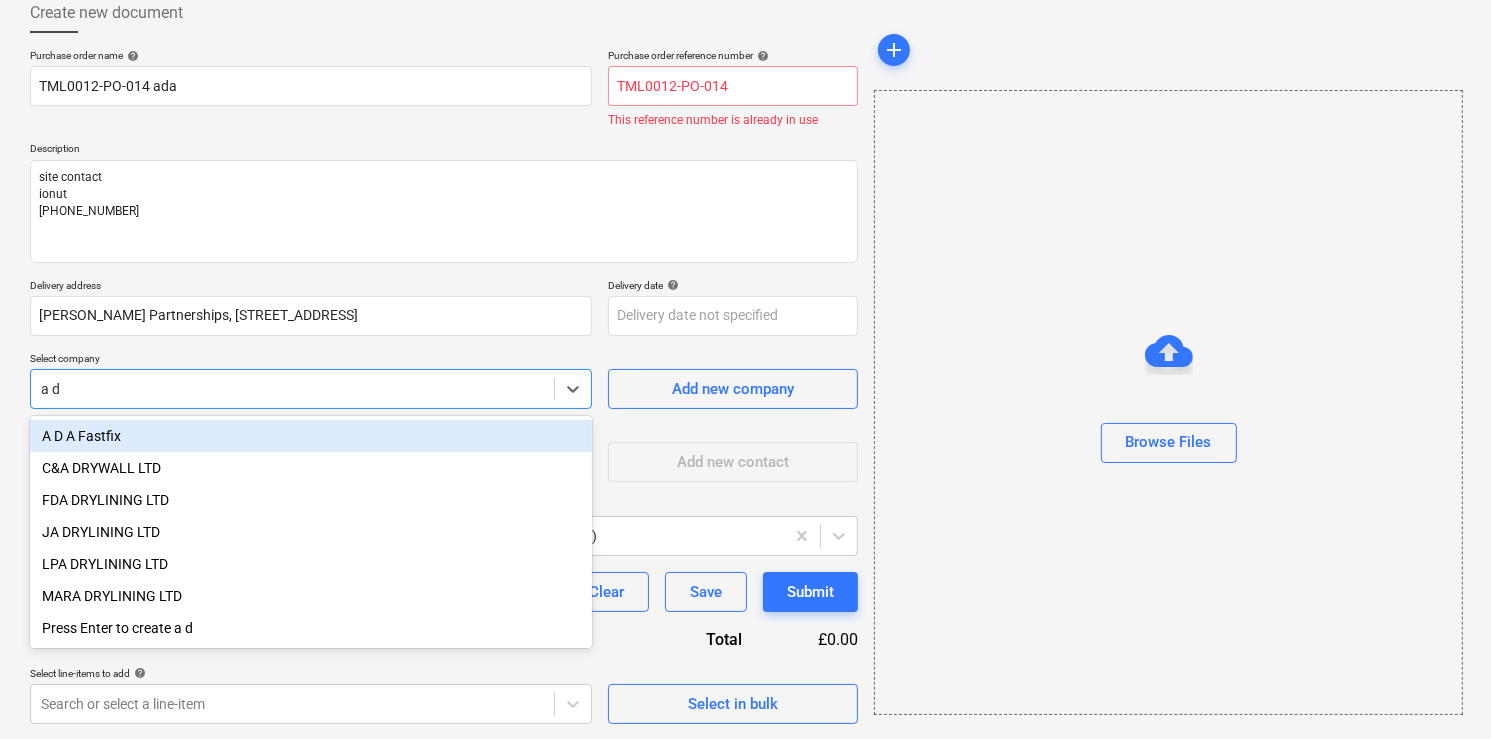 type on "a d" 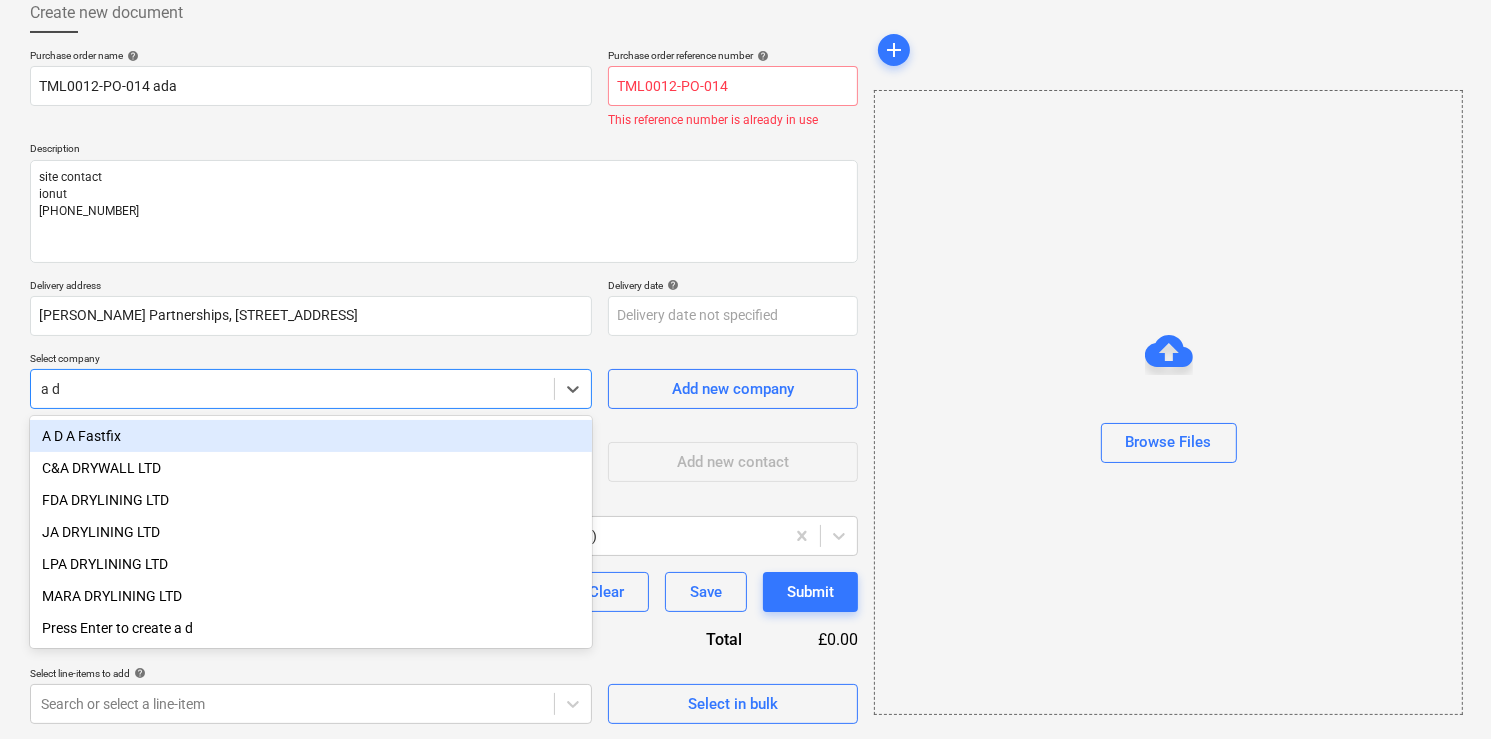 click on "A D A Fastfix" at bounding box center (311, 436) 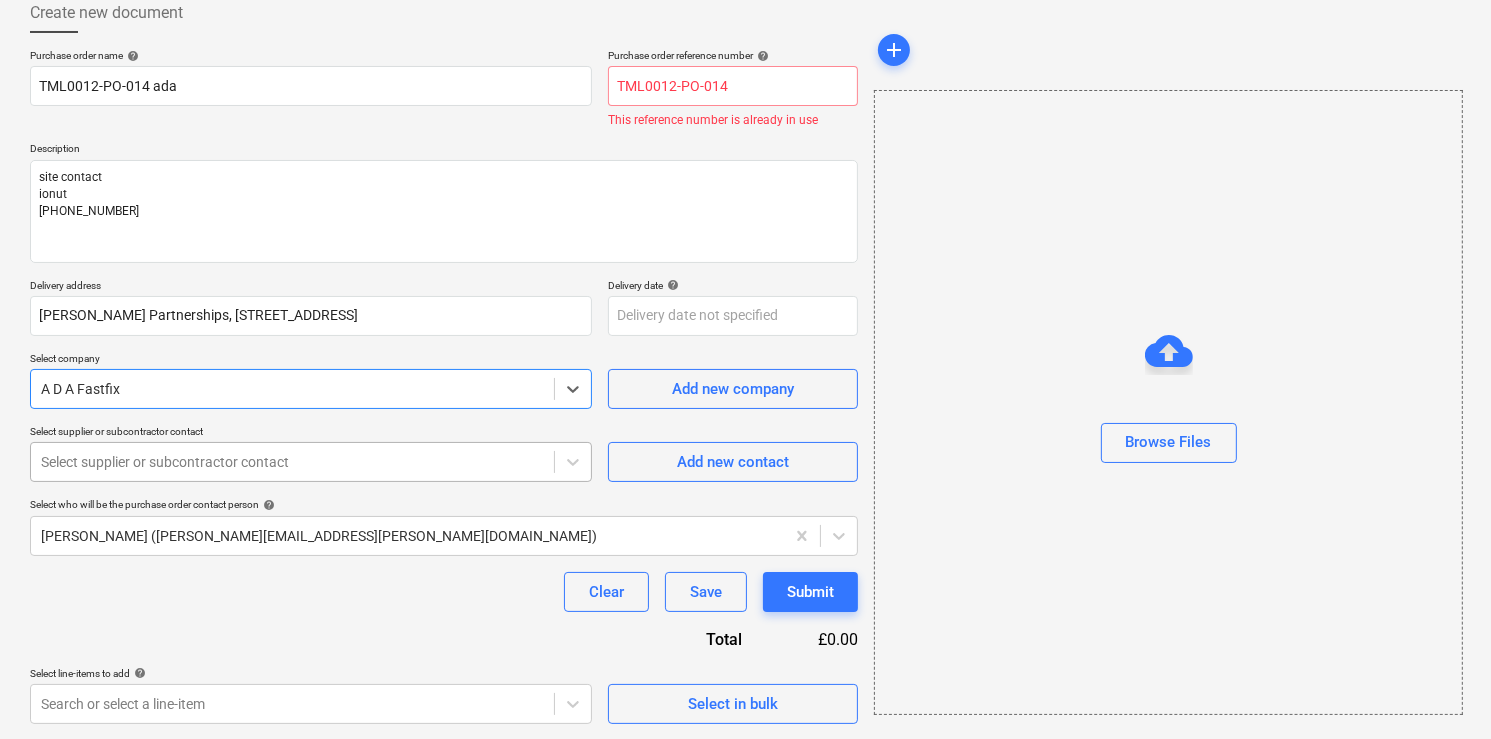 click at bounding box center (292, 462) 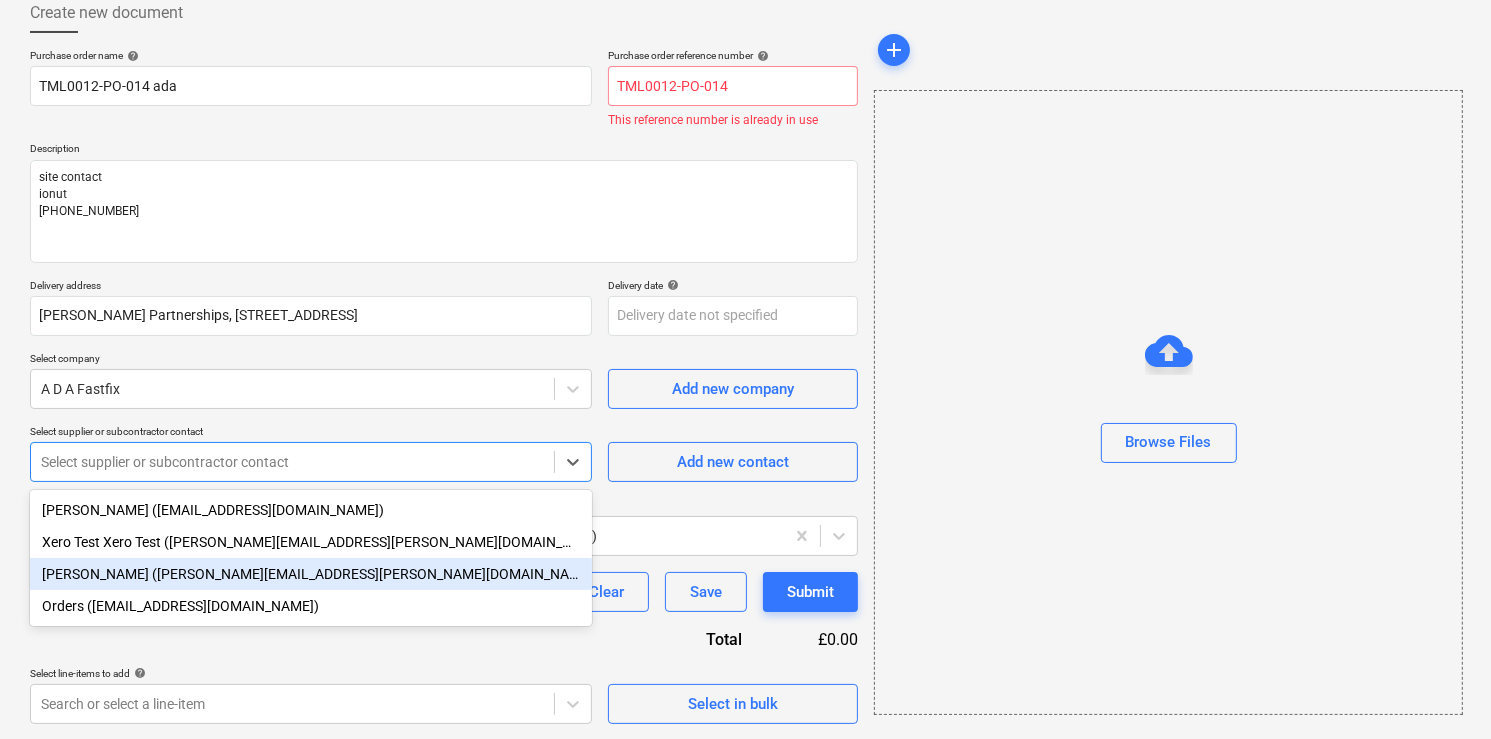 click on "[PERSON_NAME] ([PERSON_NAME][EMAIL_ADDRESS][PERSON_NAME][DOMAIN_NAME])" at bounding box center (311, 574) 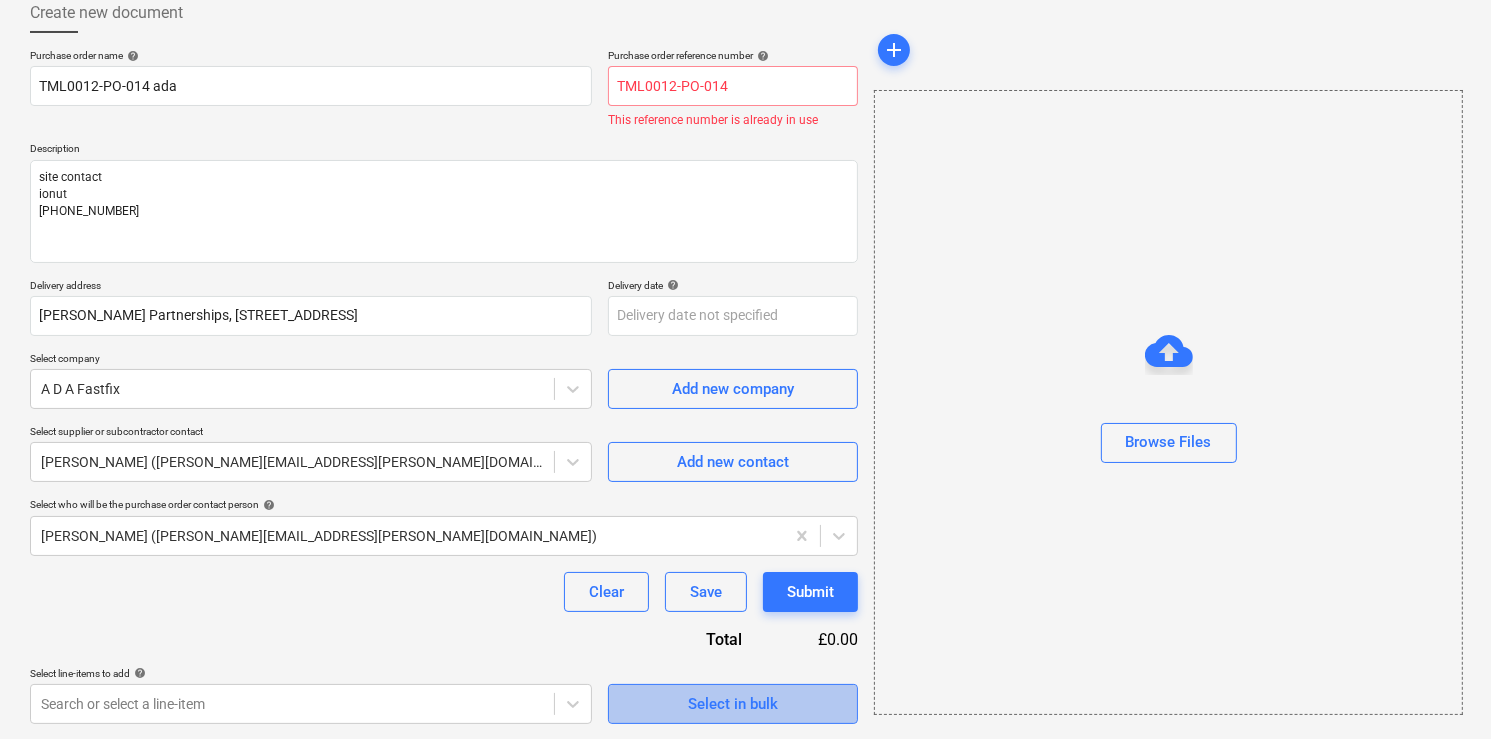 click on "Select in bulk" at bounding box center (733, 704) 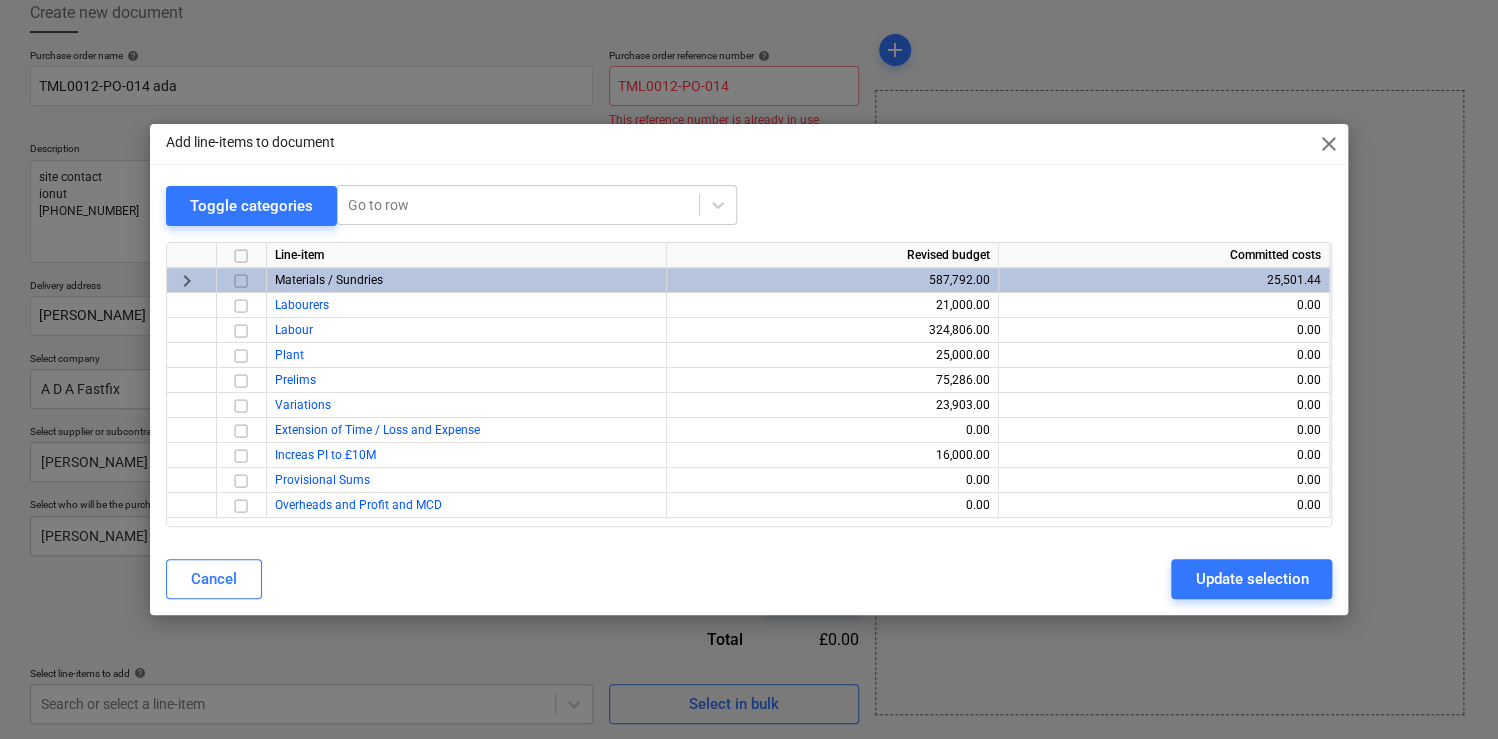 click at bounding box center [241, 281] 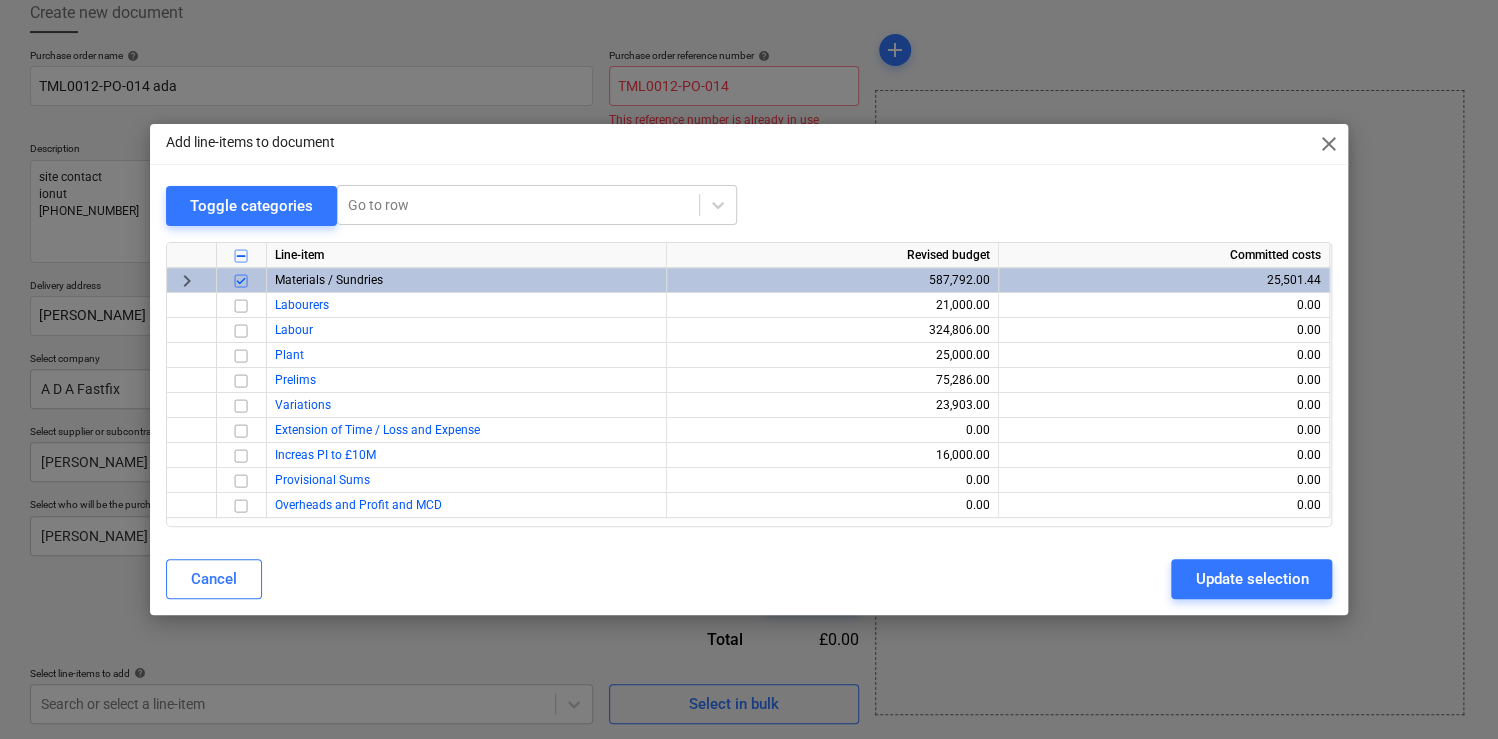 click on "Update selection" at bounding box center (1251, 579) 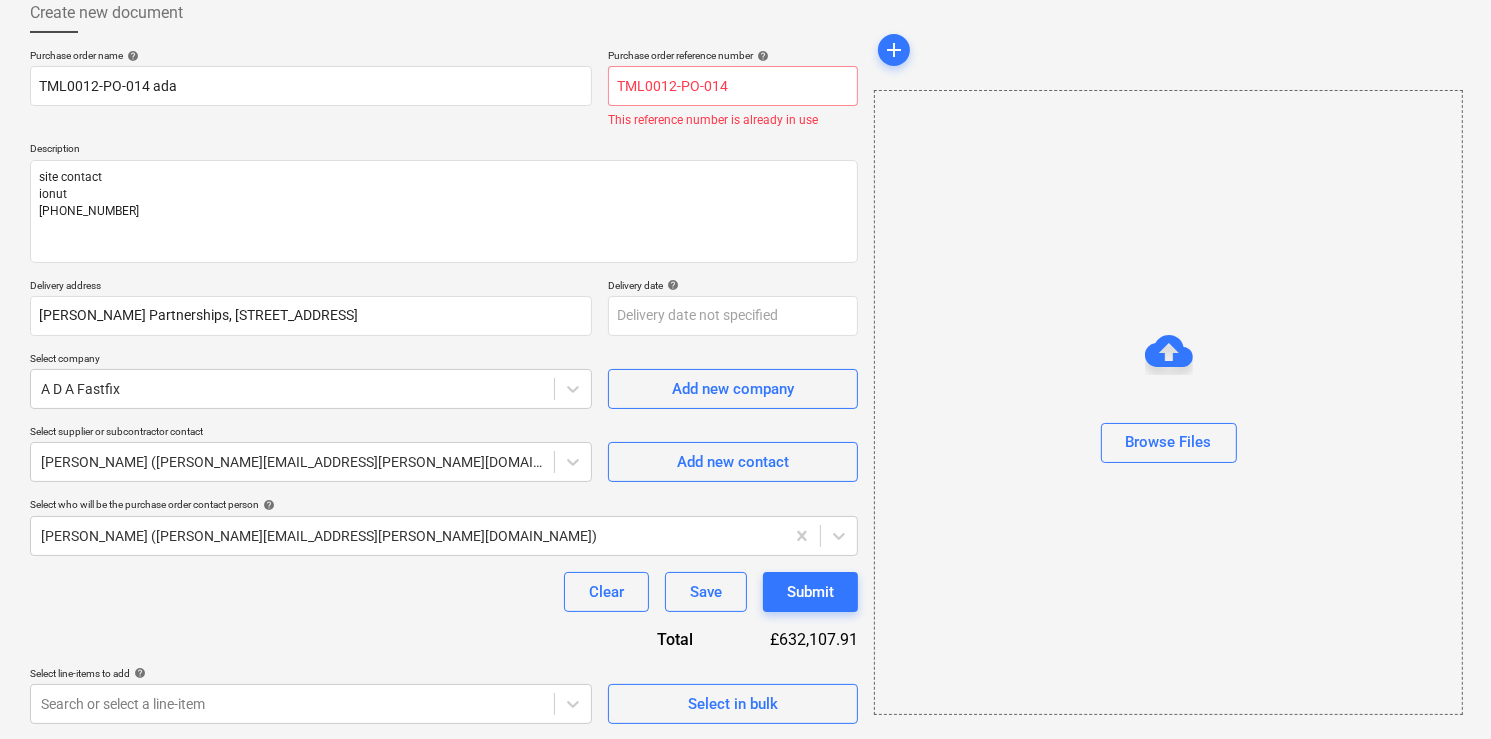 scroll, scrollTop: 328, scrollLeft: 0, axis: vertical 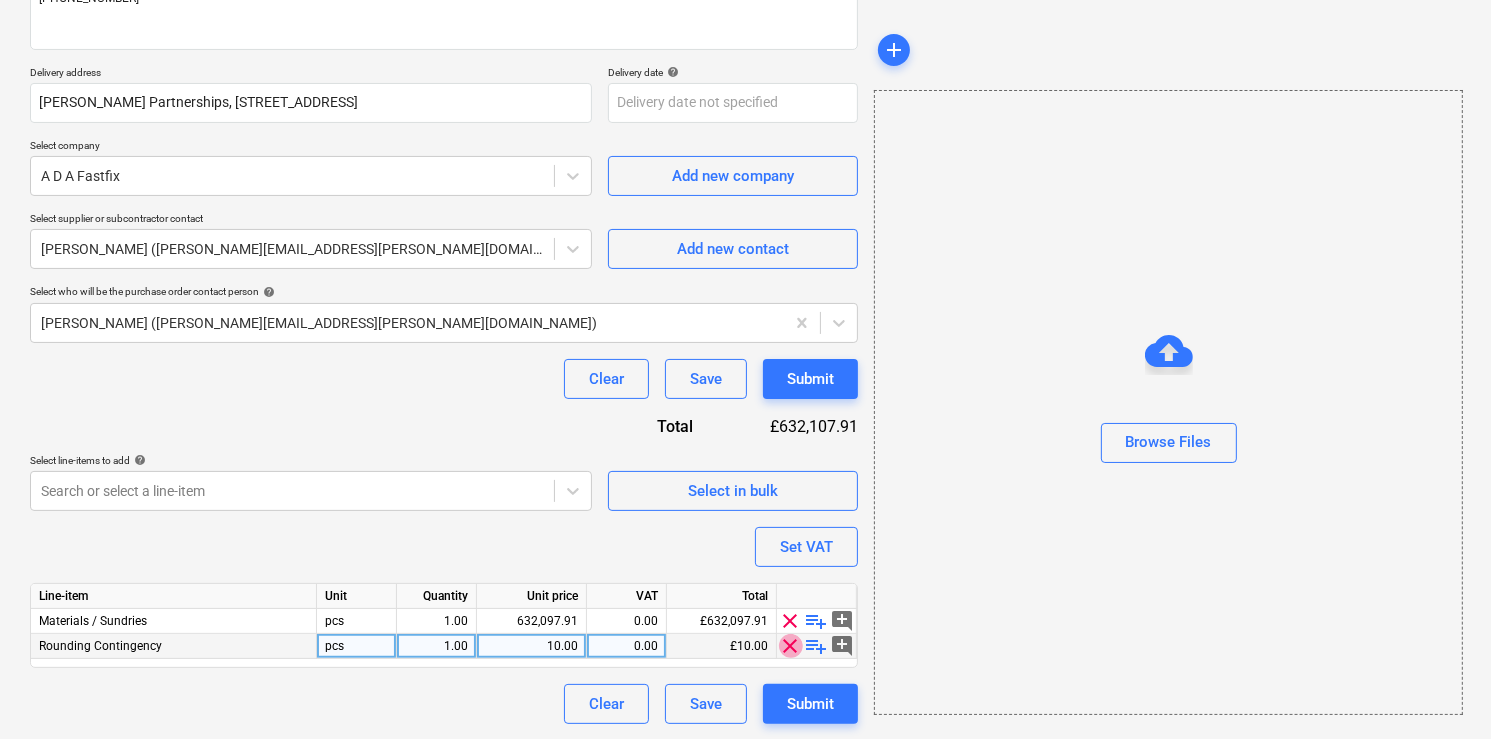 click on "clear" at bounding box center (791, 646) 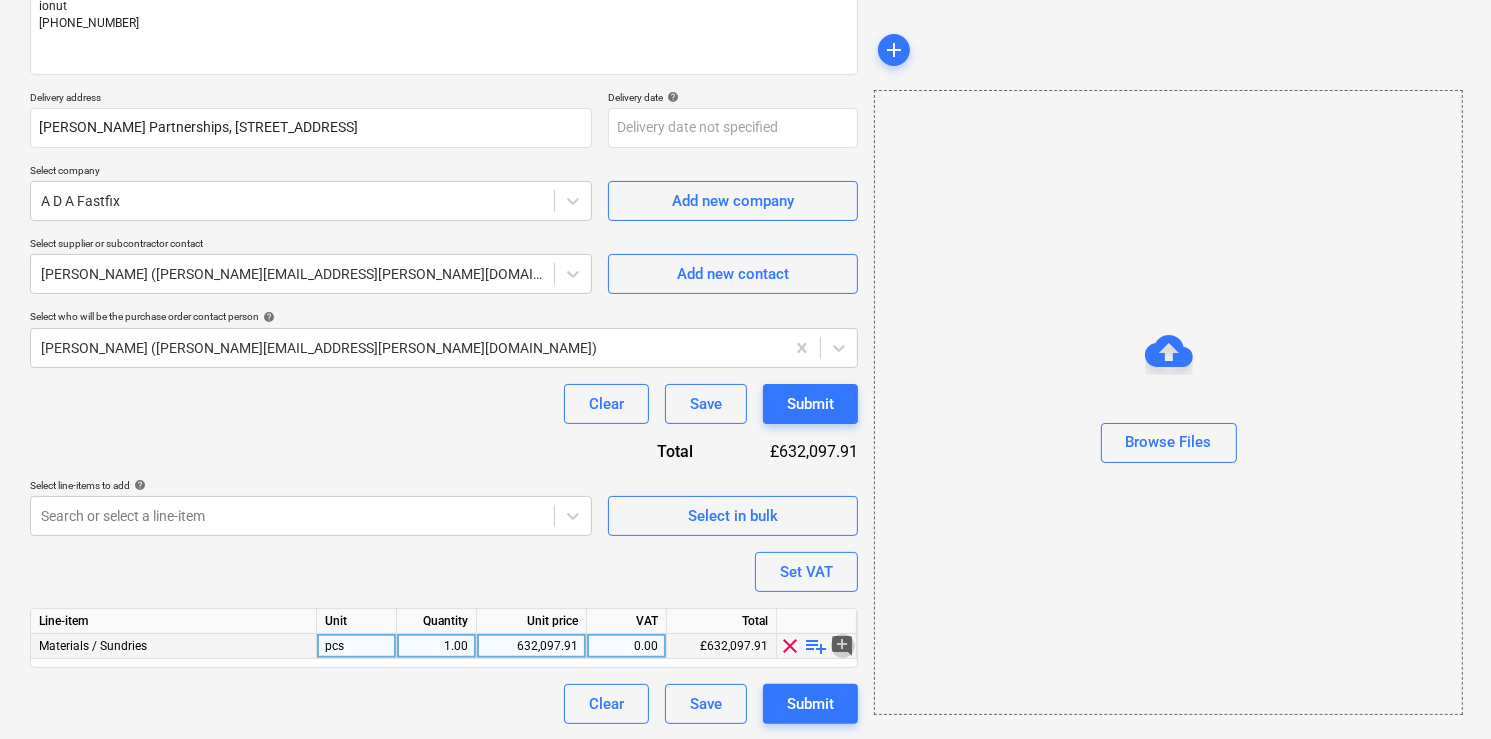 click on "add_comment" at bounding box center (843, 646) 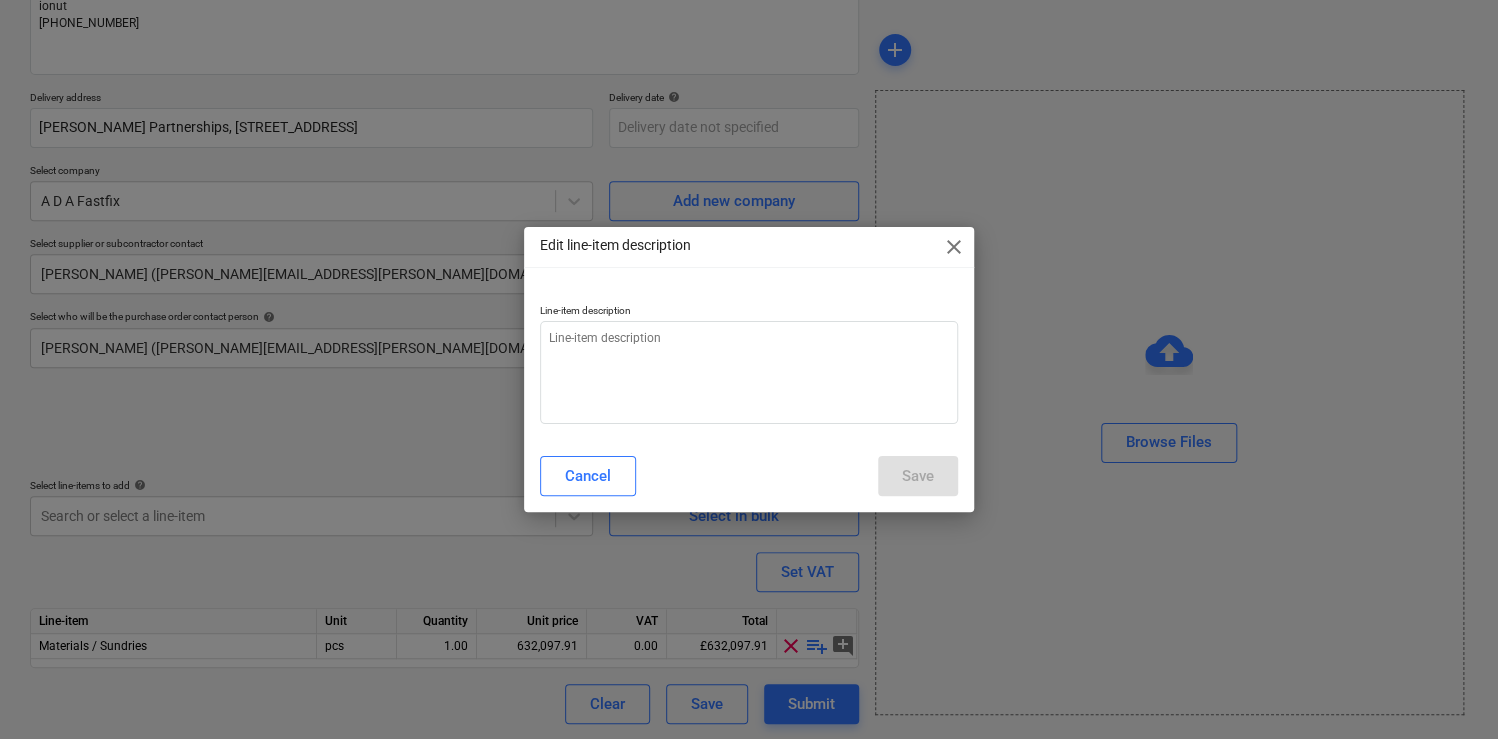 click on "close" at bounding box center (954, 247) 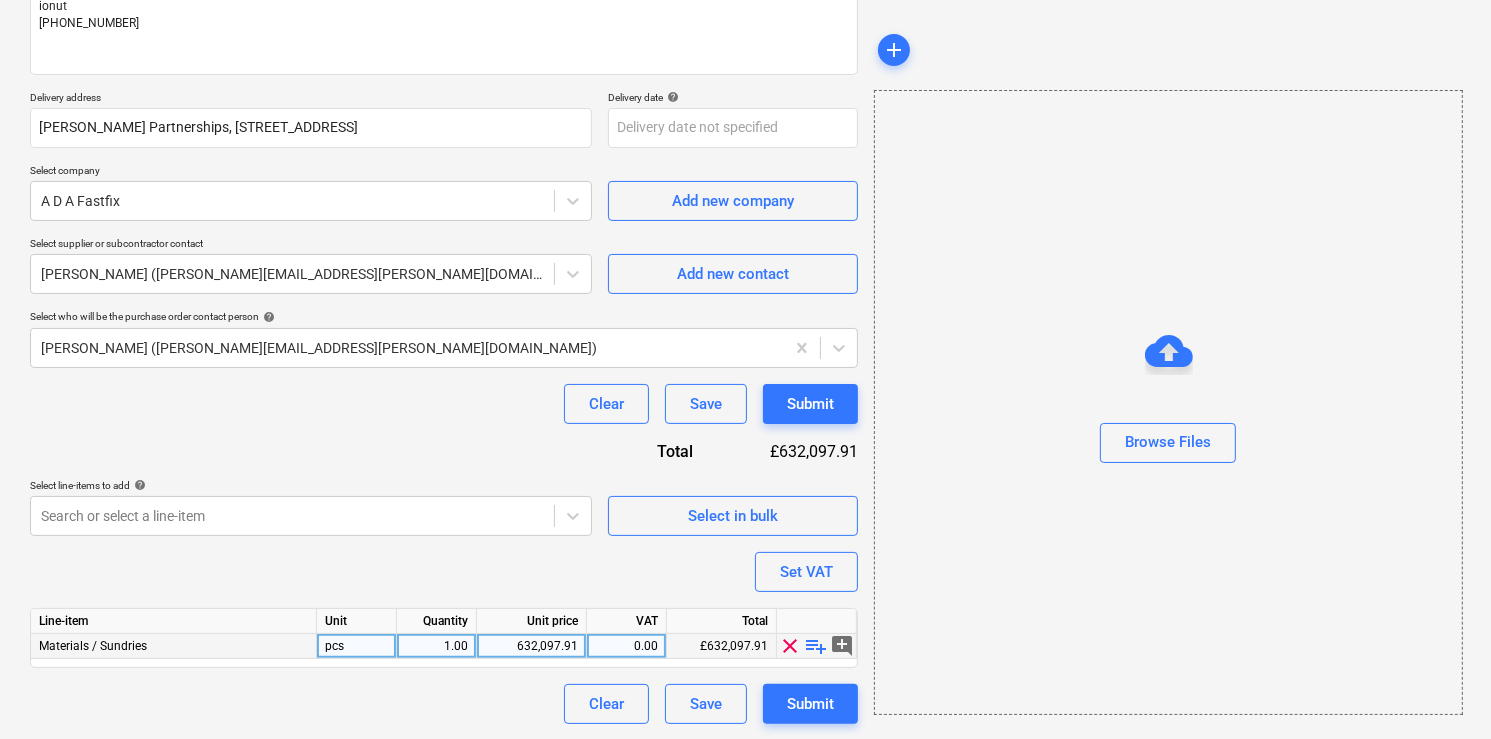 click on "playlist_add" at bounding box center (817, 646) 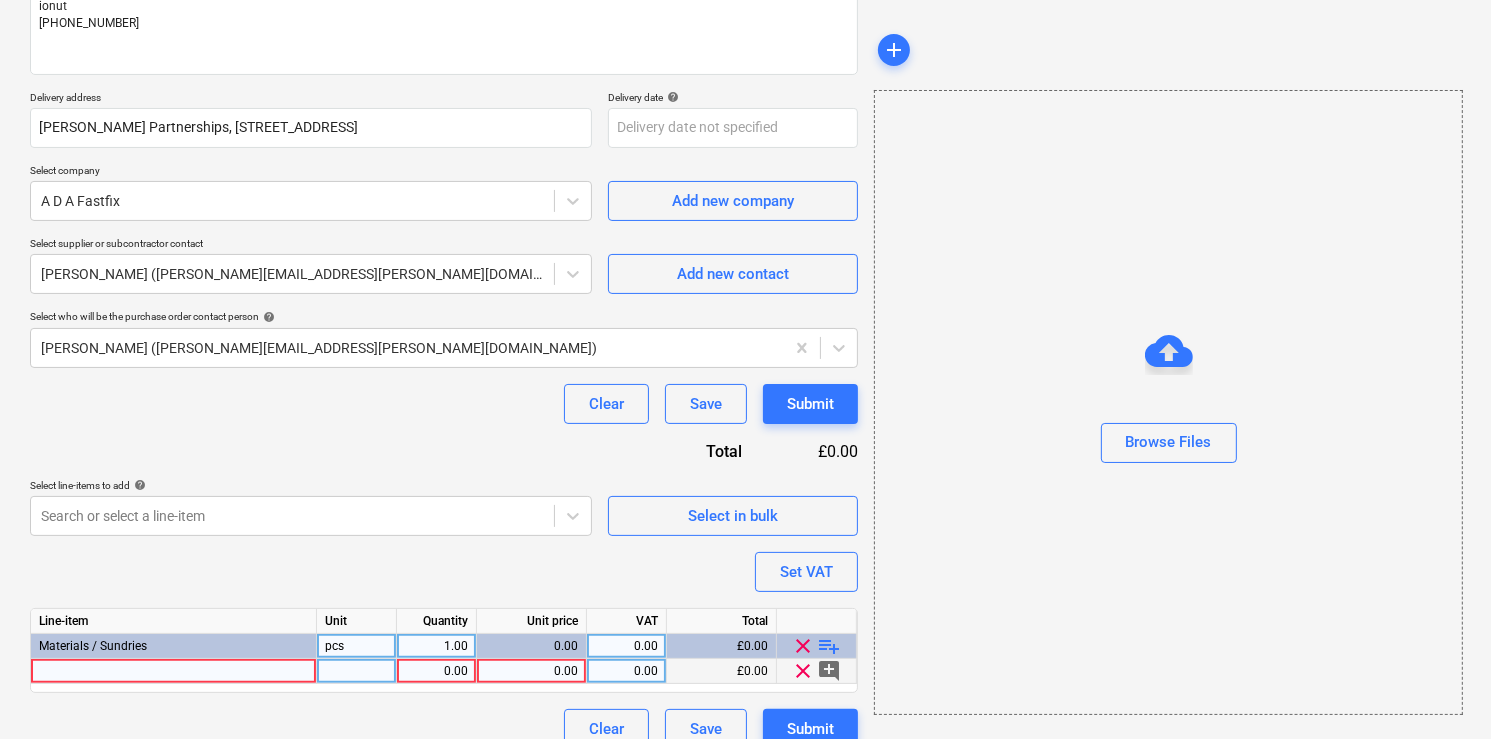 click at bounding box center (174, 671) 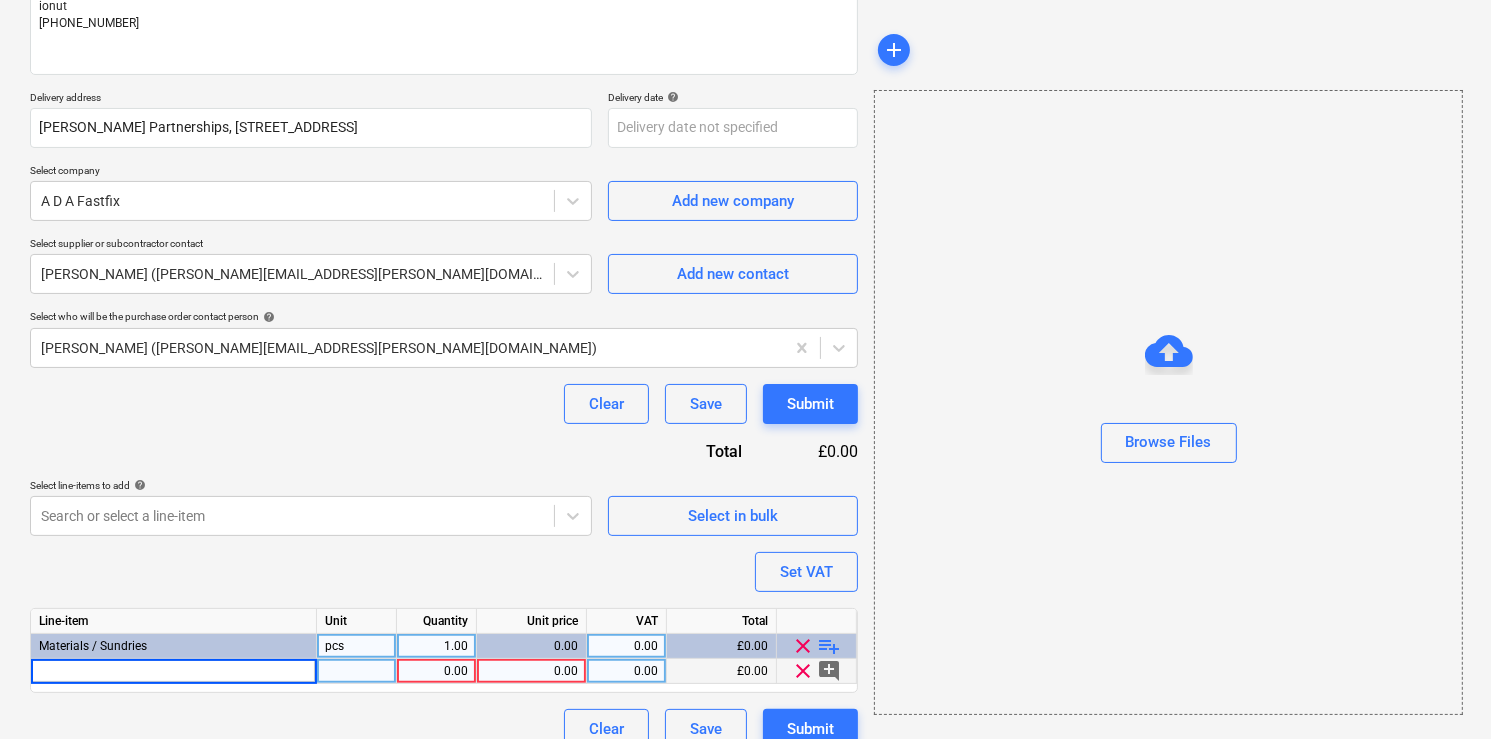 type on "x" 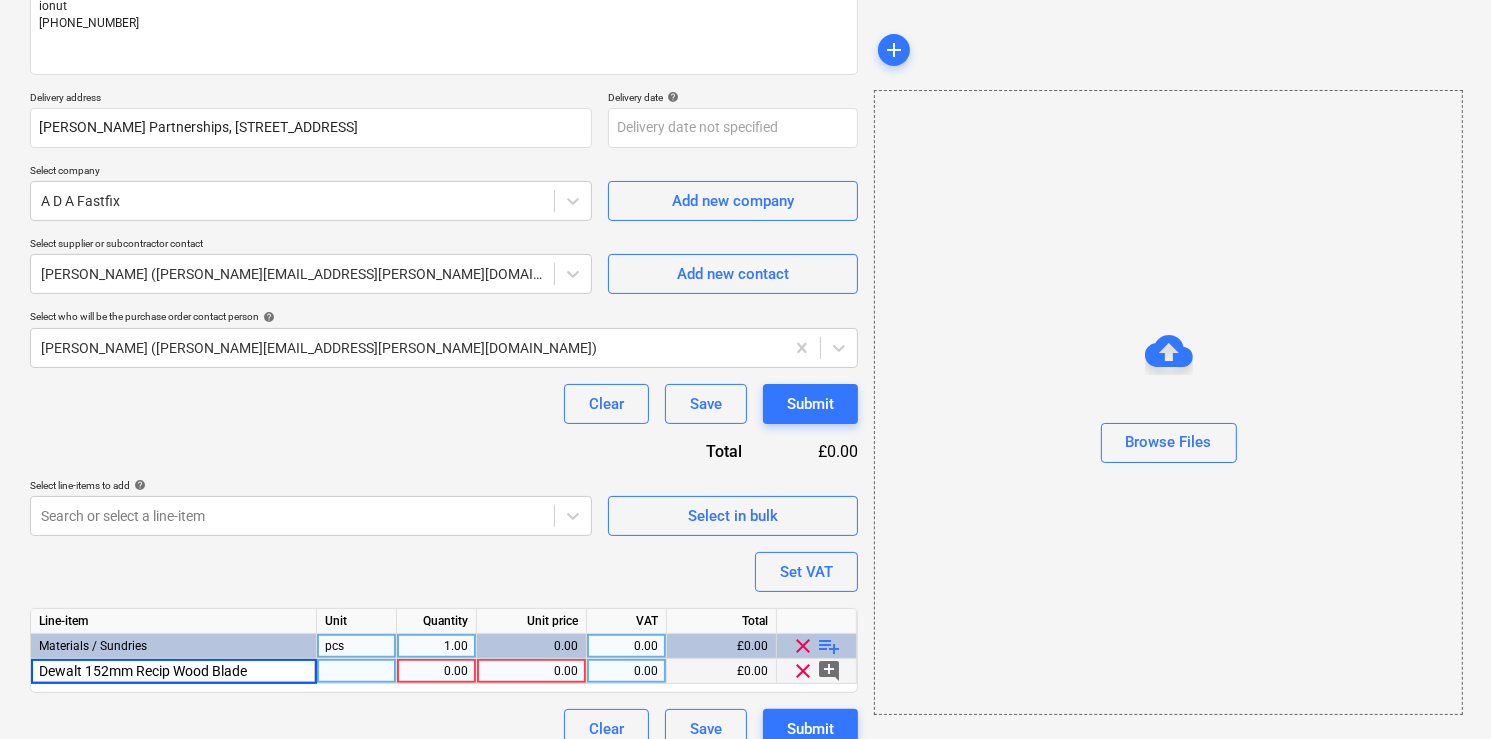 type on "x" 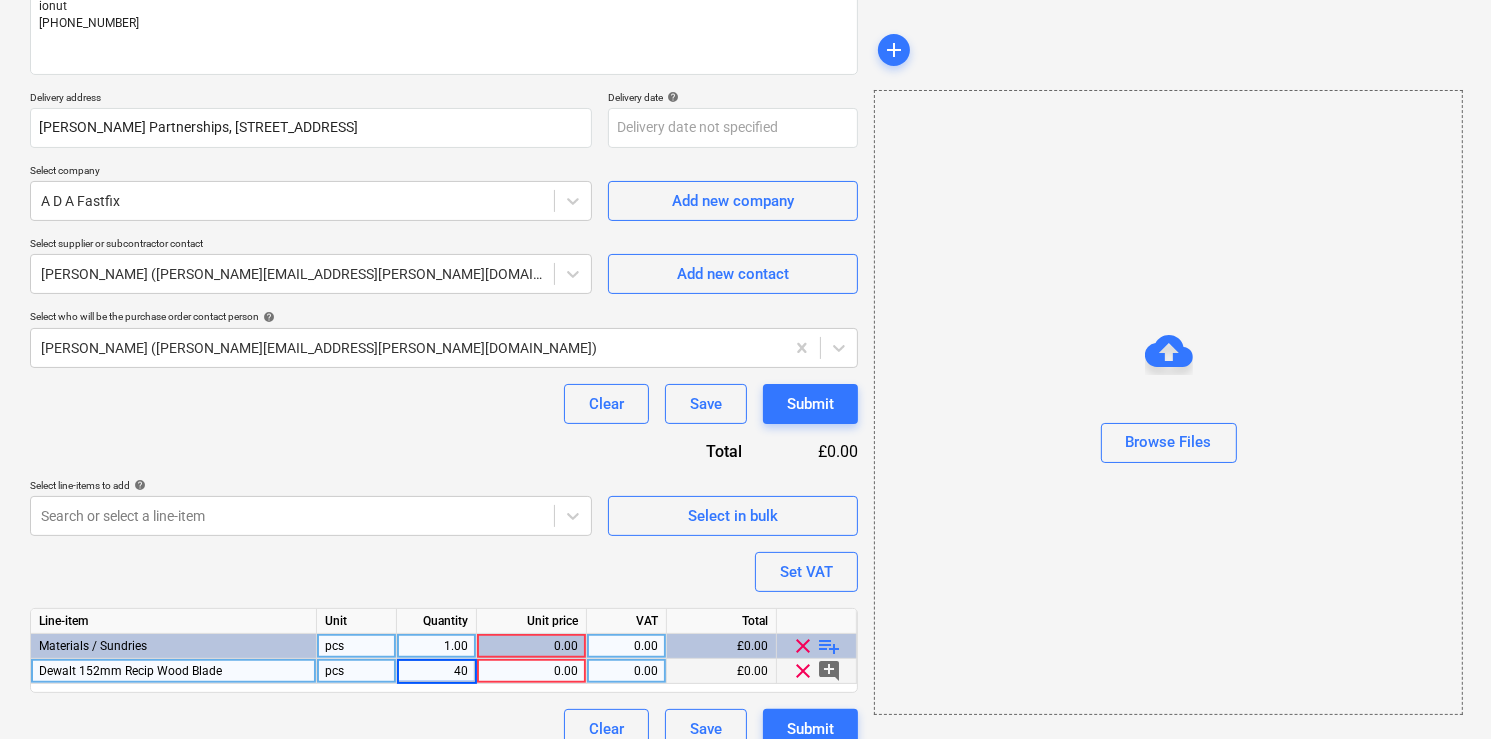 type on "4" 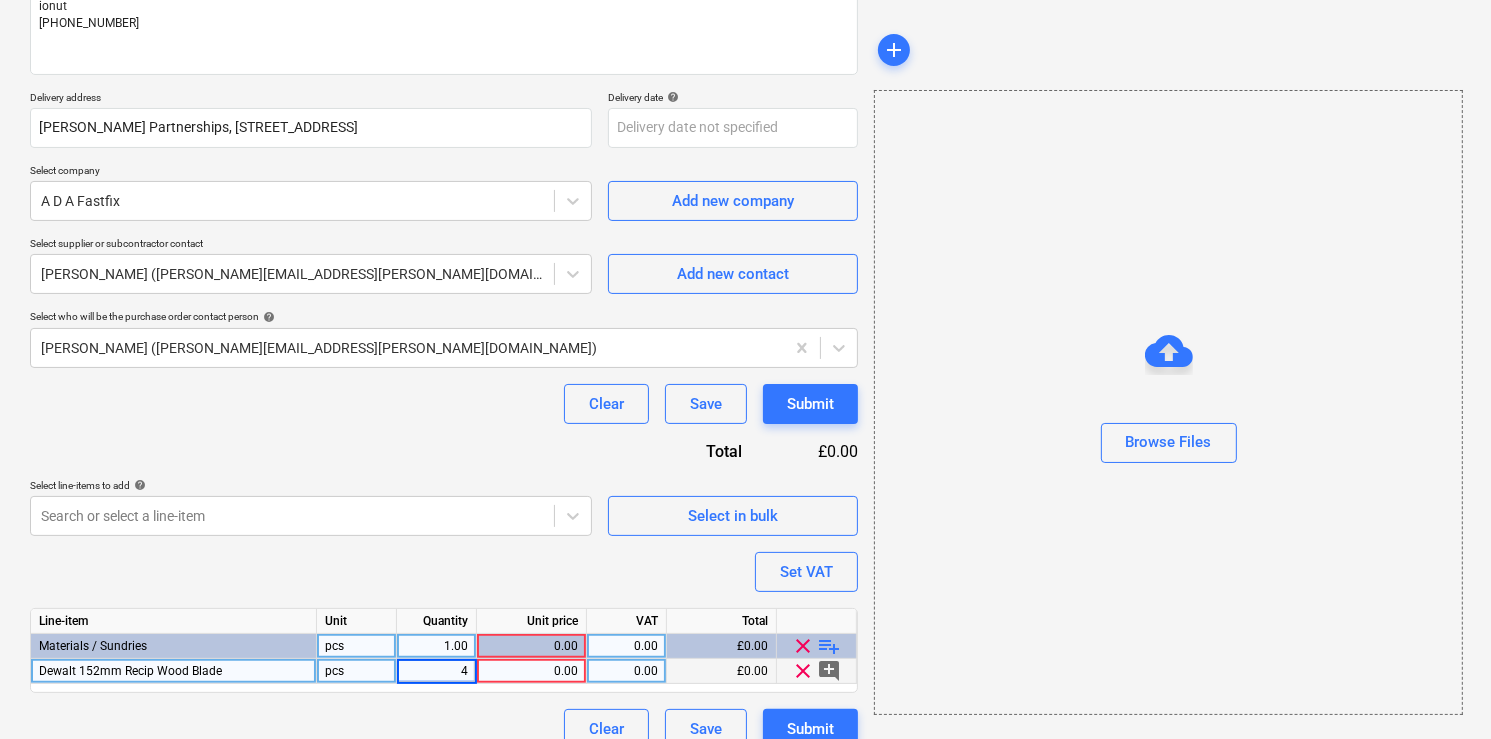type on "x" 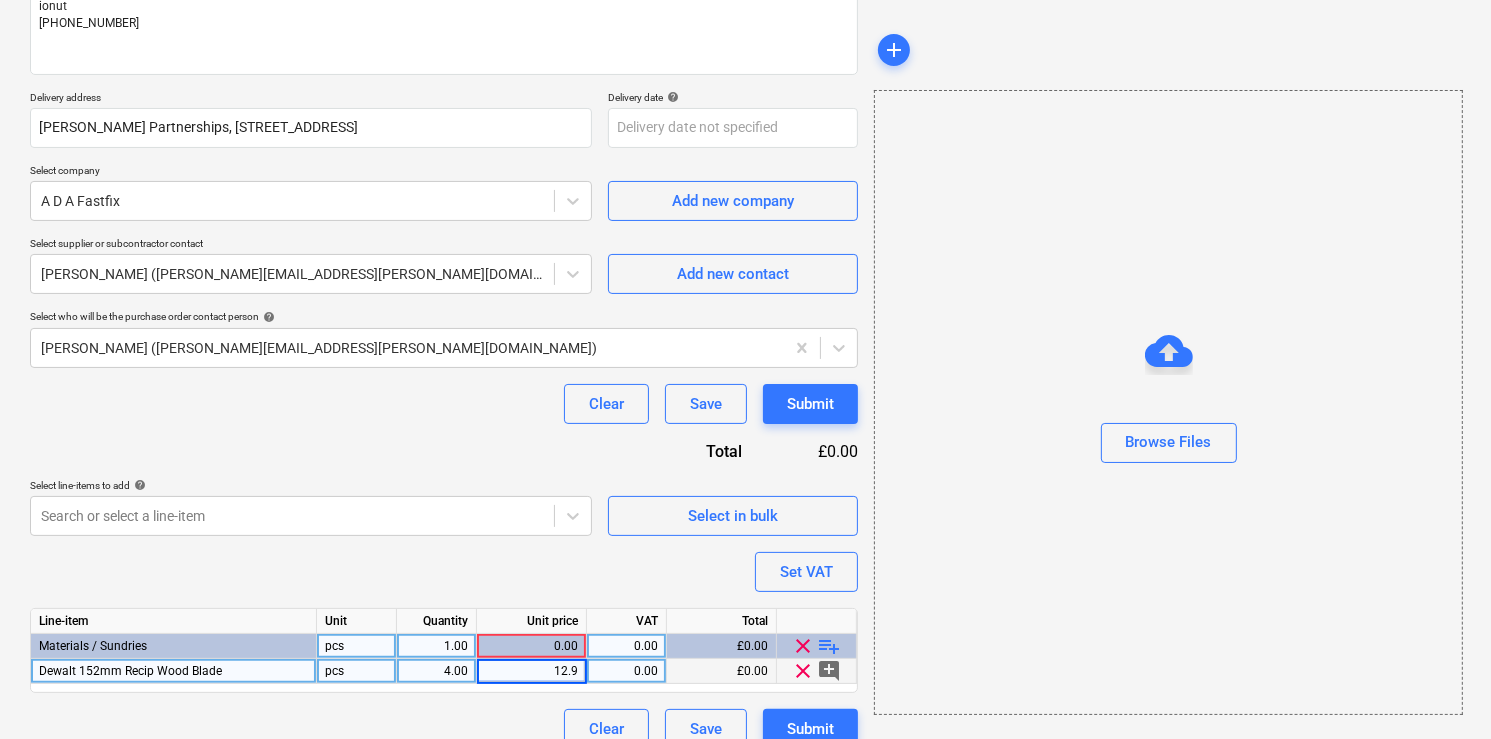 type on "12.97" 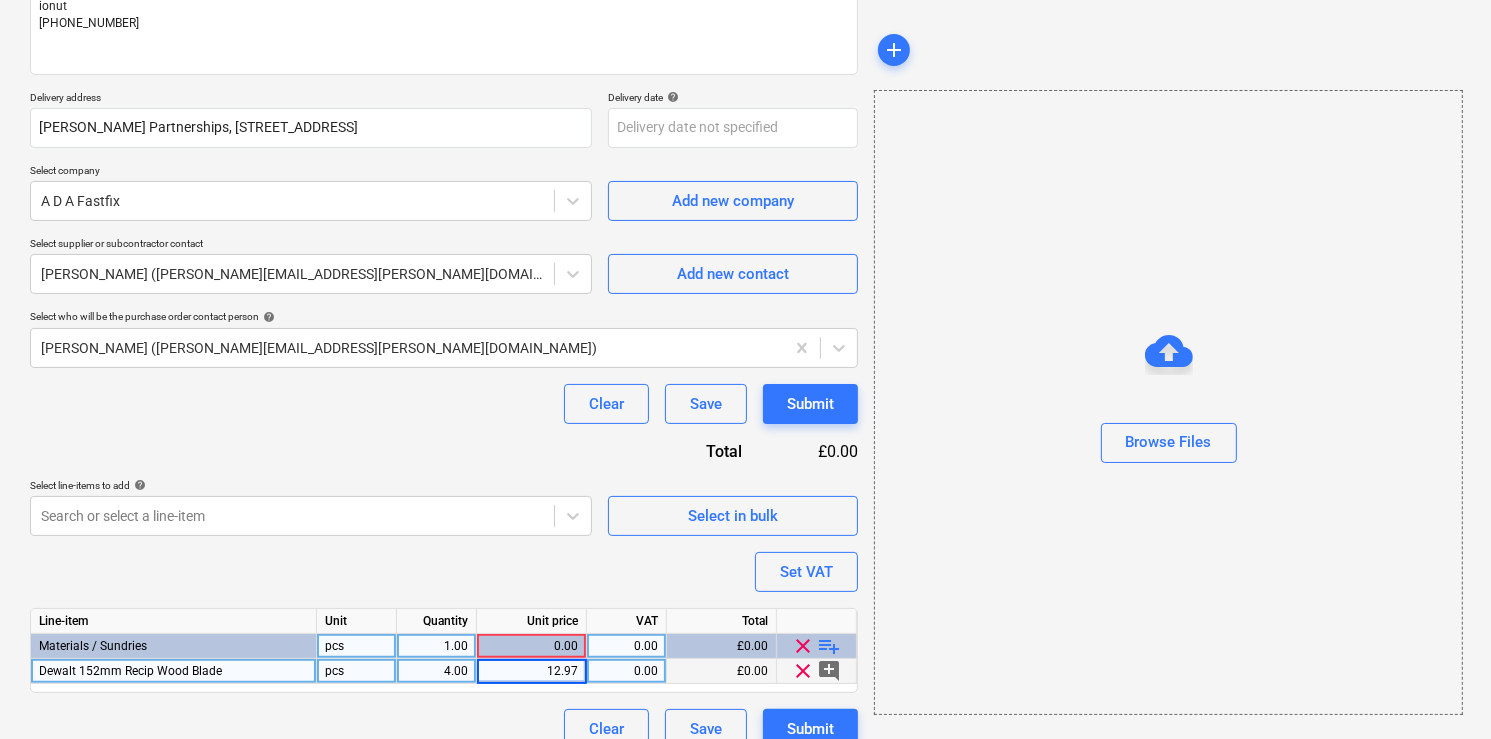 type on "x" 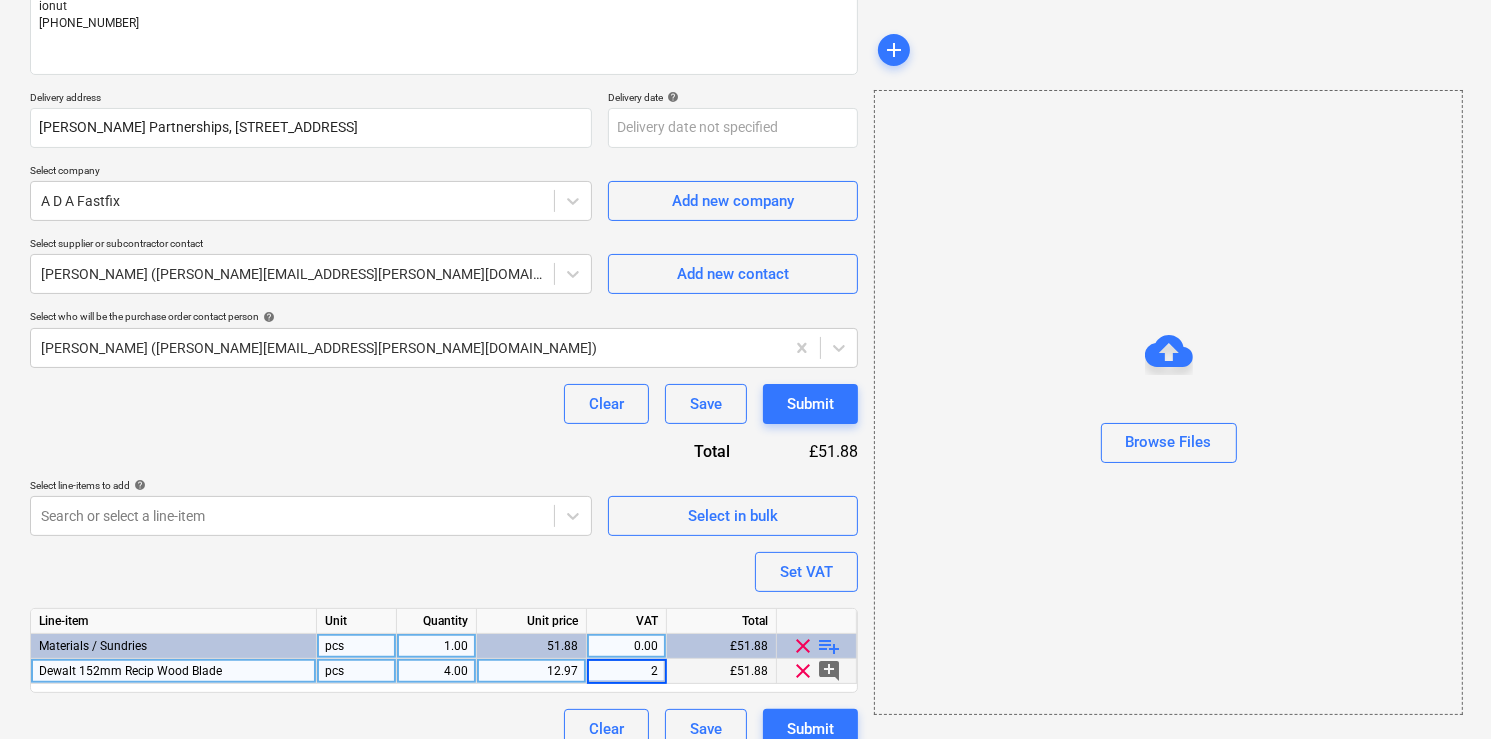 type on "20" 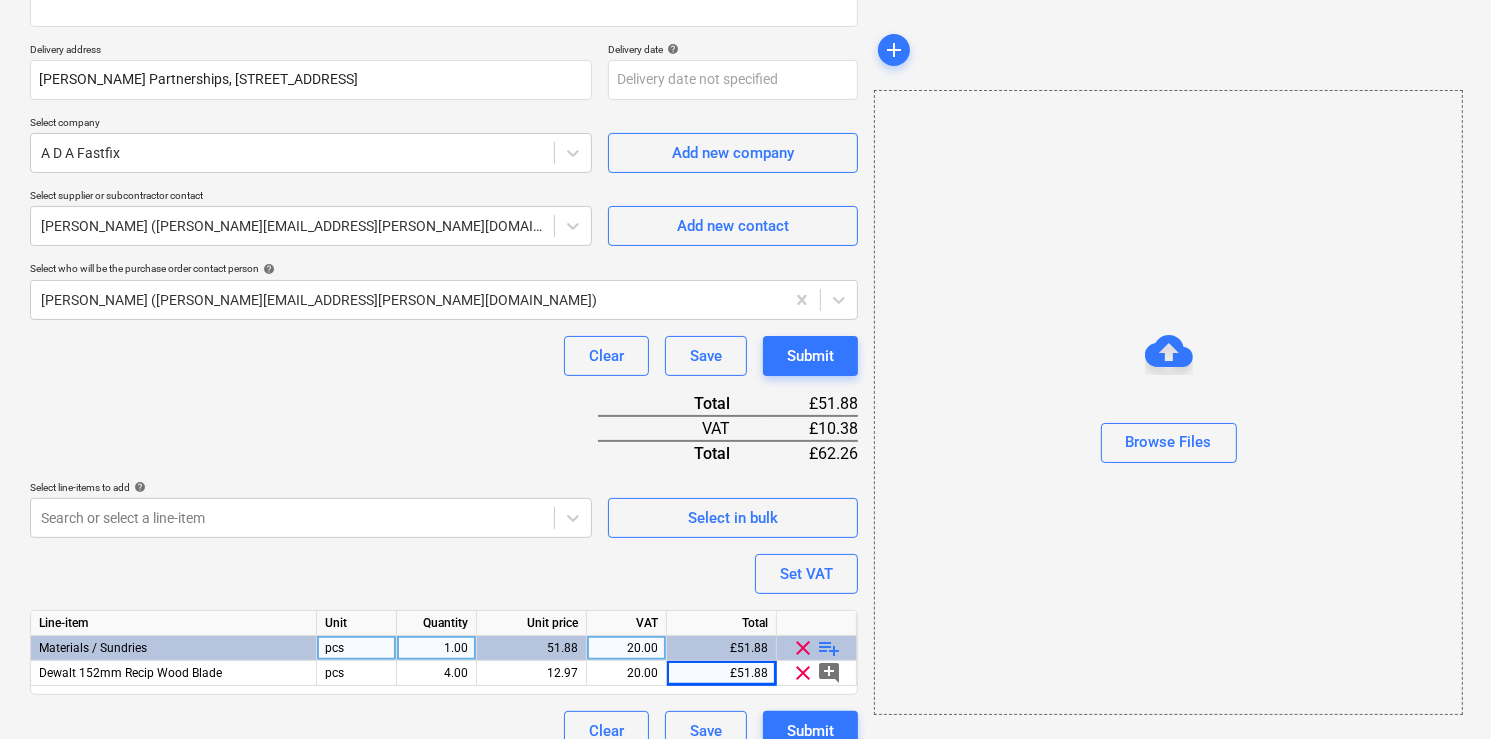 scroll, scrollTop: 377, scrollLeft: 0, axis: vertical 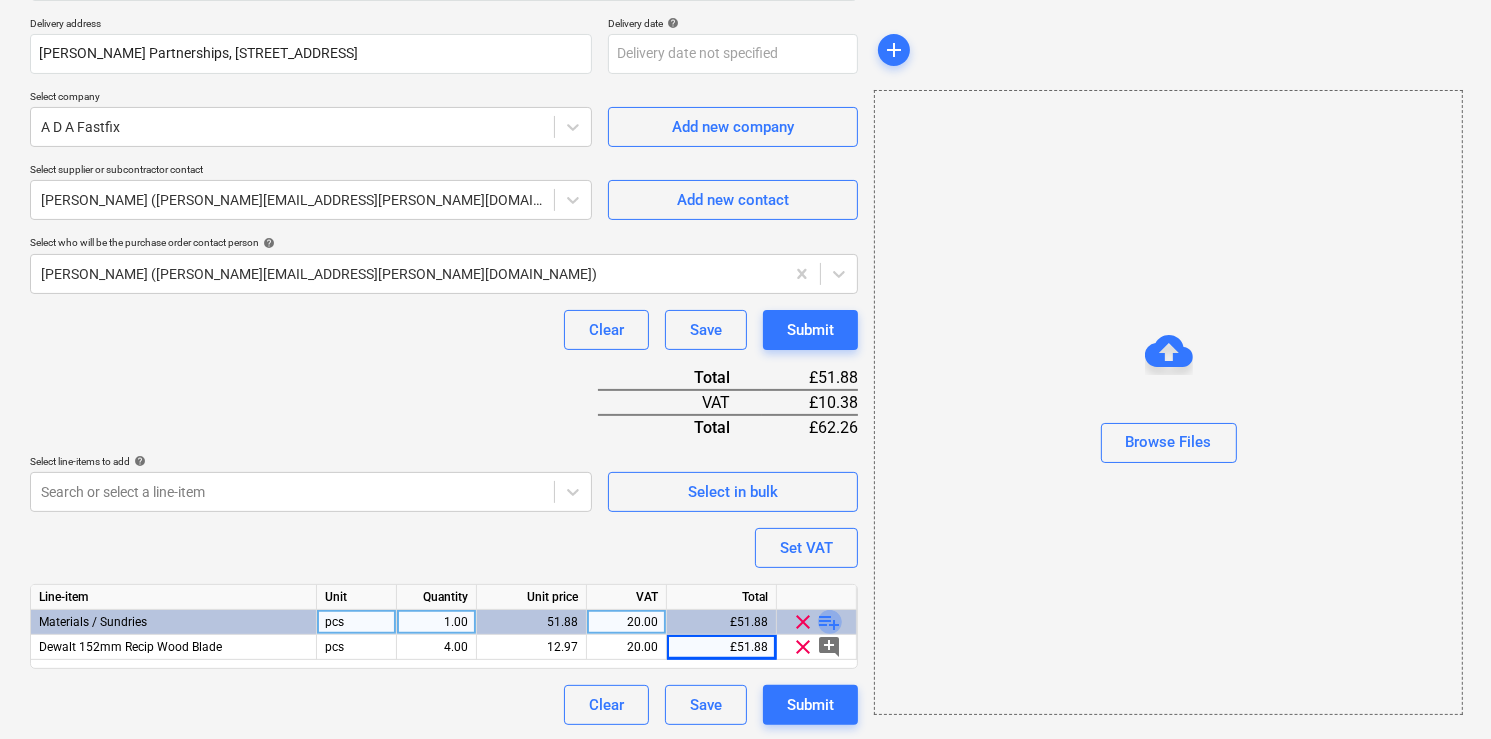 click on "playlist_add" at bounding box center (830, 622) 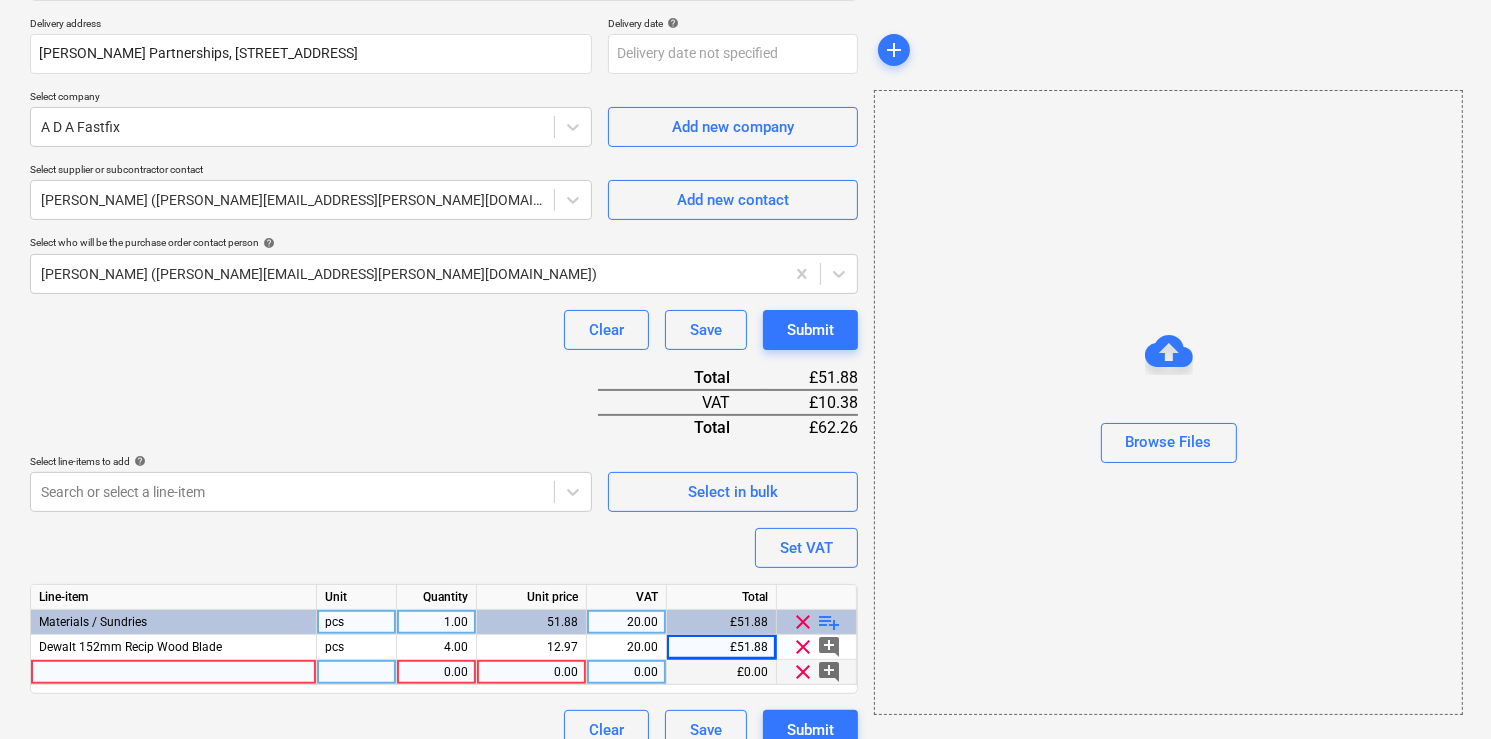 type on "x" 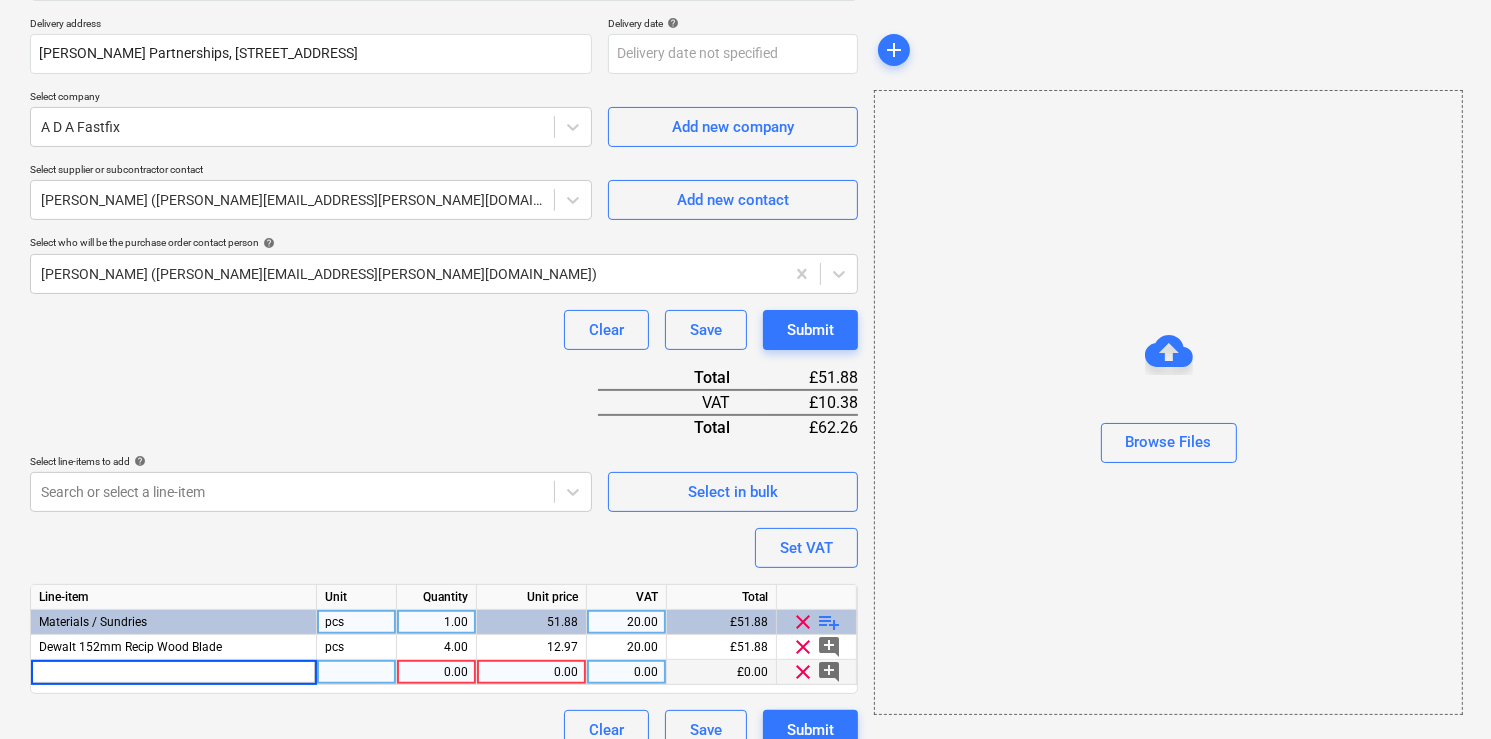 type on "Timber Recip Saw Blade 220mm x5t" 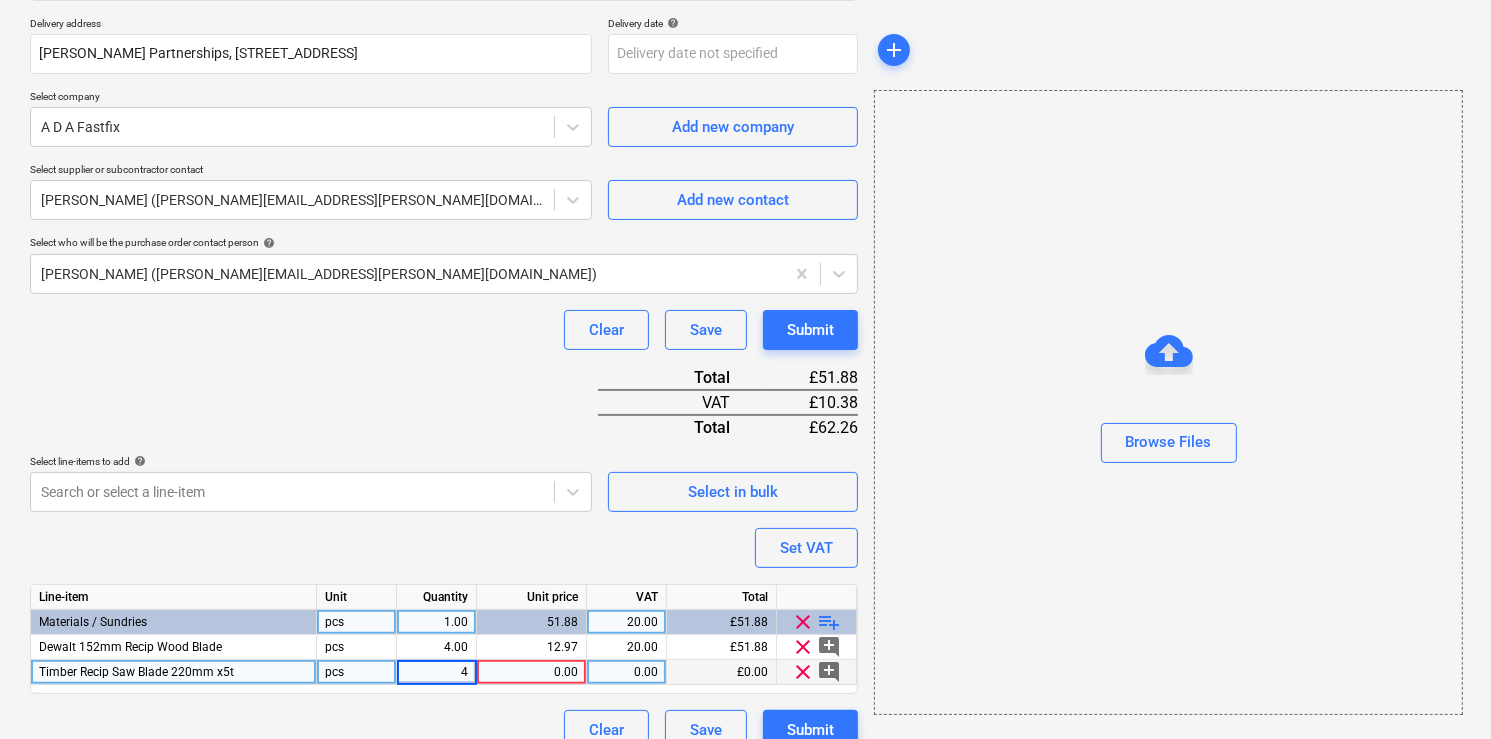 type on "x" 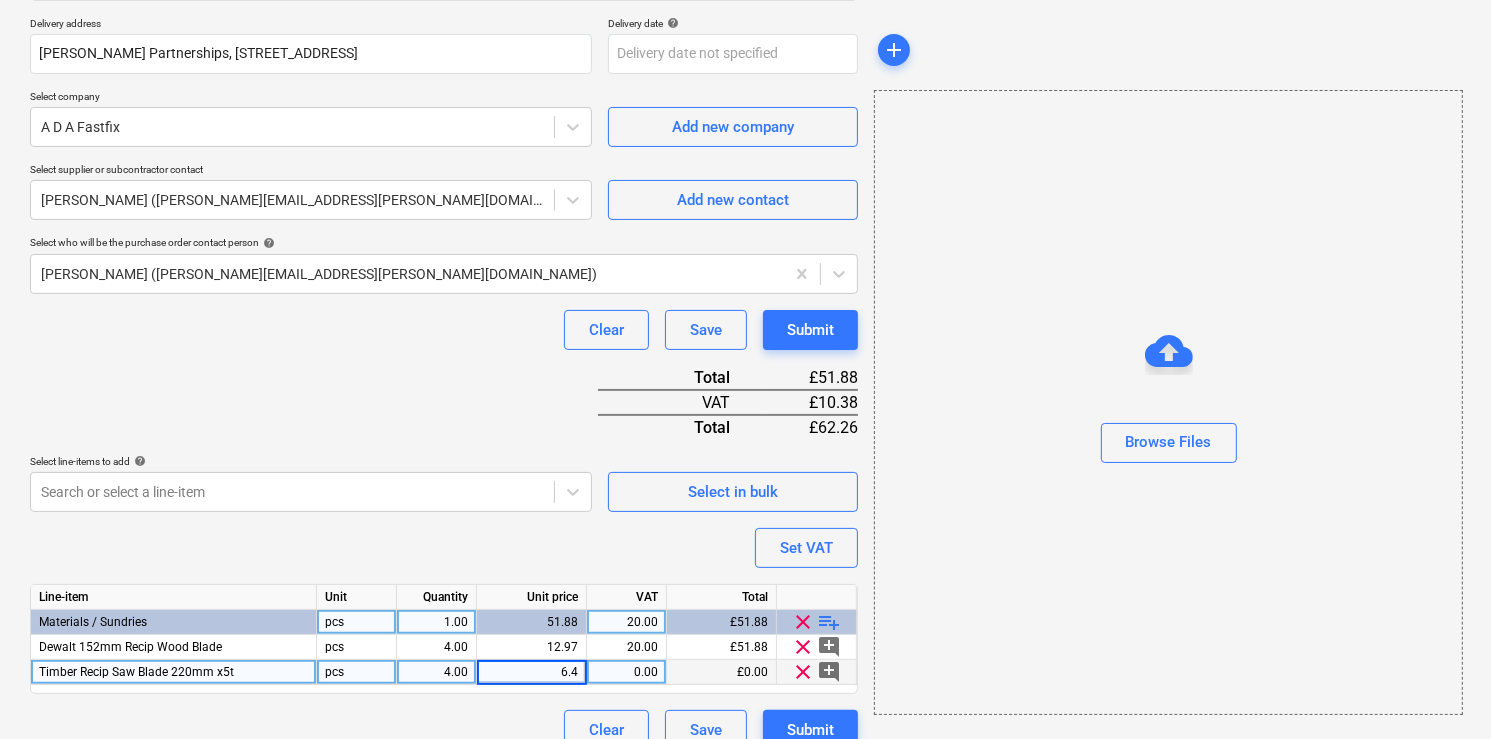 type on "6.43" 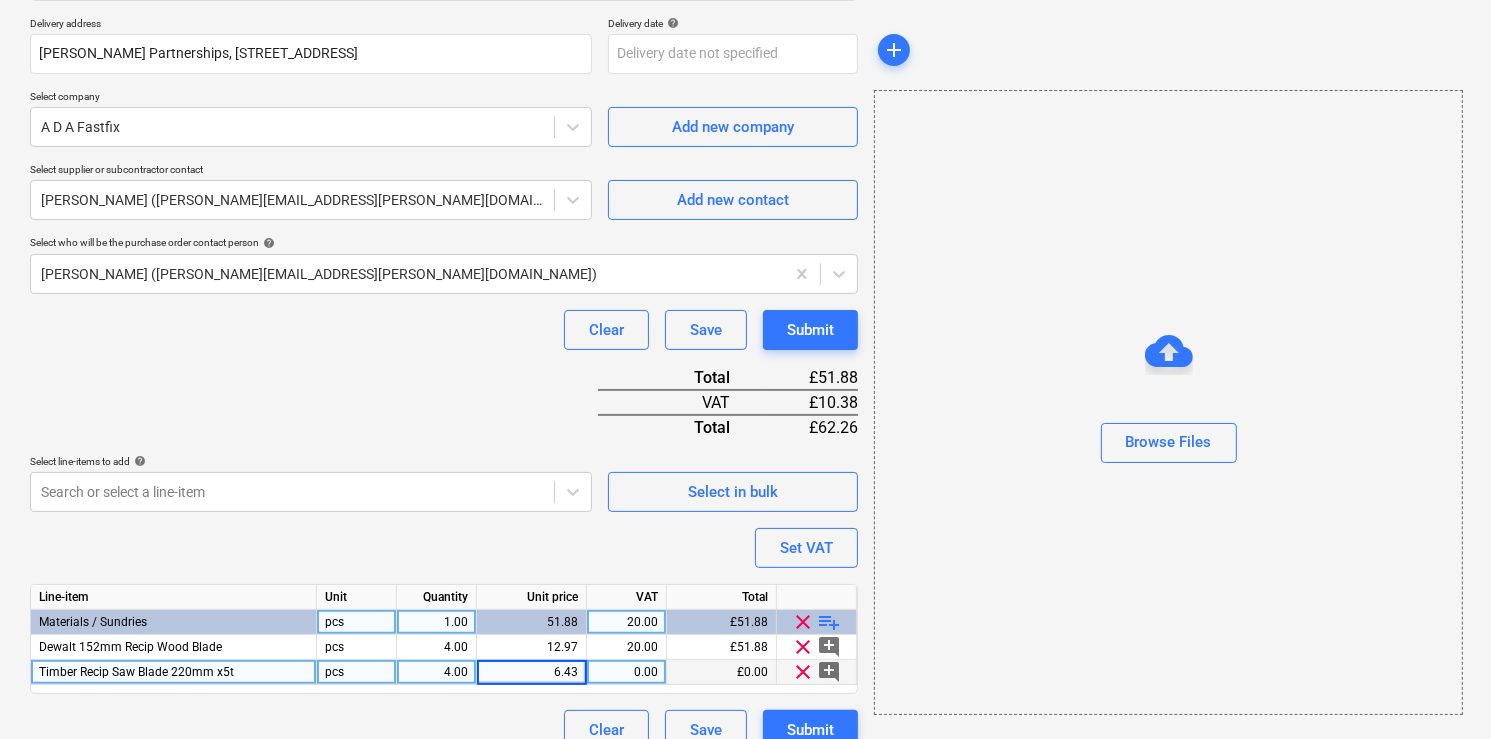 type on "x" 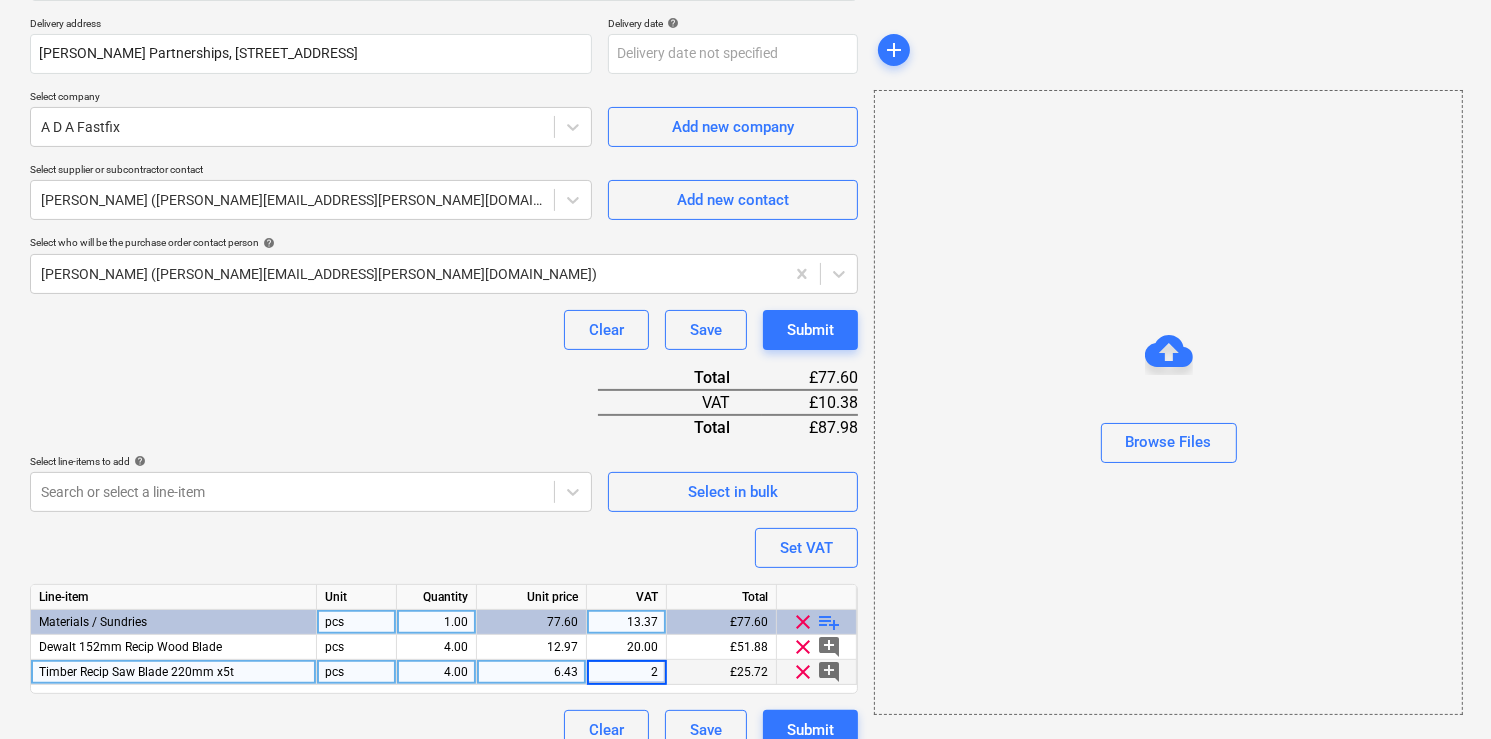 type on "20" 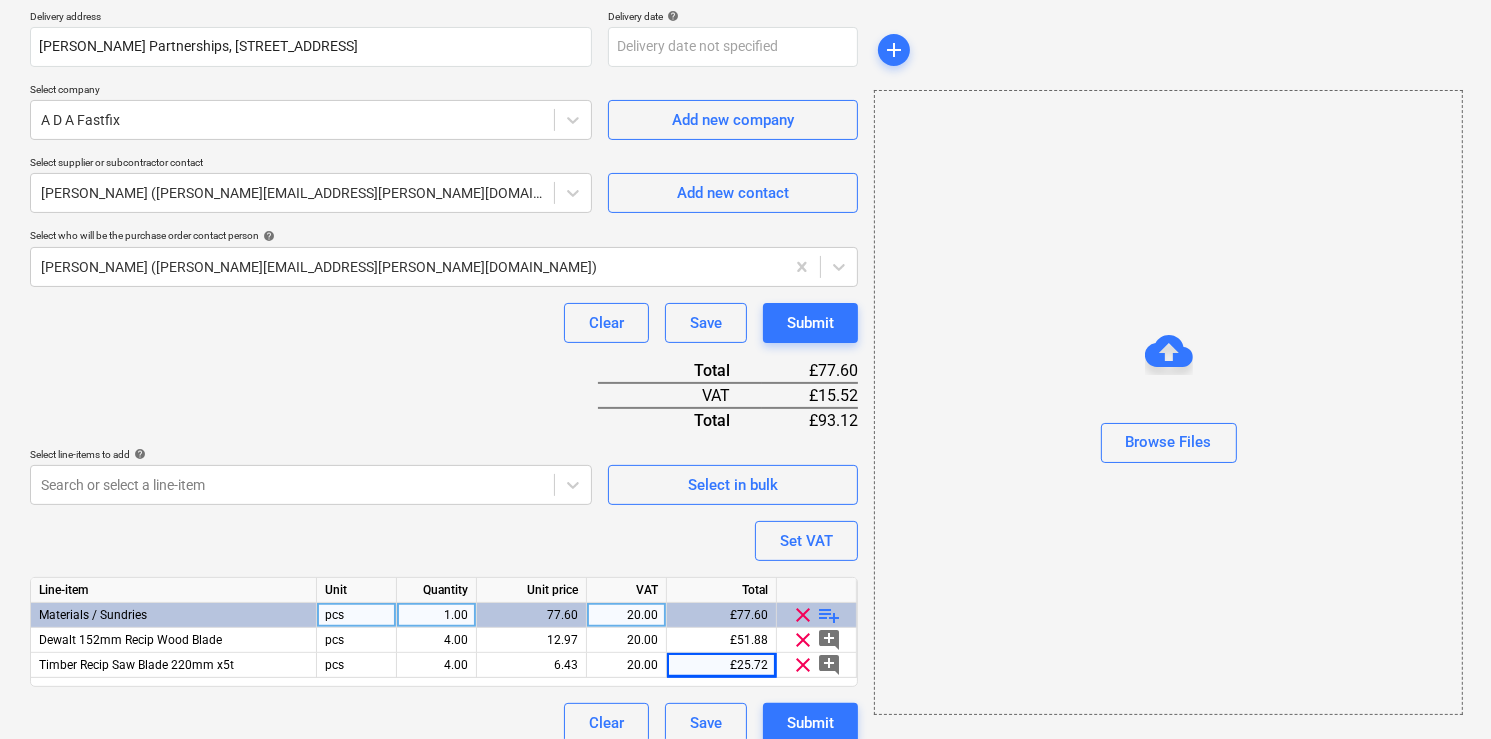 scroll, scrollTop: 403, scrollLeft: 0, axis: vertical 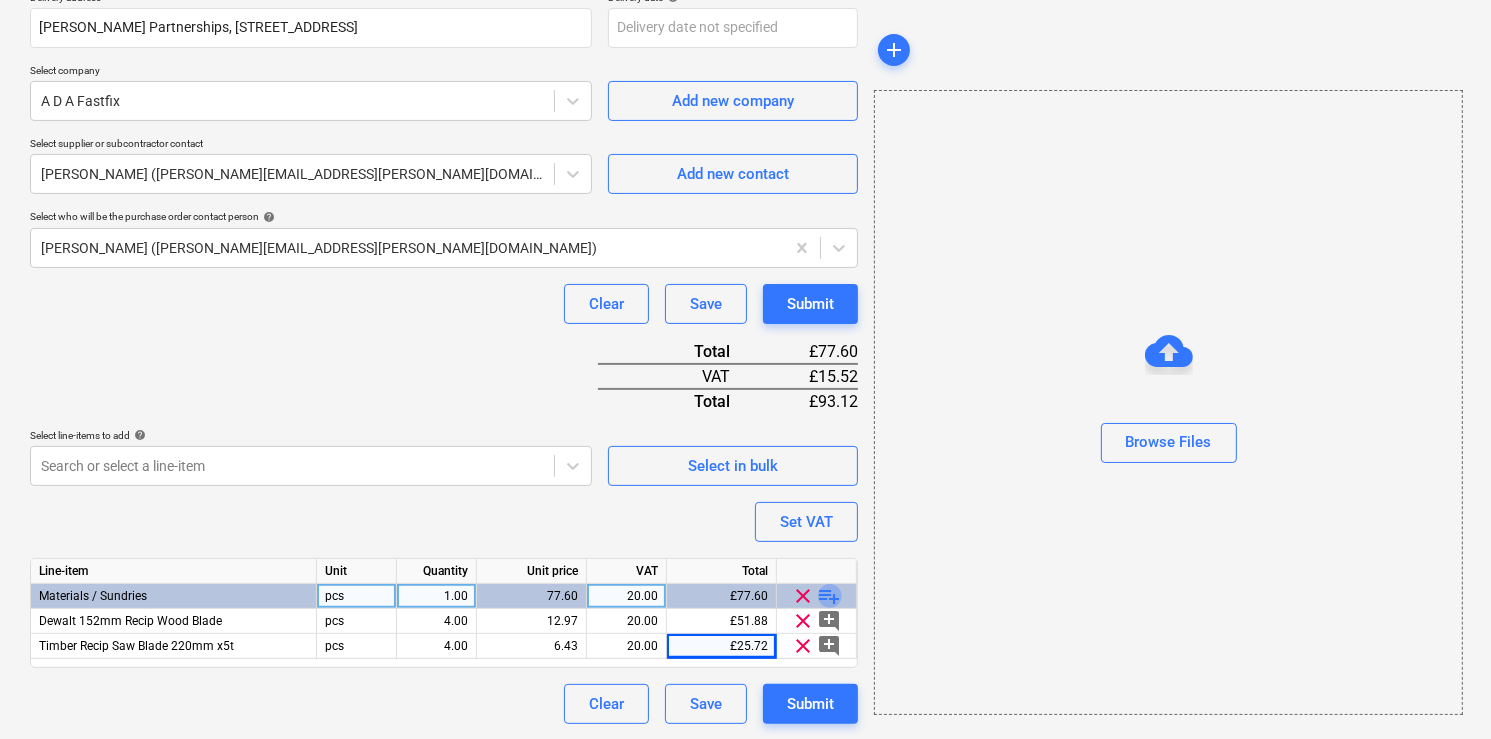 click on "playlist_add" at bounding box center (830, 596) 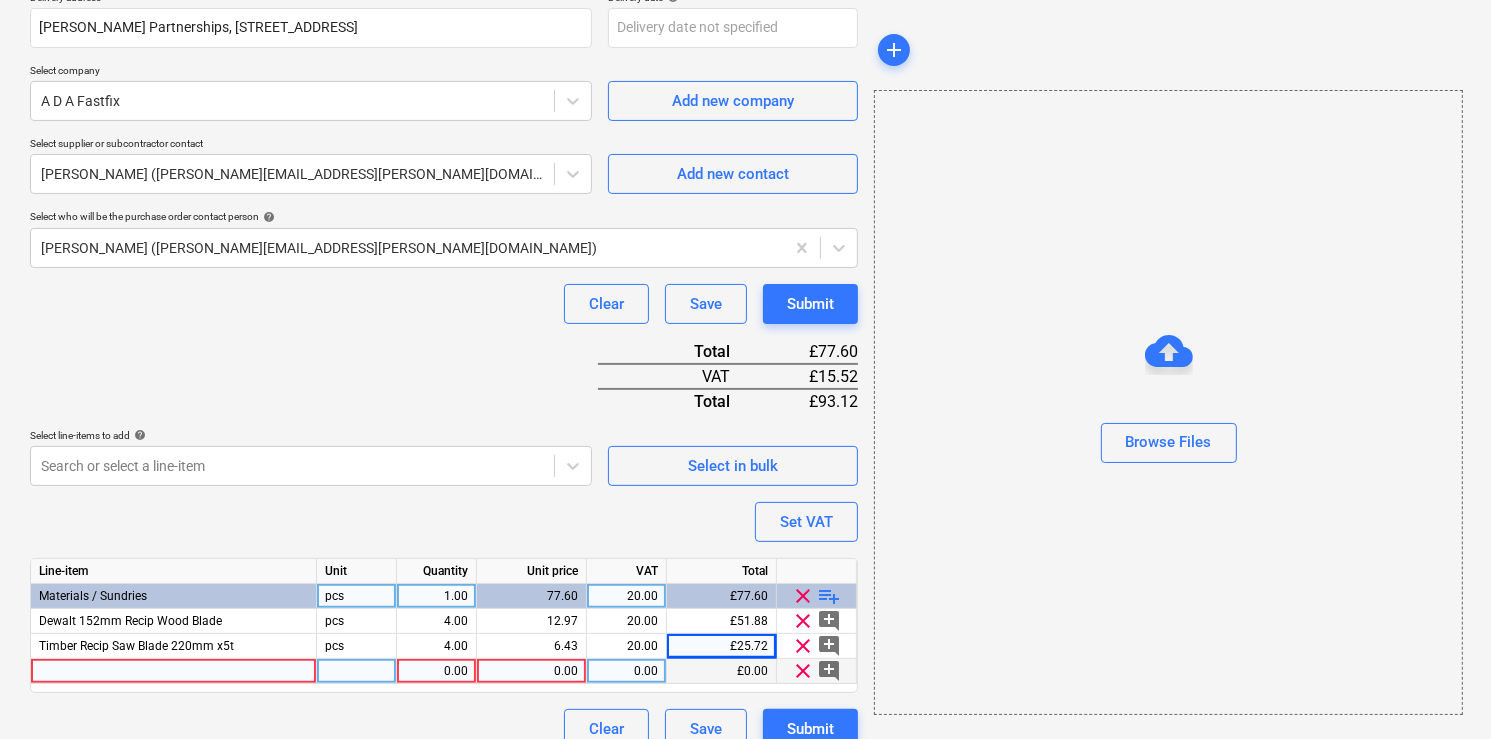 click at bounding box center [174, 671] 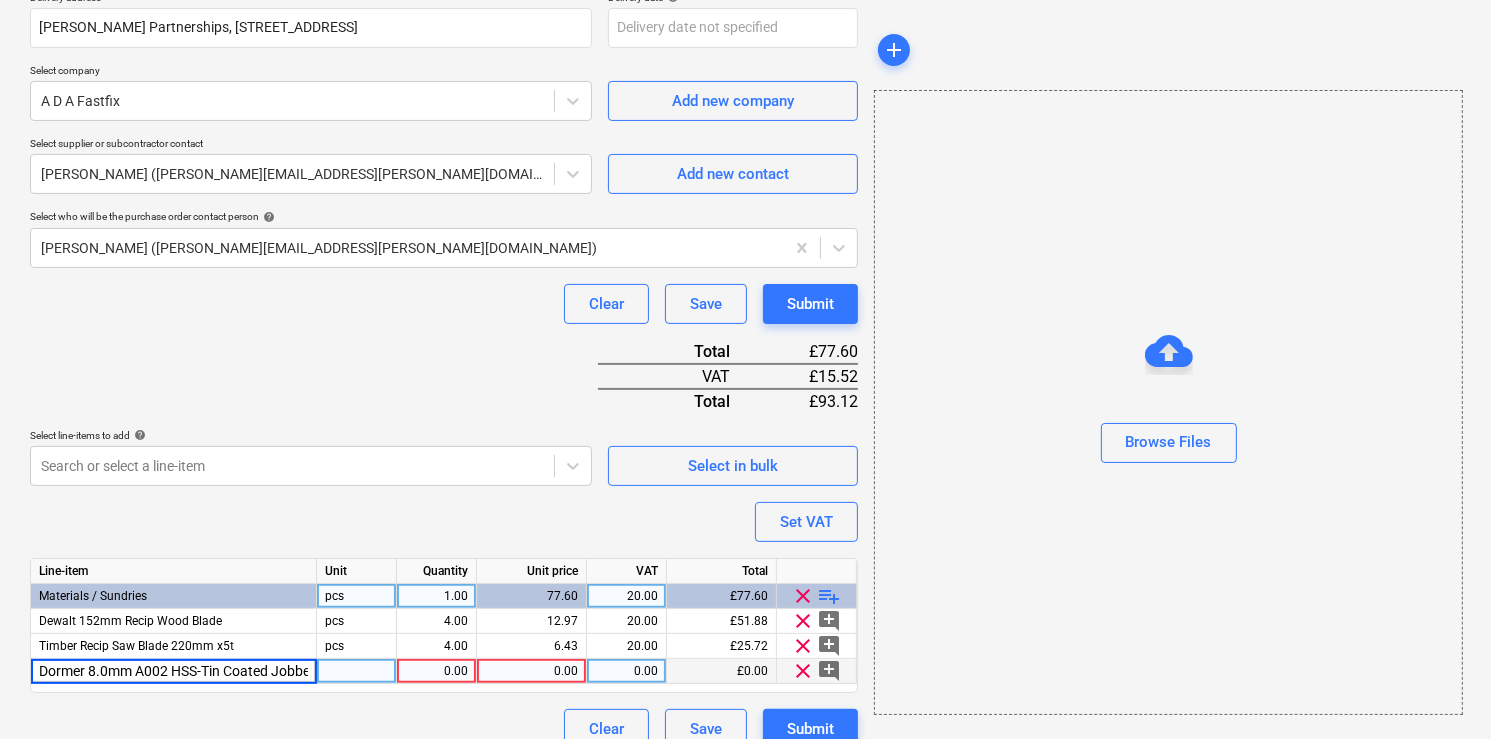 scroll, scrollTop: 0, scrollLeft: 39, axis: horizontal 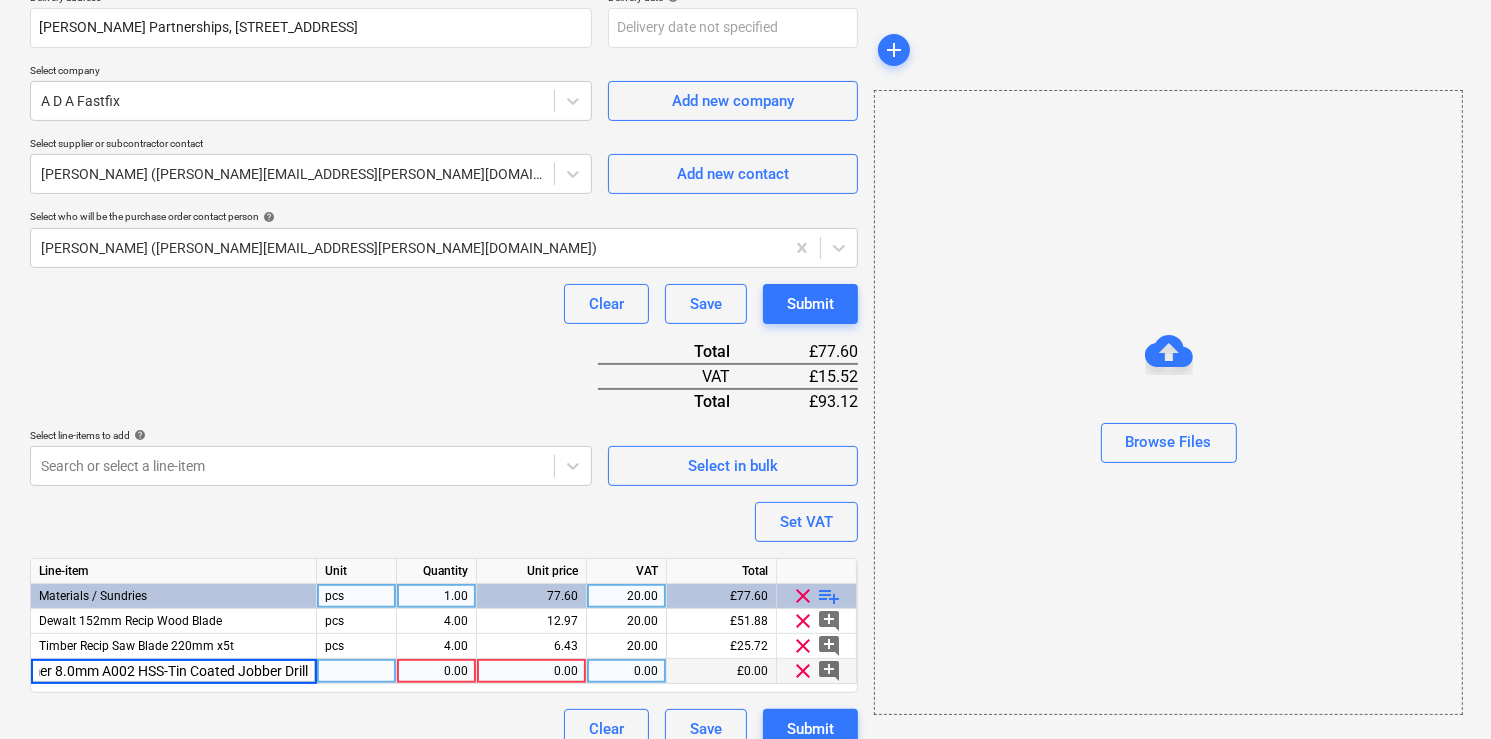 type on "x" 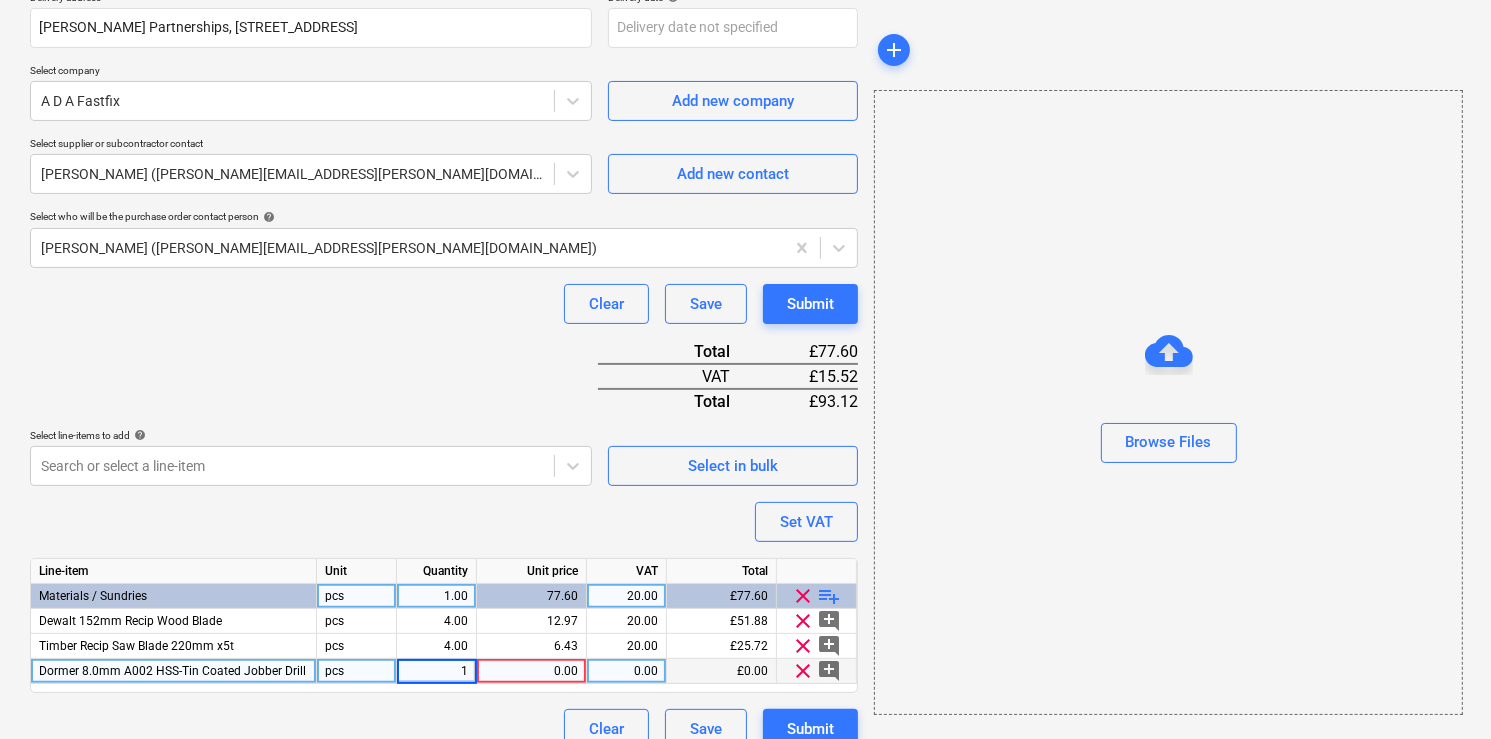 type on "10" 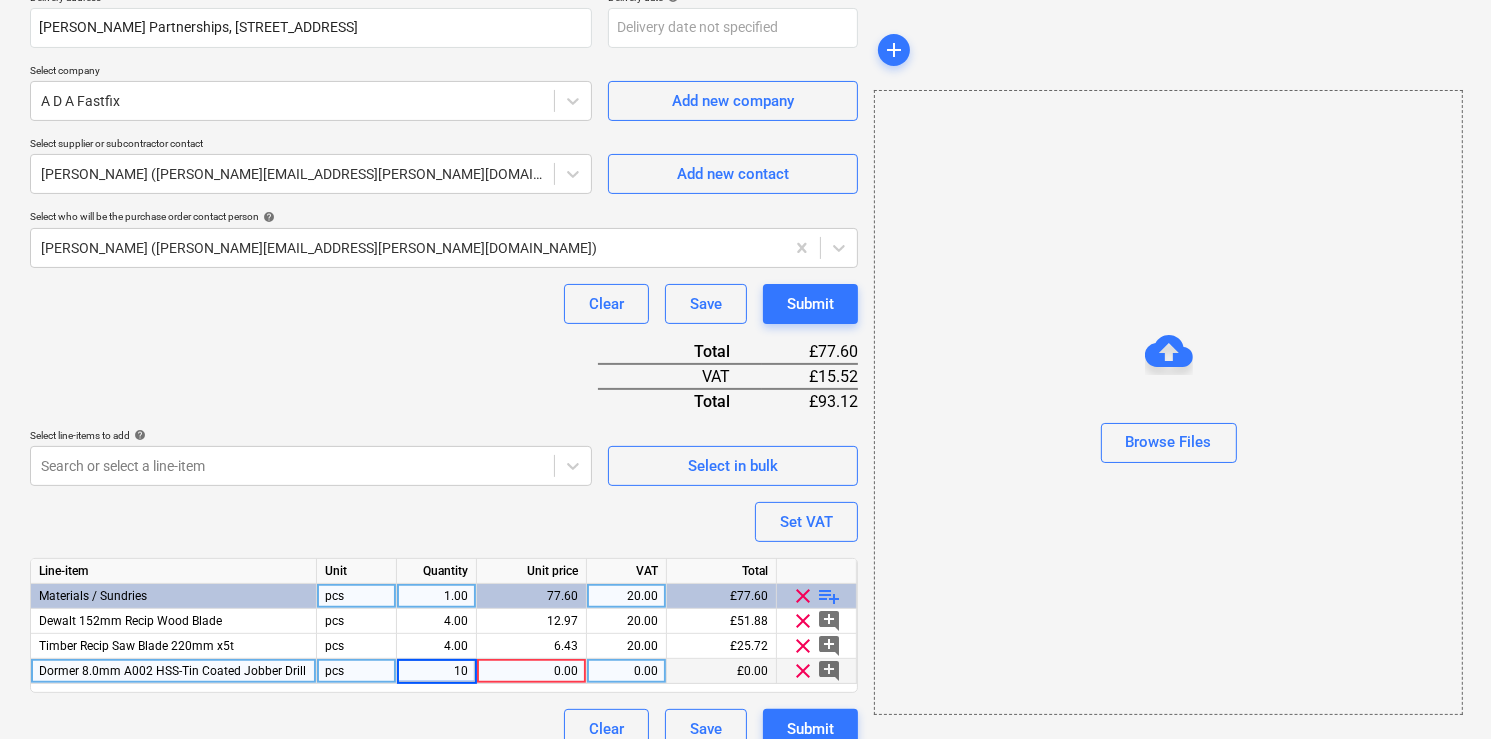 type on "x" 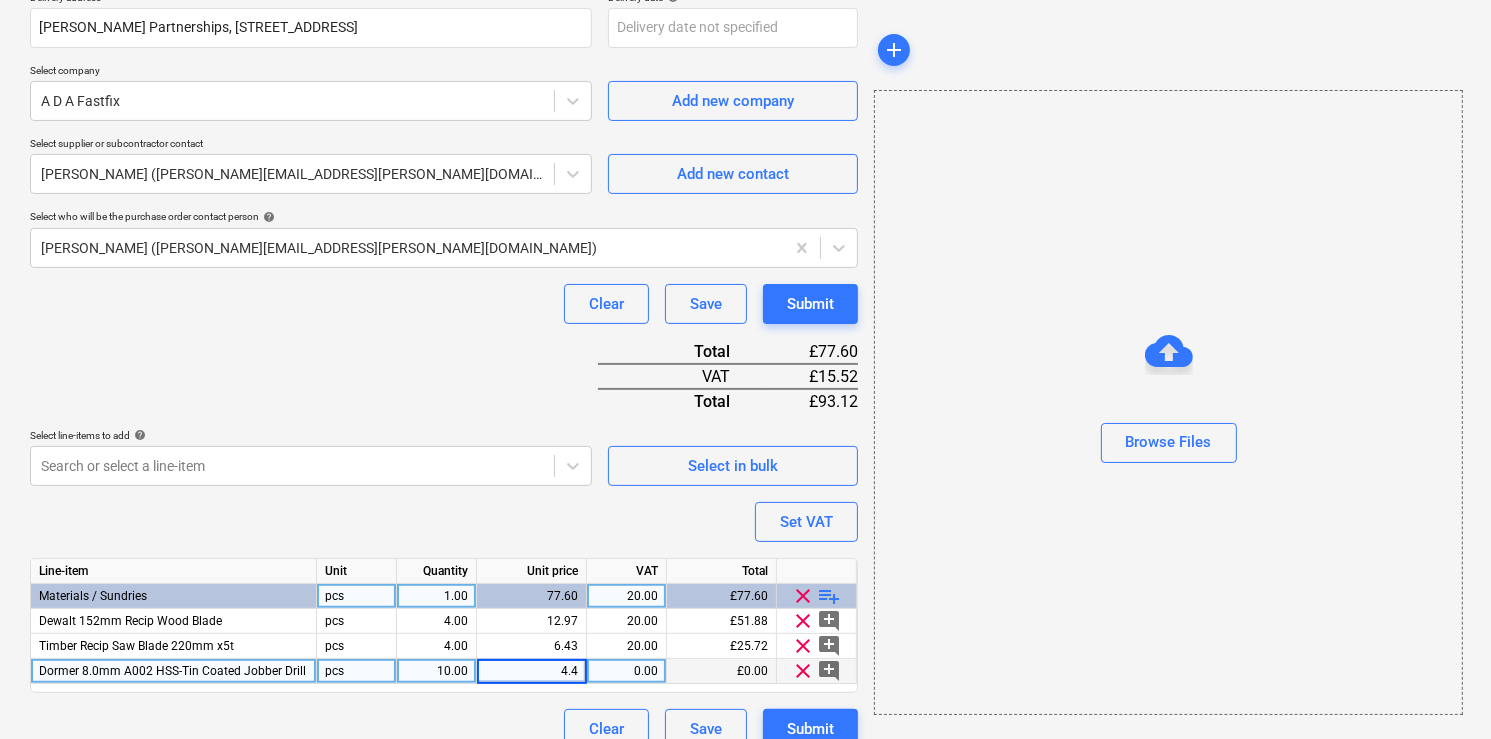 type on "4.43" 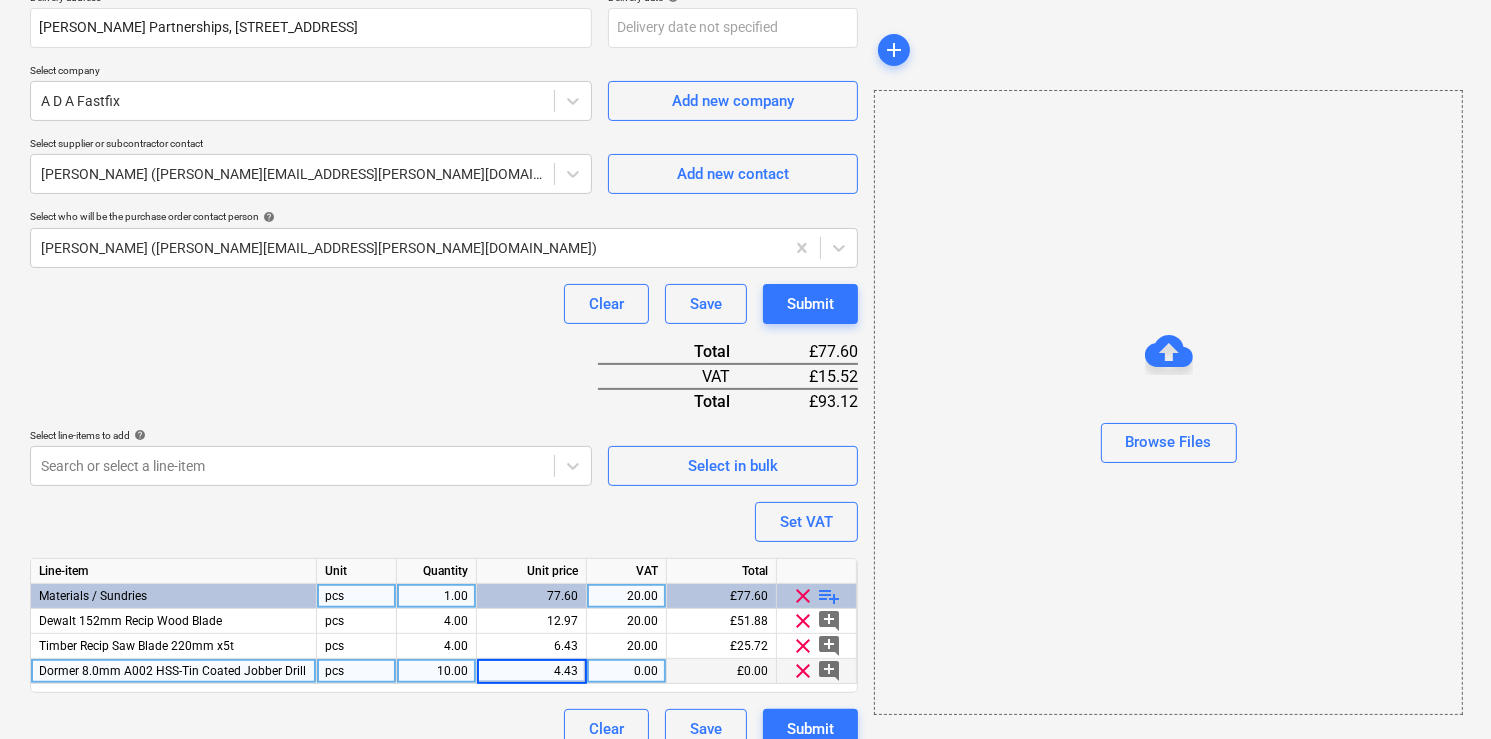 type on "x" 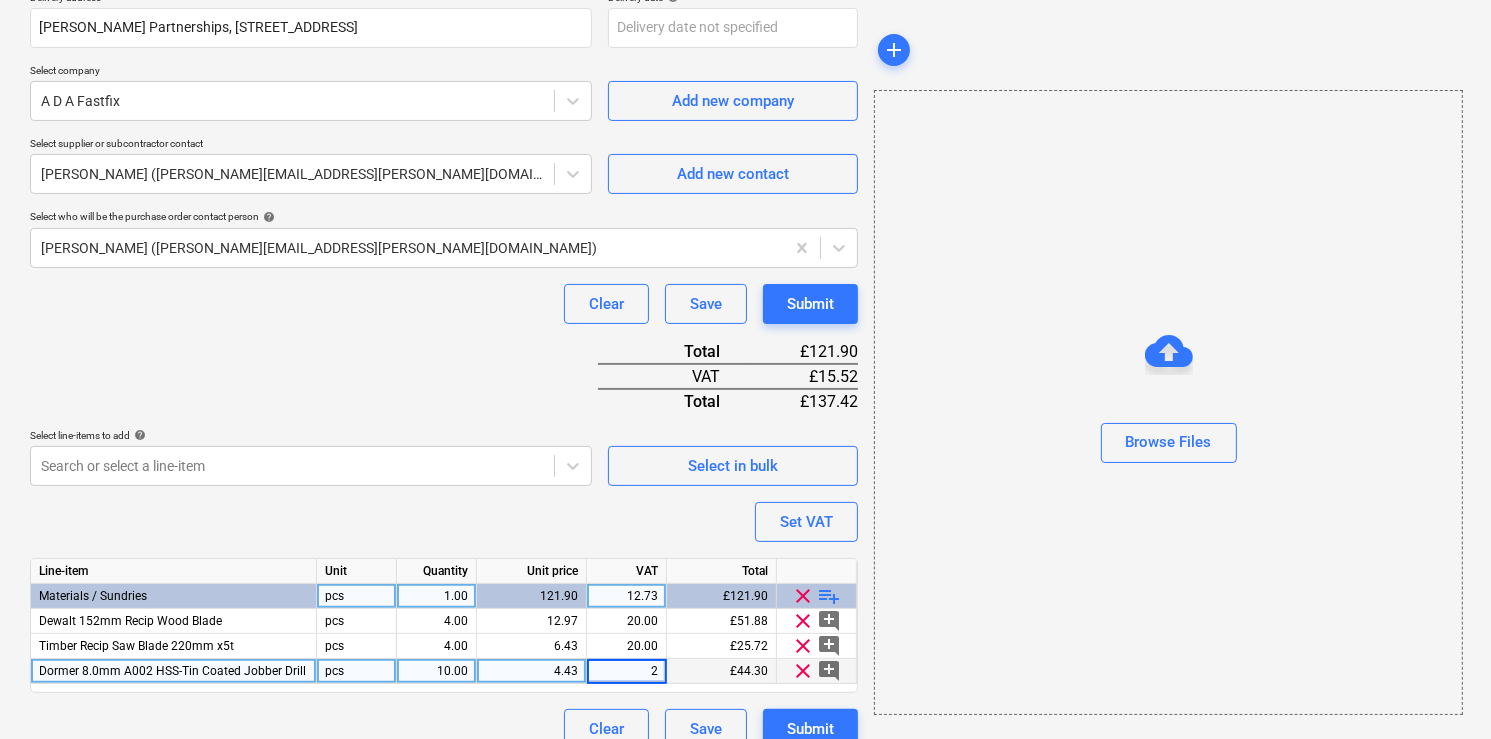 type on "20" 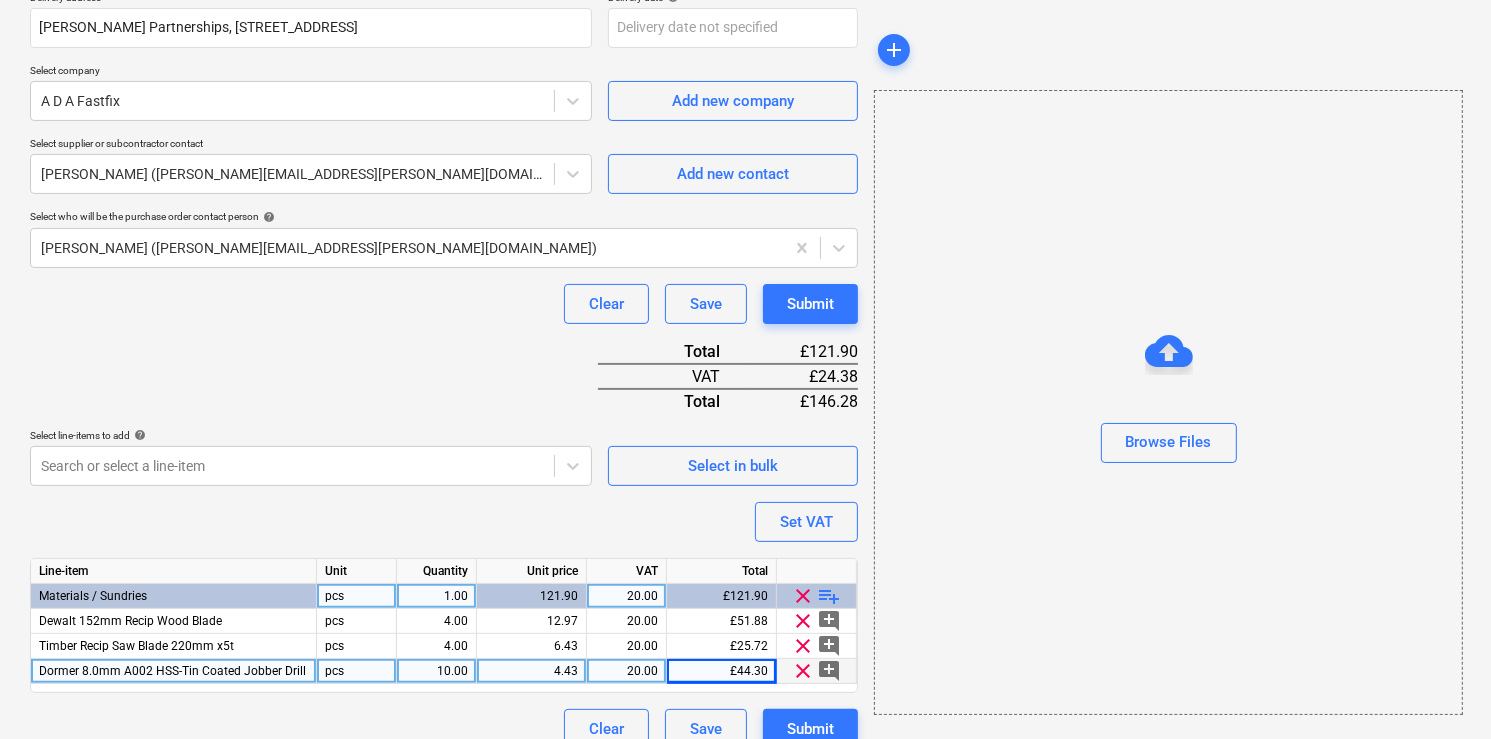 scroll, scrollTop: 428, scrollLeft: 0, axis: vertical 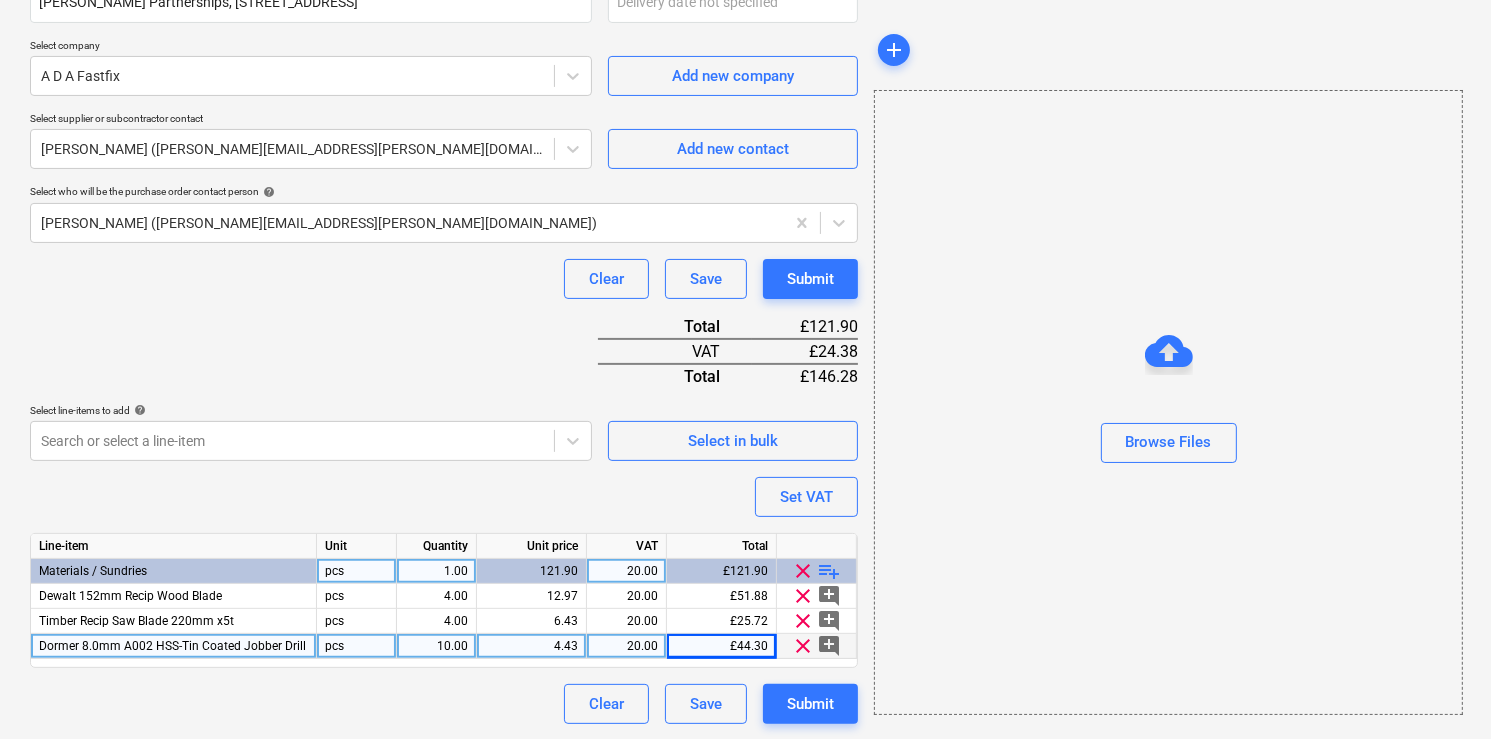 click on "Purchase order name help TML0012-PO-014 ada Purchase order reference number help TML0012-PO-014 This reference number is already in use Description site contact
ionut
[PHONE_NUMBER] Delivery address [PERSON_NAME] Partnerships, [GEOGRAPHIC_DATA], [GEOGRAPHIC_DATA] Delivery date help Press the down arrow key to interact with the calendar and
select a date. Press the question mark key to get the keyboard shortcuts for changing dates. Select company A D A Fastfix   Add new company Select supplier or subcontractor contact [PERSON_NAME] ([PERSON_NAME][EMAIL_ADDRESS][PERSON_NAME][DOMAIN_NAME]) Add new contact Select who will be the purchase order contact person help [PERSON_NAME] ([PERSON_NAME][EMAIL_ADDRESS][PERSON_NAME][DOMAIN_NAME]) Clear Save Submit Total £121.90 VAT £24.38 Total £146.28 Select line-items to add help Search or select a line-item Select in bulk Set VAT Line-item Unit Quantity Unit price VAT Total  Materials / Sundries pcs 1.00 121.90 20.00 £121.90 clear playlist_add Dewalt 152mm Recip Wood Blade pcs 4.00 12.97 20.00 clear" at bounding box center [444, 230] 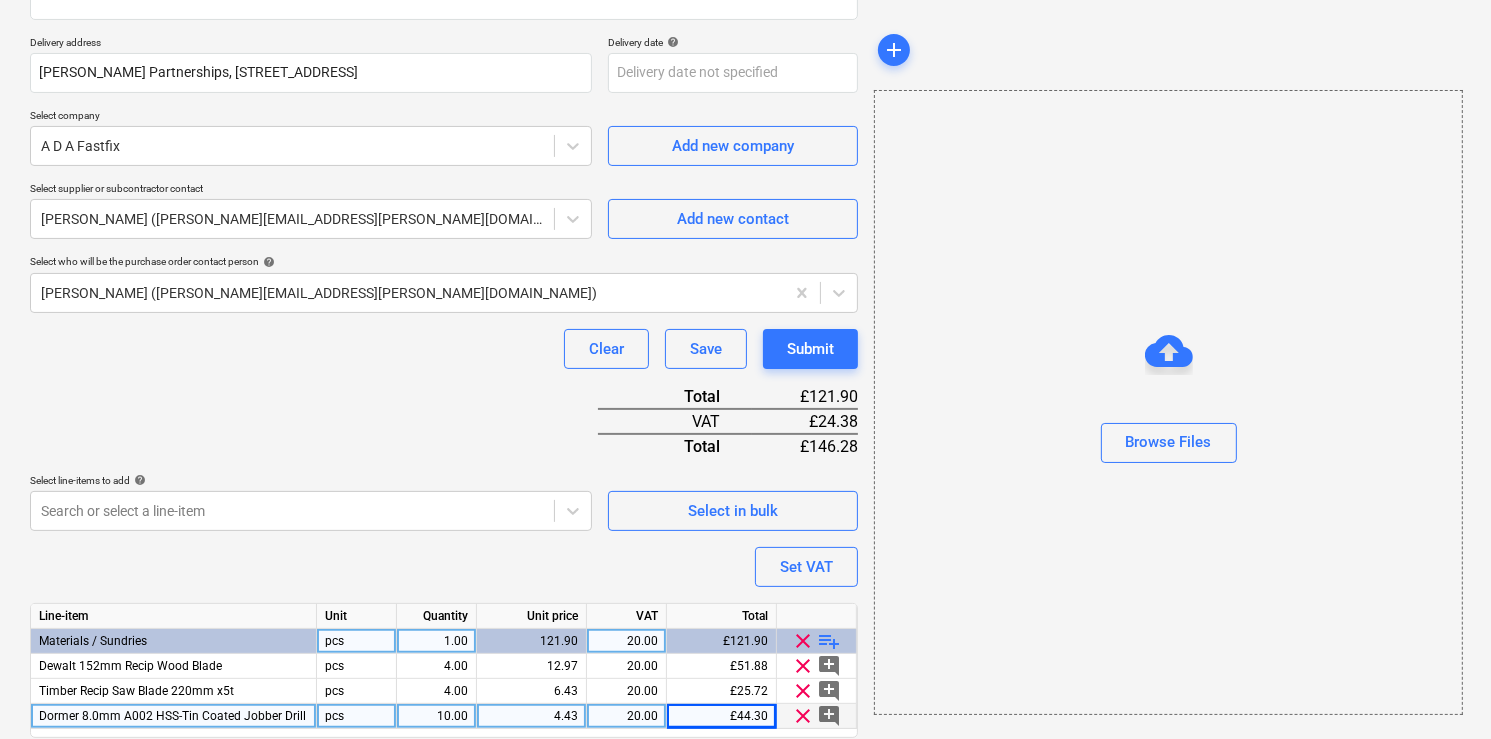 scroll, scrollTop: 428, scrollLeft: 0, axis: vertical 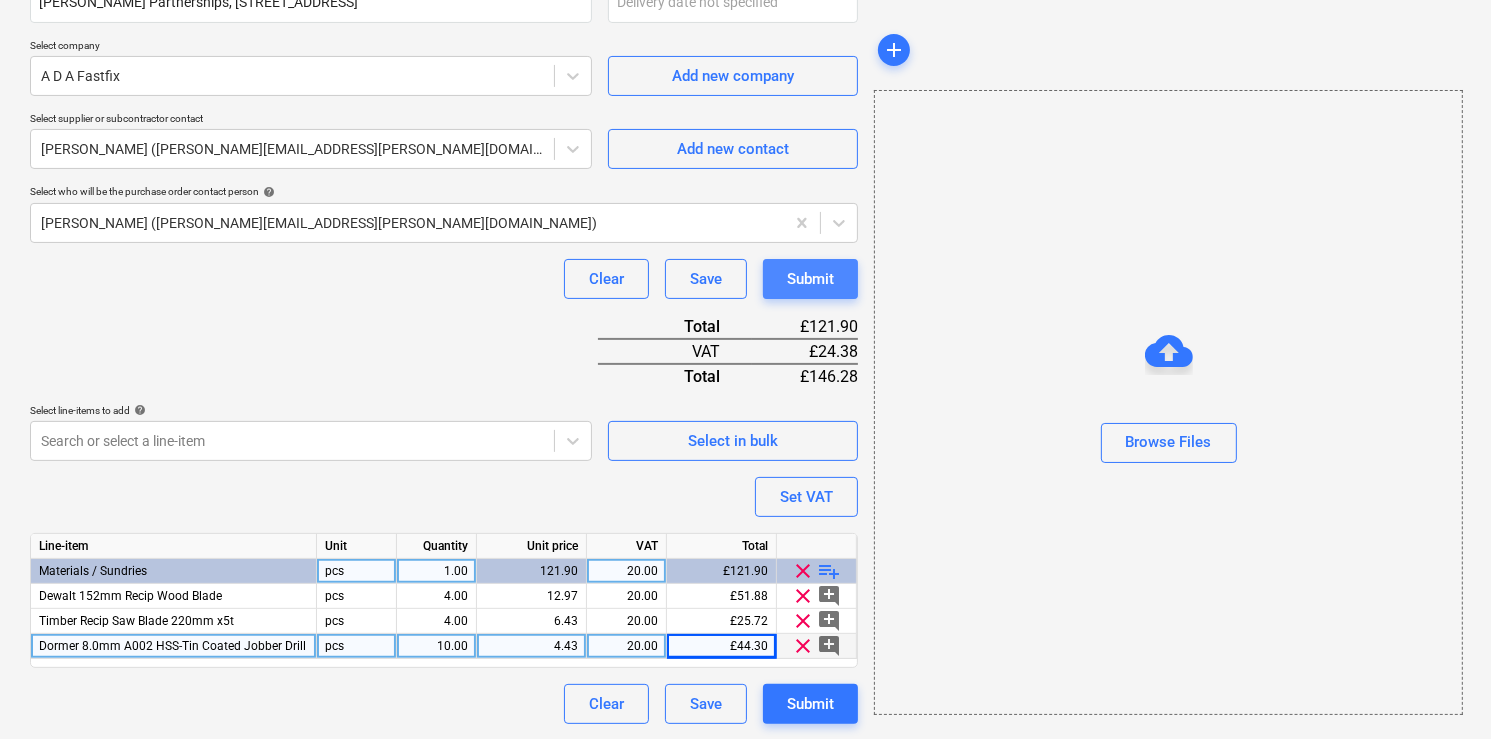 click on "Submit" at bounding box center [810, 279] 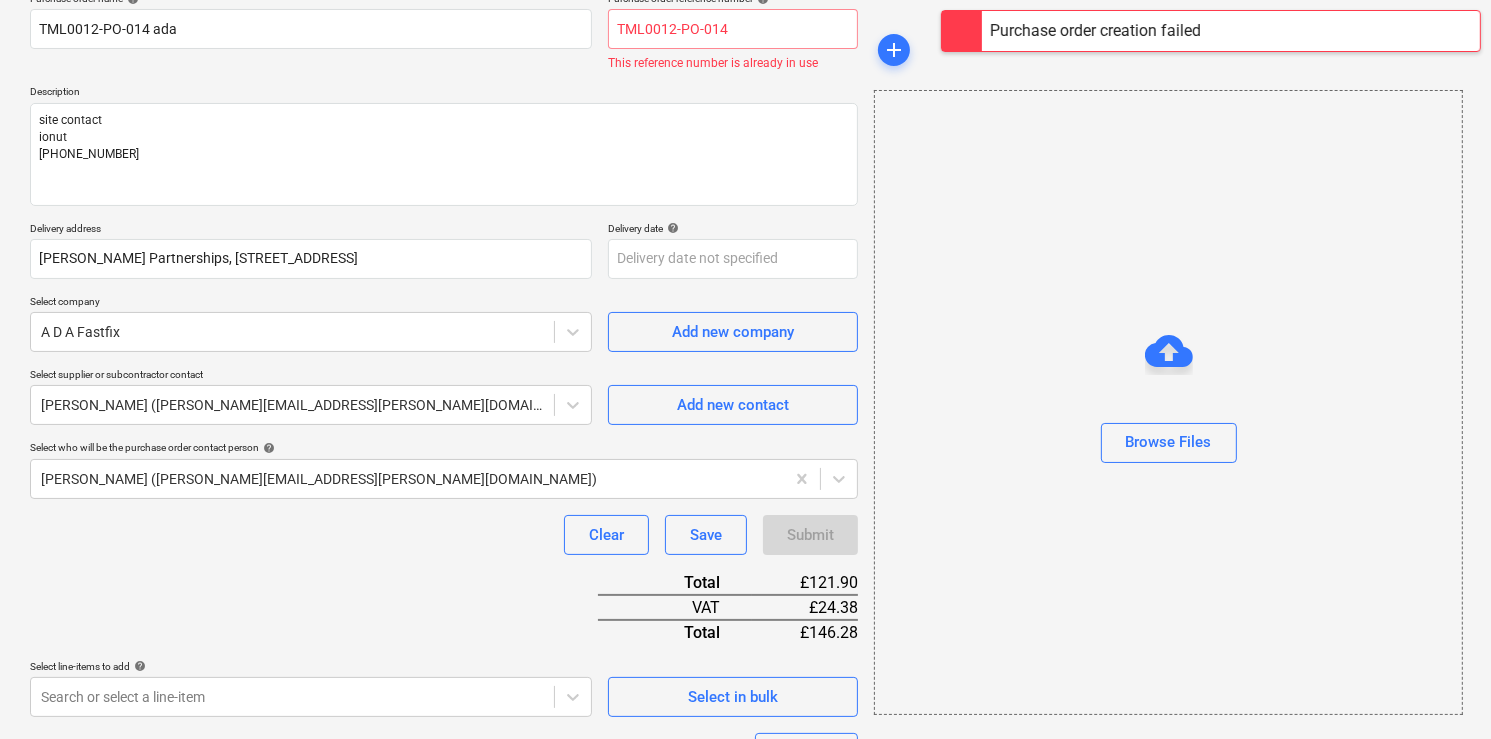 scroll, scrollTop: 0, scrollLeft: 0, axis: both 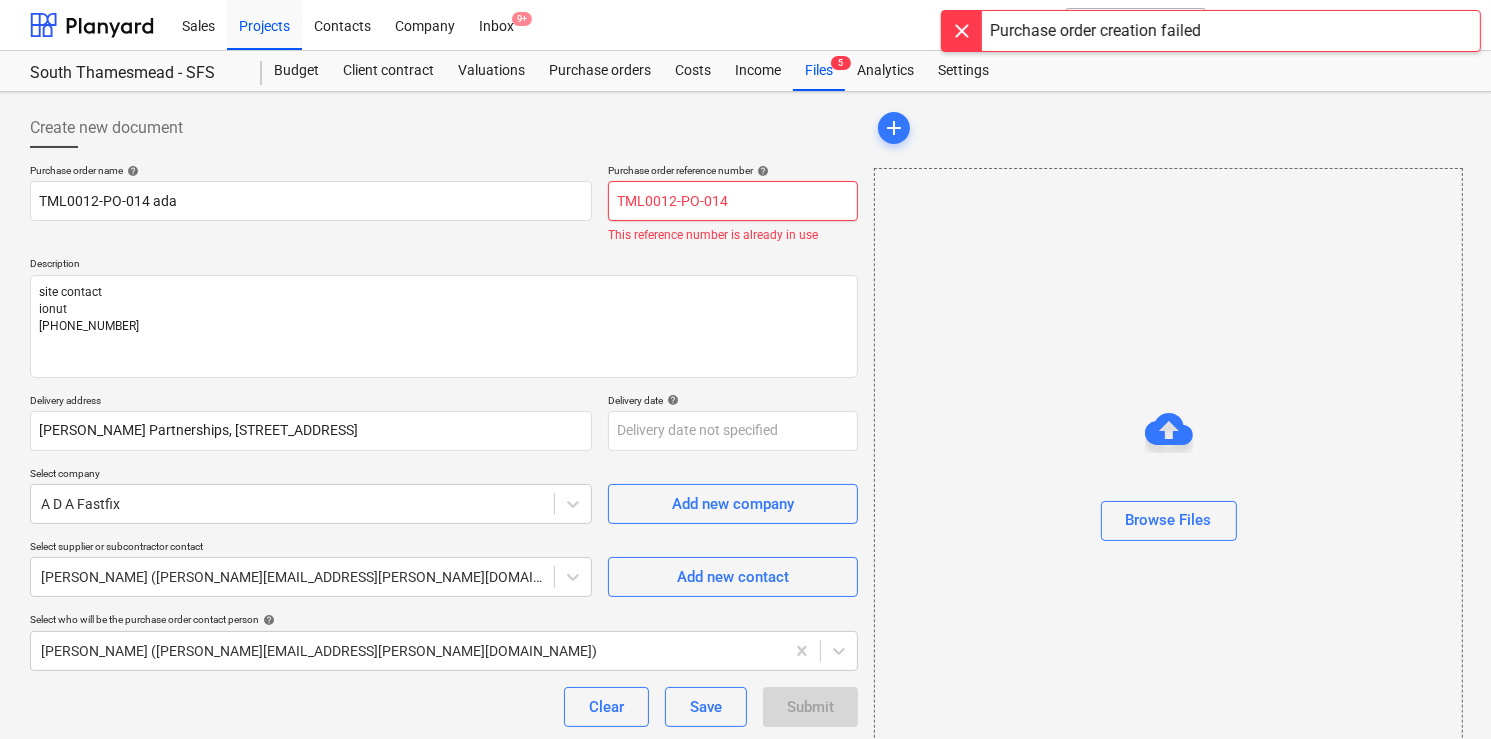 click on "TML0012-PO-014" at bounding box center (733, 201) 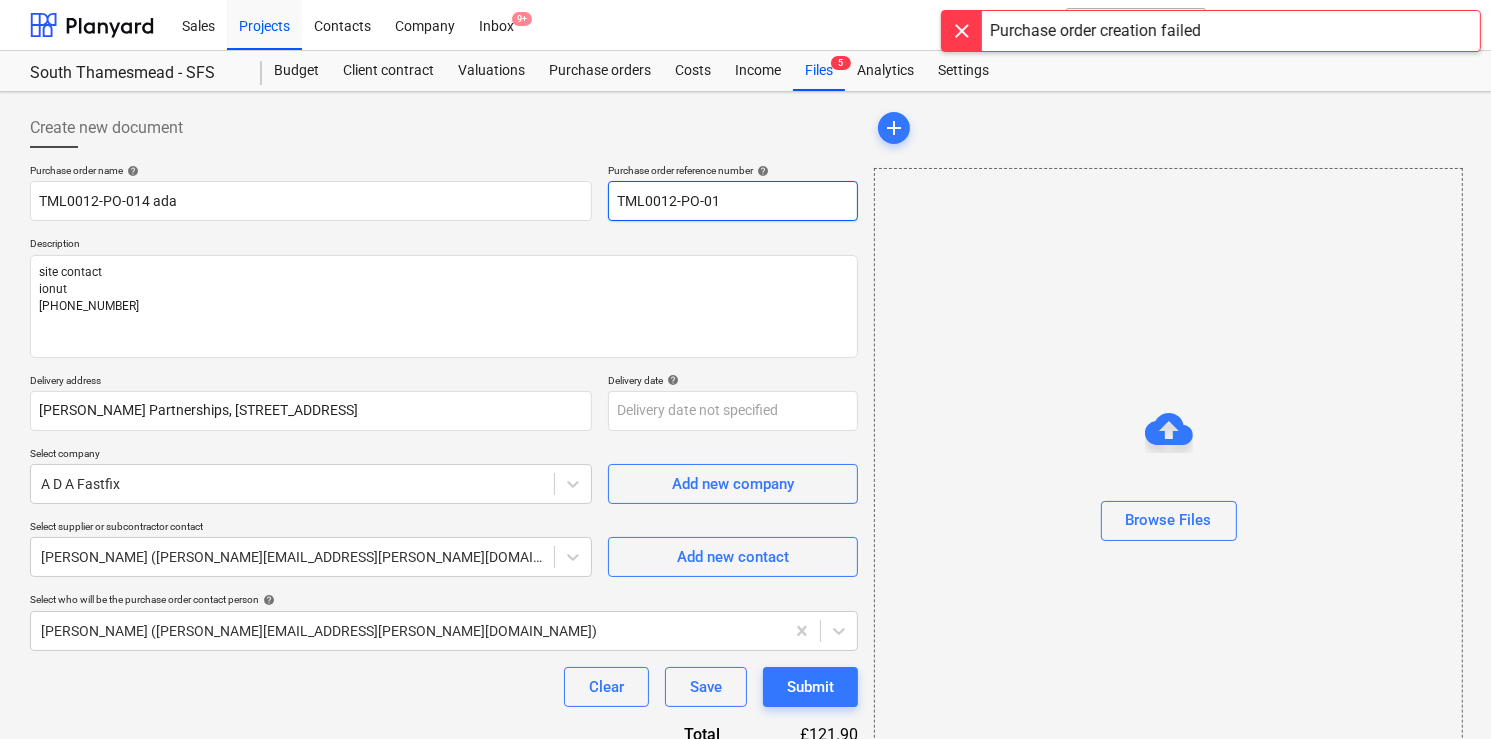 type on "x" 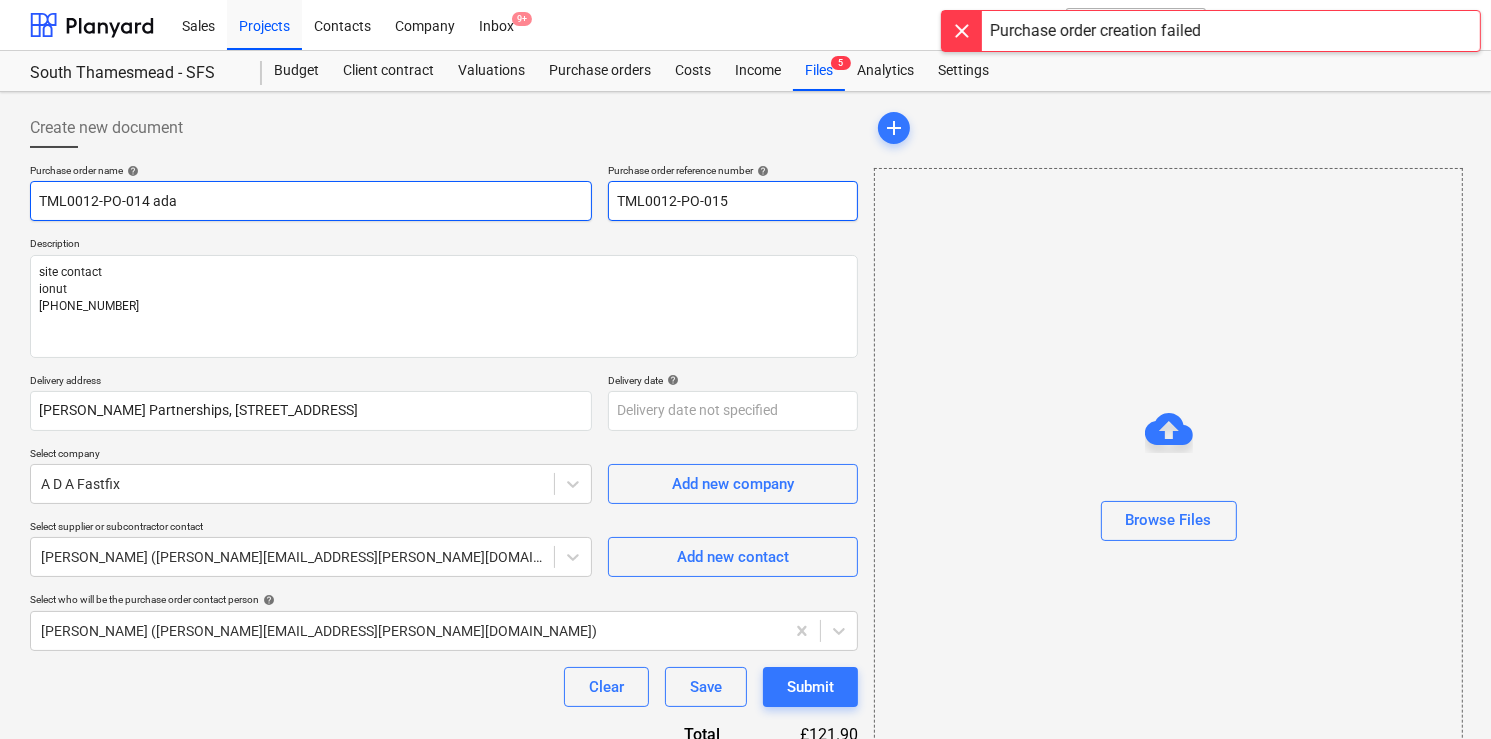 type on "TML0012-PO-015" 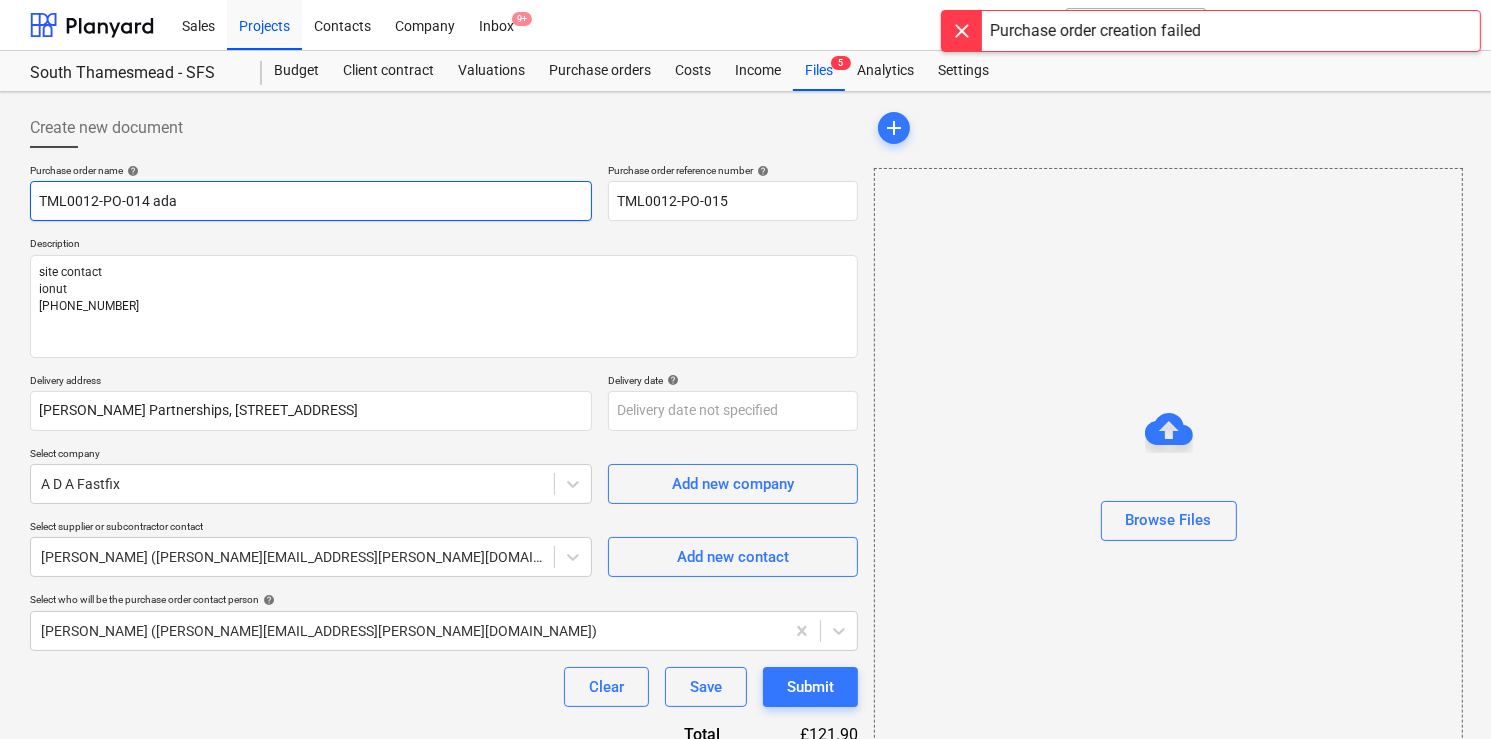 click on "TML0012-PO-014 ada" at bounding box center (311, 201) 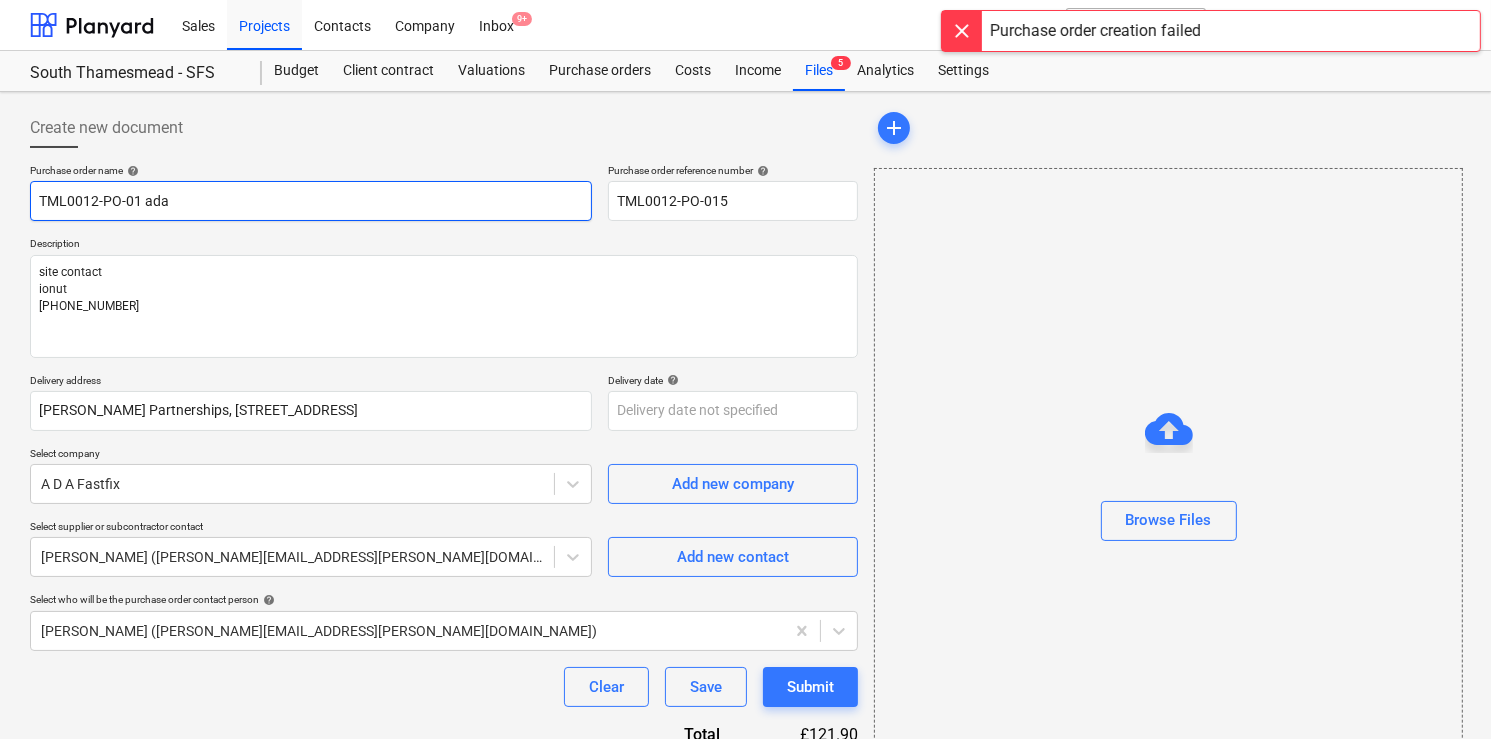 type on "x" 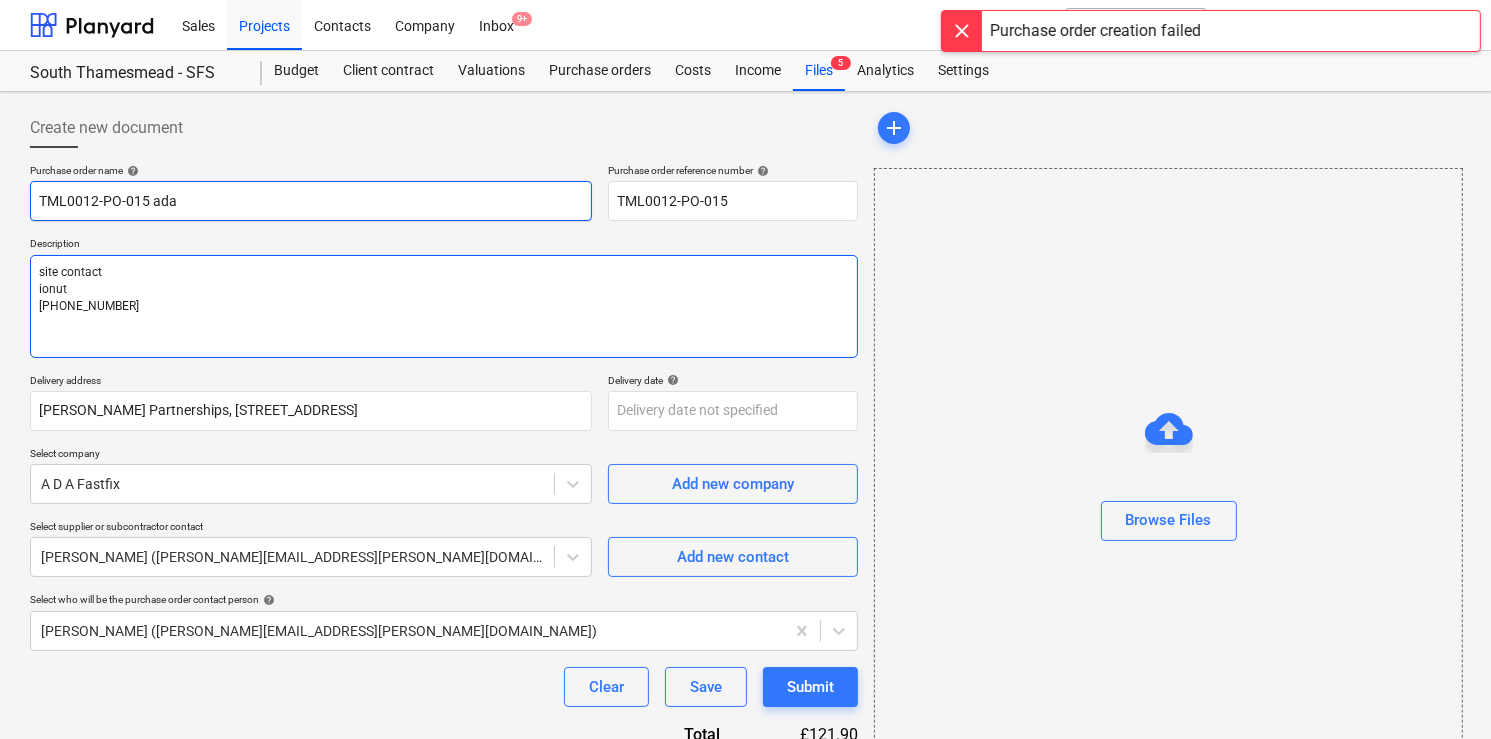type on "TML0012-PO-015 ada" 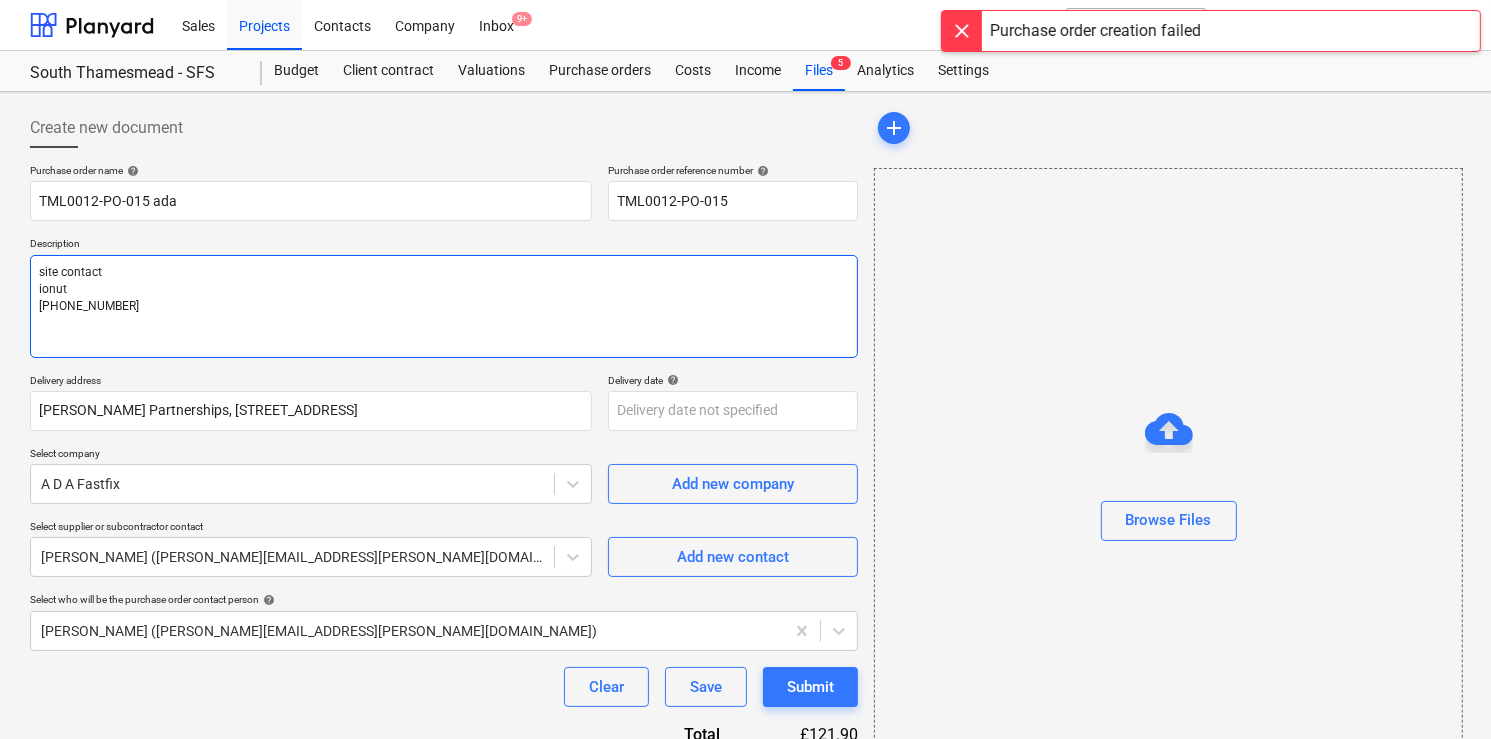 click on "site contact
ionut
[PHONE_NUMBER]" at bounding box center (444, 306) 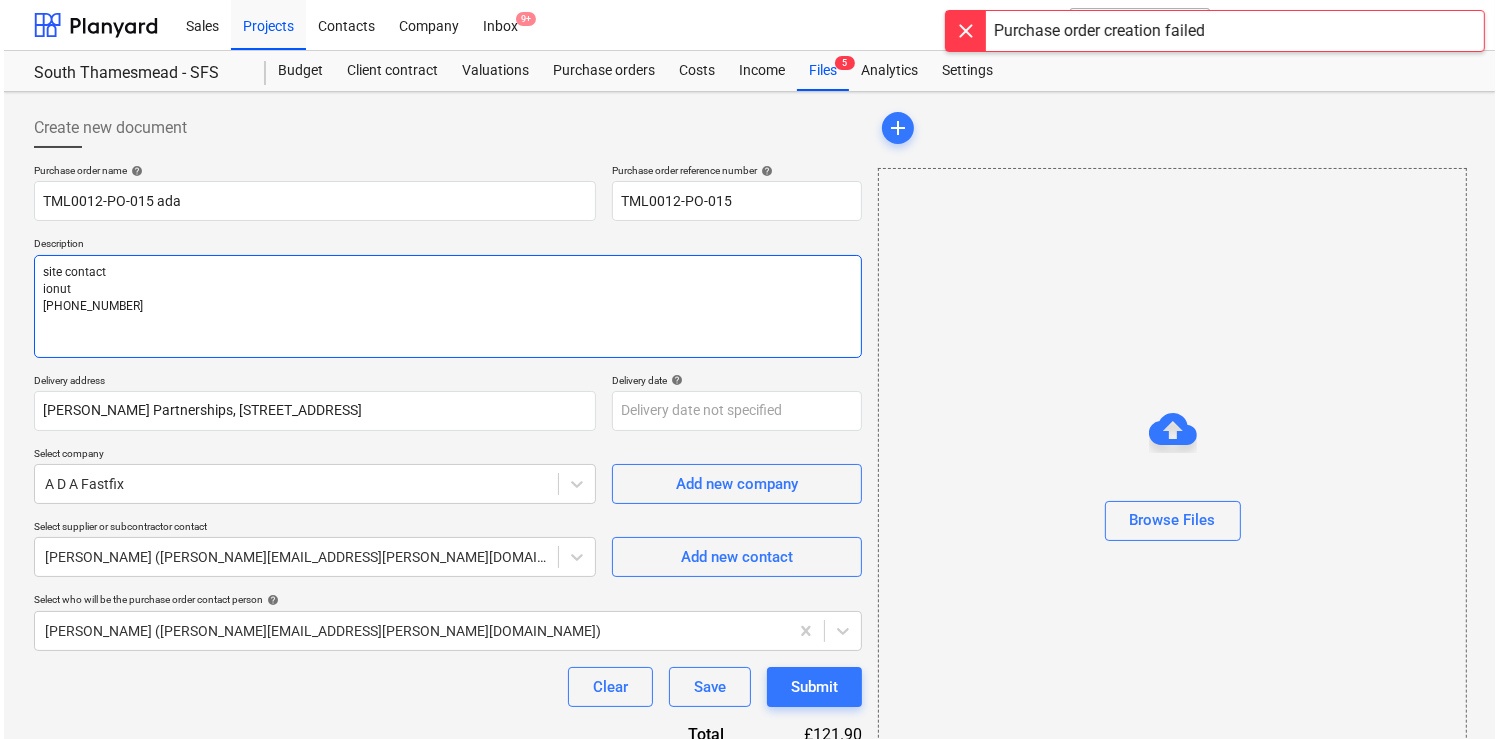 scroll, scrollTop: 408, scrollLeft: 0, axis: vertical 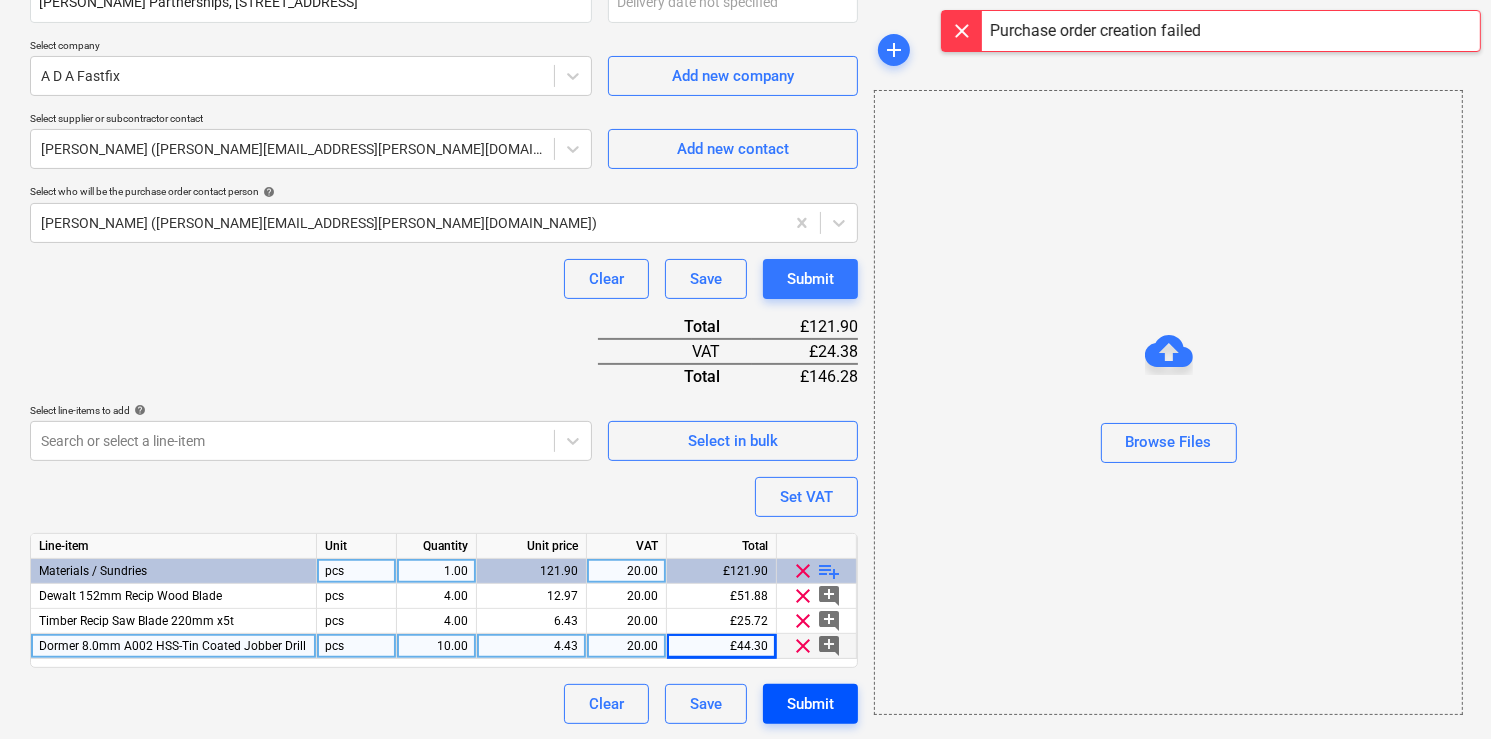 click on "Submit" at bounding box center (810, 704) 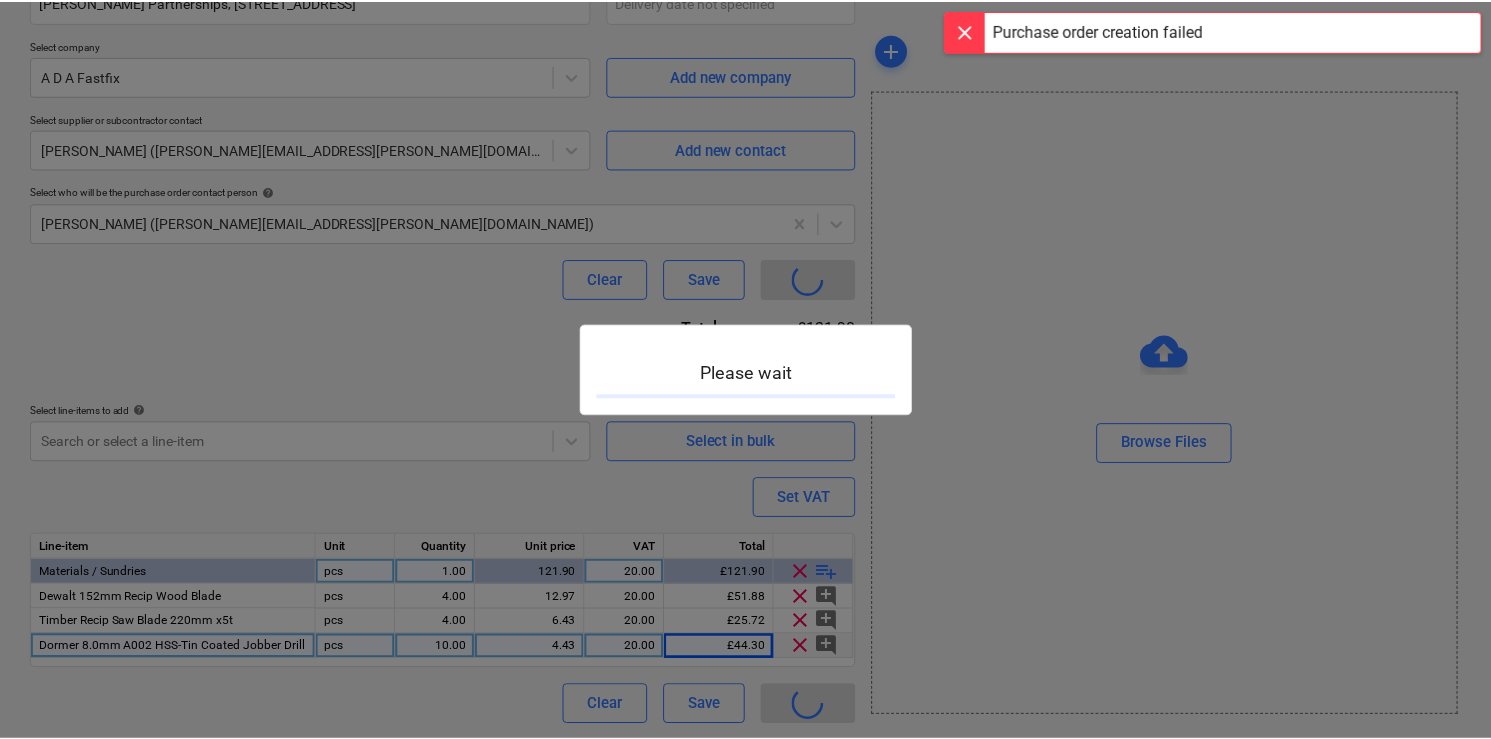 scroll, scrollTop: 0, scrollLeft: 0, axis: both 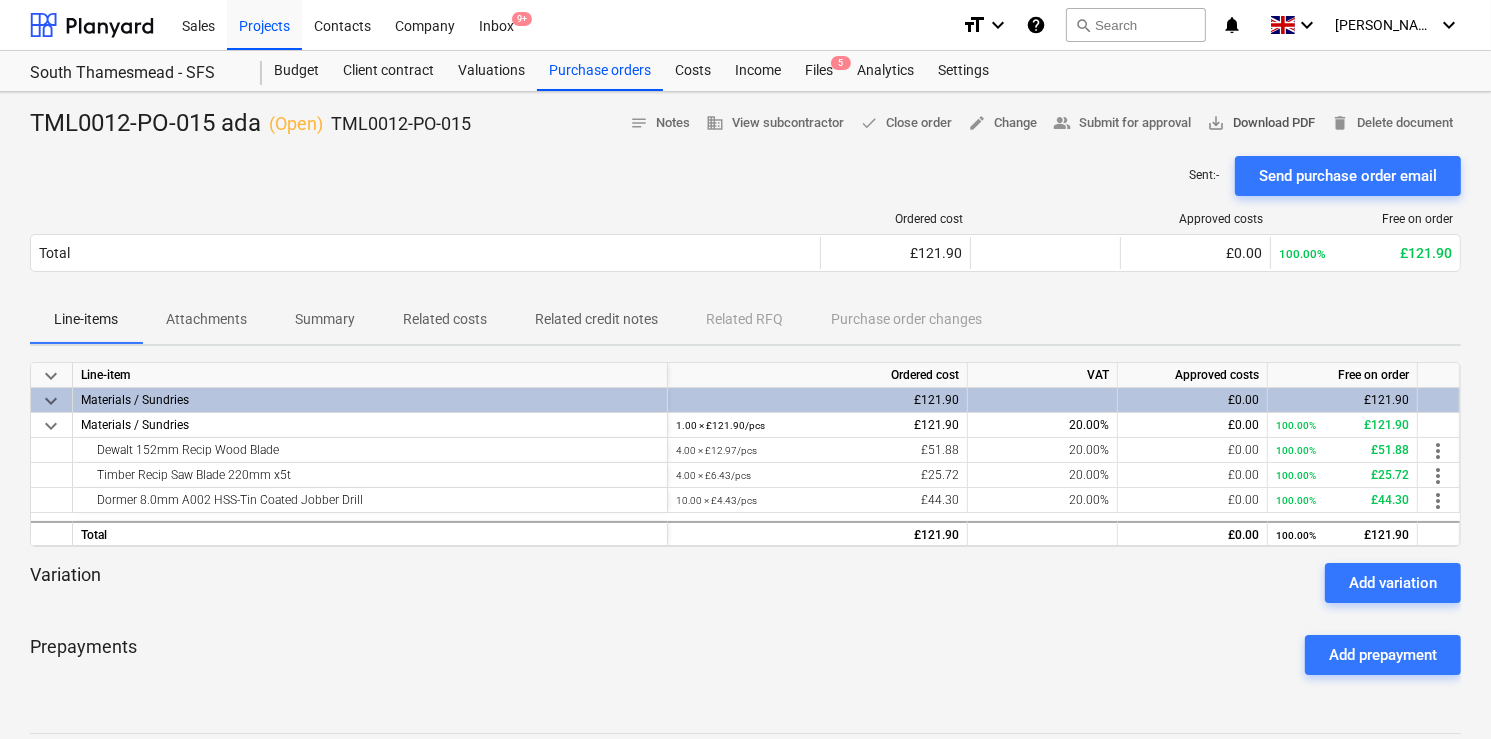 click on "save_alt Download PDF" at bounding box center [1261, 123] 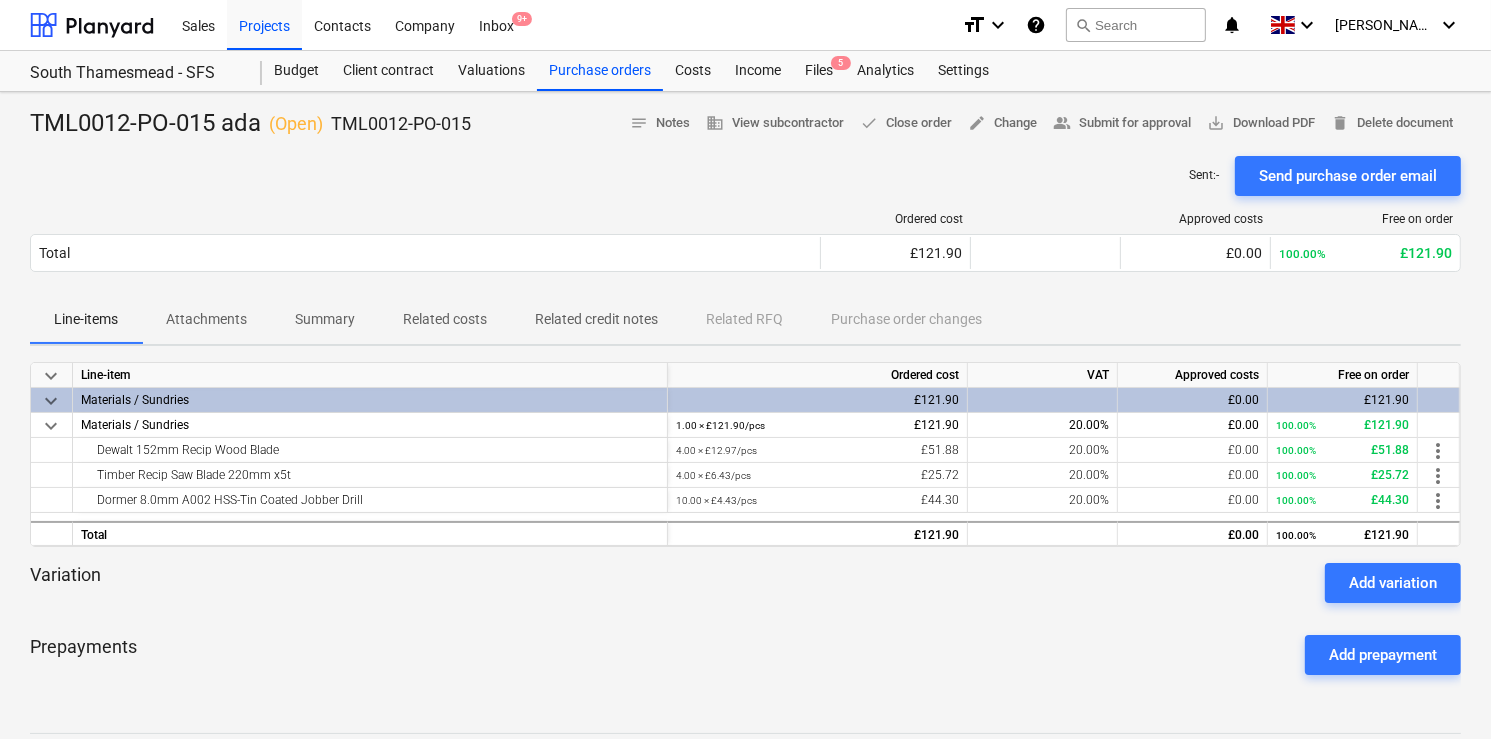 click on "Send purchase order email" at bounding box center (1348, 176) 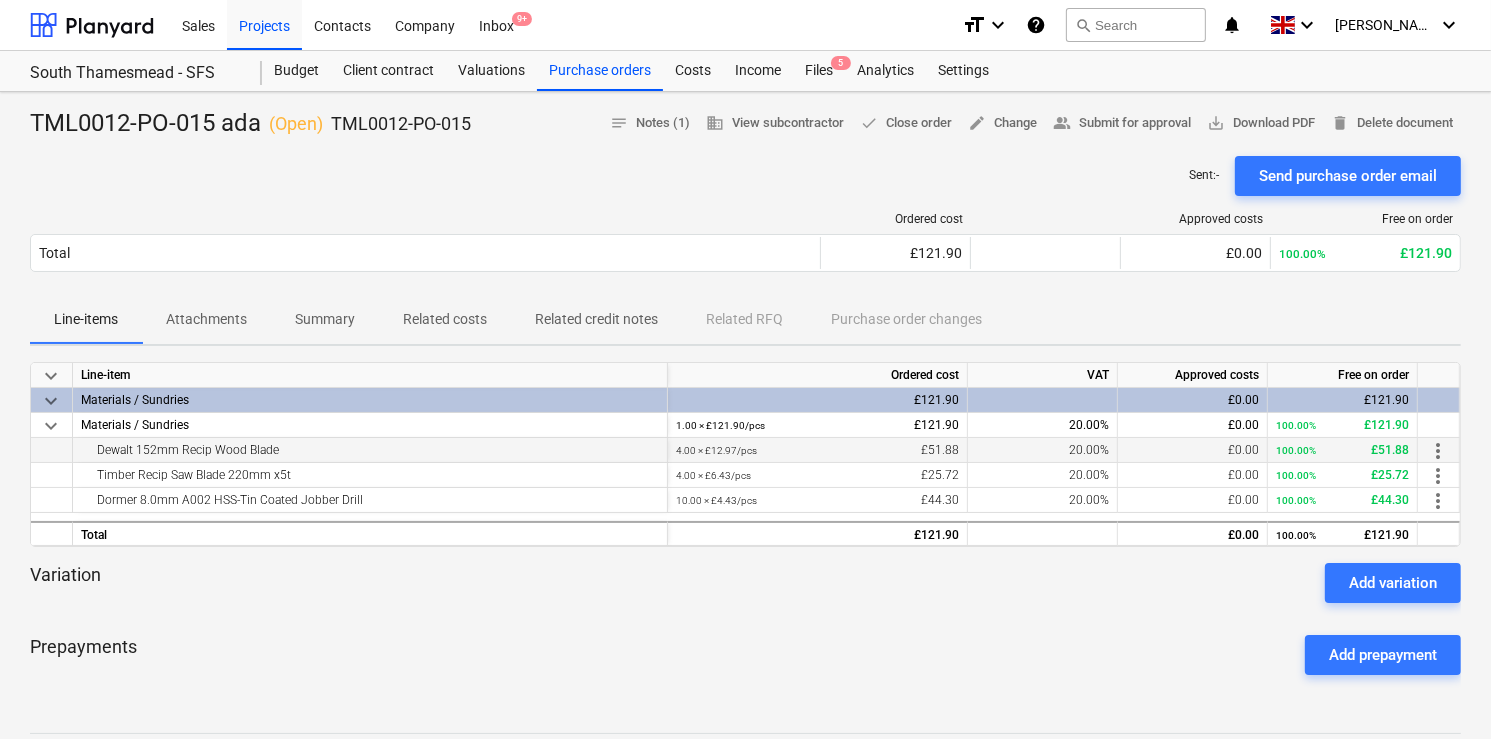 drag, startPoint x: 567, startPoint y: 576, endPoint x: 435, endPoint y: 446, distance: 185.26738 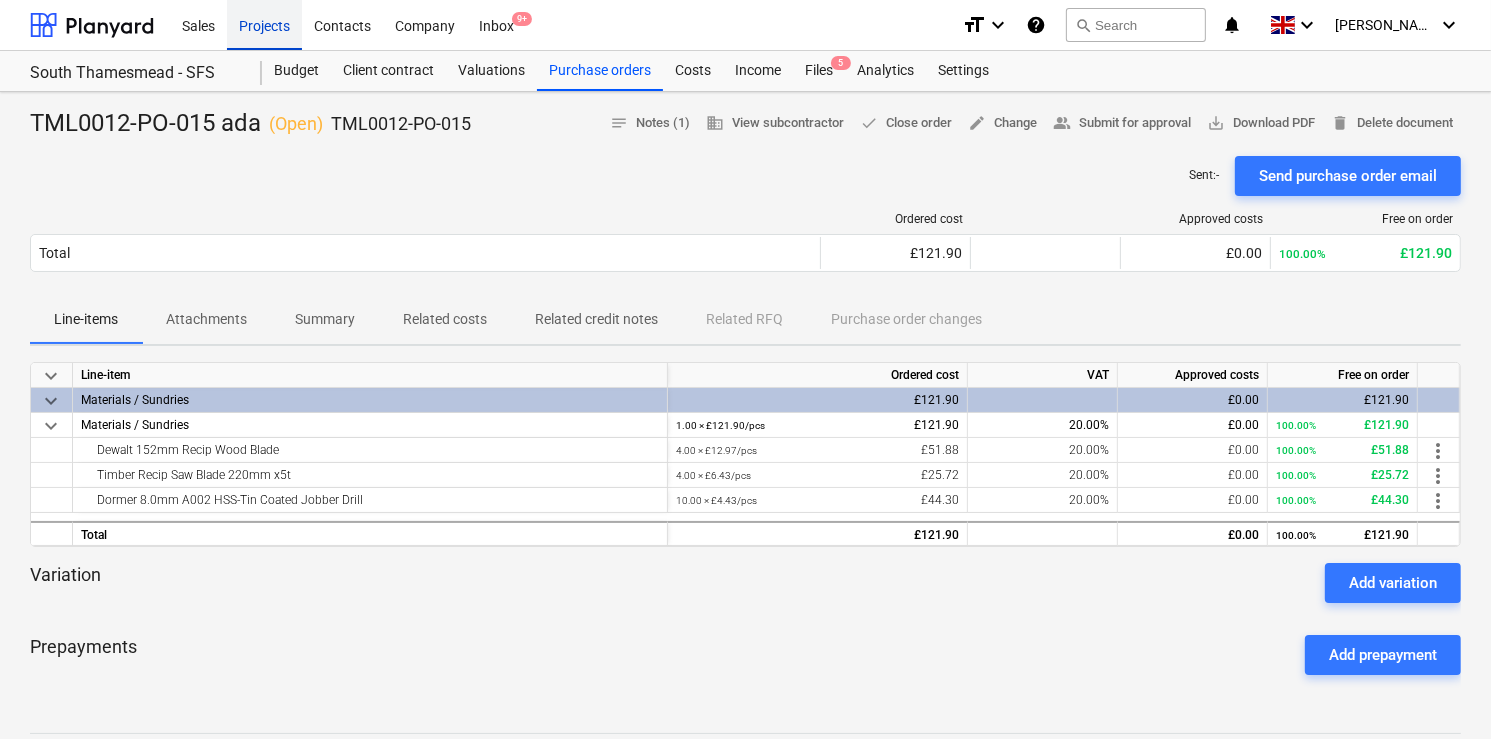 click on "Projects" at bounding box center [264, 24] 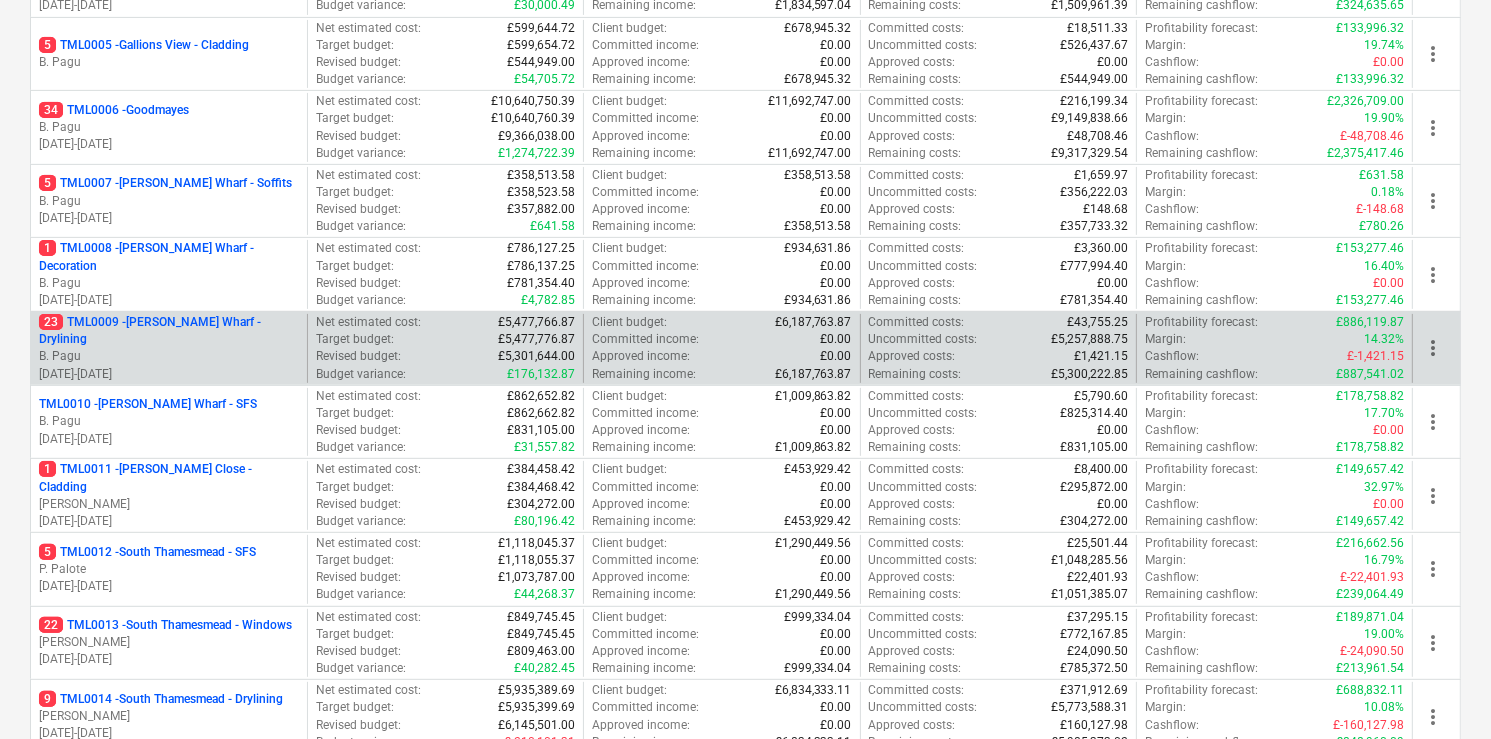 scroll, scrollTop: 720, scrollLeft: 0, axis: vertical 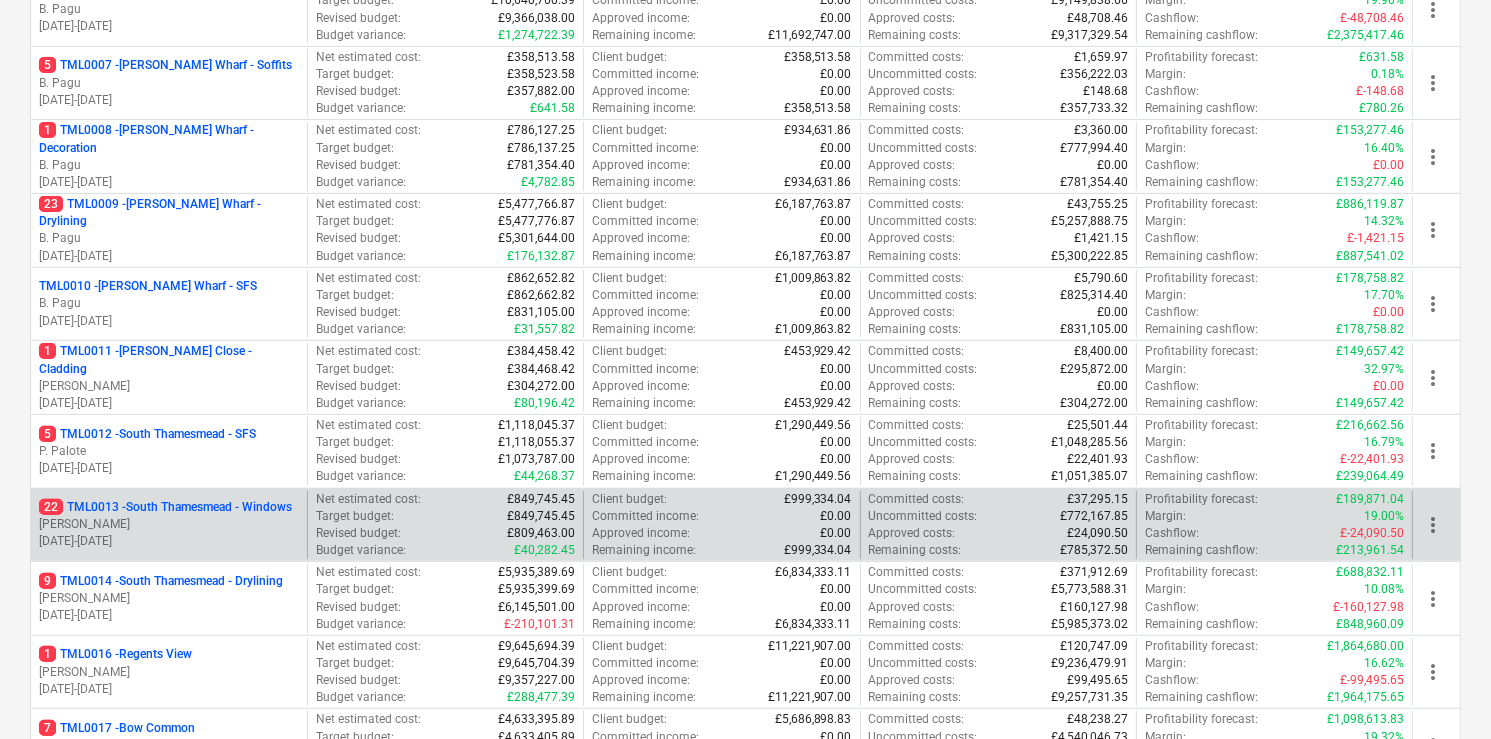 click on "22  TML0013 -  [GEOGRAPHIC_DATA] - Windows" at bounding box center (165, 507) 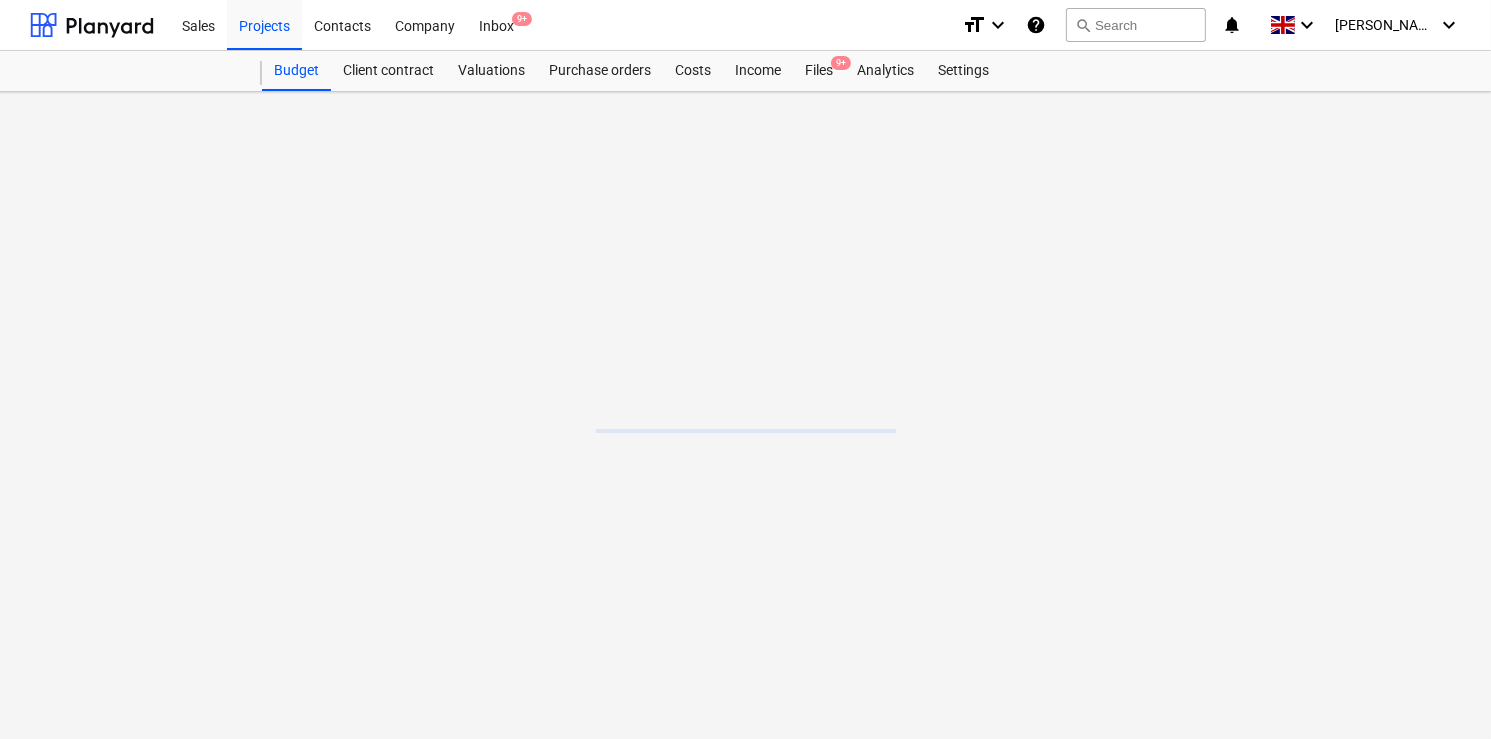 scroll, scrollTop: 0, scrollLeft: 0, axis: both 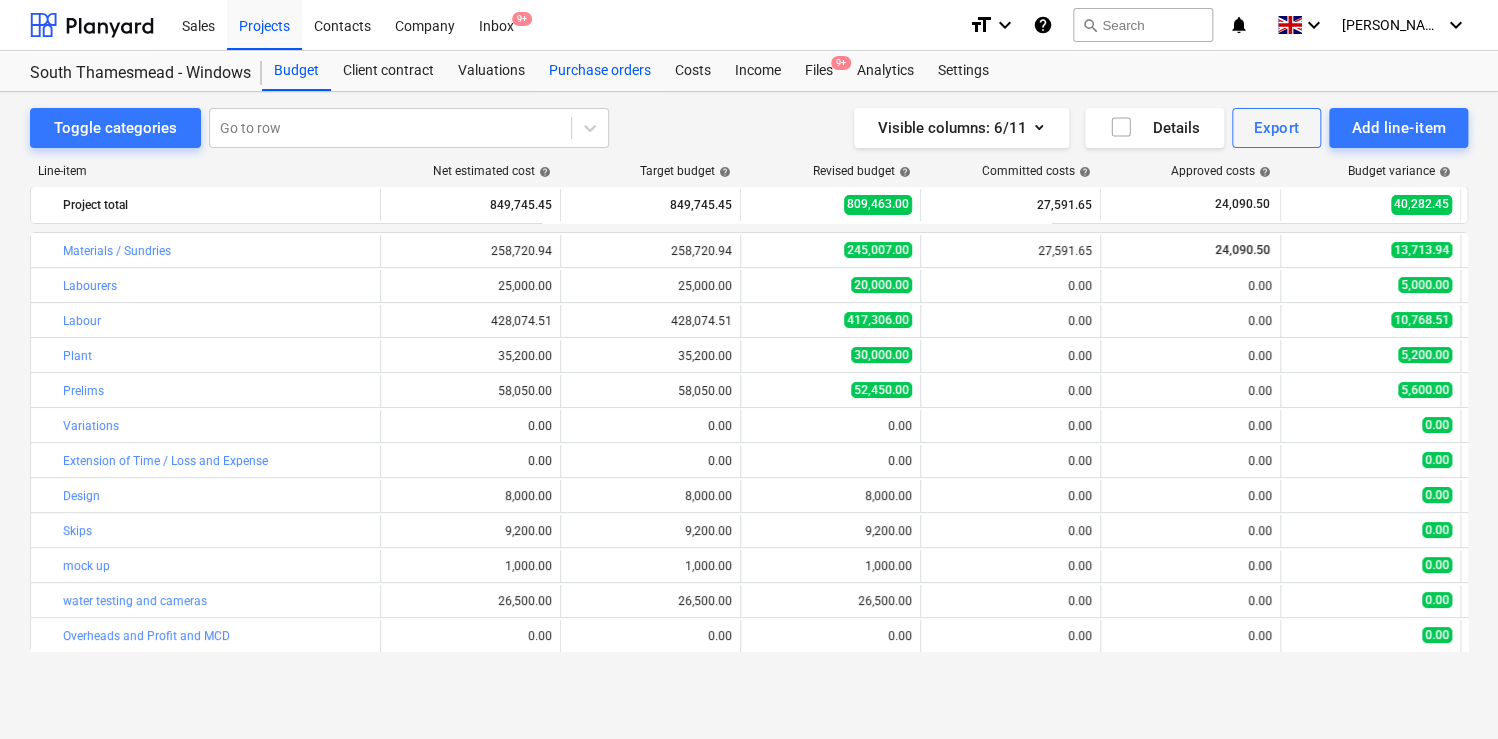 click on "Purchase orders" at bounding box center (600, 71) 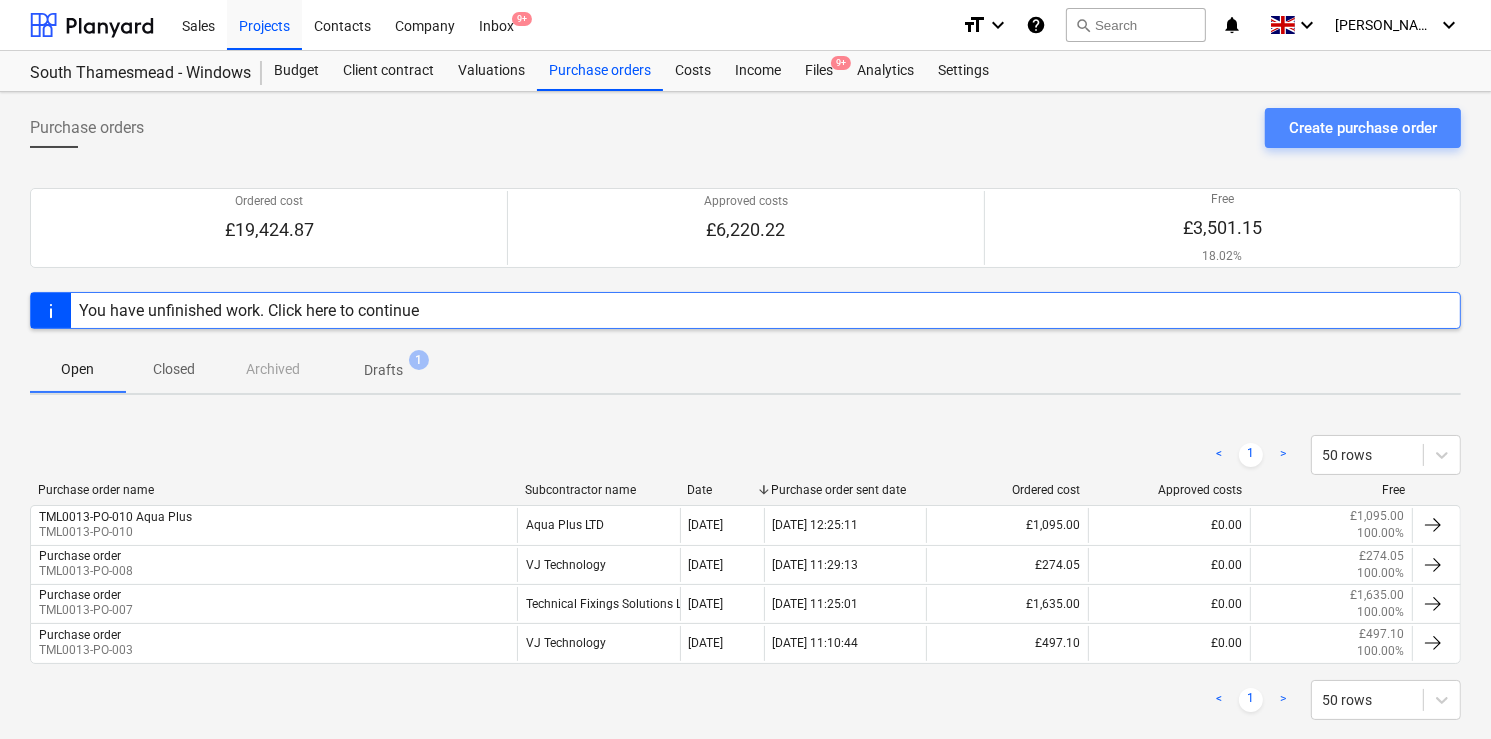 click on "Create purchase order" at bounding box center (1363, 128) 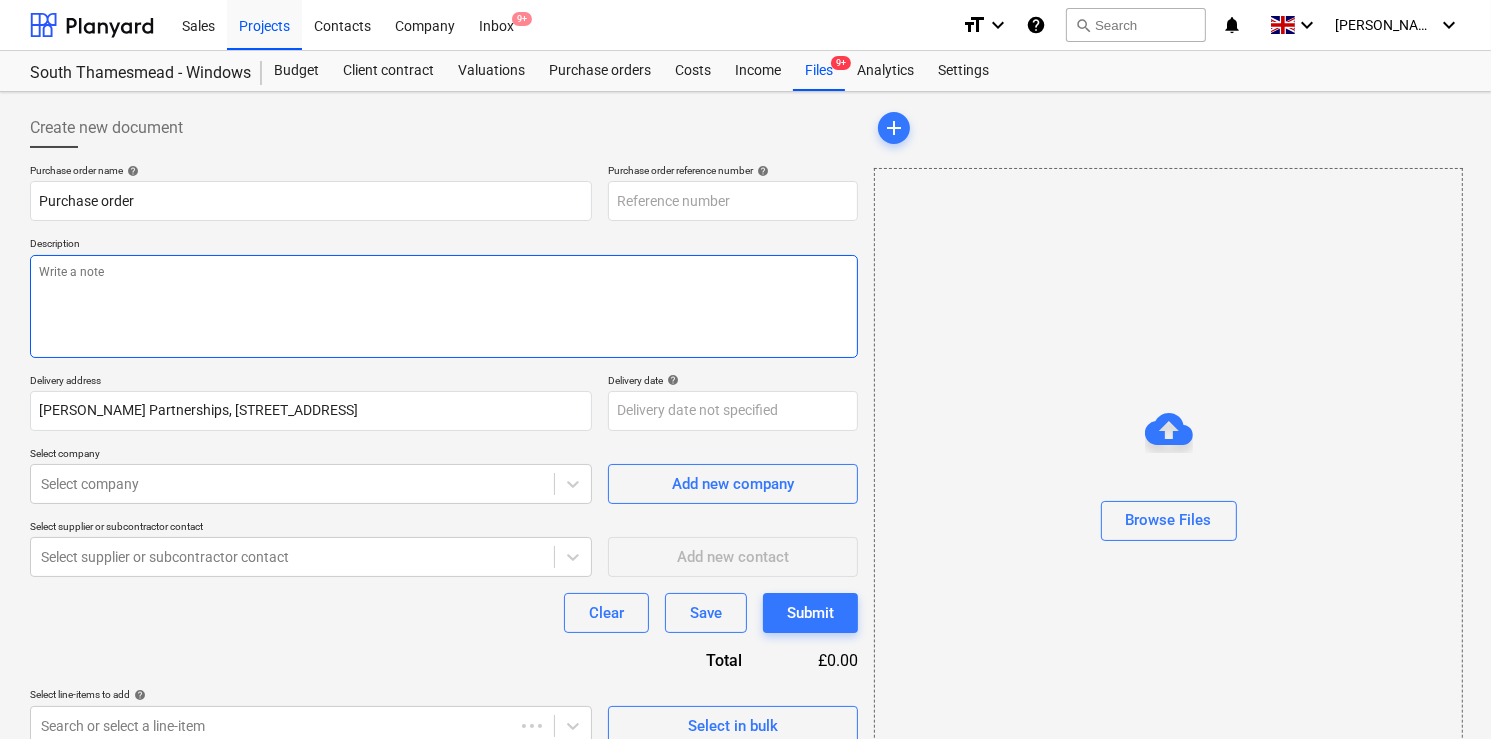 type on "x" 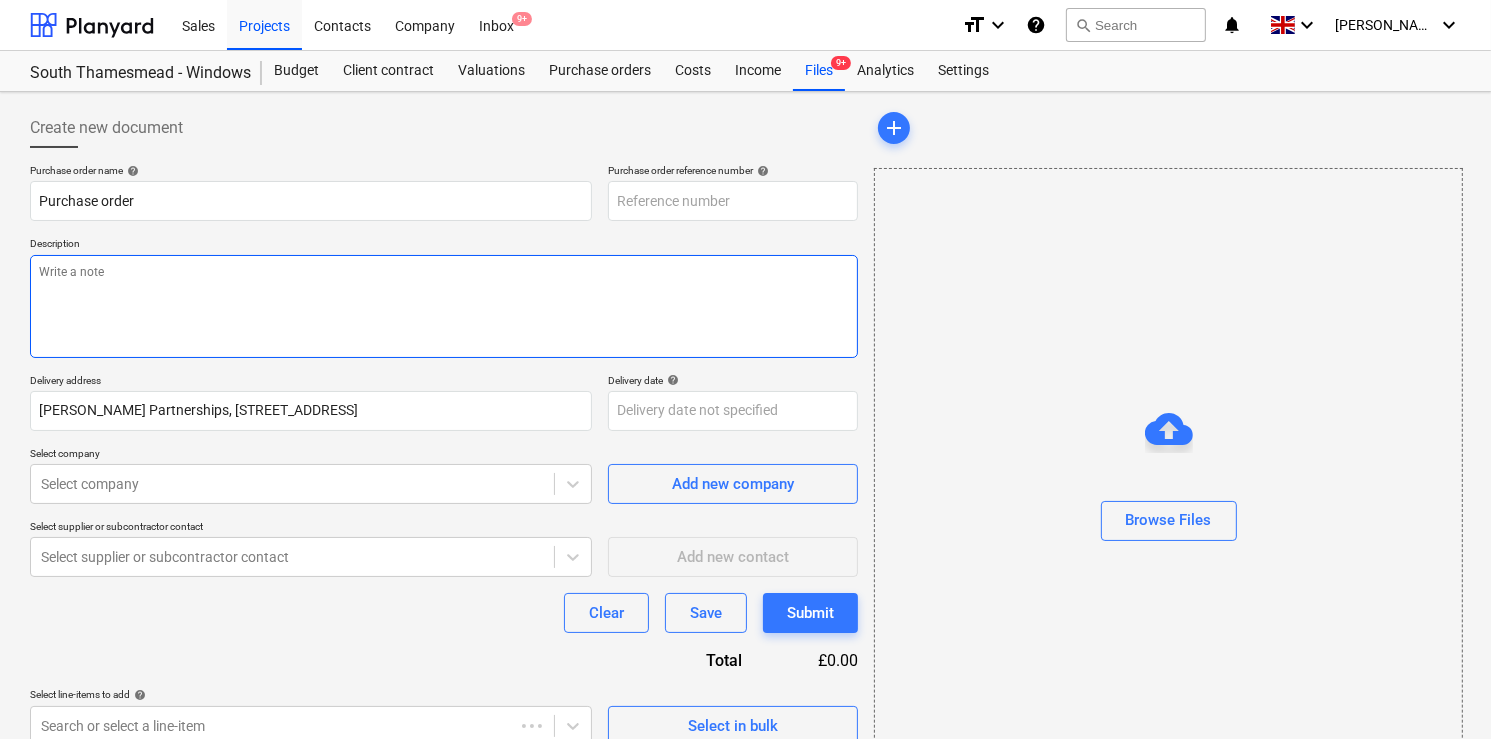 type on "TML0013-PO-011" 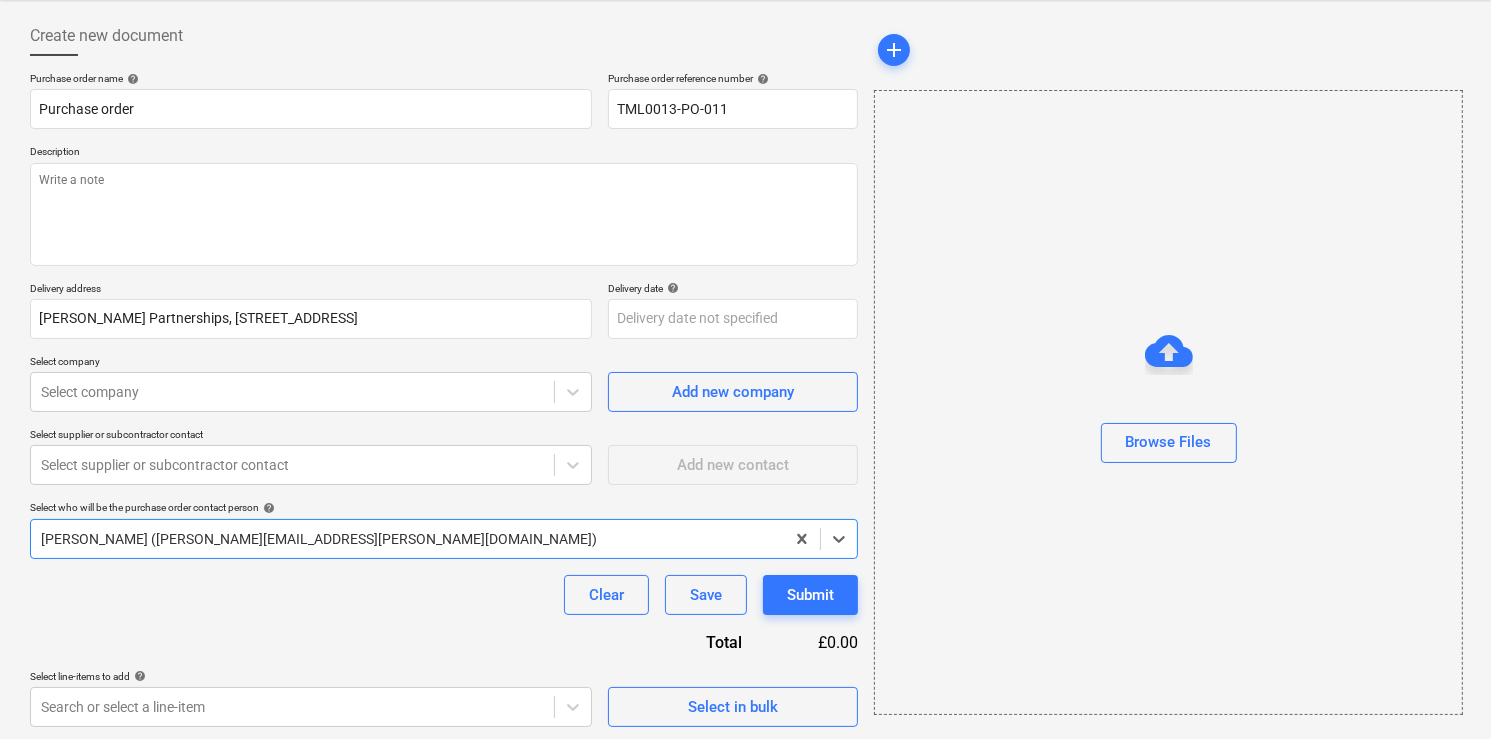 scroll, scrollTop: 95, scrollLeft: 0, axis: vertical 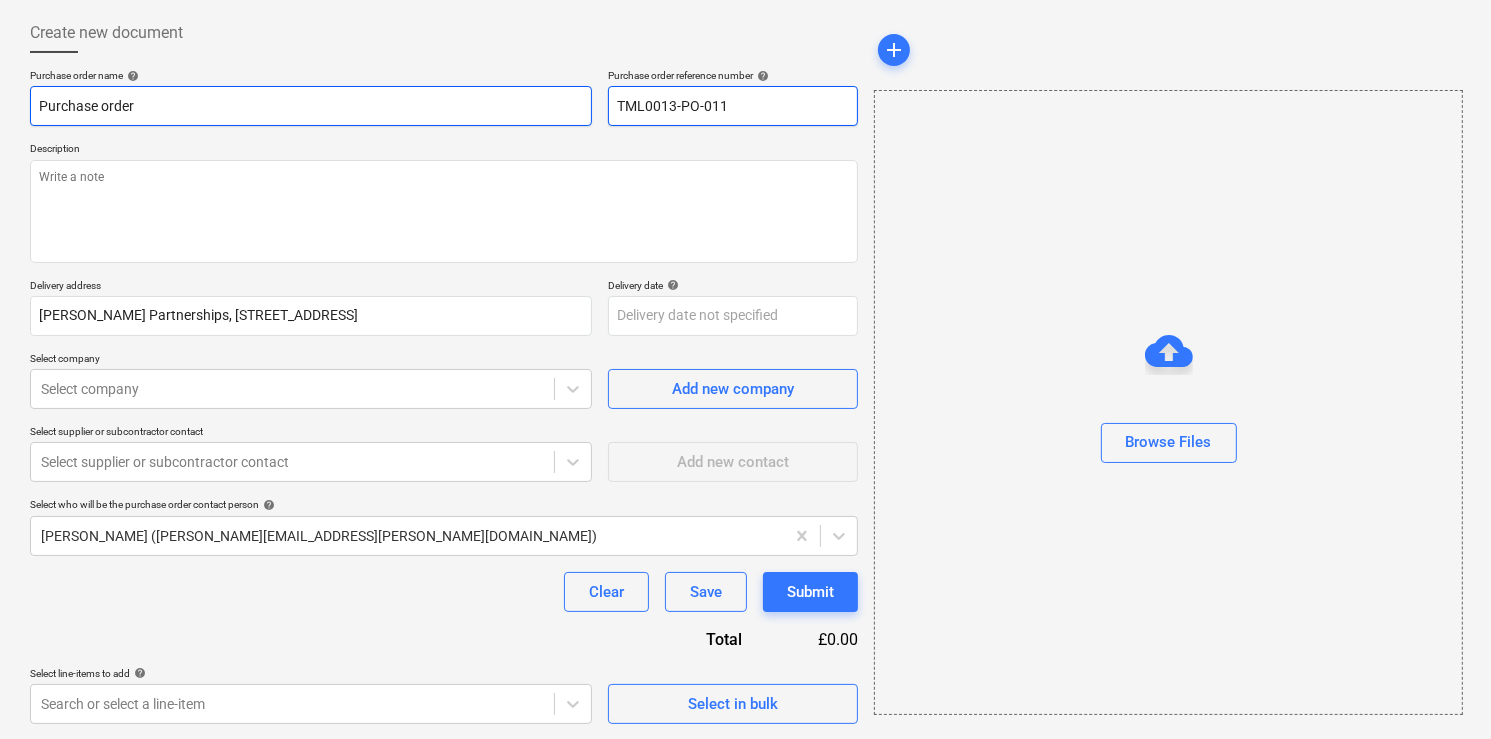 drag, startPoint x: 746, startPoint y: 108, endPoint x: 591, endPoint y: 116, distance: 155.20631 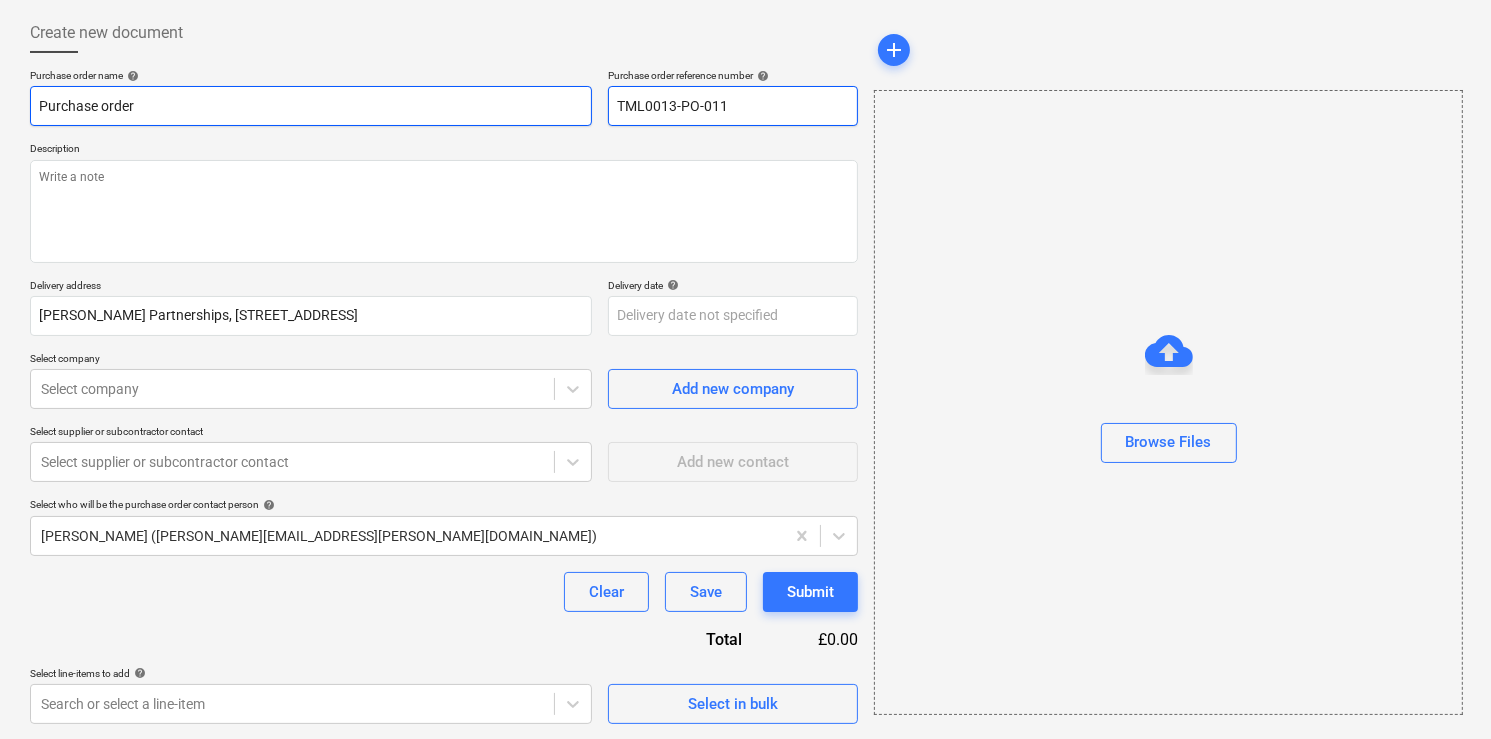 click on "Purchase order name help Purchase order Purchase order reference number help TML0013-PO-011" at bounding box center [444, 97] 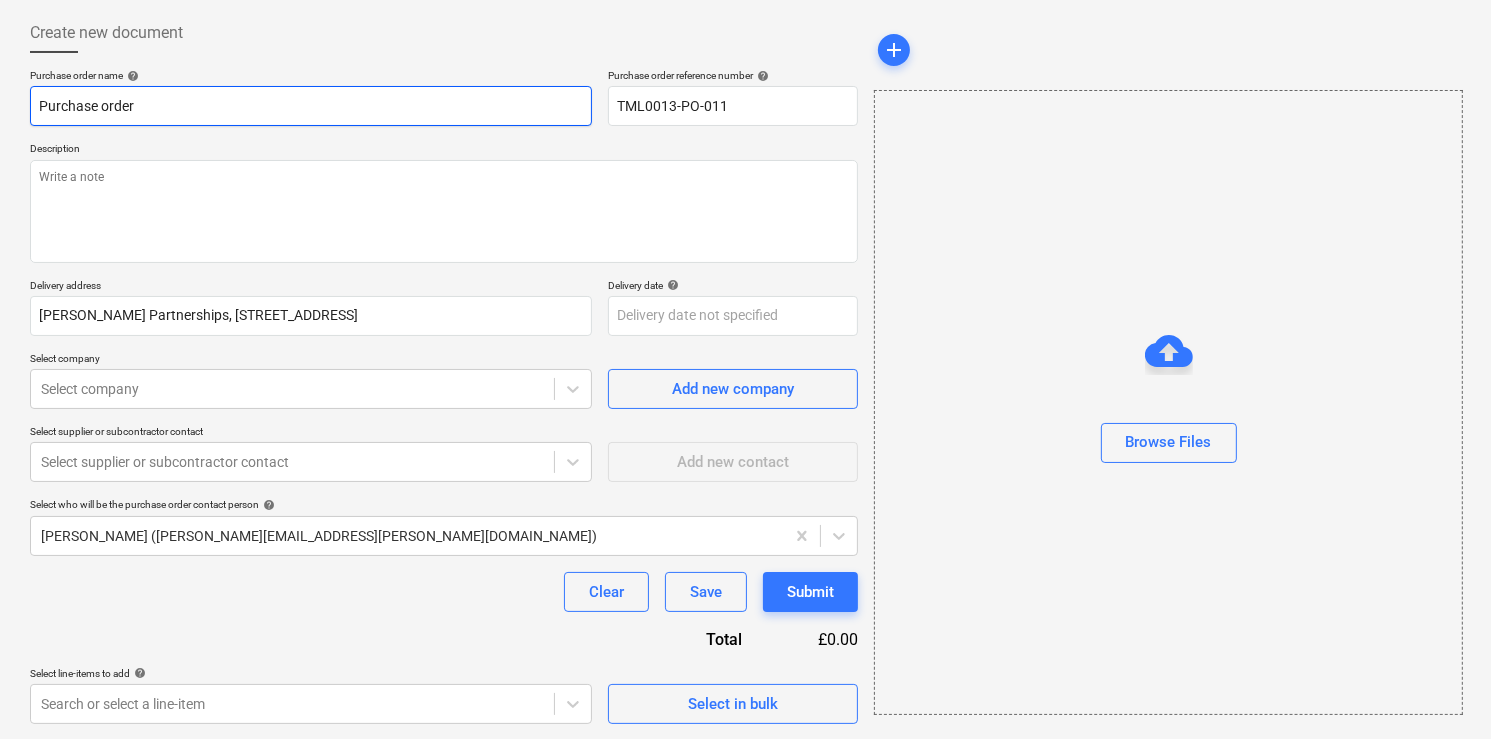 drag, startPoint x: 324, startPoint y: 107, endPoint x: 20, endPoint y: 105, distance: 304.0066 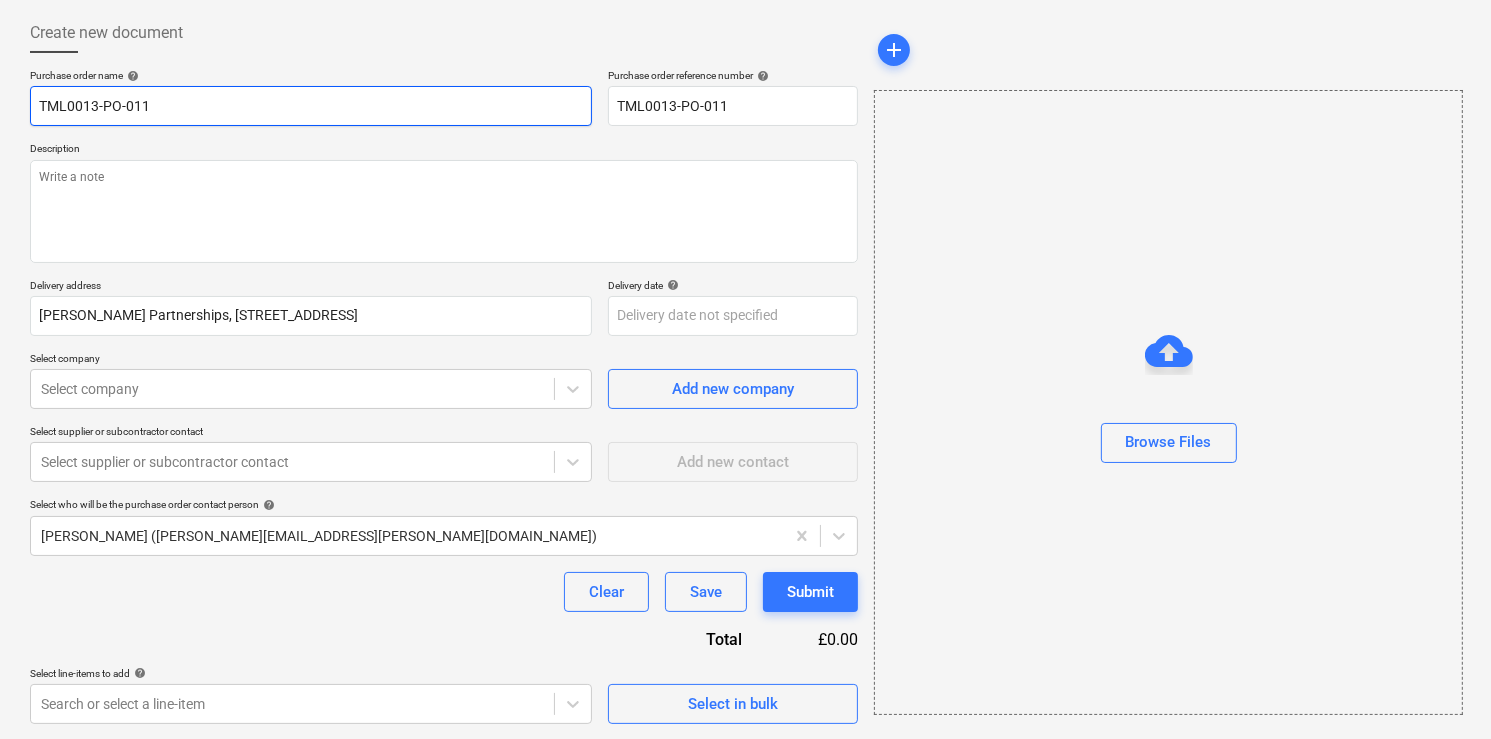 type on "x" 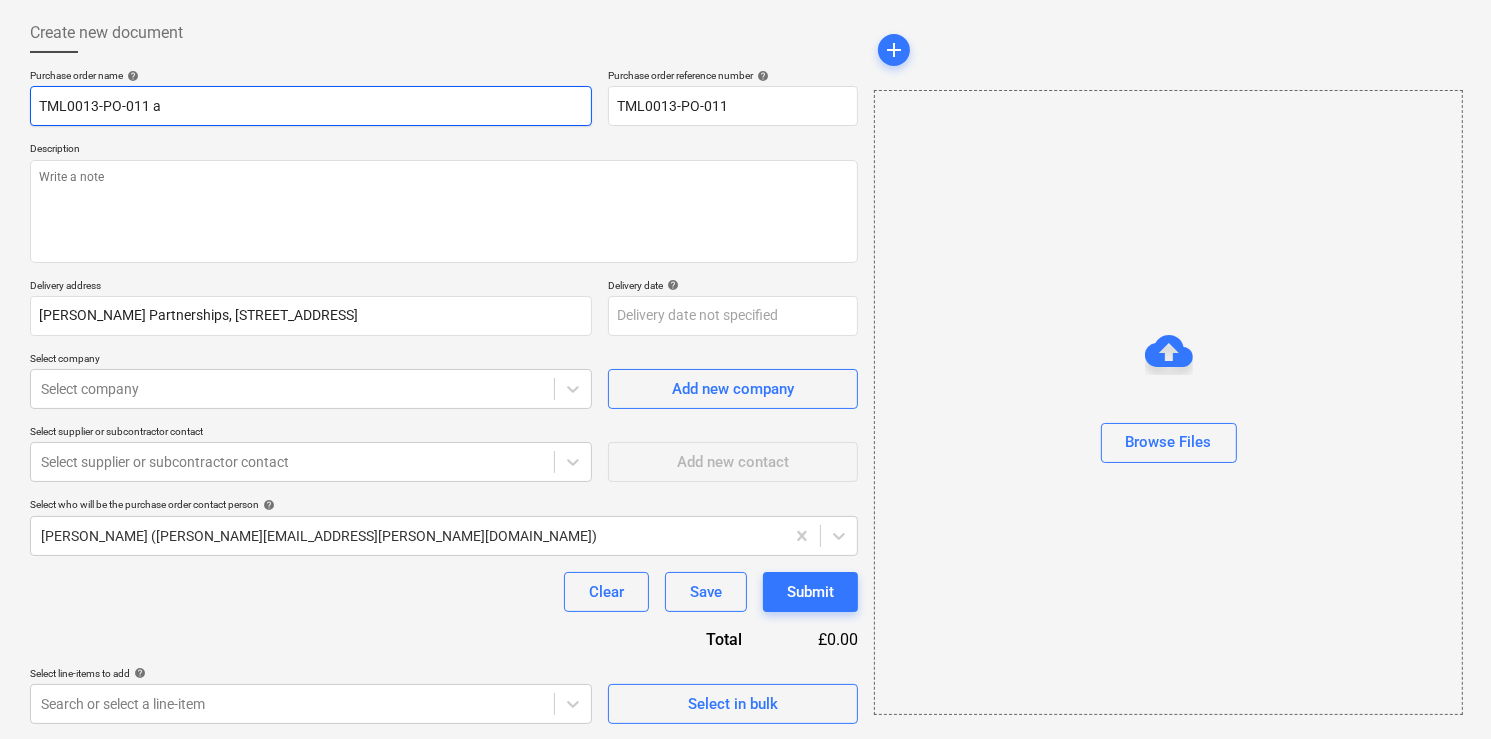 type on "x" 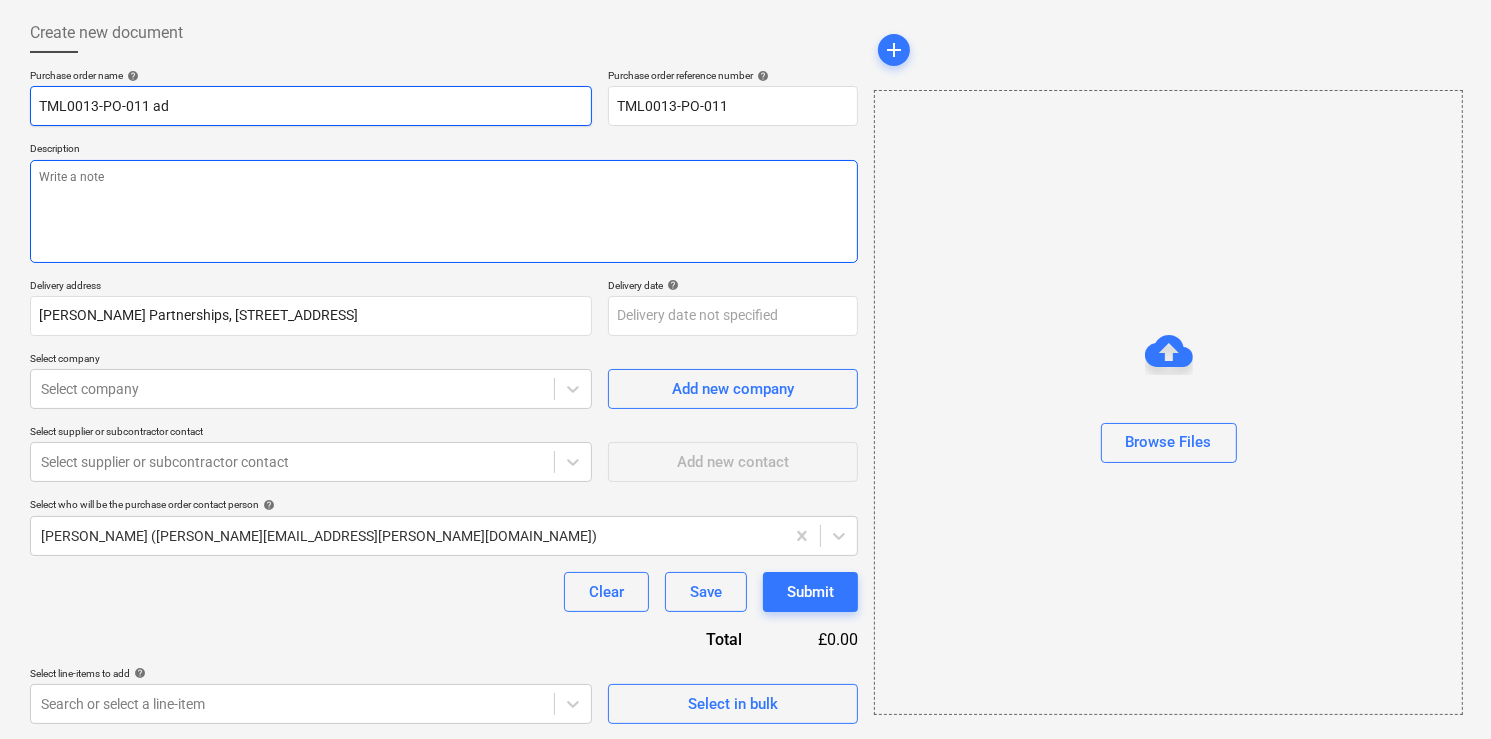 type on "x" 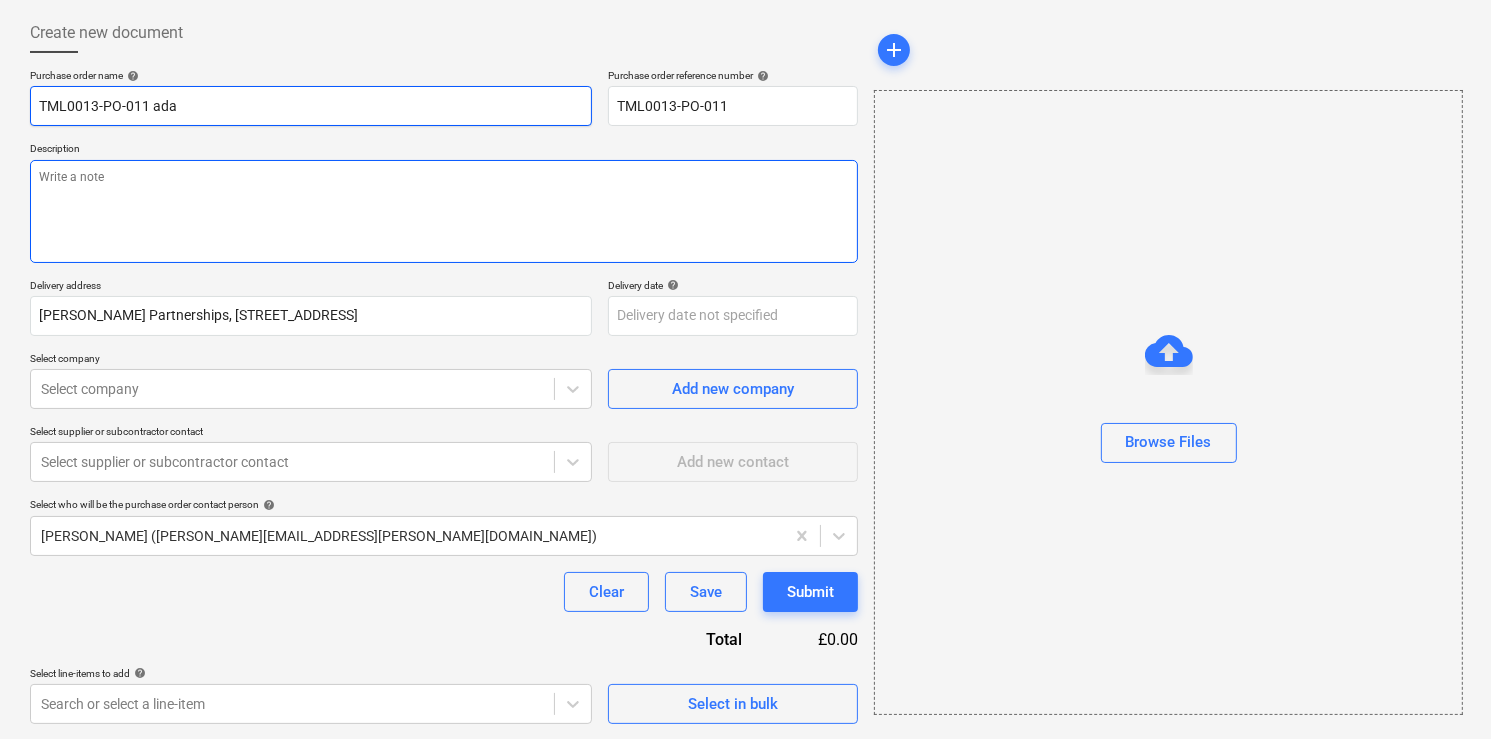 type on "TML0013-PO-011 ada" 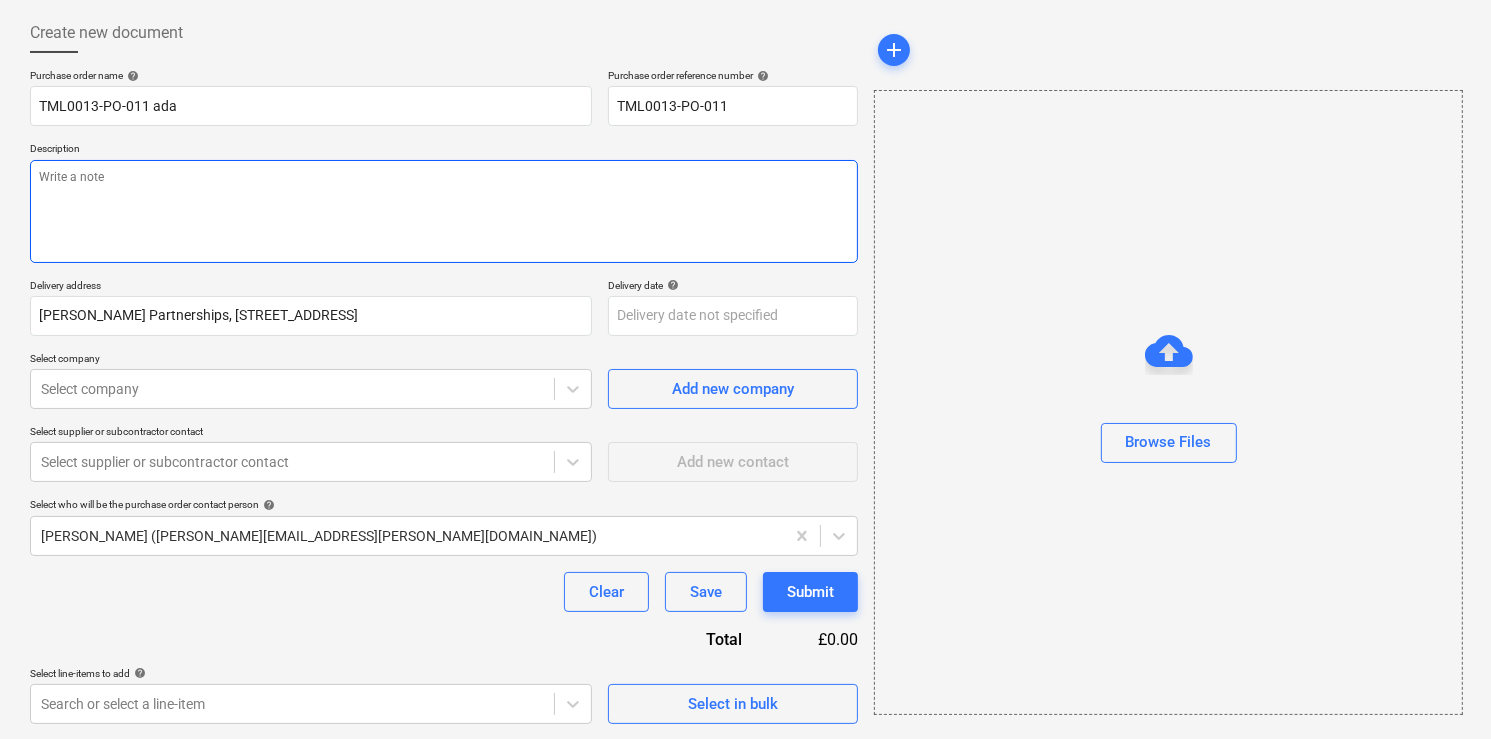 click at bounding box center (444, 211) 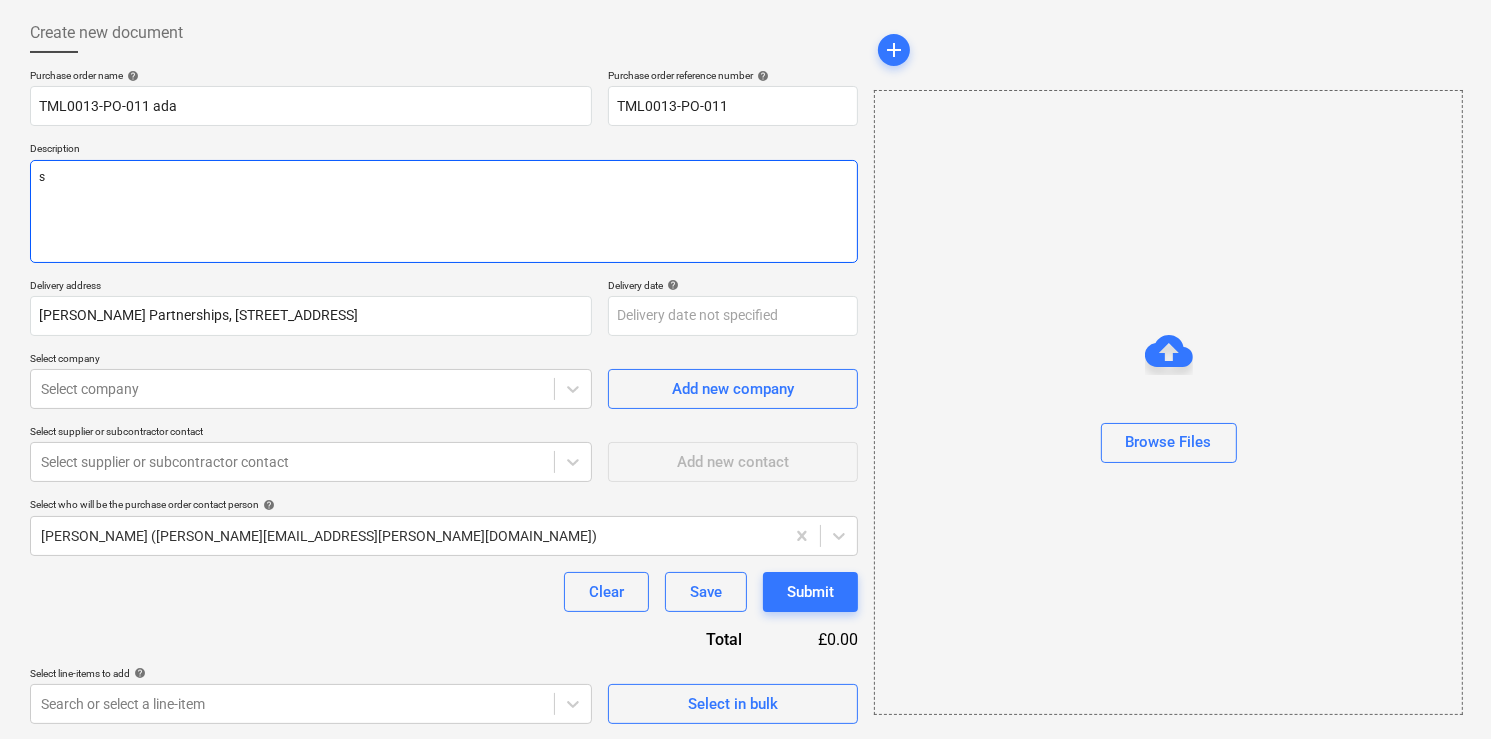 type on "x" 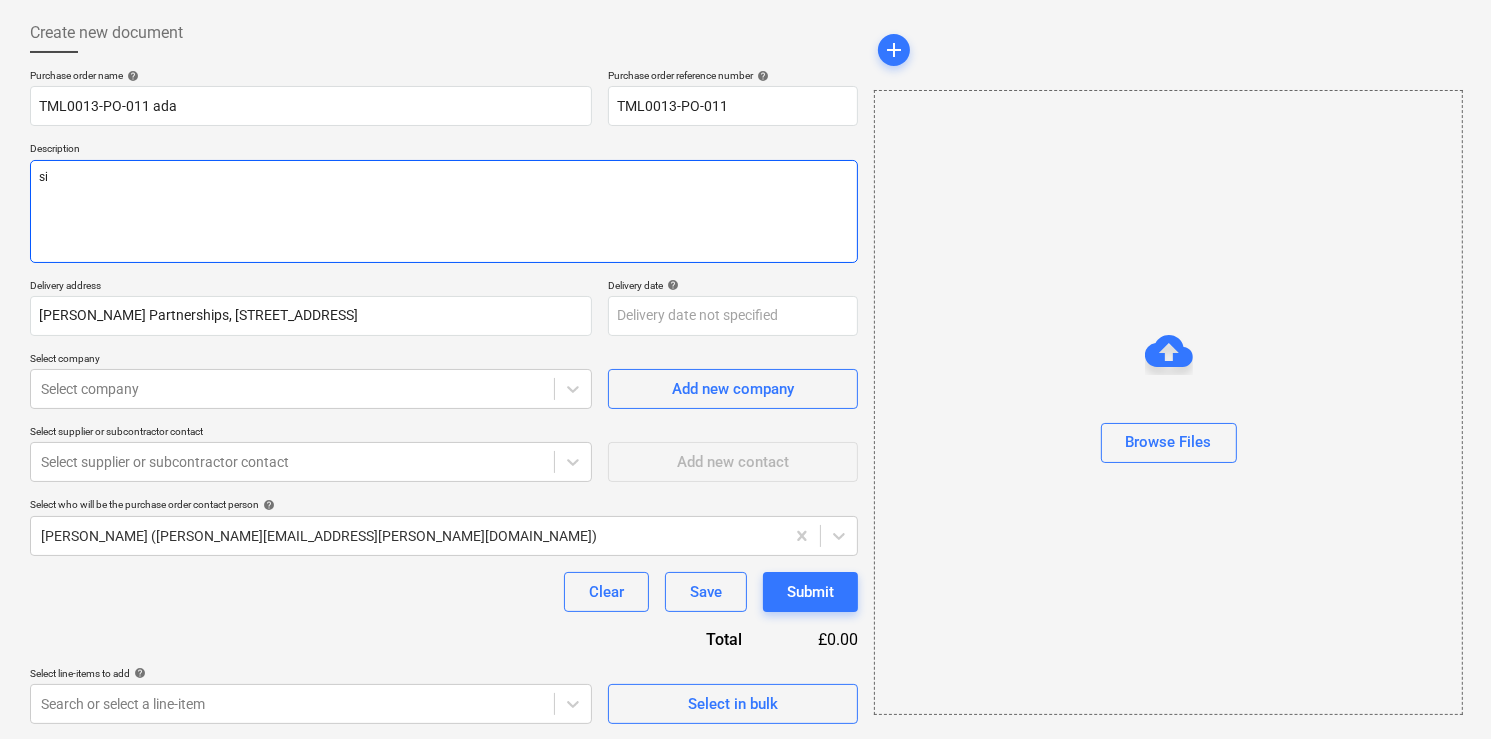 type on "x" 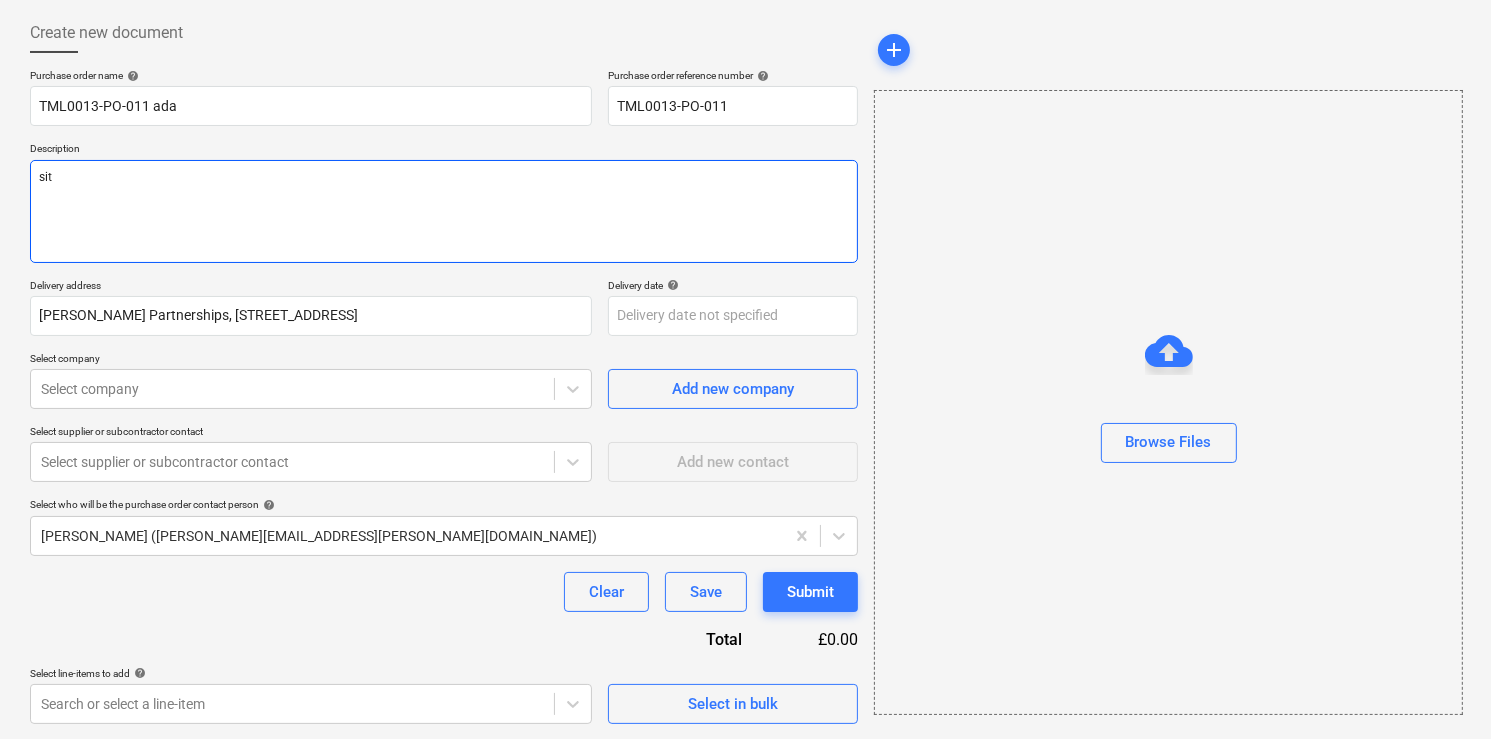 type on "x" 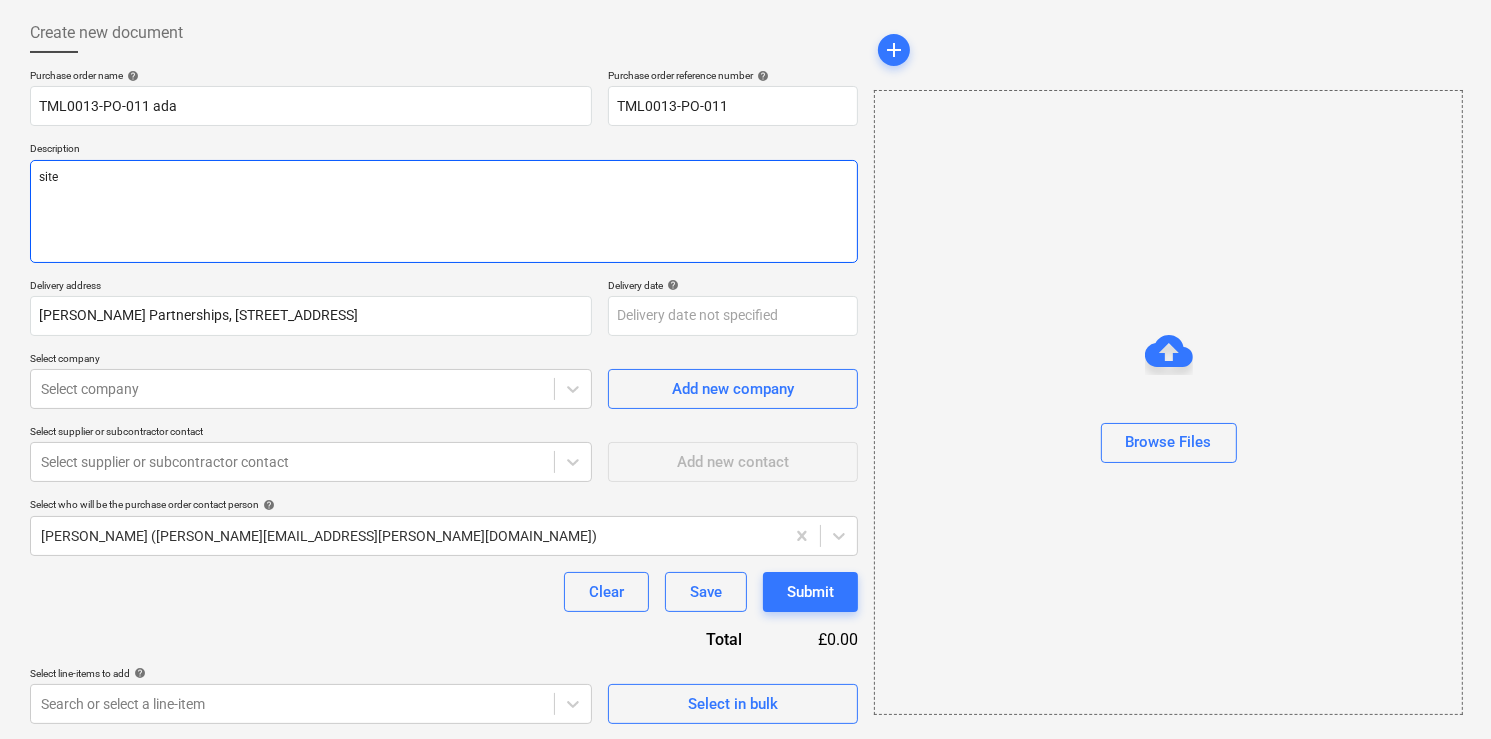 type on "x" 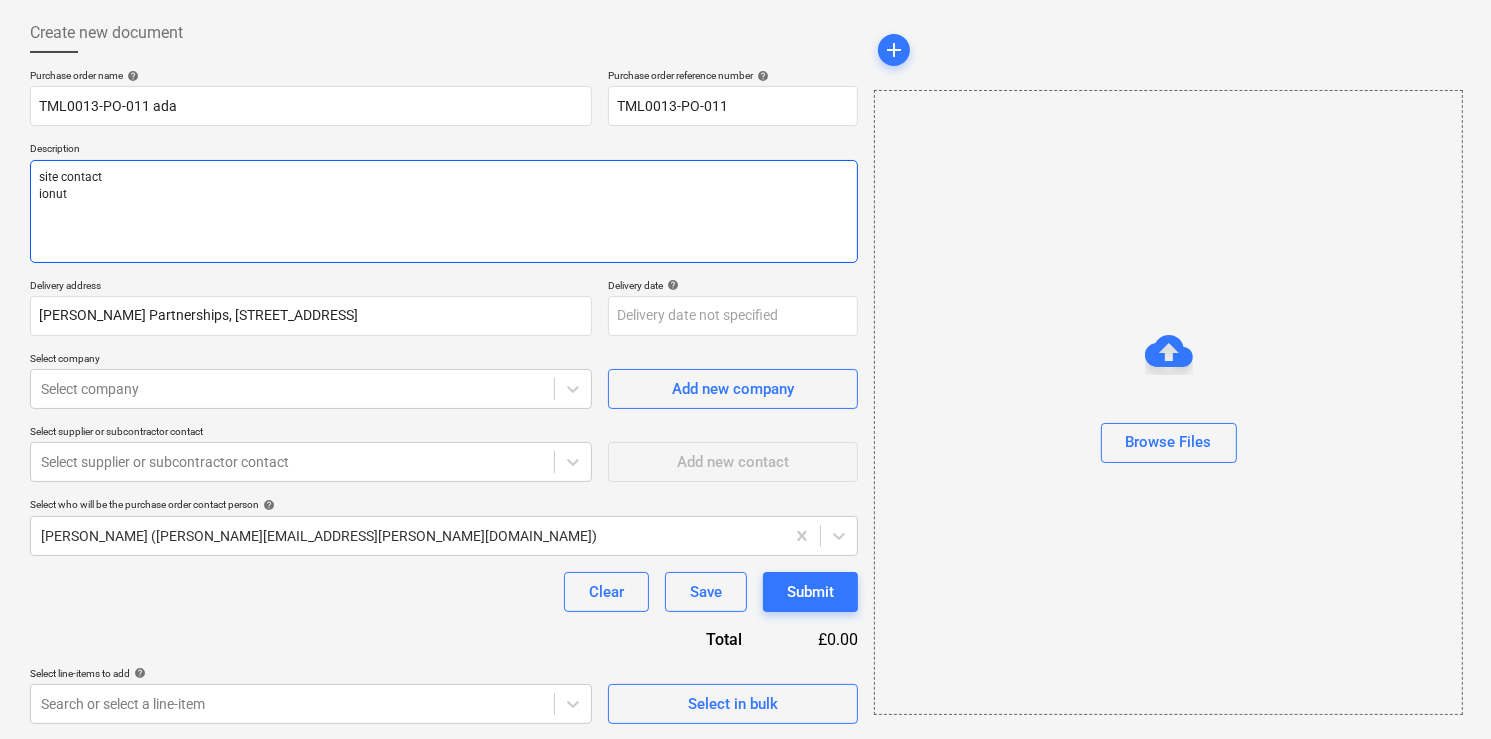 click on "site contact
ionut" at bounding box center (444, 211) 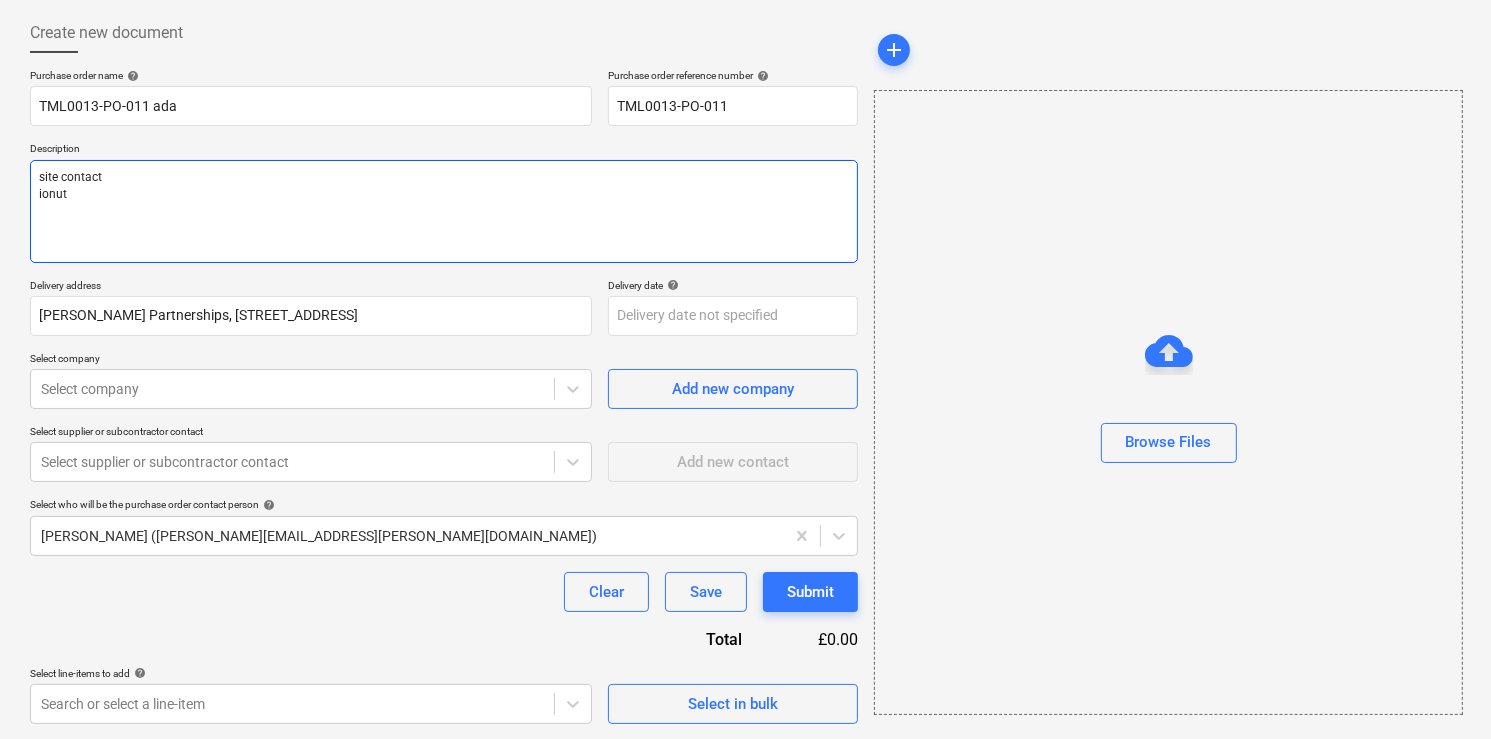 paste on "[PHONE_NUMBER]" 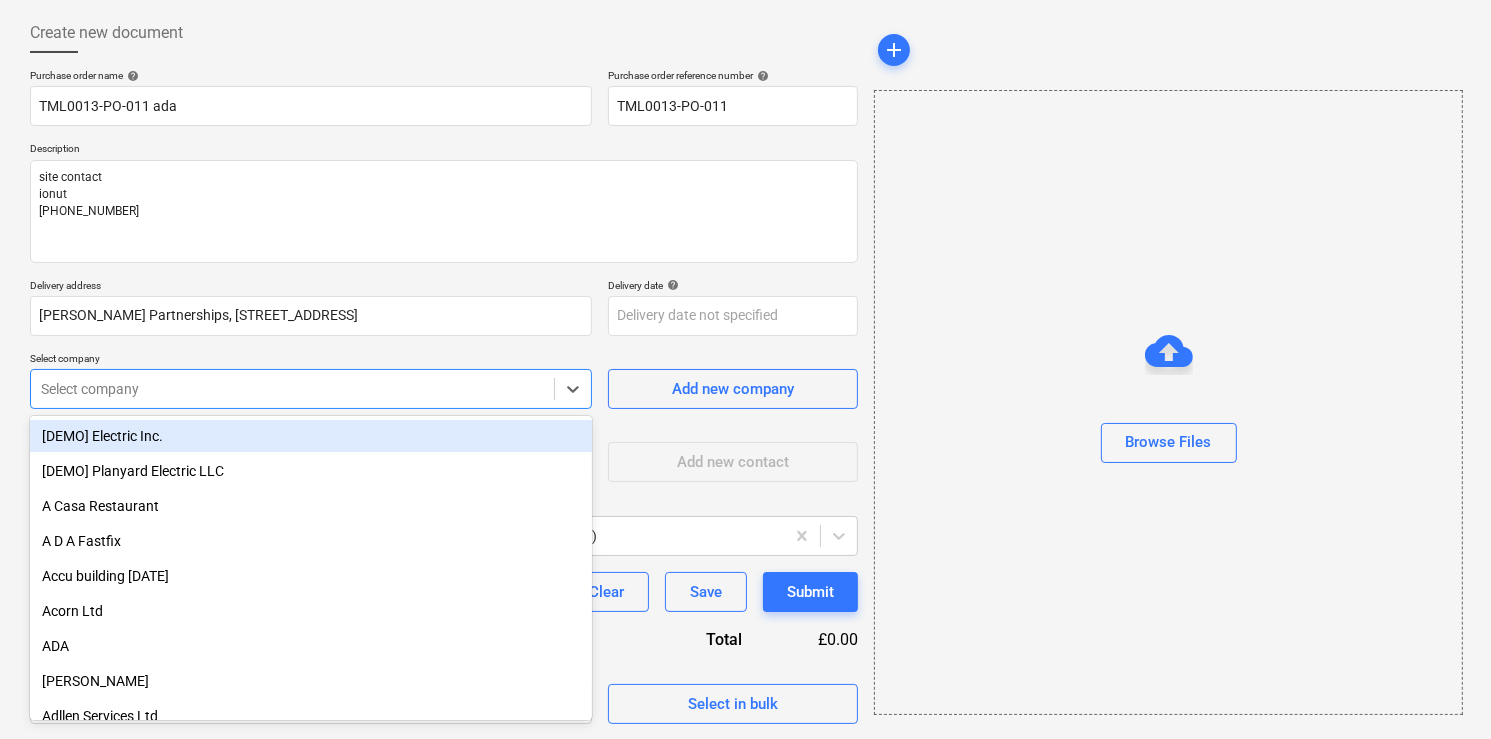 click at bounding box center [292, 389] 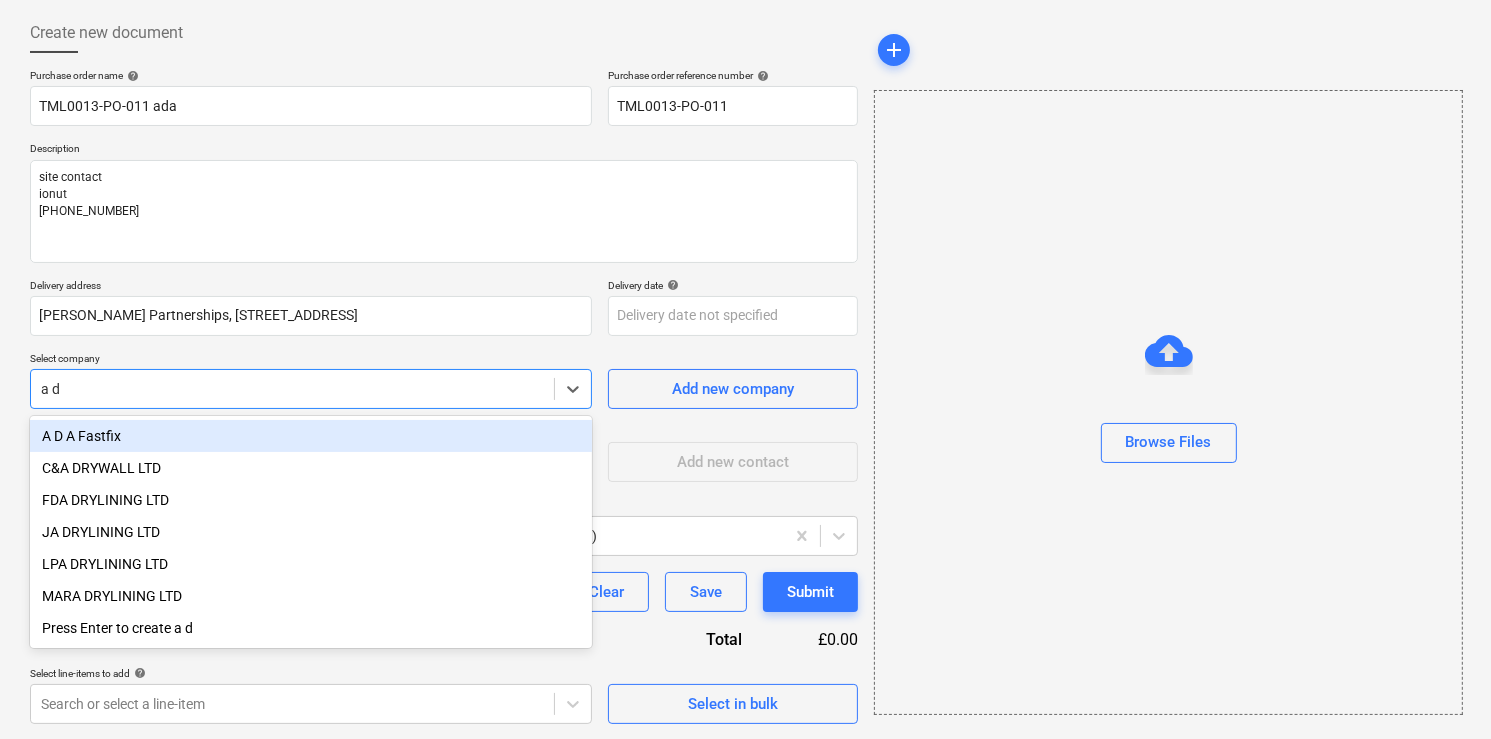 click on "A D A Fastfix" at bounding box center (311, 436) 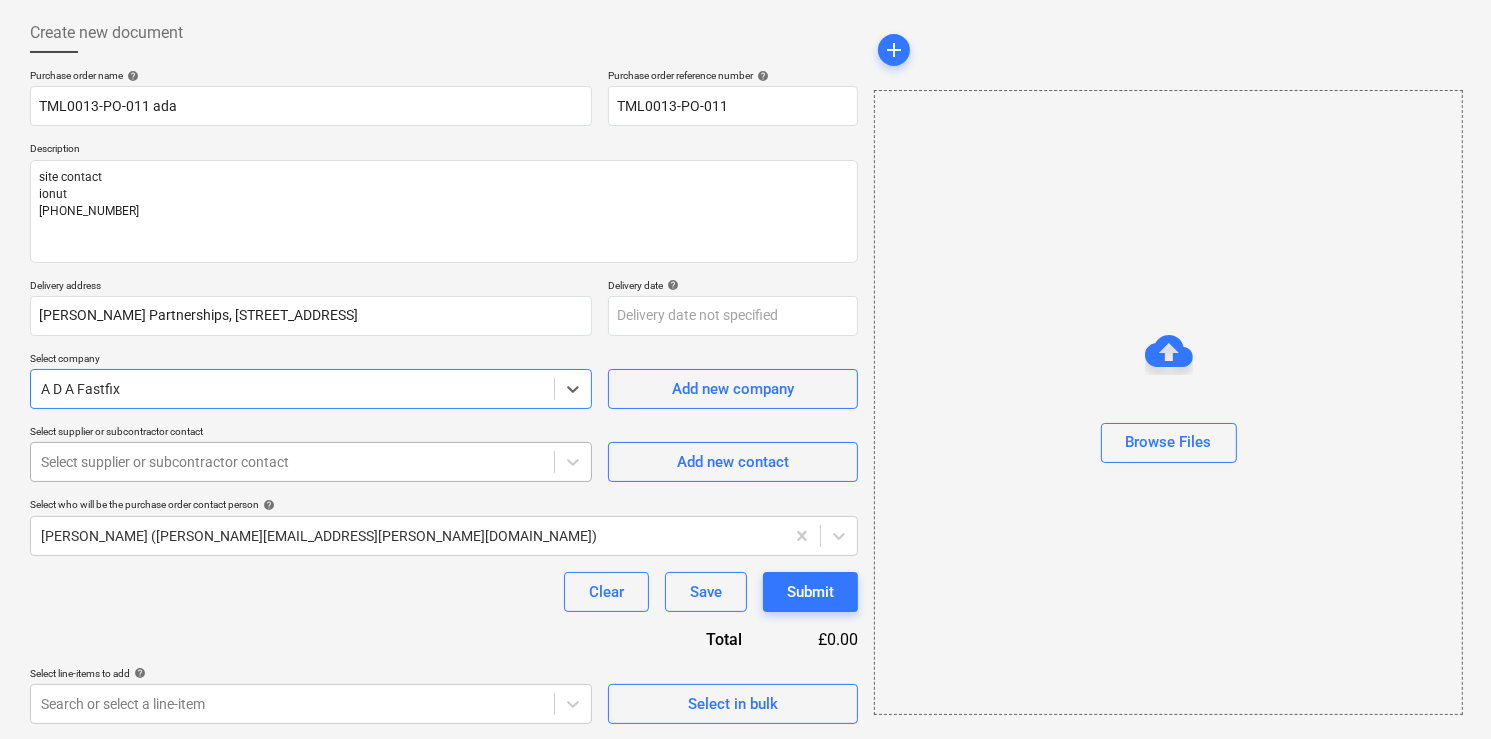 click at bounding box center [292, 462] 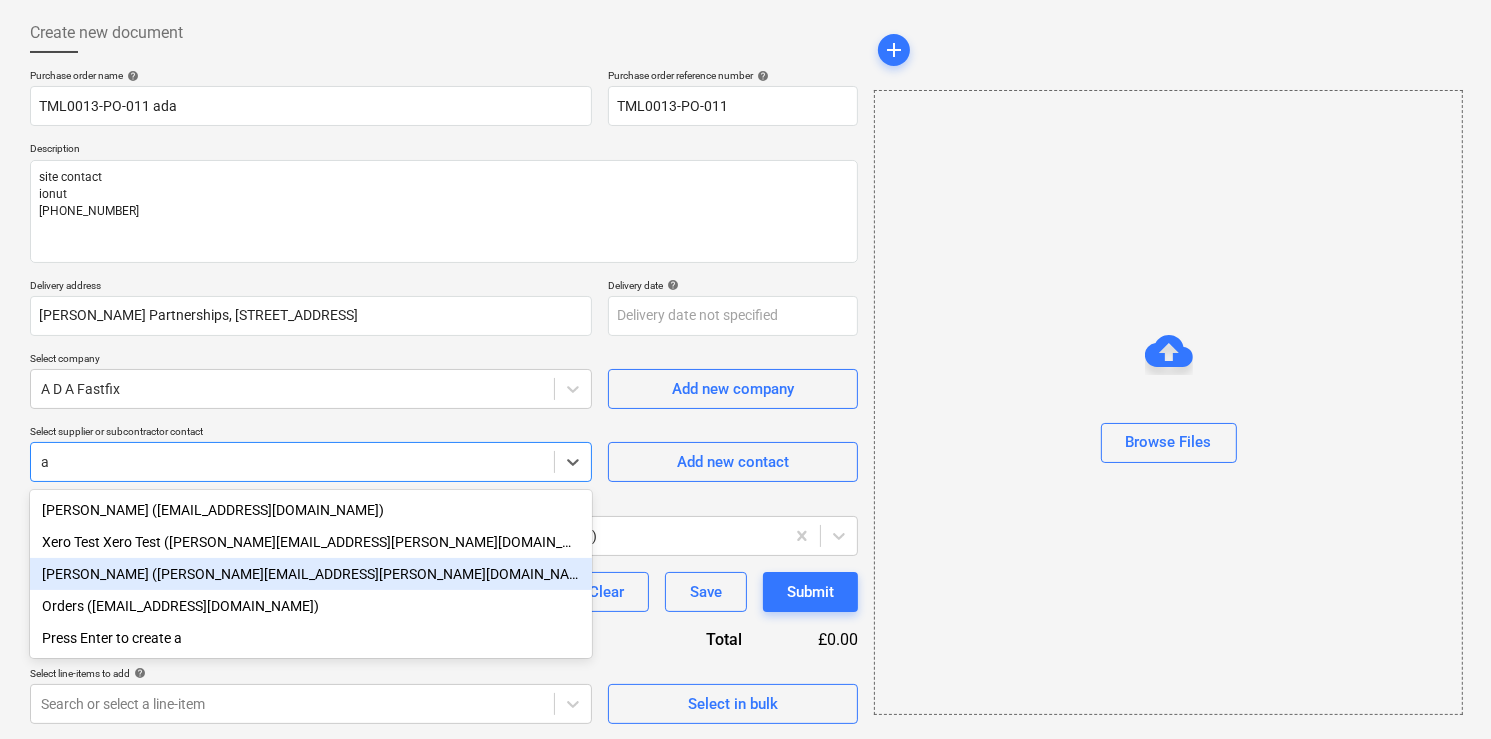 click on "[PERSON_NAME] ([PERSON_NAME][EMAIL_ADDRESS][PERSON_NAME][DOMAIN_NAME])" at bounding box center (311, 574) 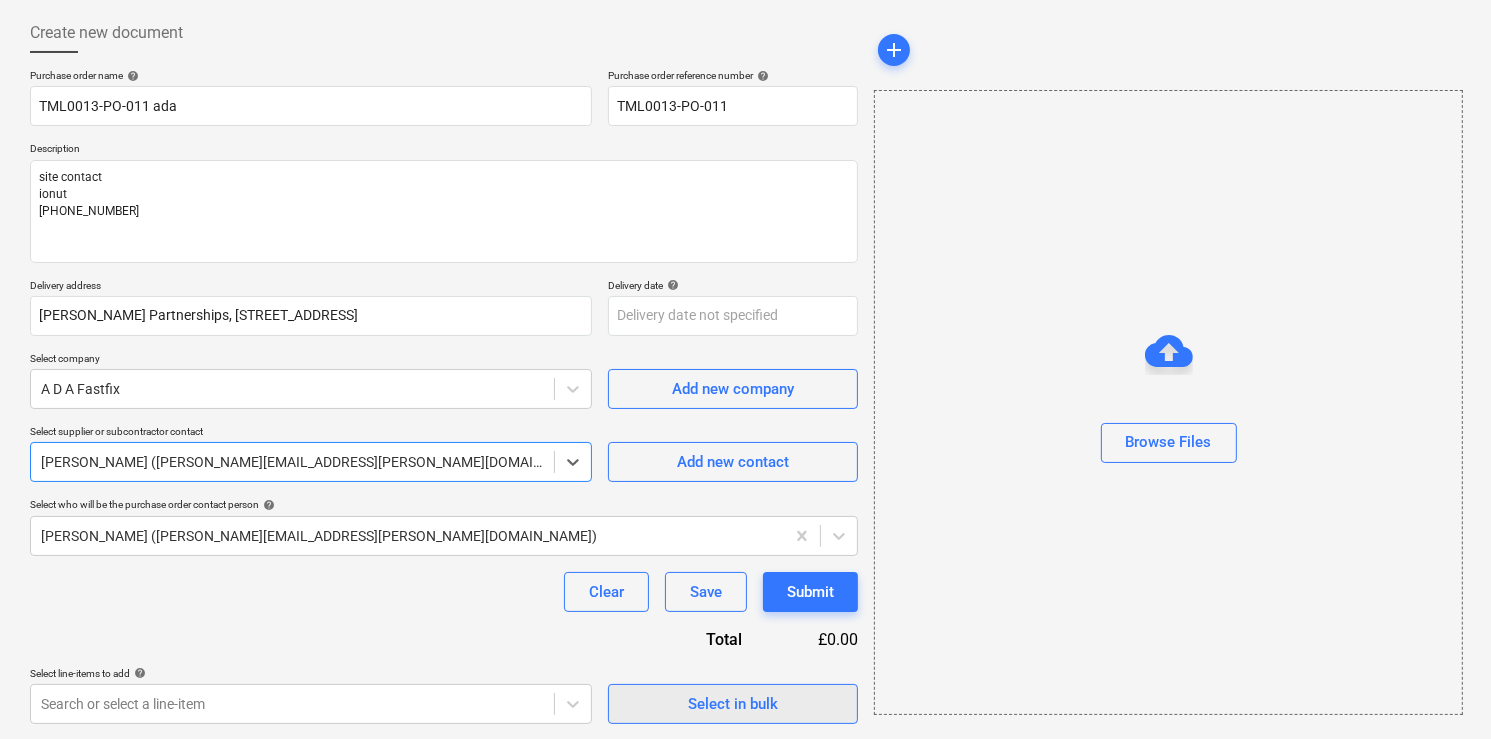 click on "Select in bulk" at bounding box center [733, 704] 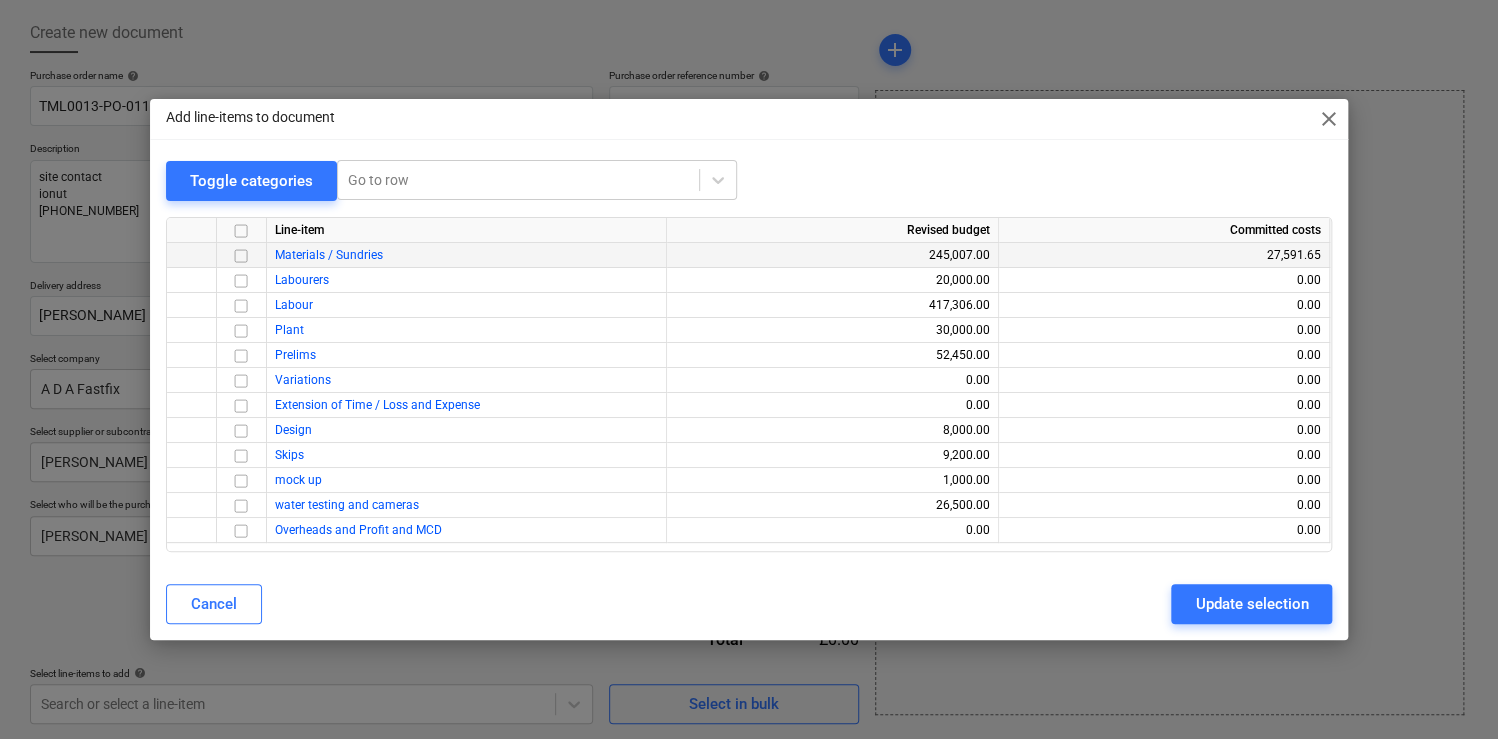click at bounding box center (241, 256) 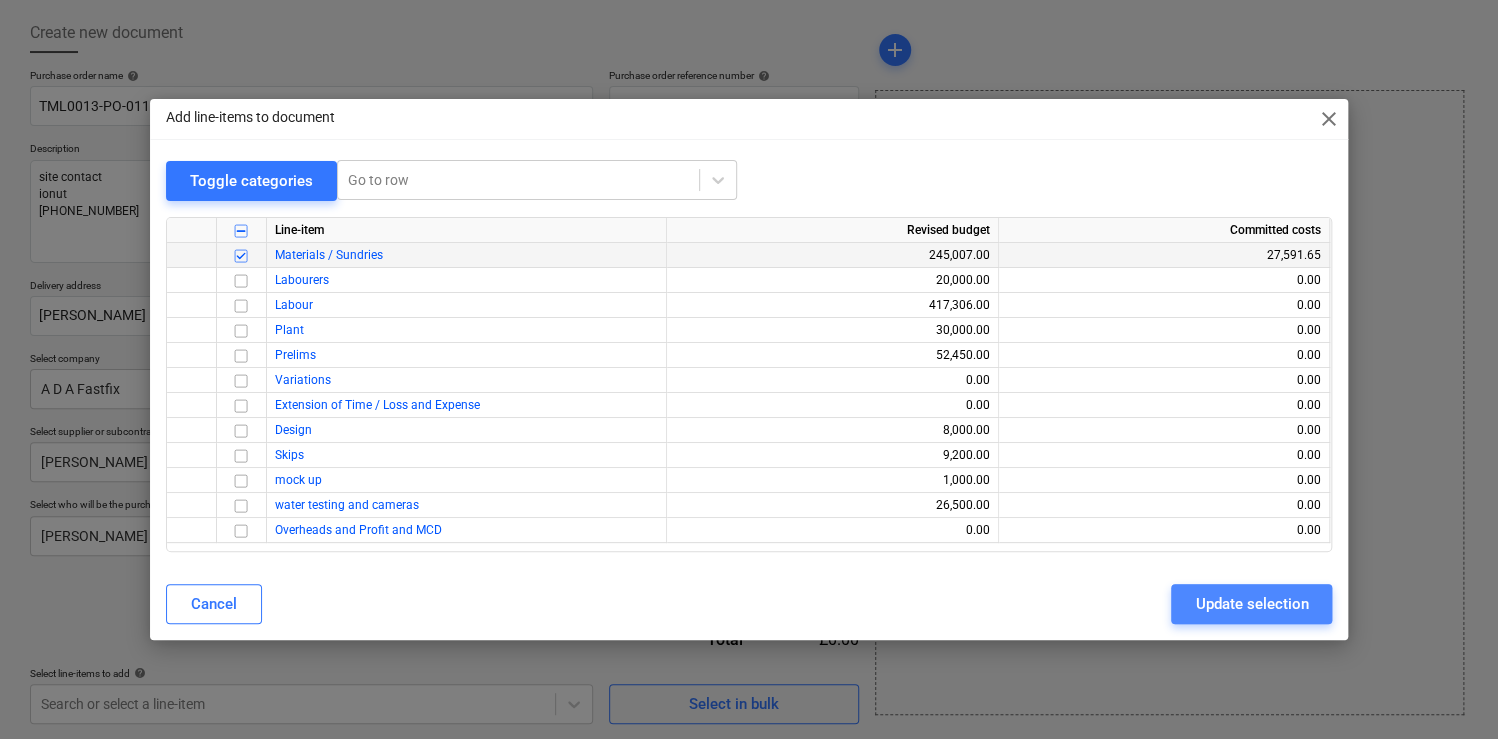 click on "Update selection" at bounding box center (1251, 604) 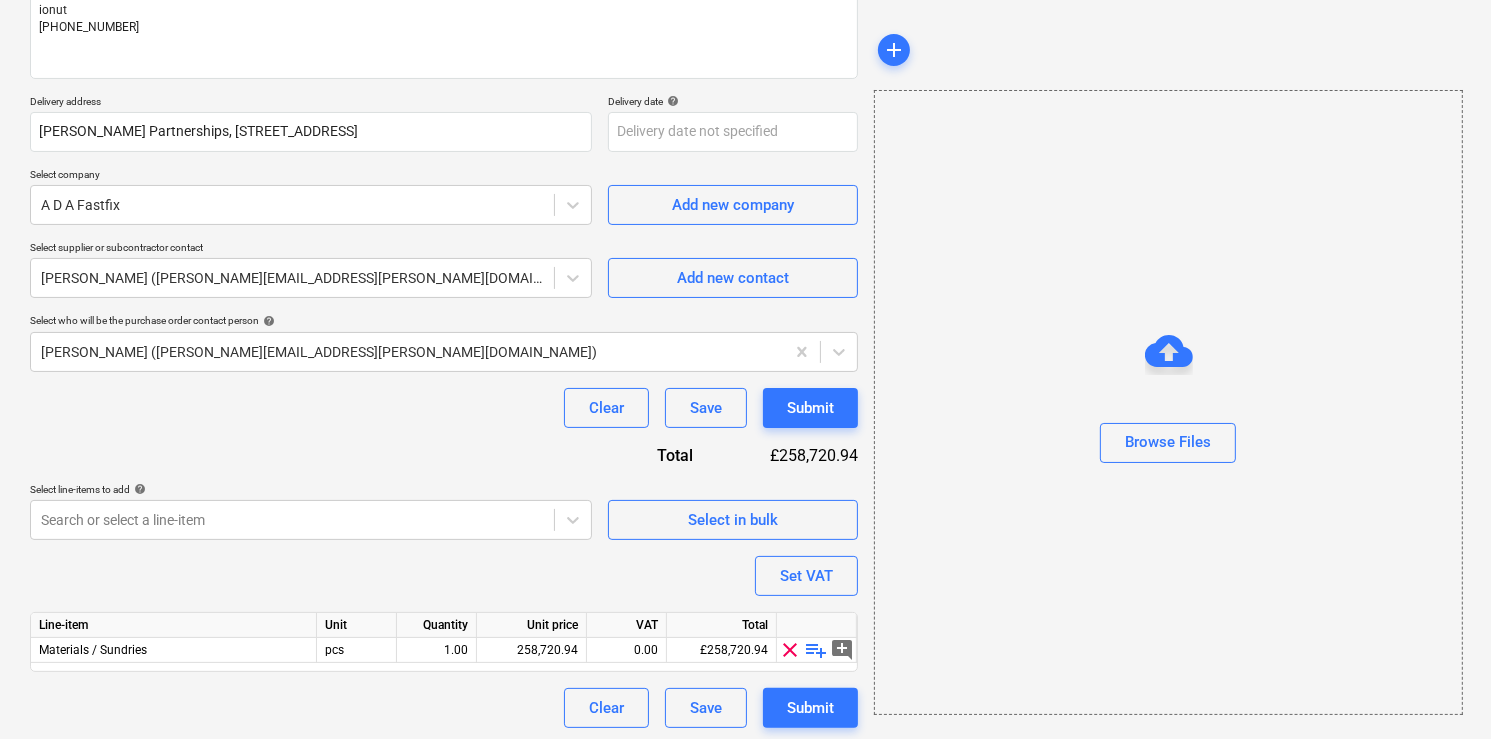 scroll, scrollTop: 283, scrollLeft: 0, axis: vertical 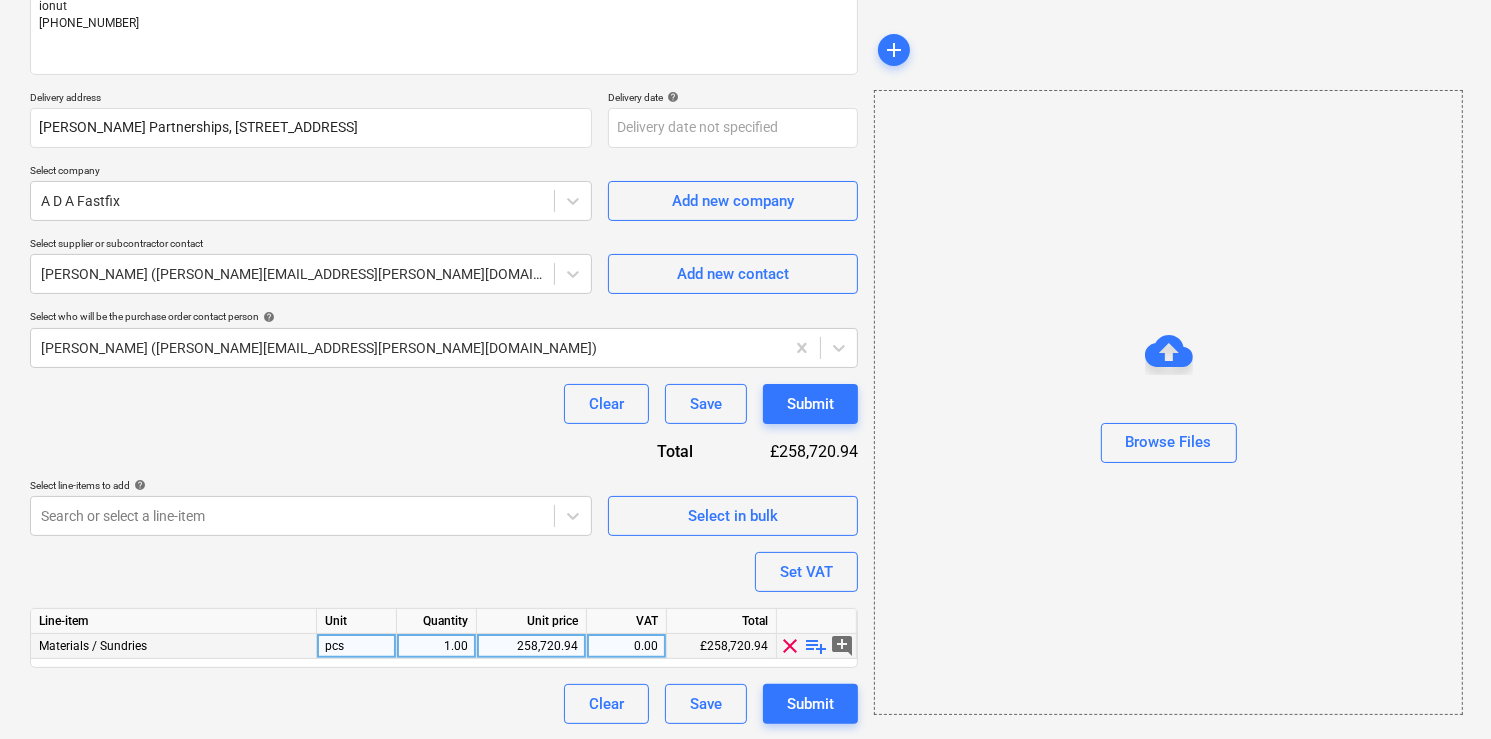 click on "playlist_add" at bounding box center [817, 646] 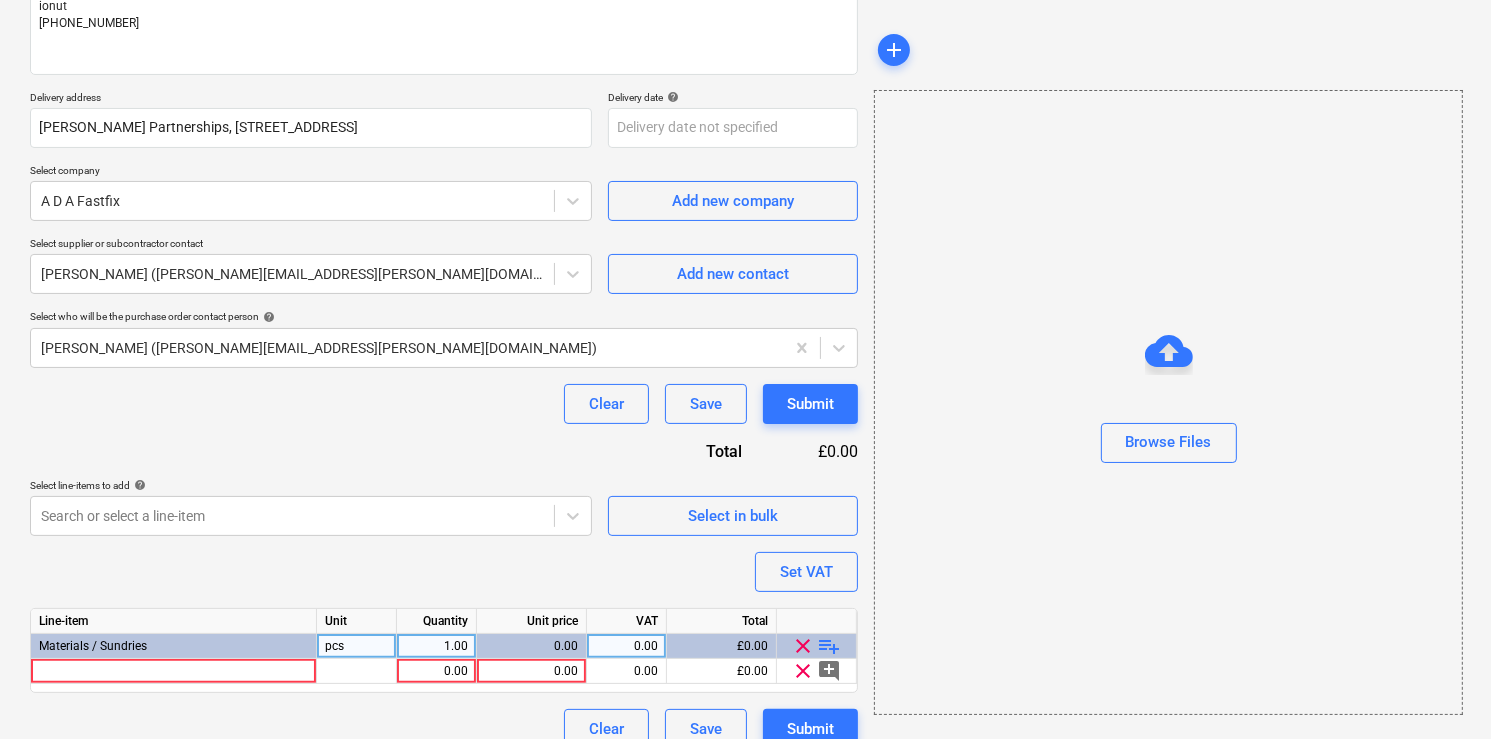 click on "playlist_add" at bounding box center [830, 646] 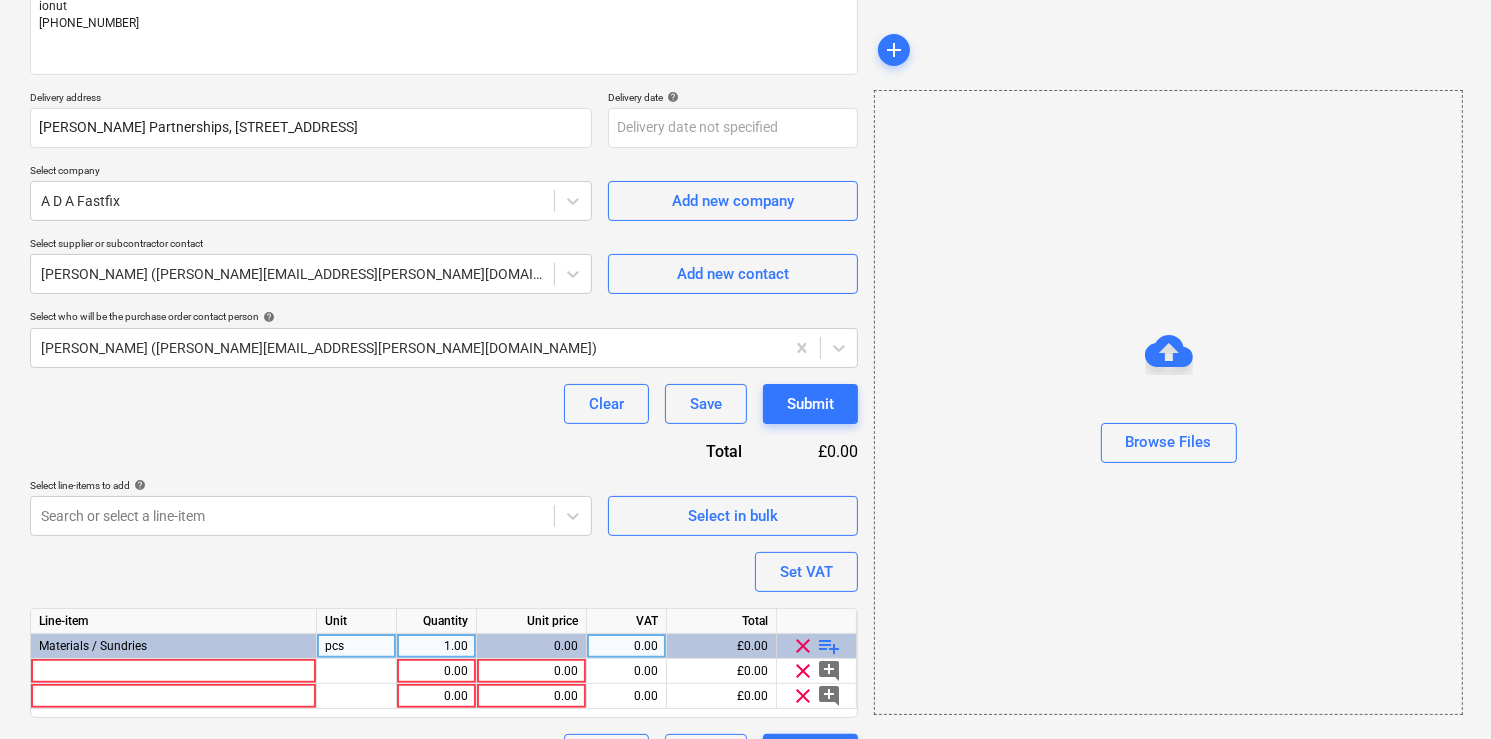 click on "playlist_add" at bounding box center [830, 646] 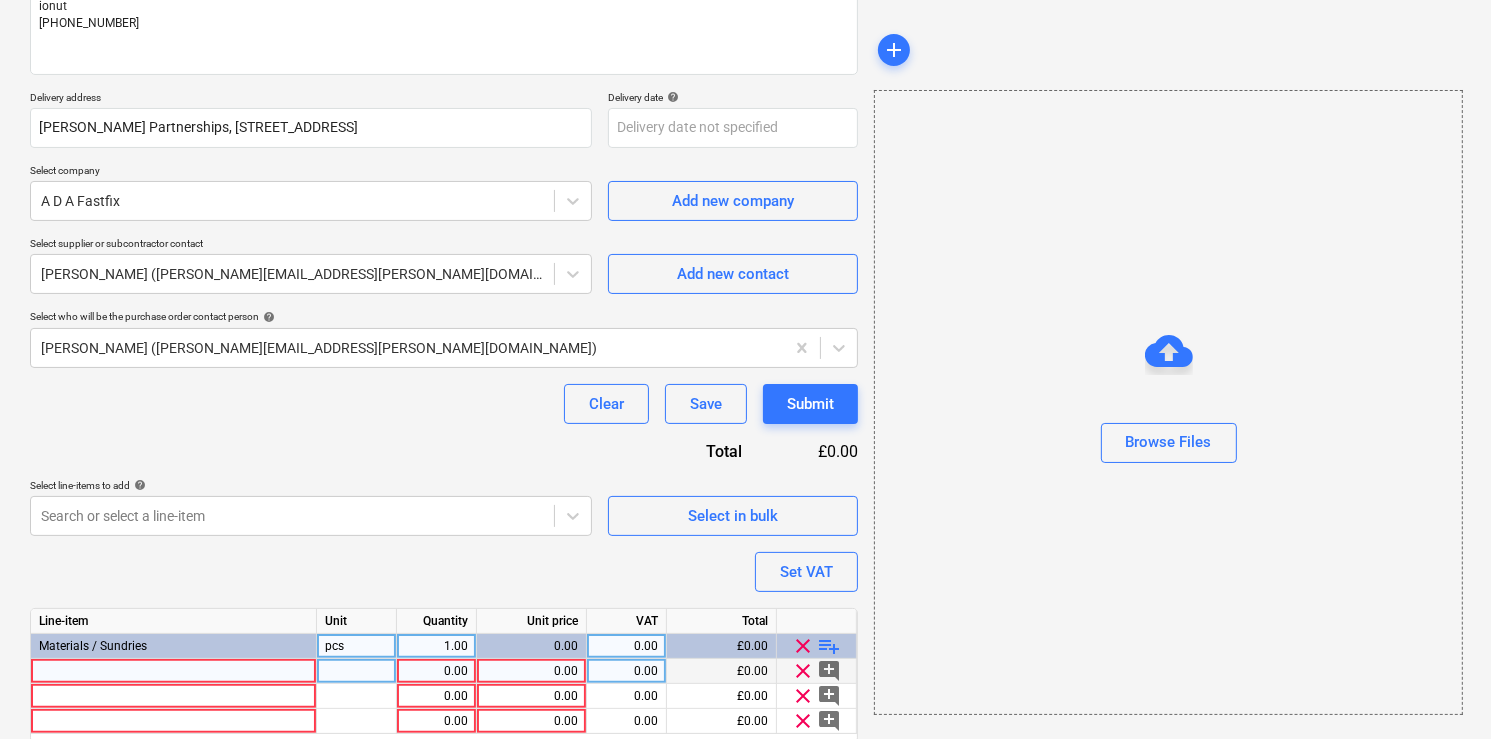 click at bounding box center (174, 671) 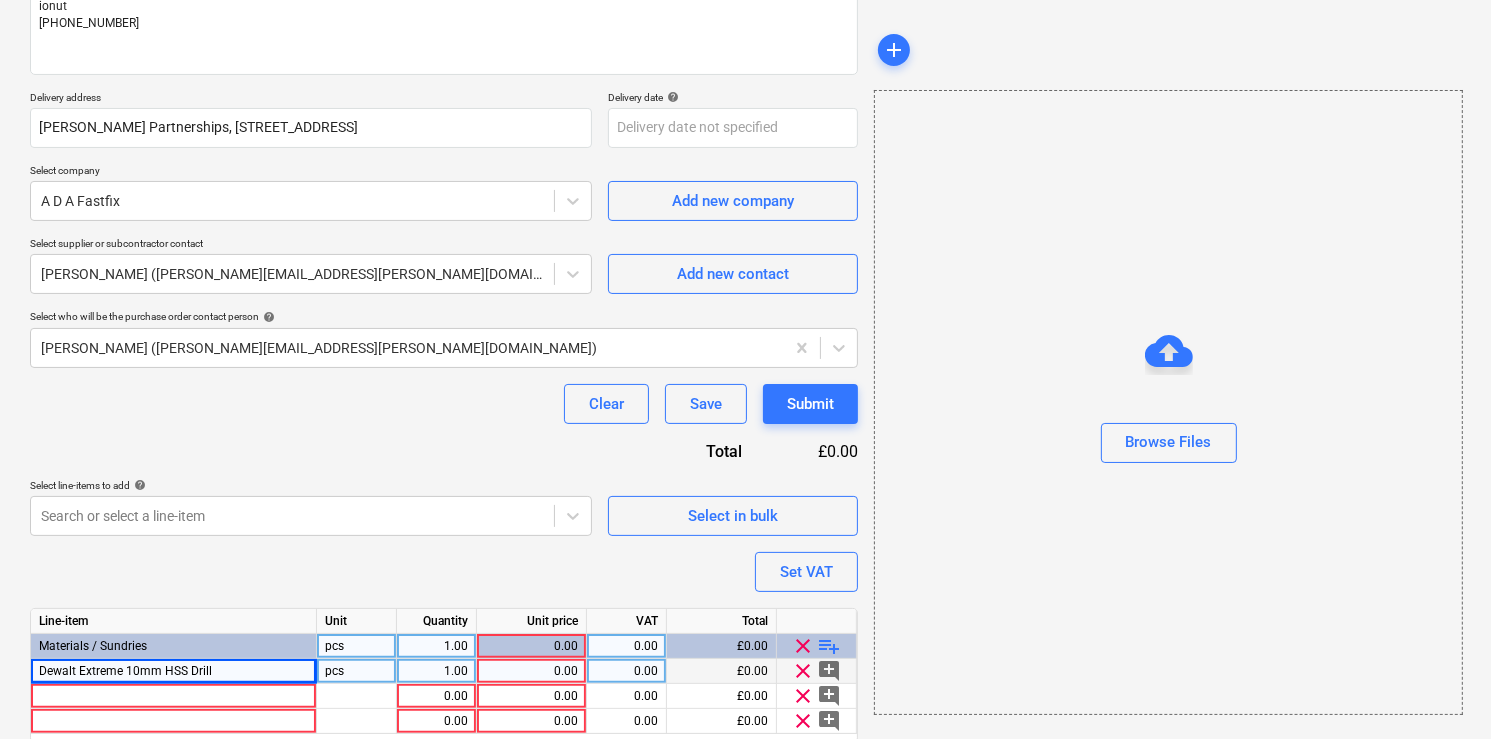 click on "1.00" at bounding box center (436, 671) 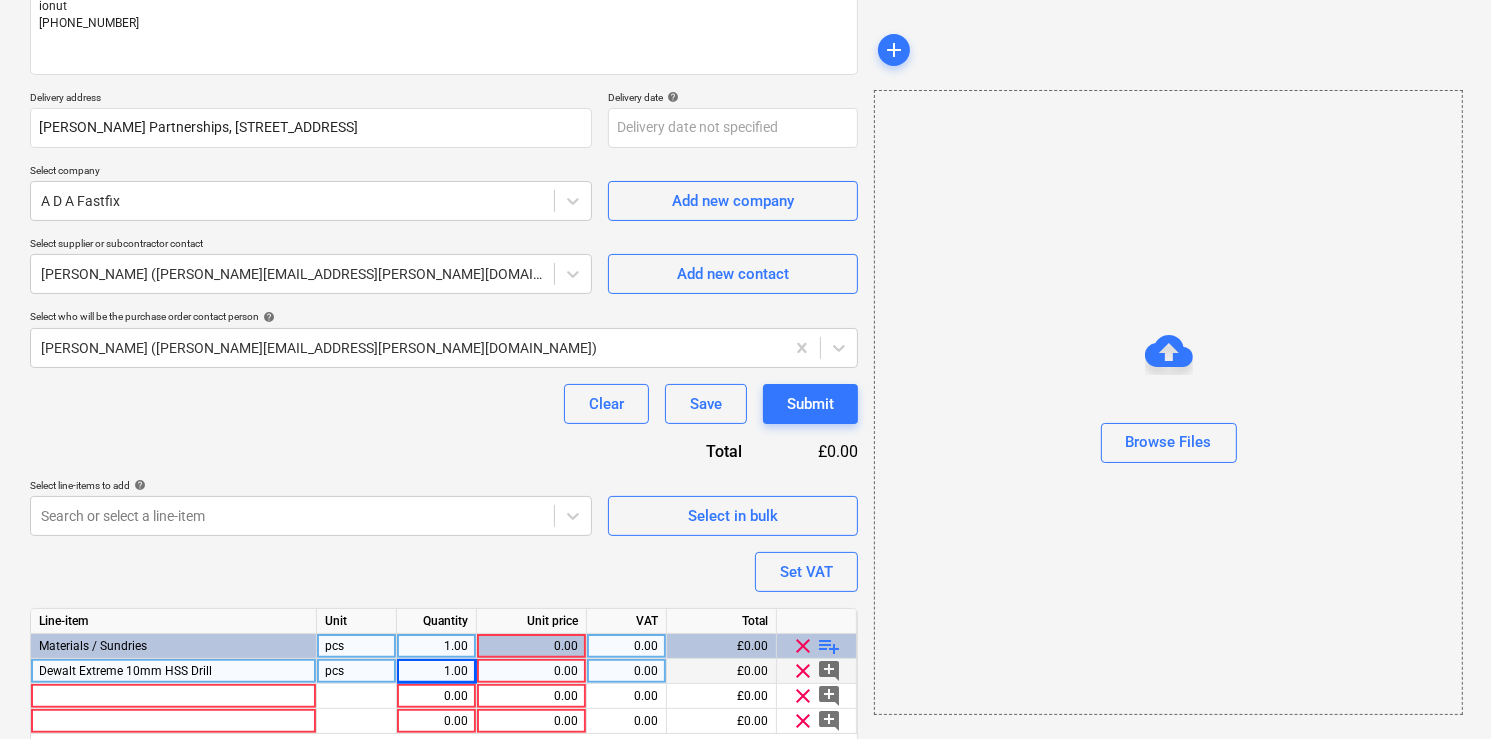 click on "0.00" at bounding box center [531, 671] 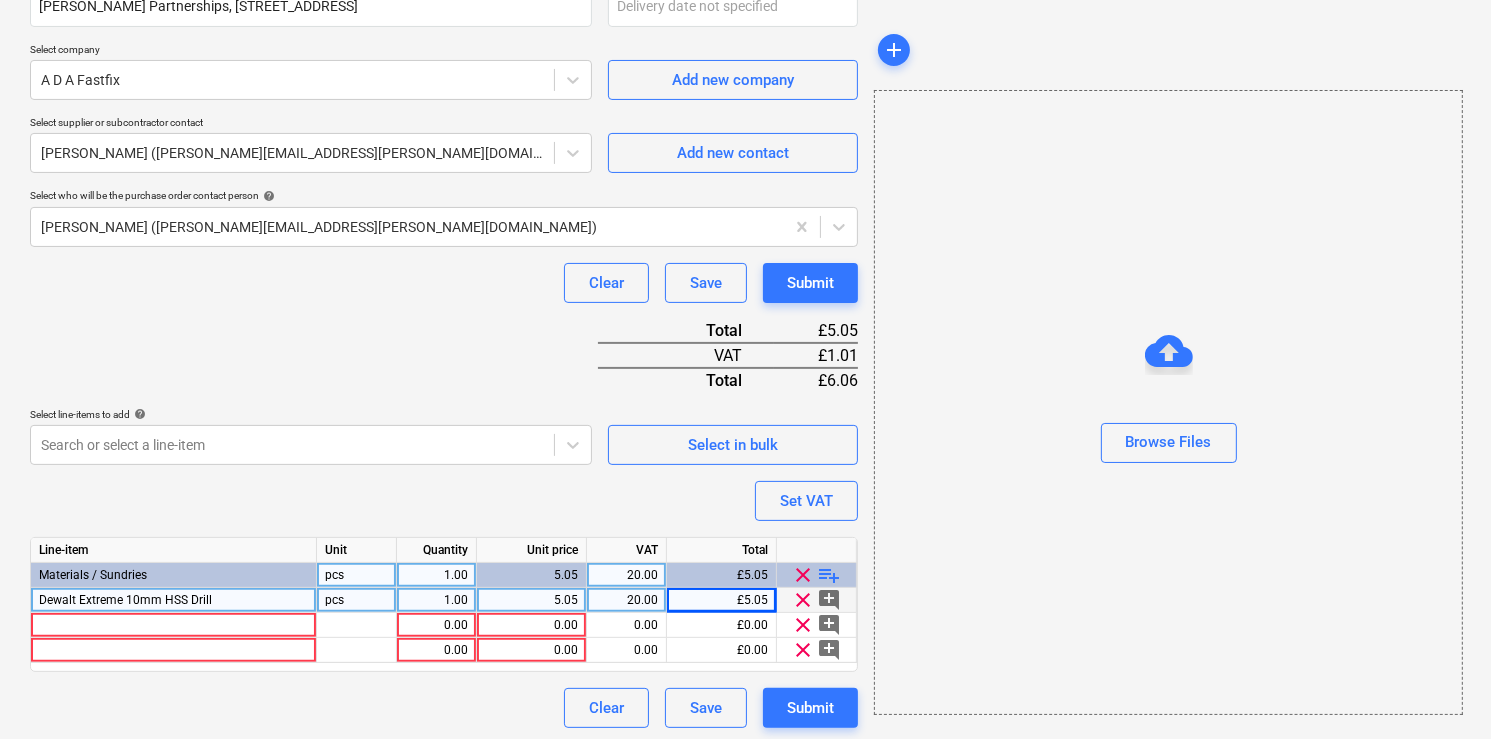 scroll, scrollTop: 408, scrollLeft: 0, axis: vertical 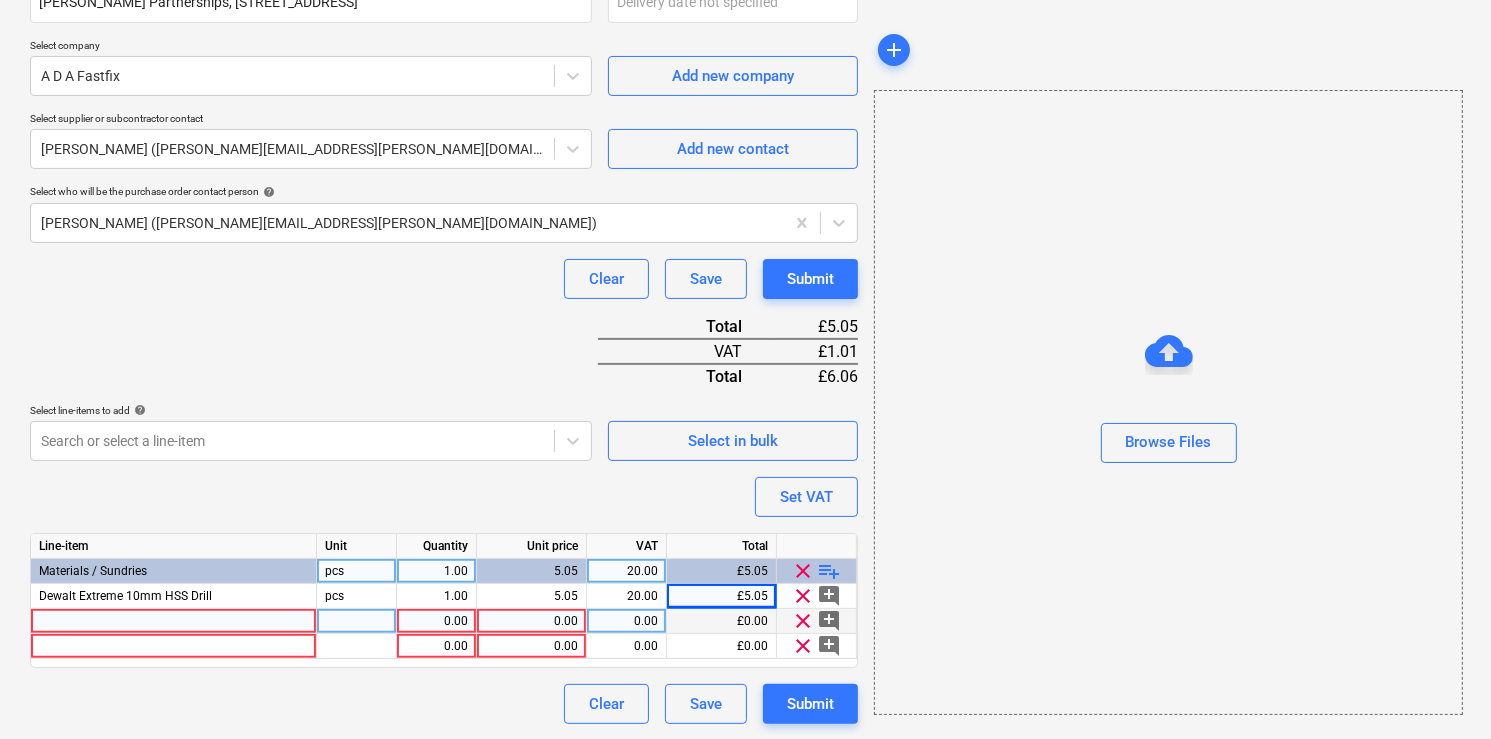 click on "0.00" at bounding box center (436, 621) 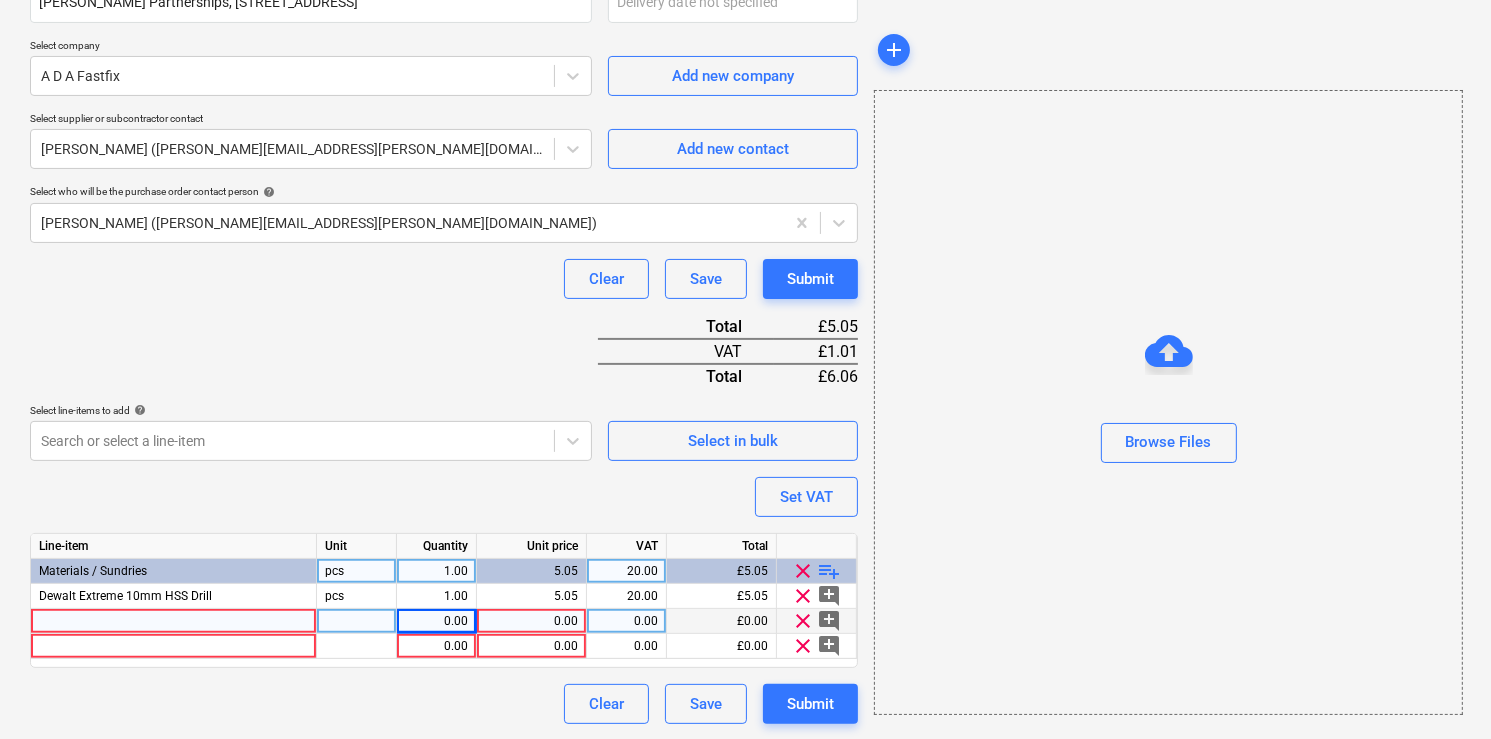 click at bounding box center [174, 621] 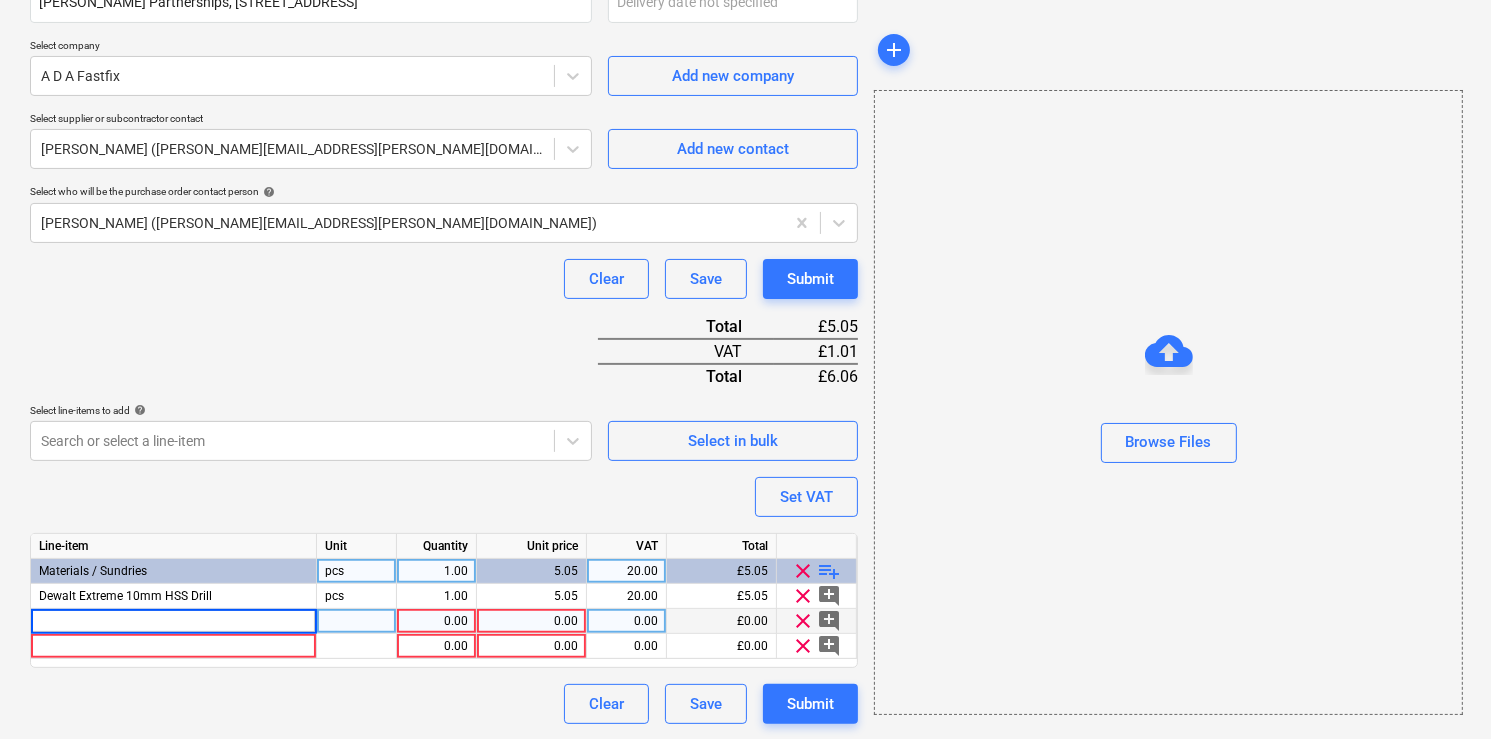 click on "0.00" at bounding box center [436, 621] 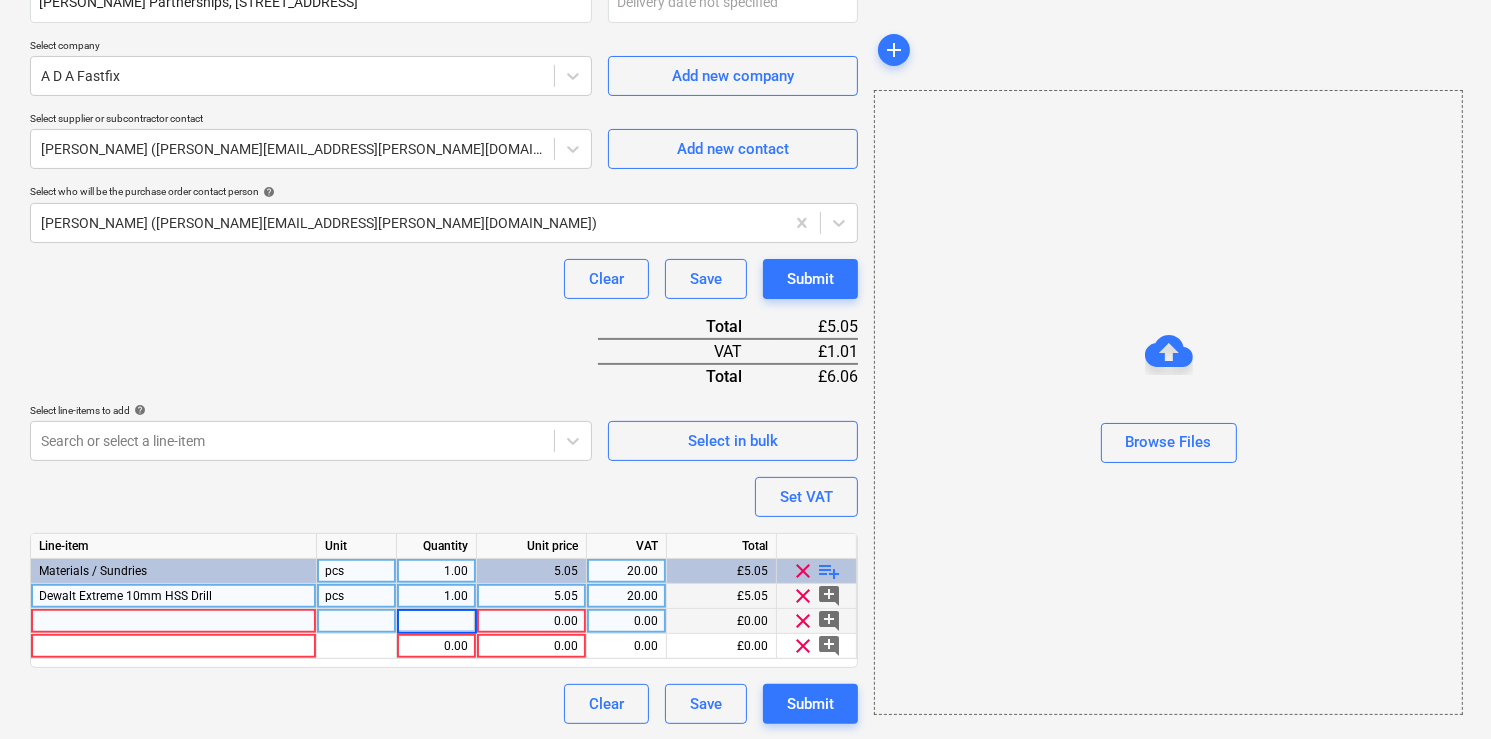 click on "1.00" at bounding box center (436, 596) 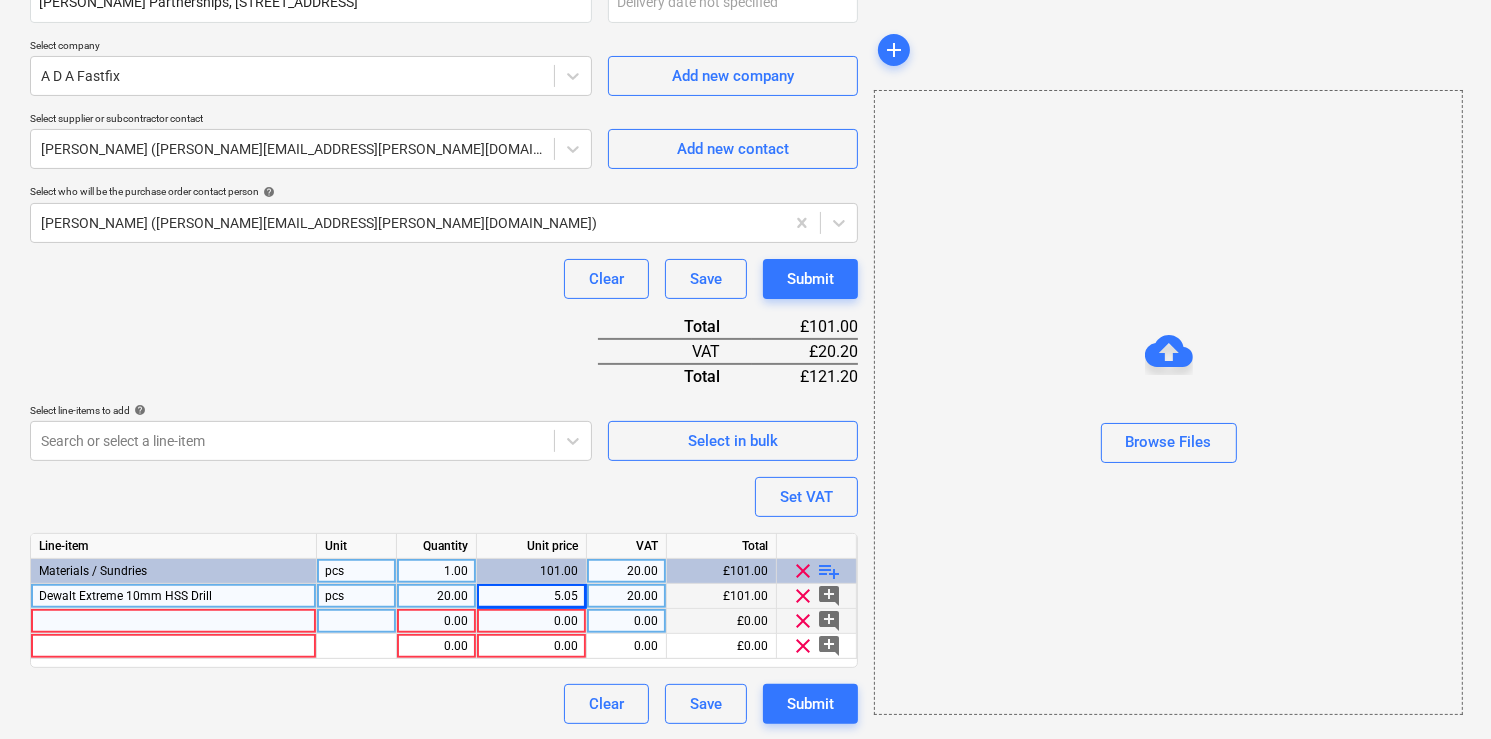 click at bounding box center (174, 621) 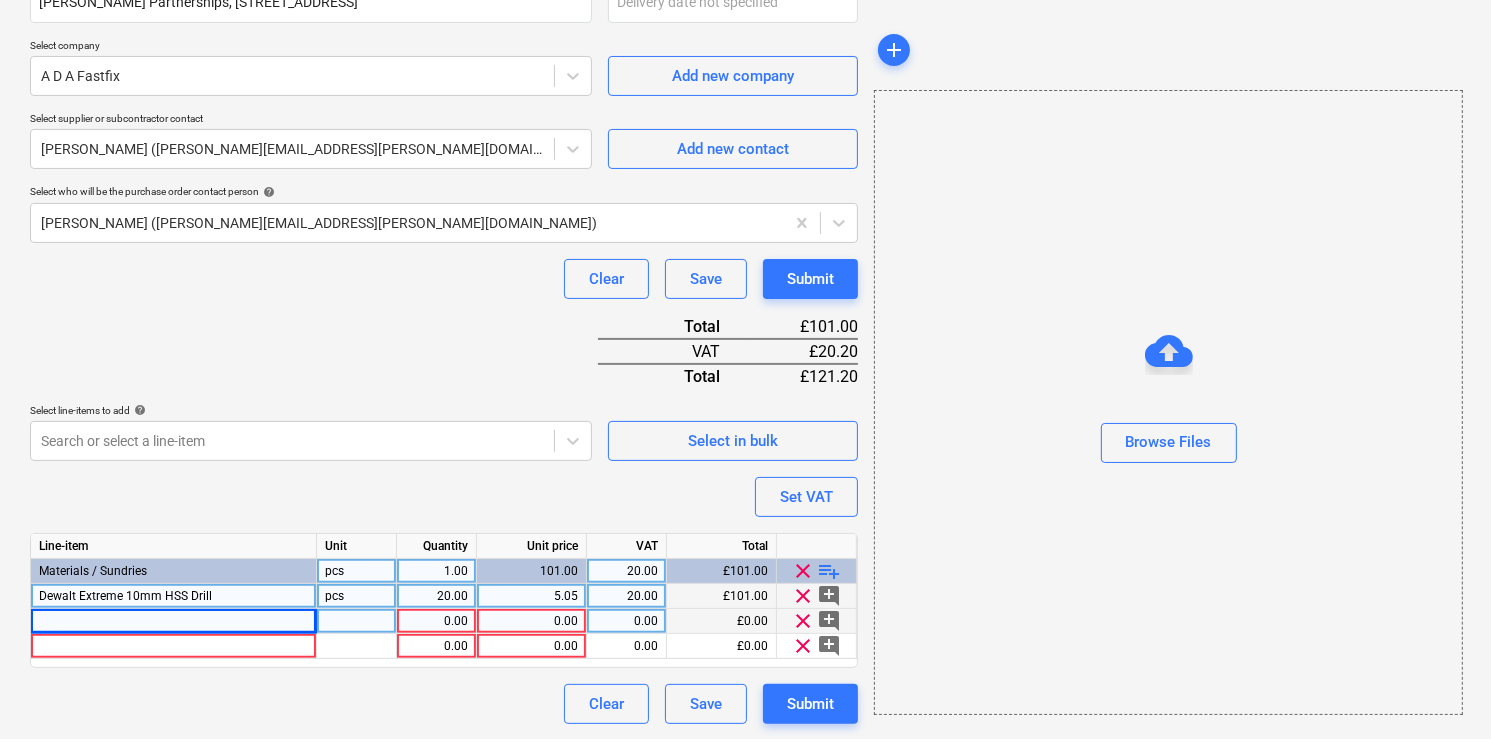 click at bounding box center (174, 621) 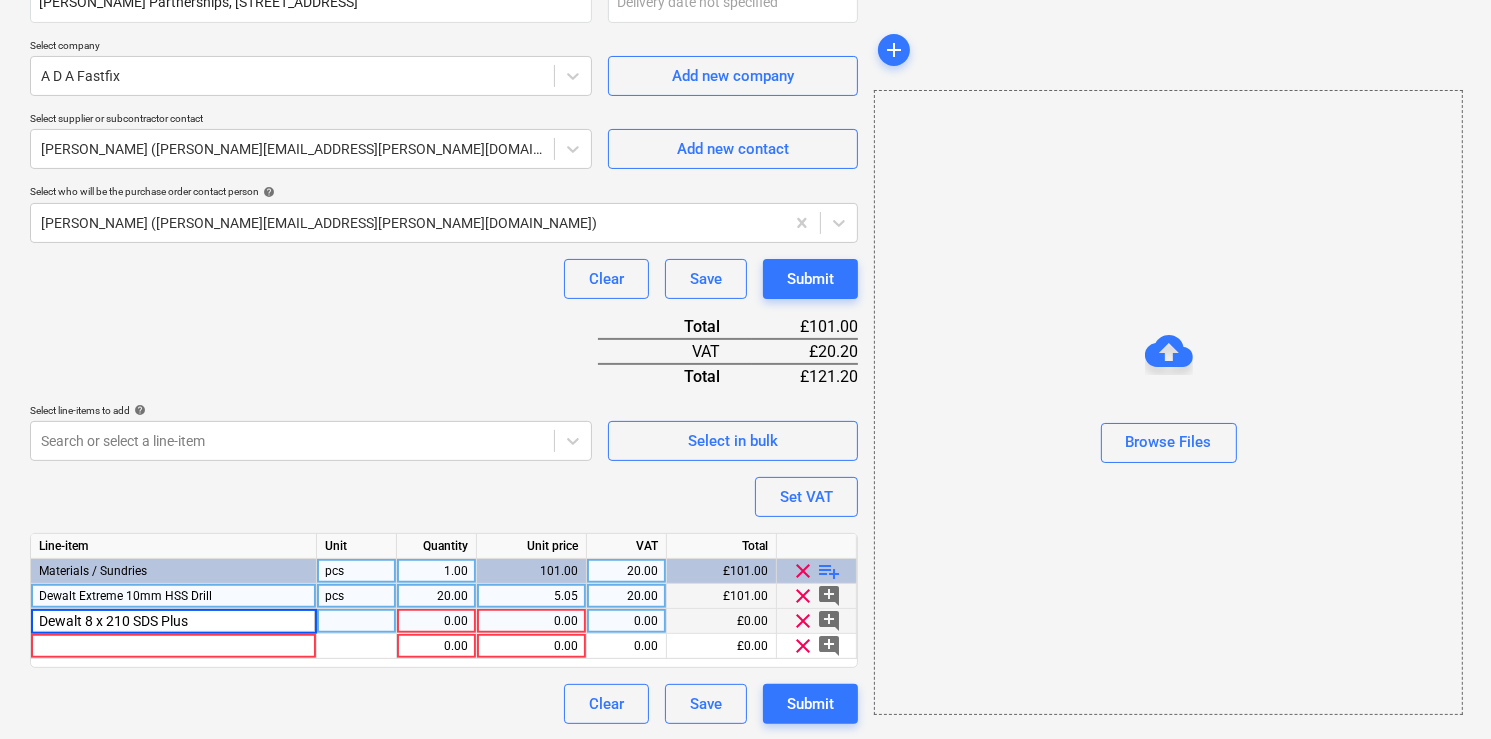 click on "Dewalt 8 x 210 SDS Plus" at bounding box center [173, 621] 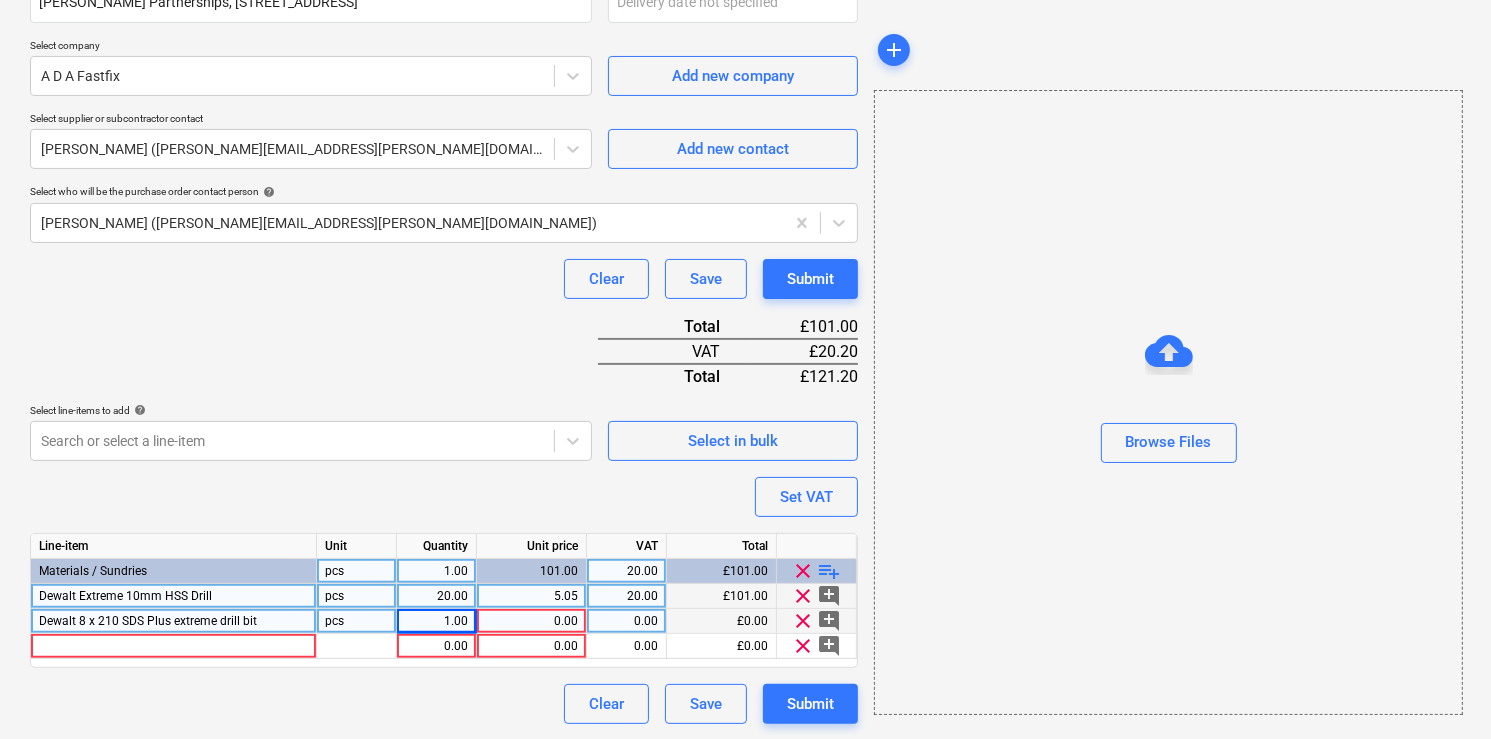click on "0.00" at bounding box center [531, 621] 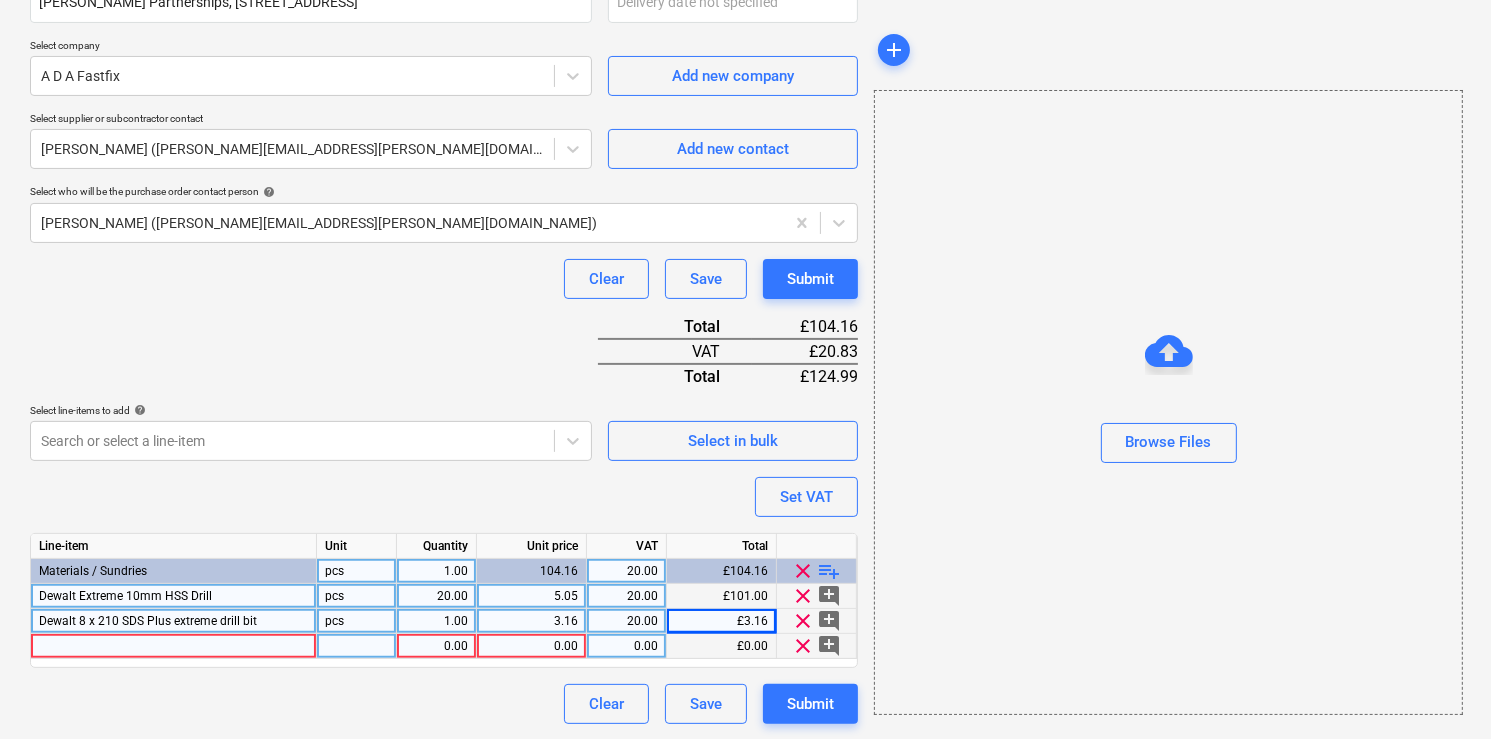 click on "0.00" at bounding box center [436, 646] 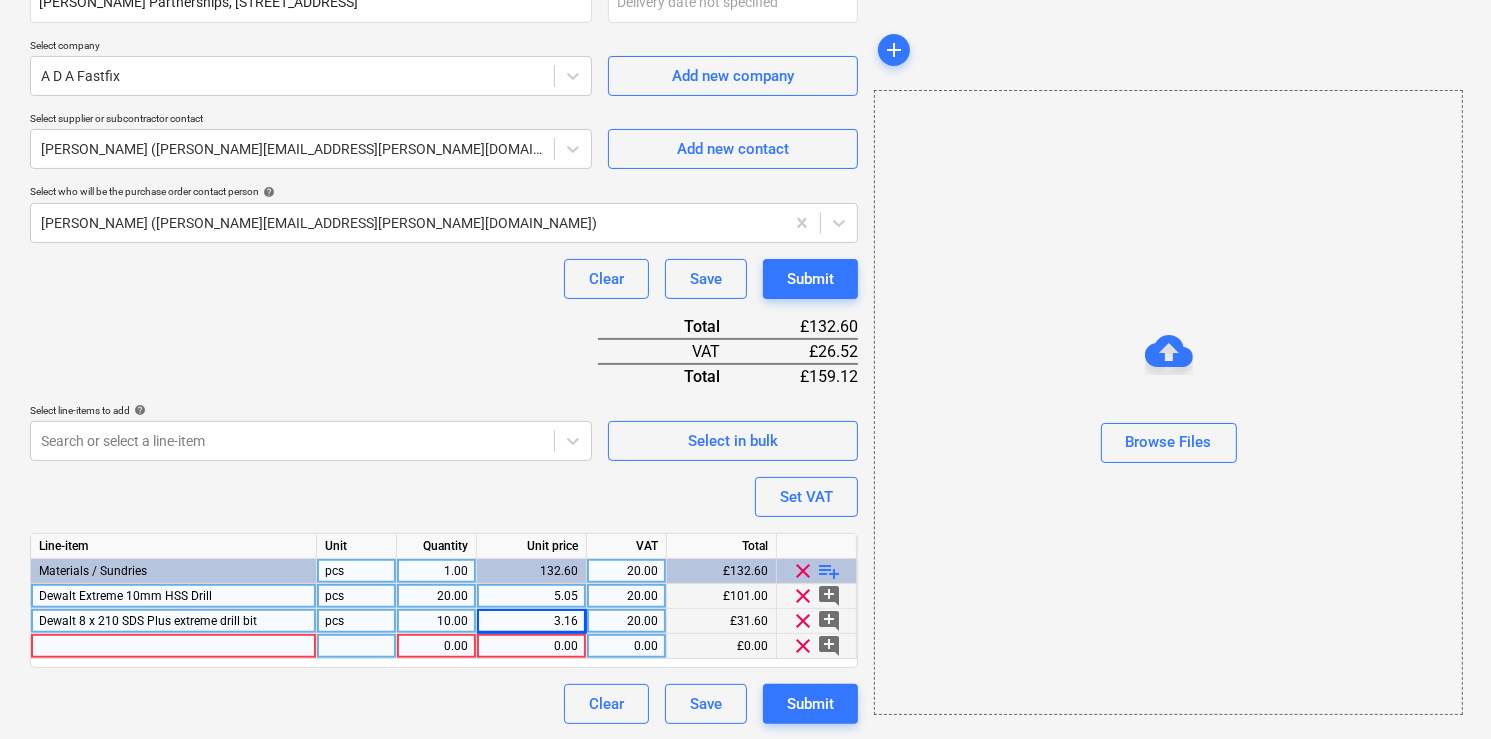 click at bounding box center (174, 646) 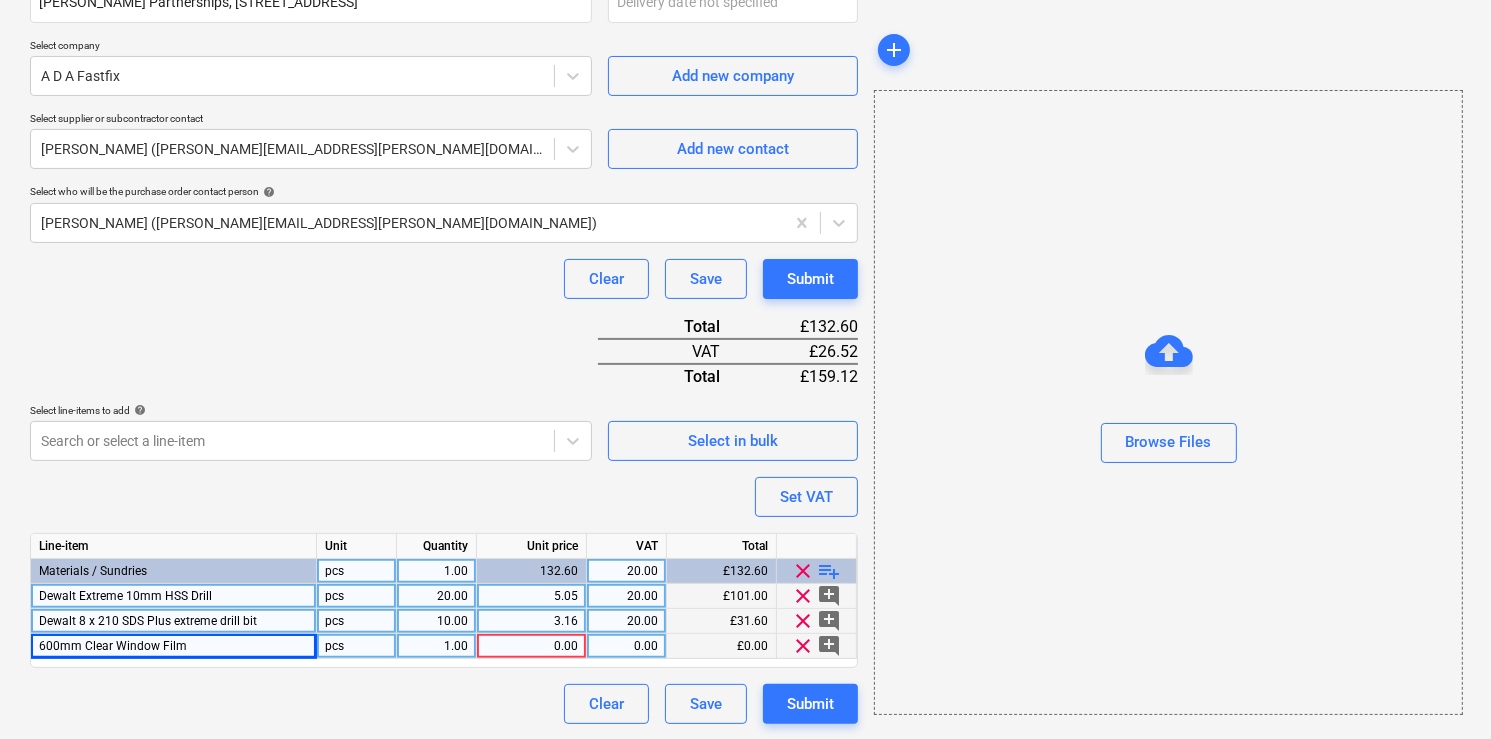 click on "1.00" at bounding box center [436, 646] 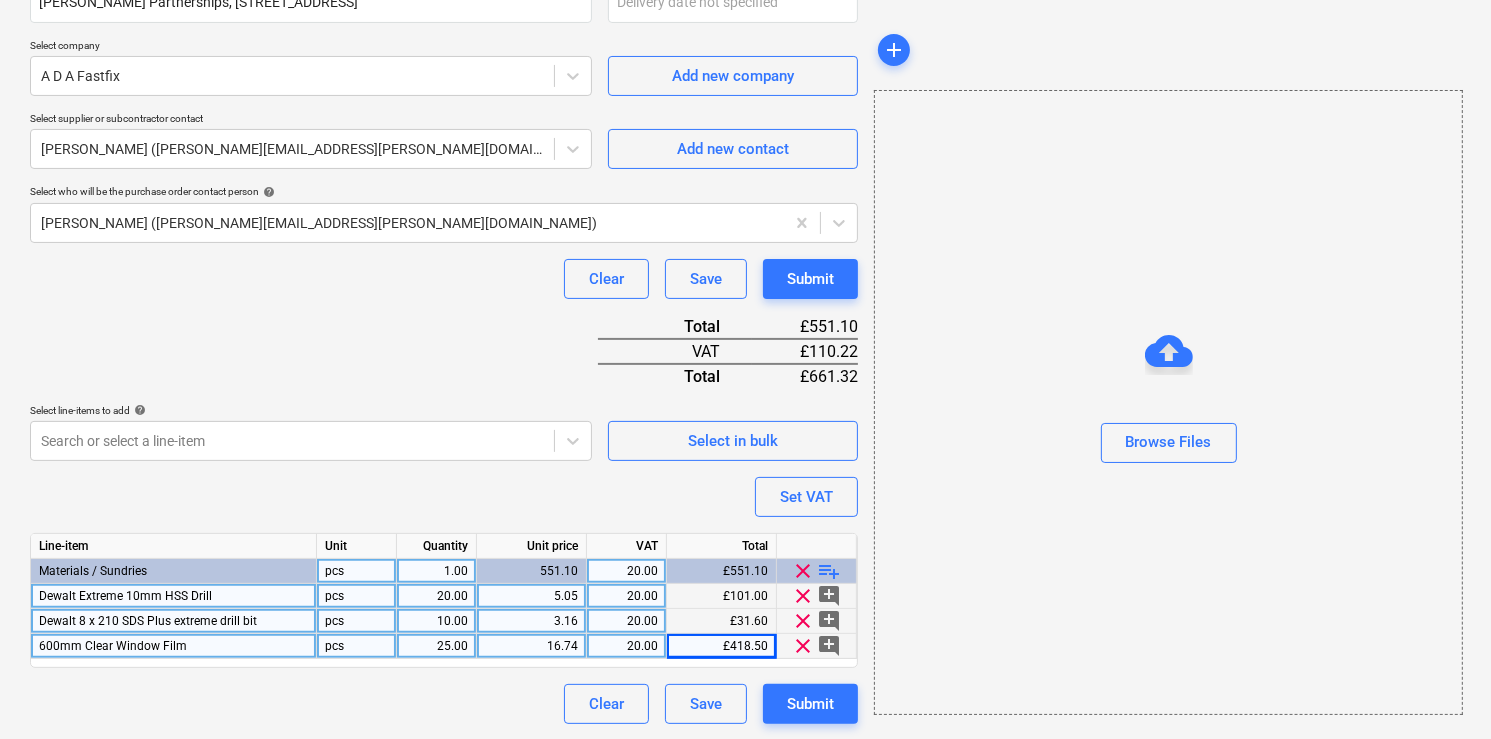 click on "add_comment" at bounding box center (830, 646) 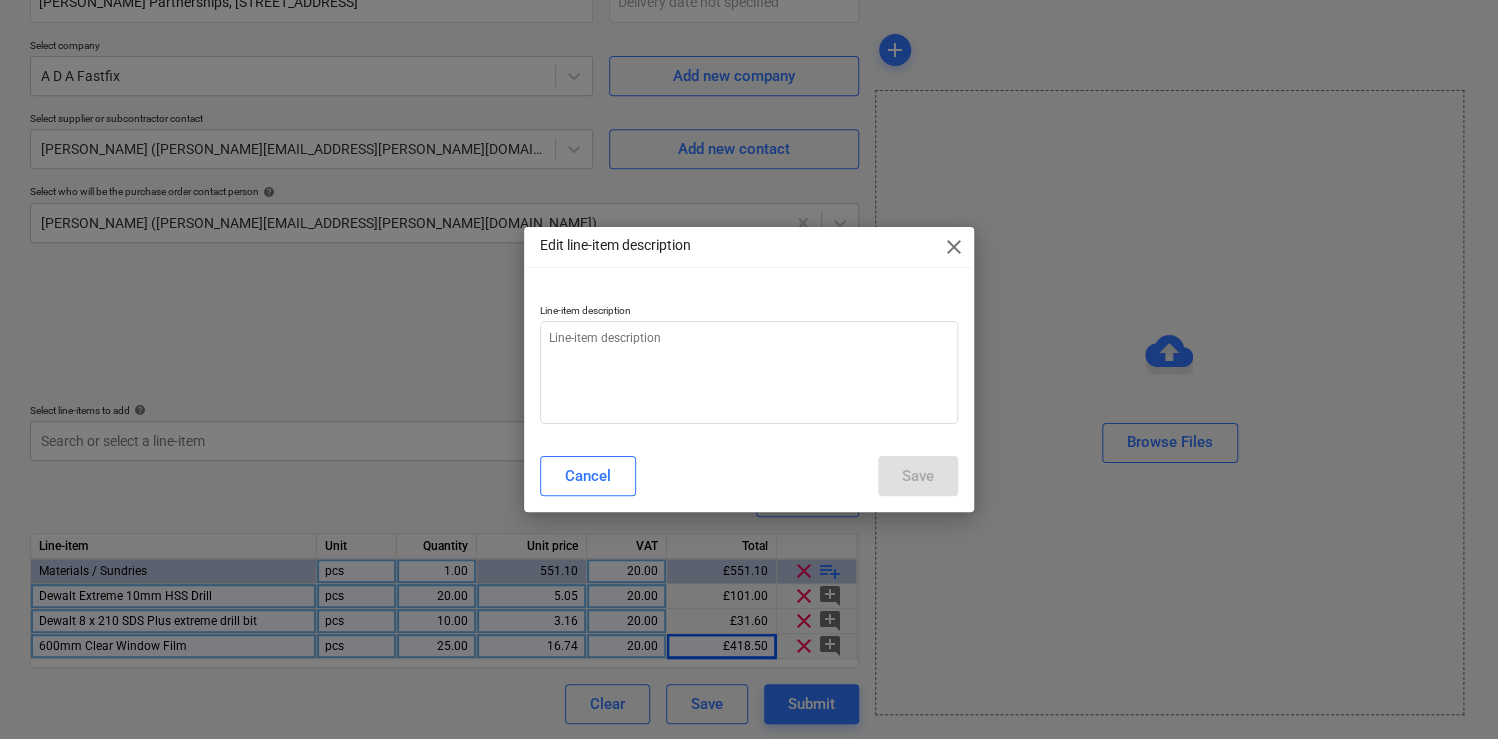 click on "close" at bounding box center [954, 247] 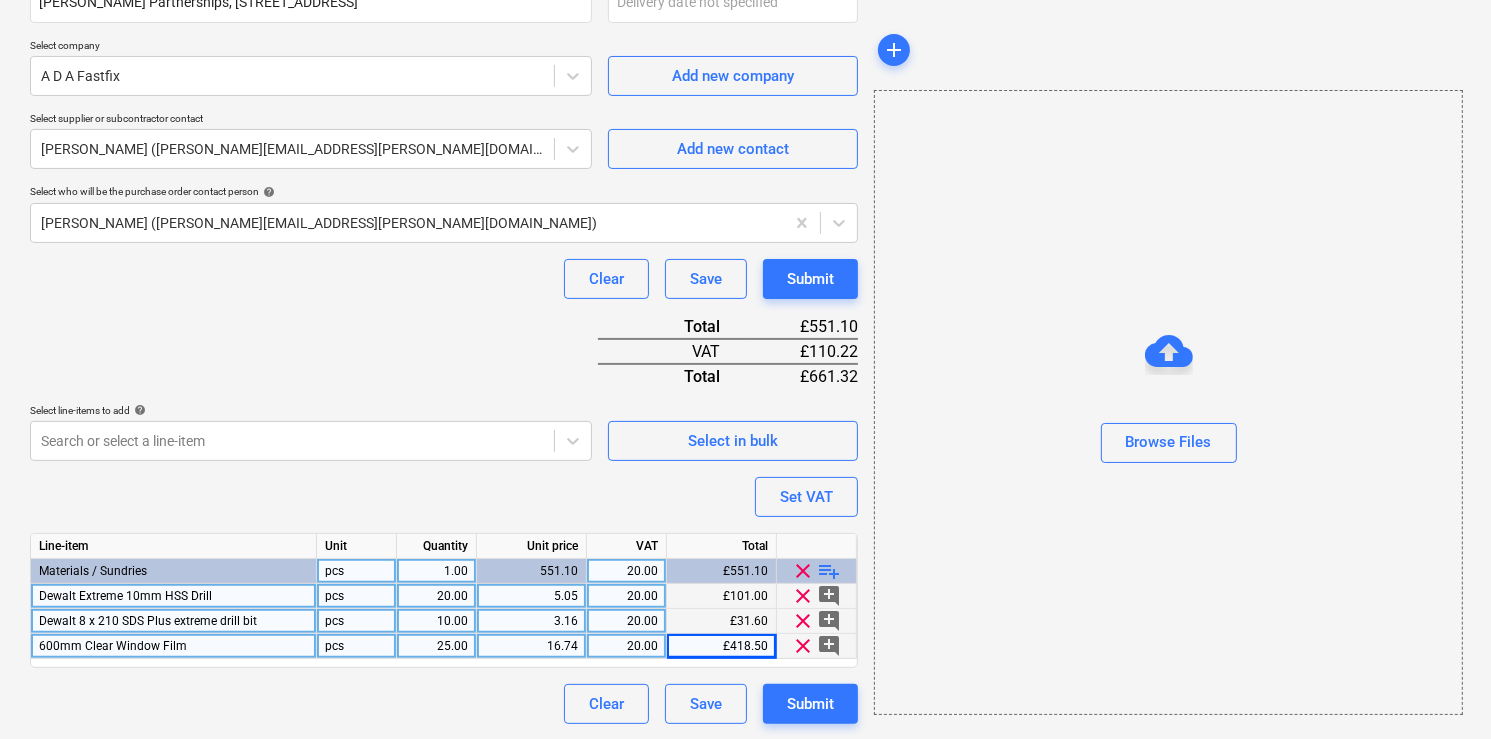 click on "playlist_add" at bounding box center (830, 571) 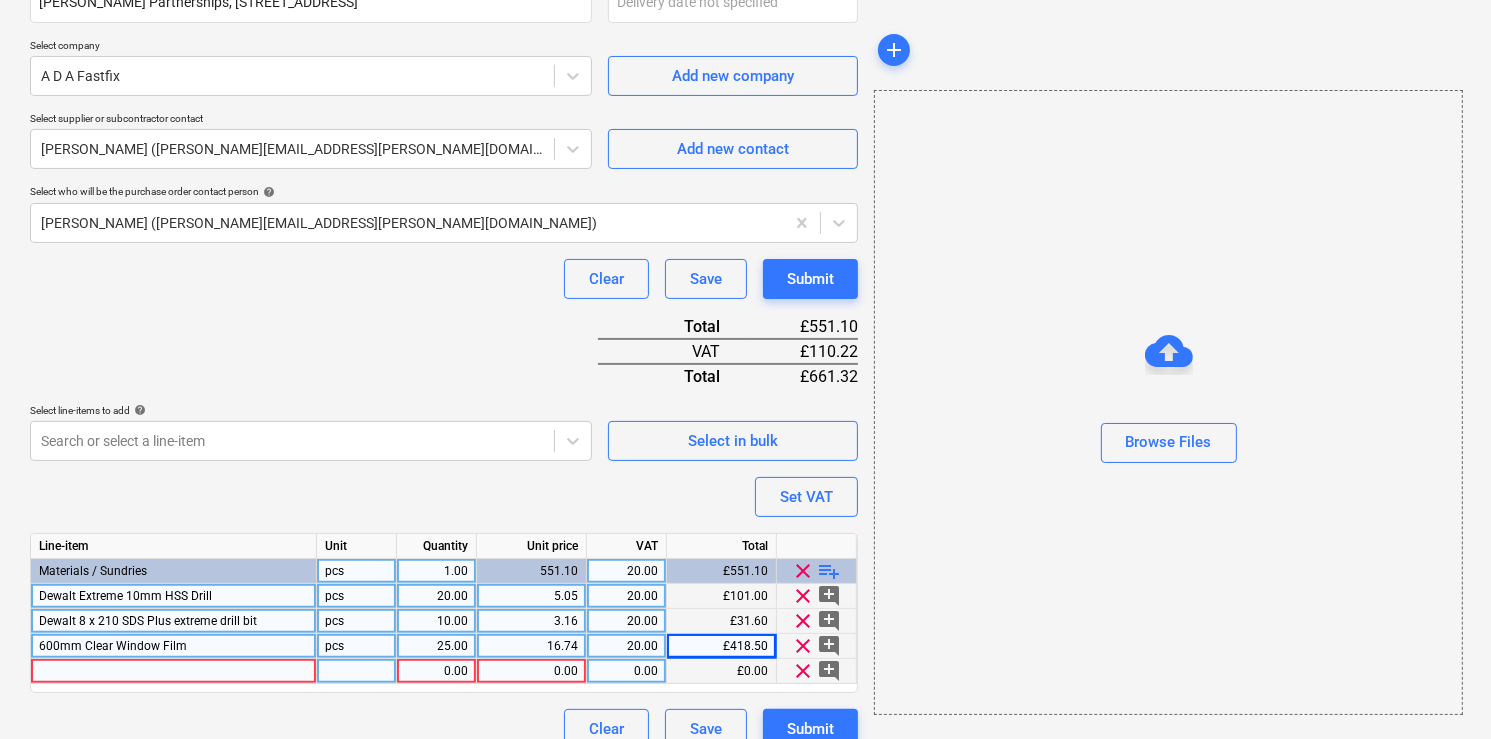 click at bounding box center (174, 671) 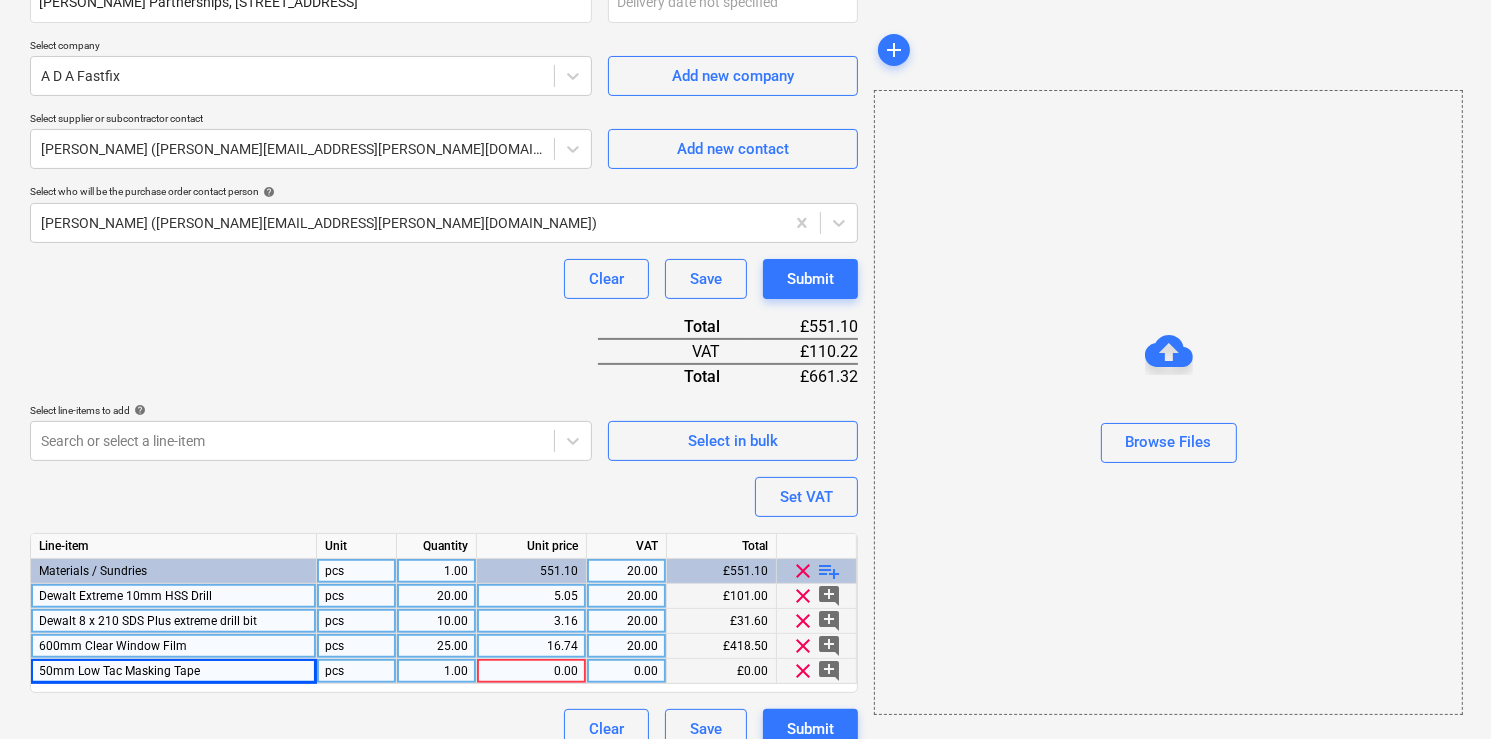 click on "1.00" at bounding box center [436, 671] 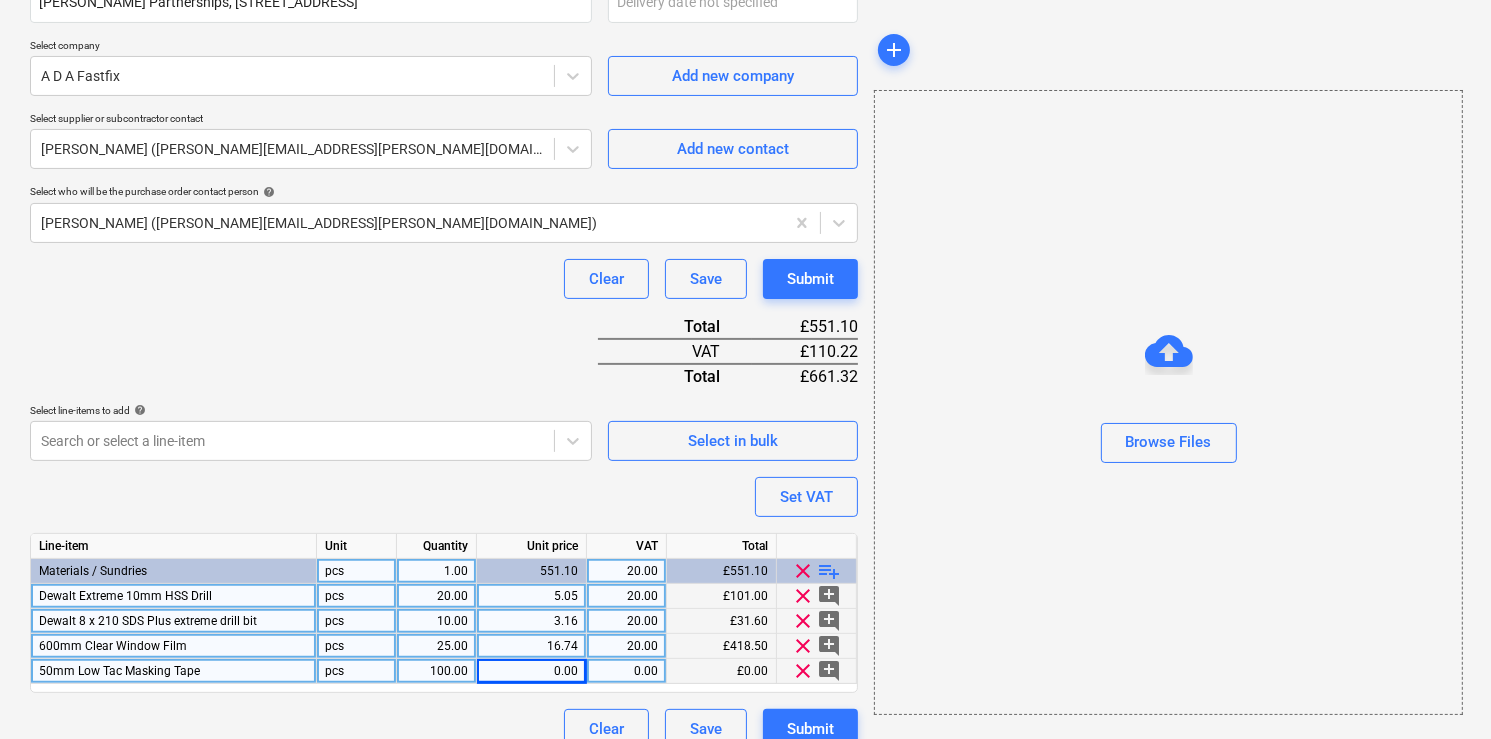 click on "0.00" at bounding box center (531, 671) 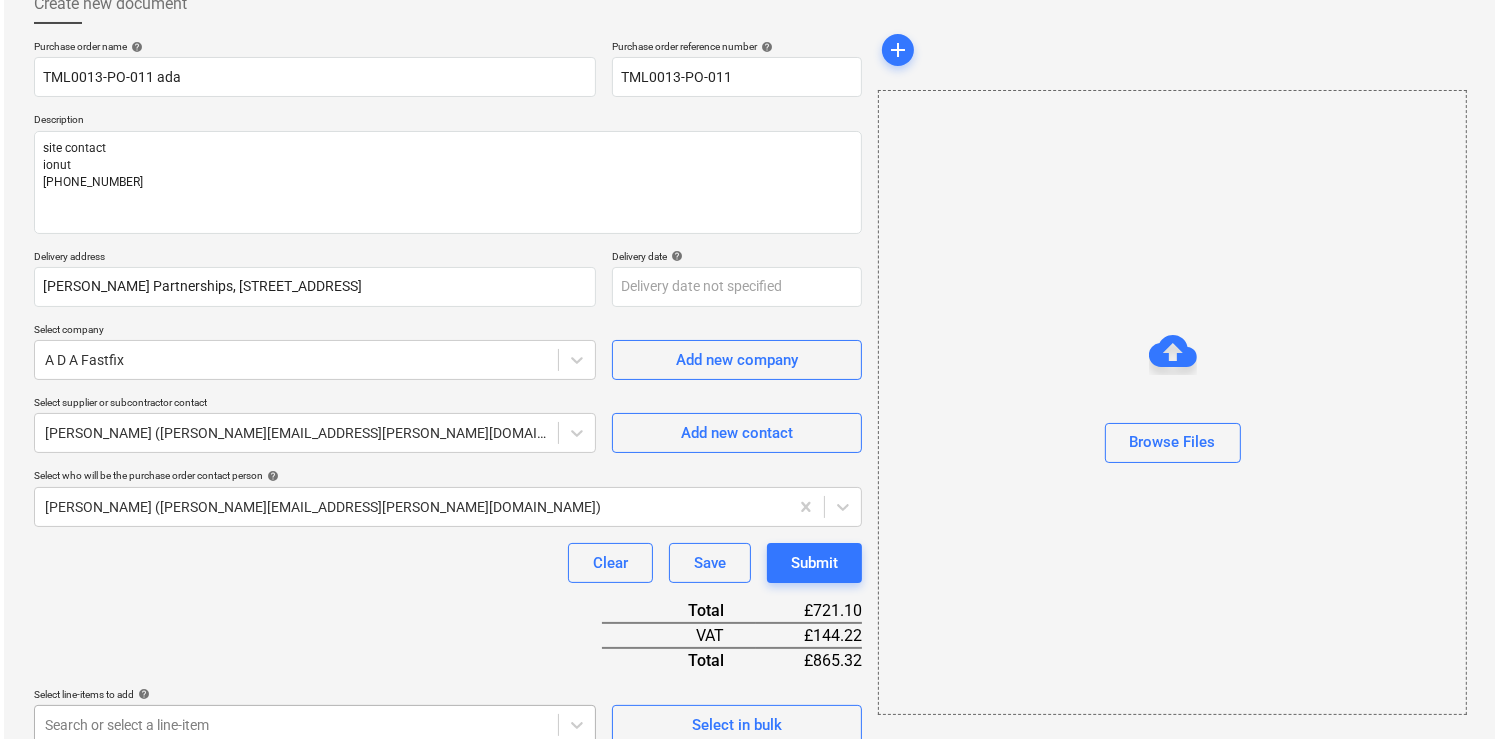 scroll, scrollTop: 432, scrollLeft: 0, axis: vertical 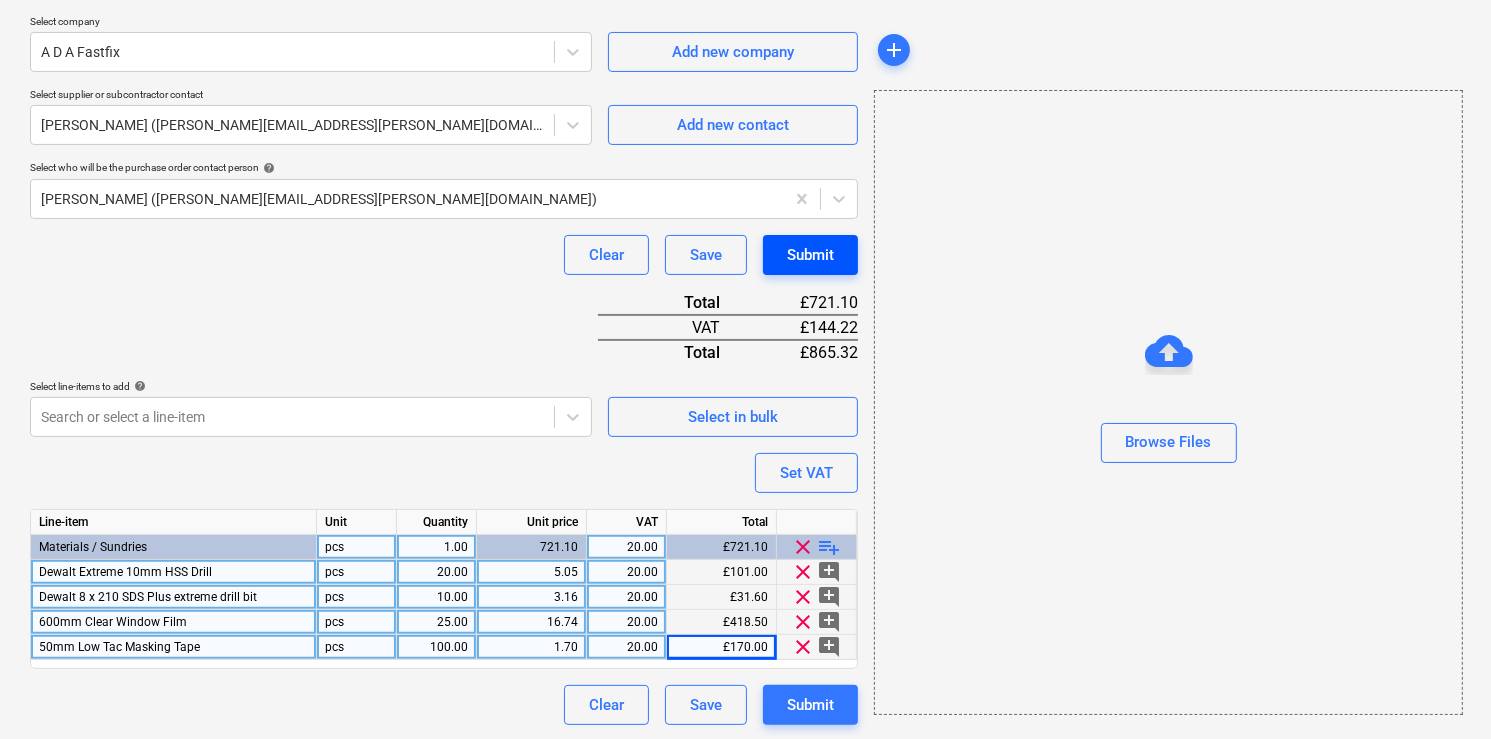 click on "Submit" at bounding box center [810, 255] 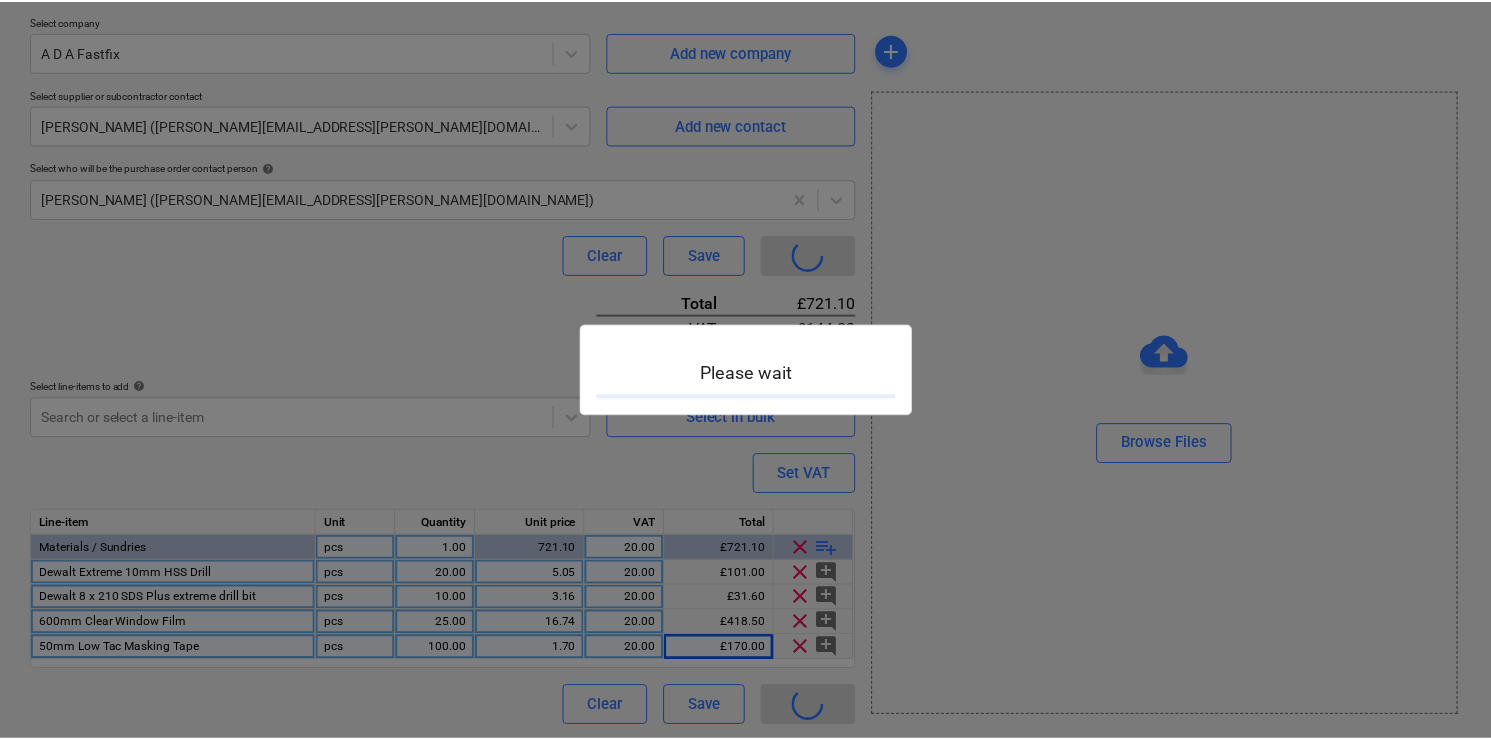 scroll, scrollTop: 0, scrollLeft: 0, axis: both 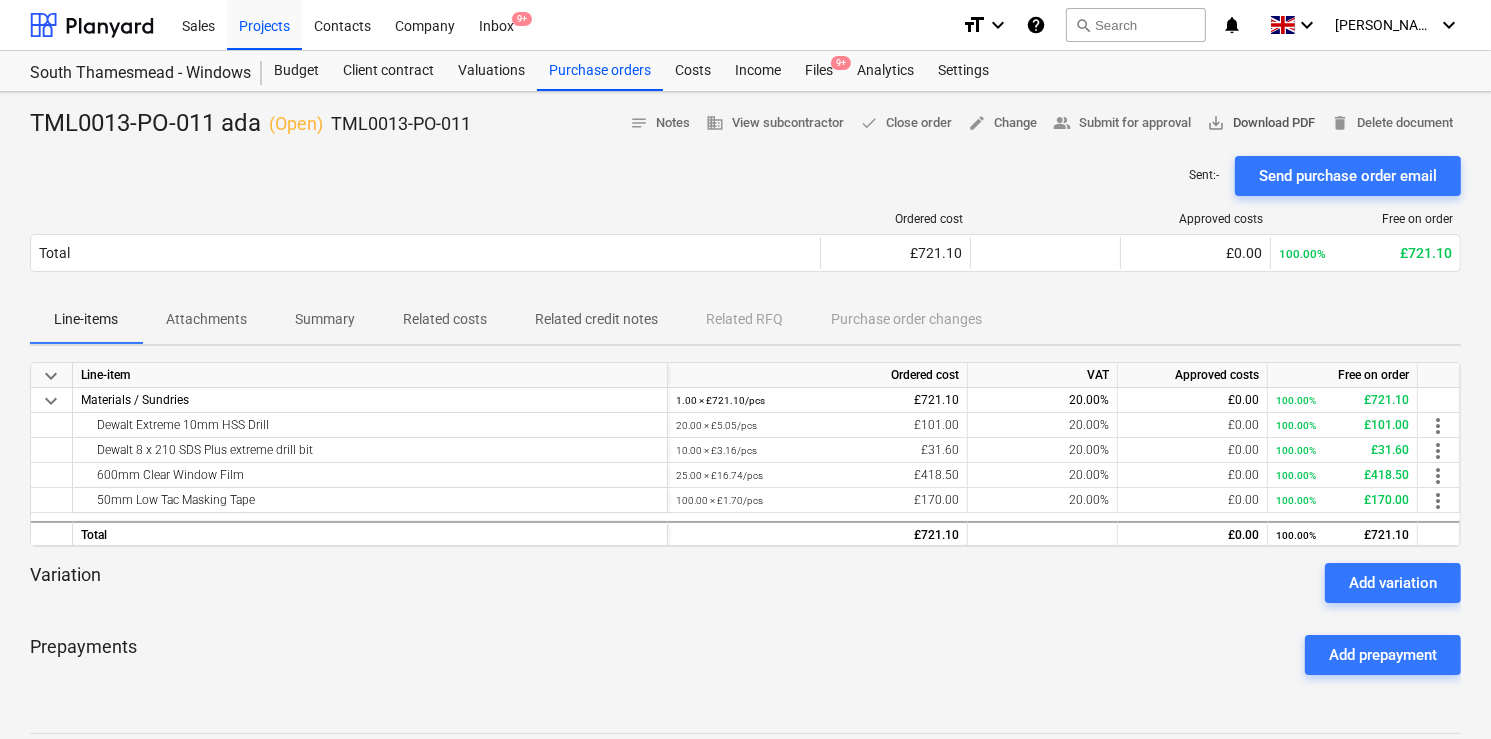 click on "save_alt Download PDF" at bounding box center [1261, 123] 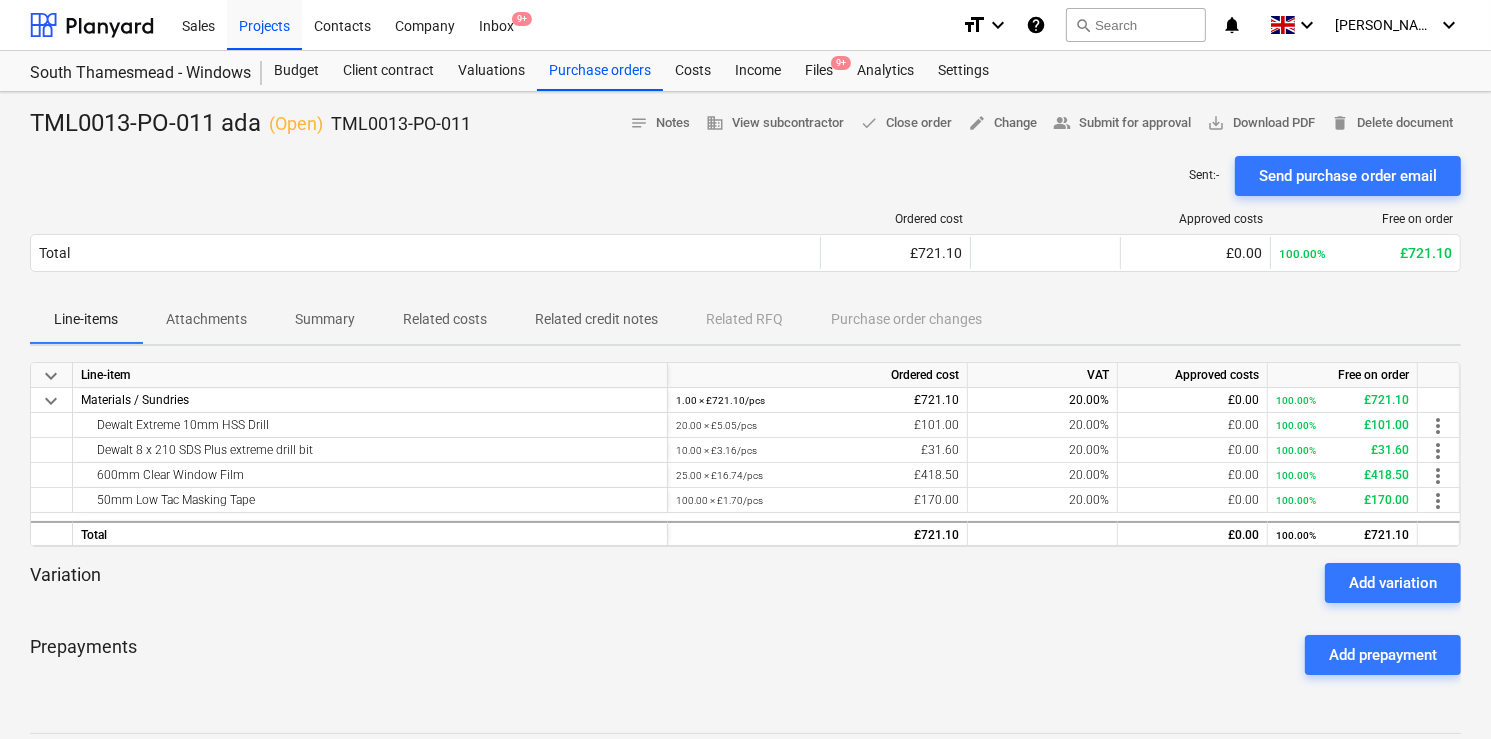 click at bounding box center (745, 611) 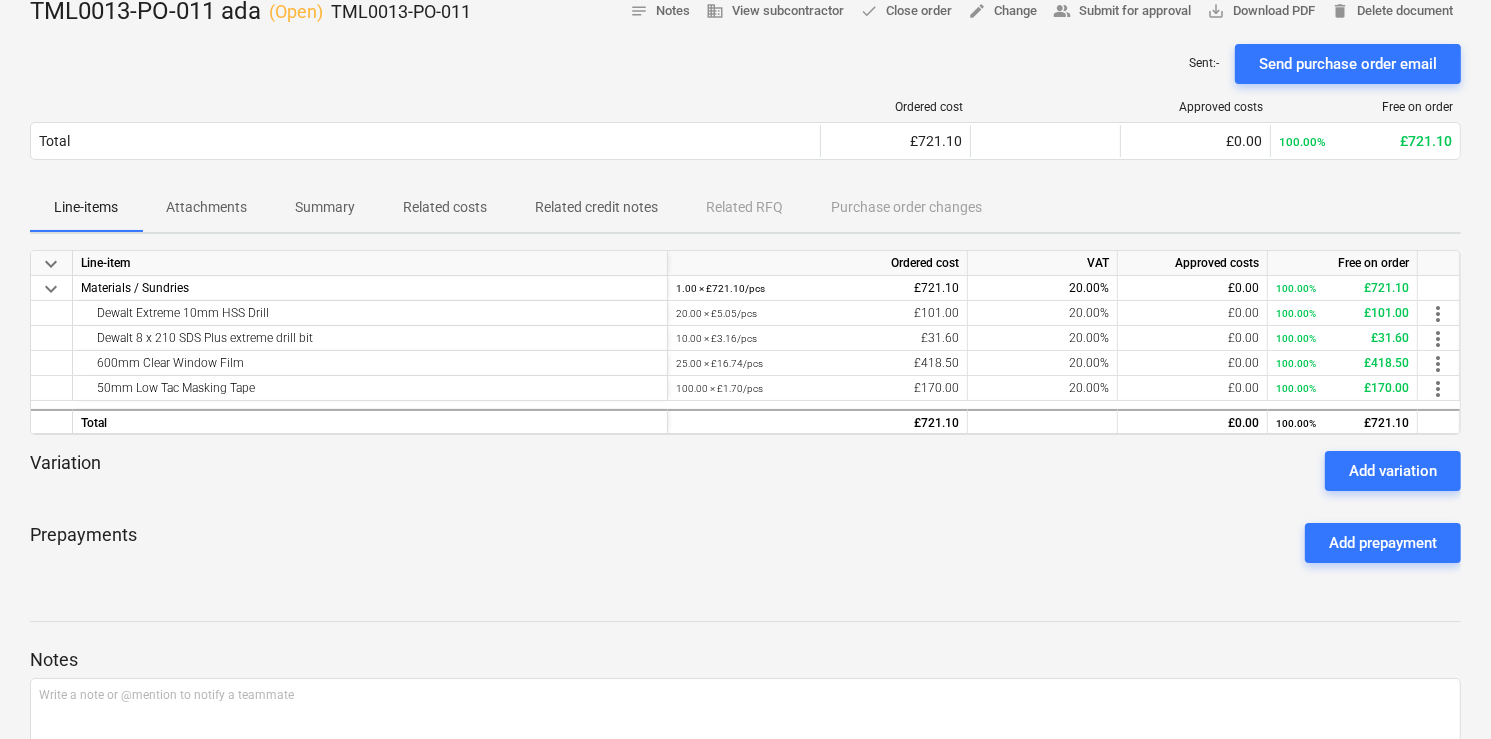 scroll, scrollTop: 0, scrollLeft: 0, axis: both 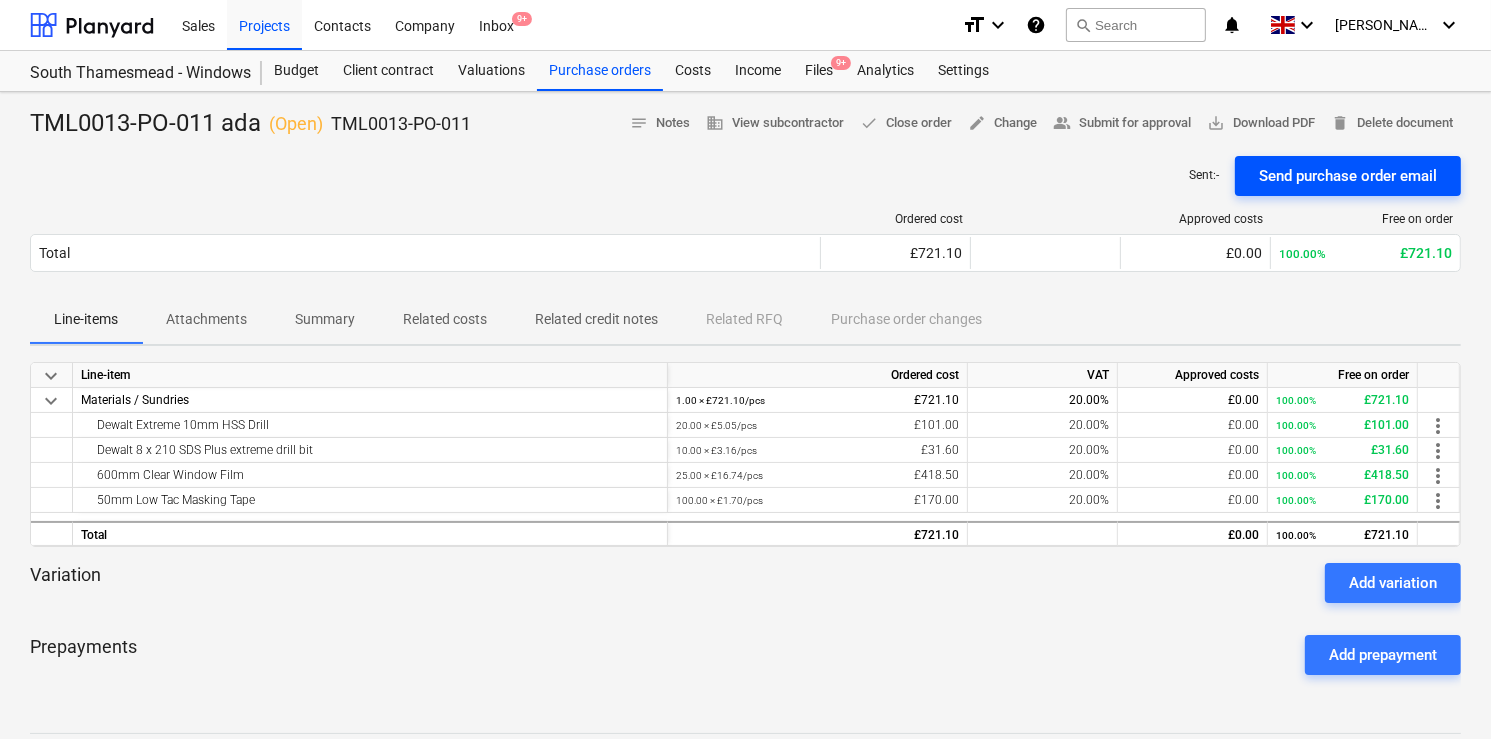 click on "Send purchase order email" at bounding box center [1348, 176] 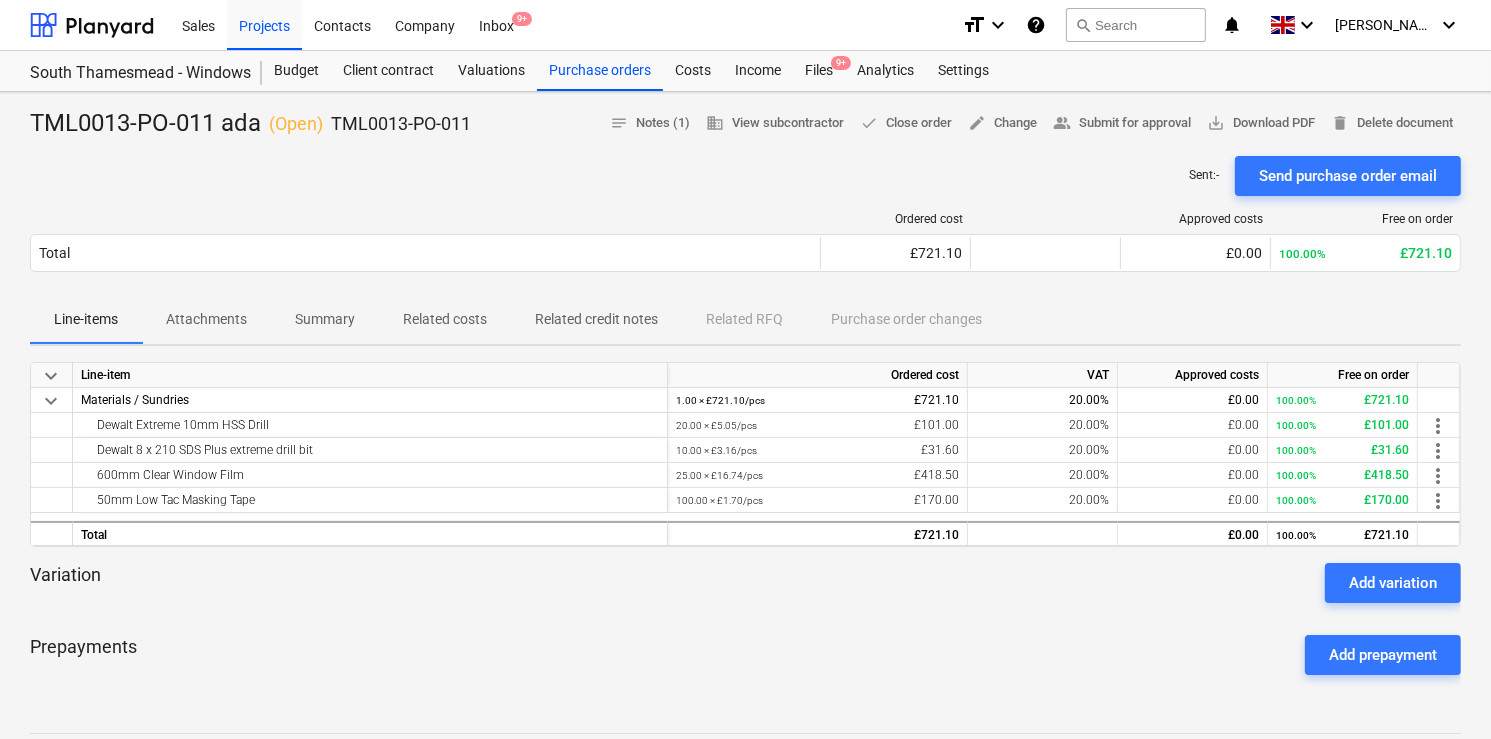 click on "Variation Add variation" at bounding box center [745, 583] 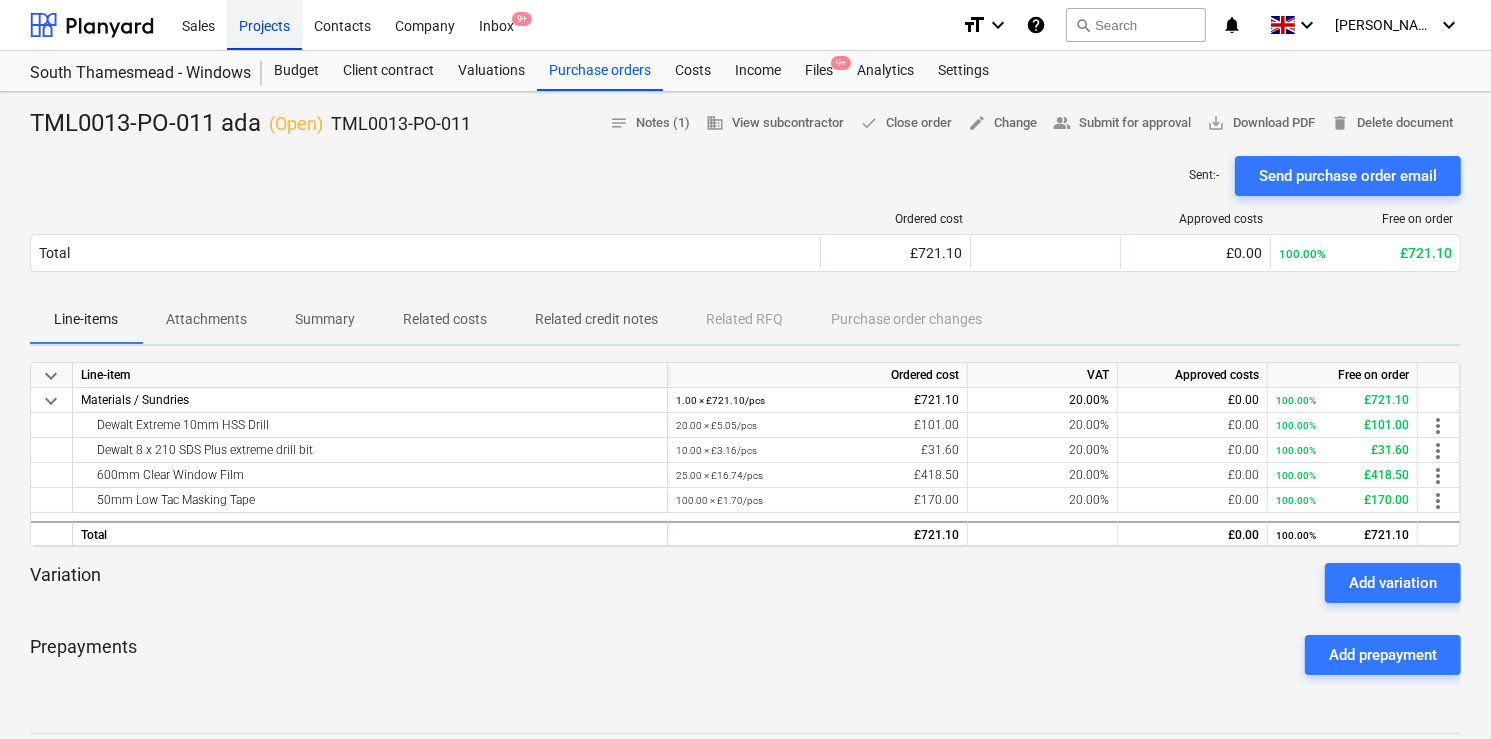 click on "Projects" at bounding box center (264, 24) 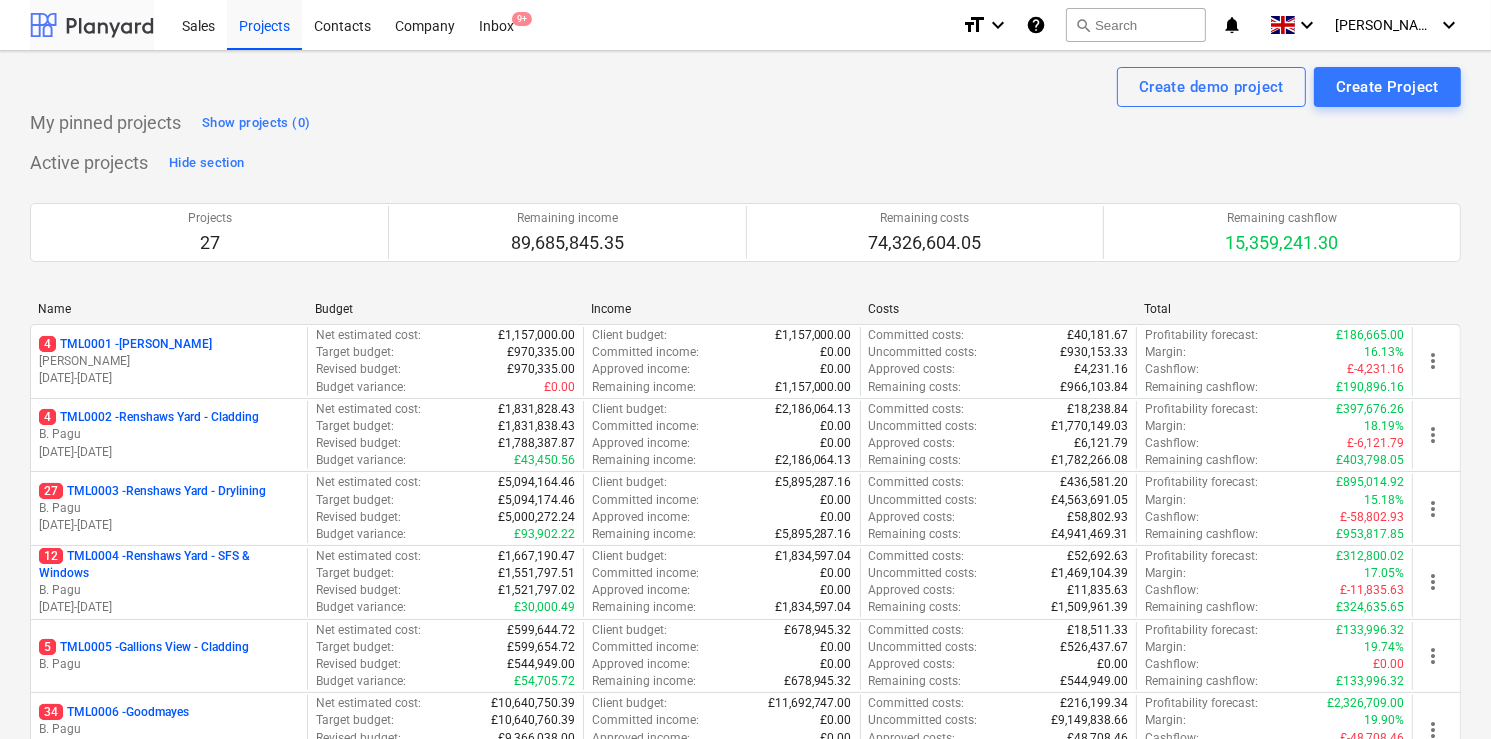 click at bounding box center (92, 25) 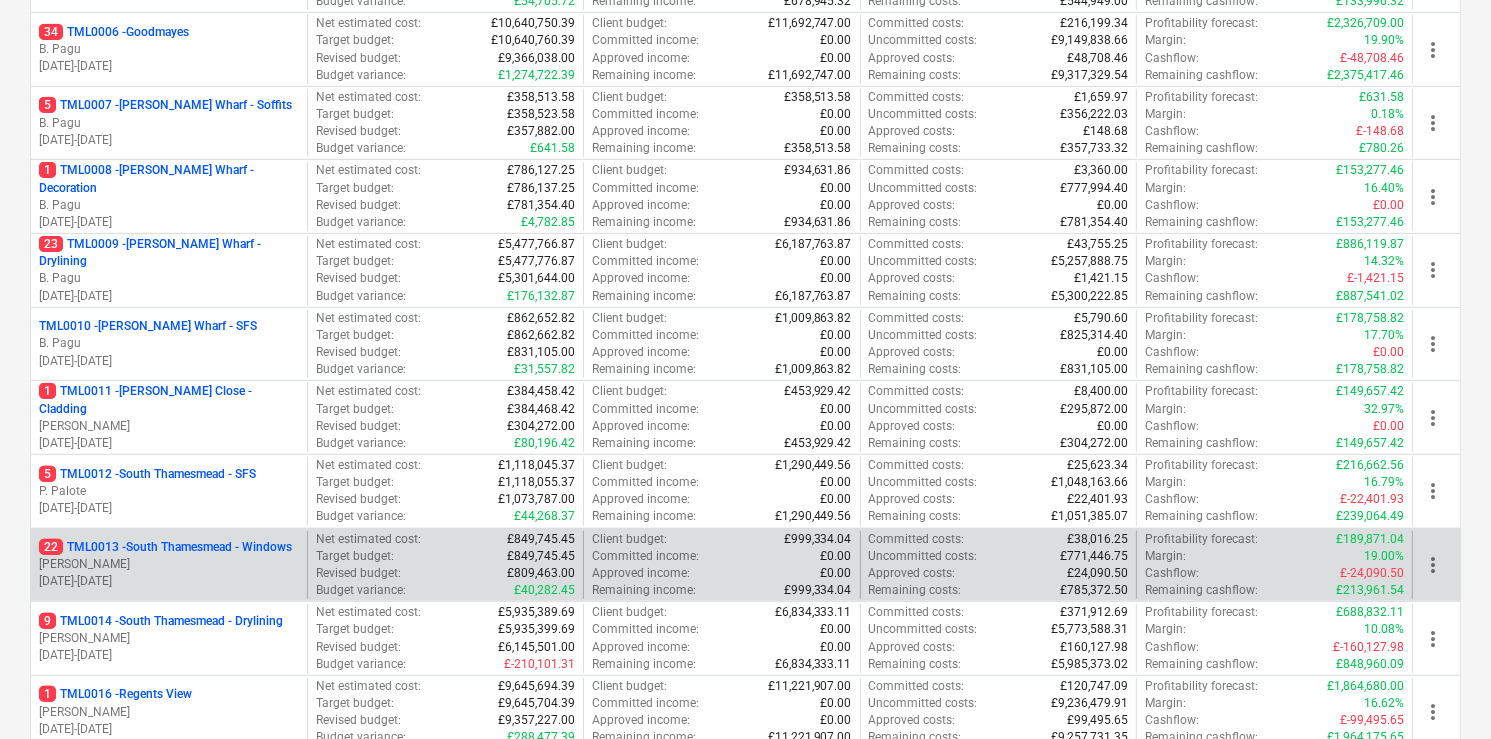 scroll, scrollTop: 720, scrollLeft: 0, axis: vertical 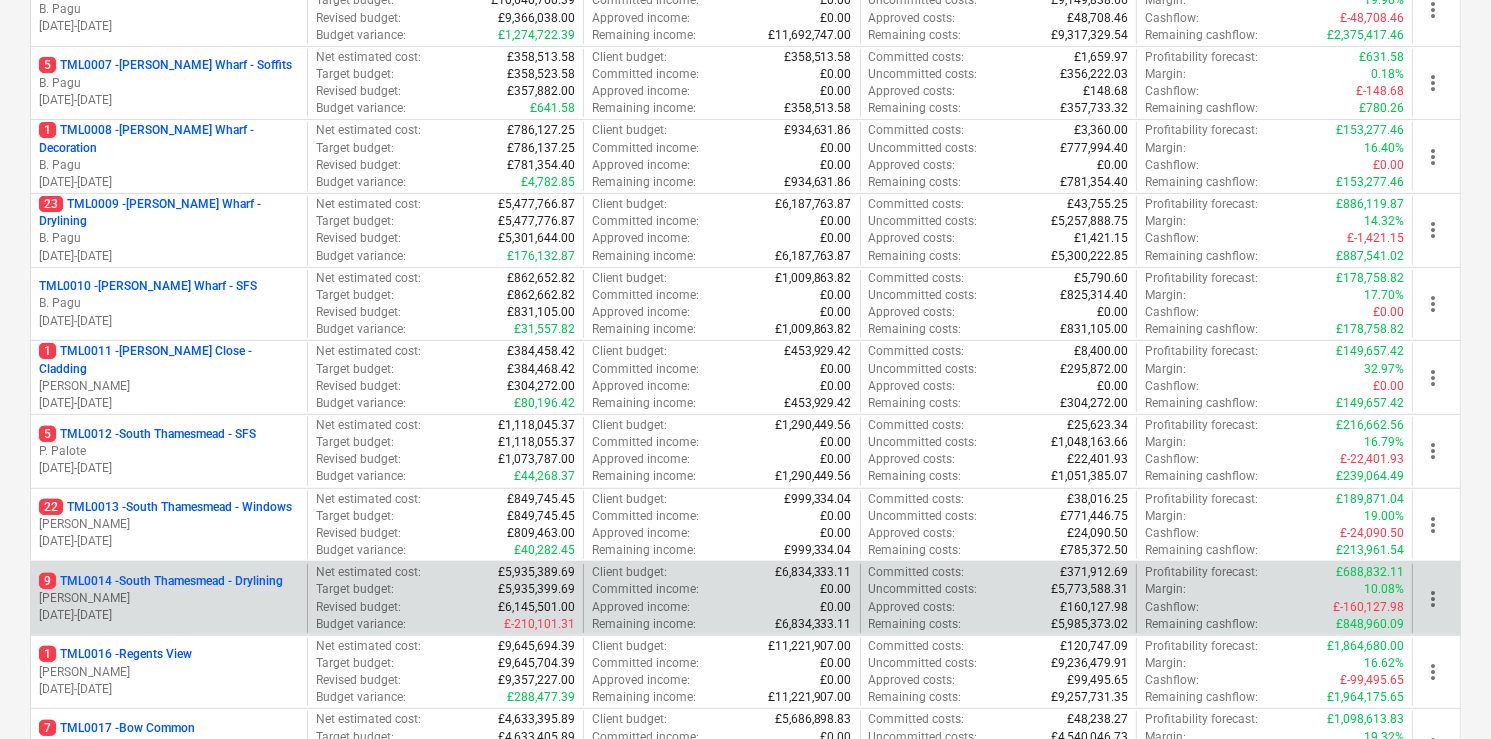 click on "9  TML0014 -  [GEOGRAPHIC_DATA] - Drylining" at bounding box center (161, 581) 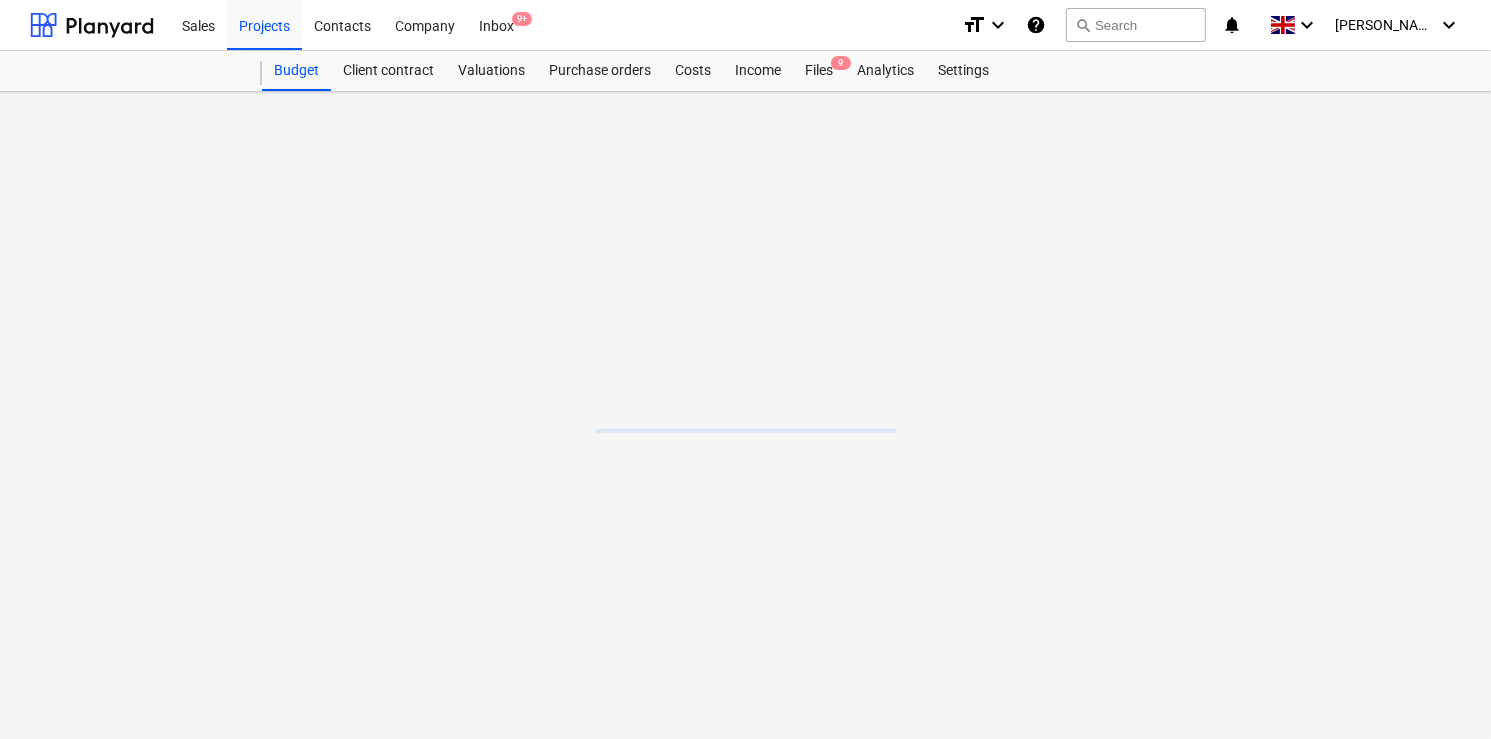scroll, scrollTop: 0, scrollLeft: 0, axis: both 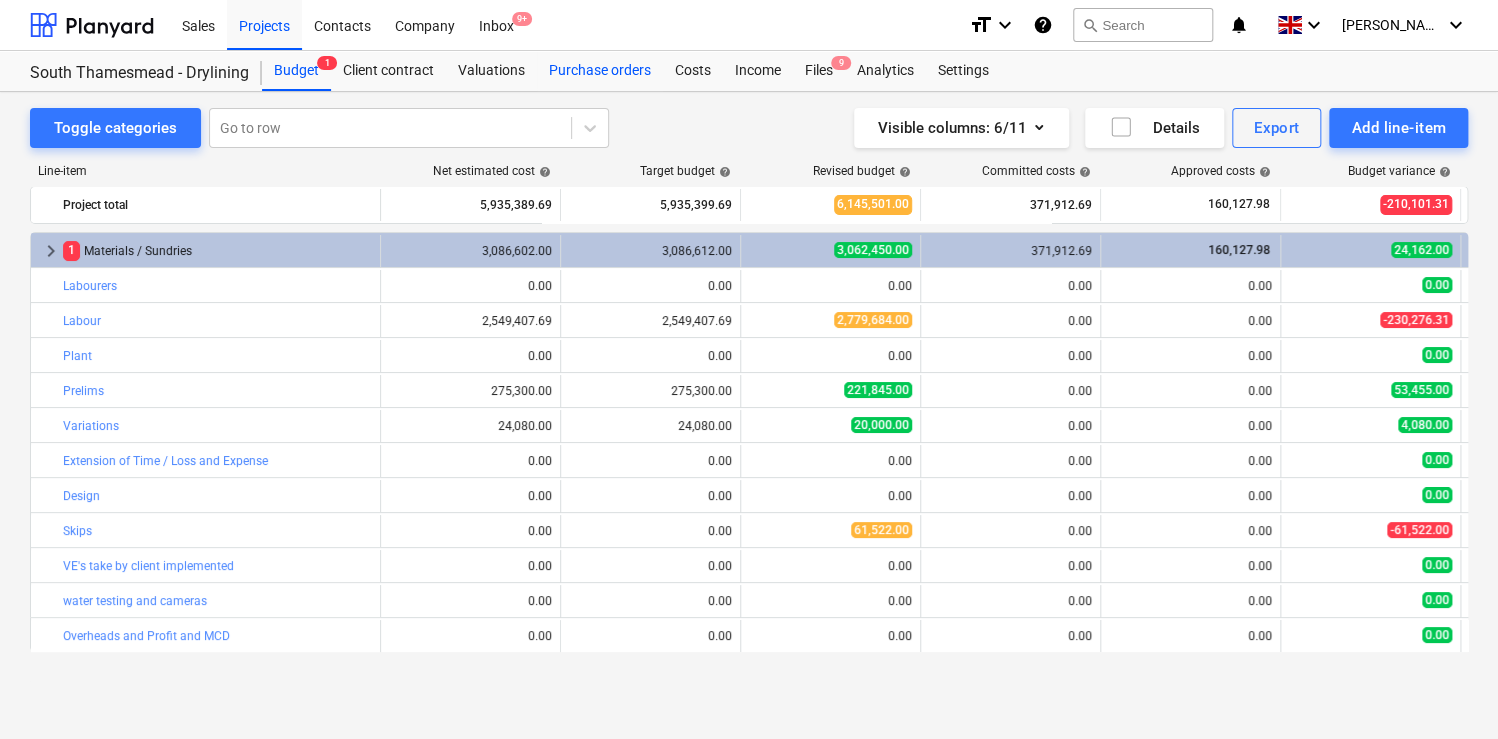 click on "Purchase orders" at bounding box center [600, 71] 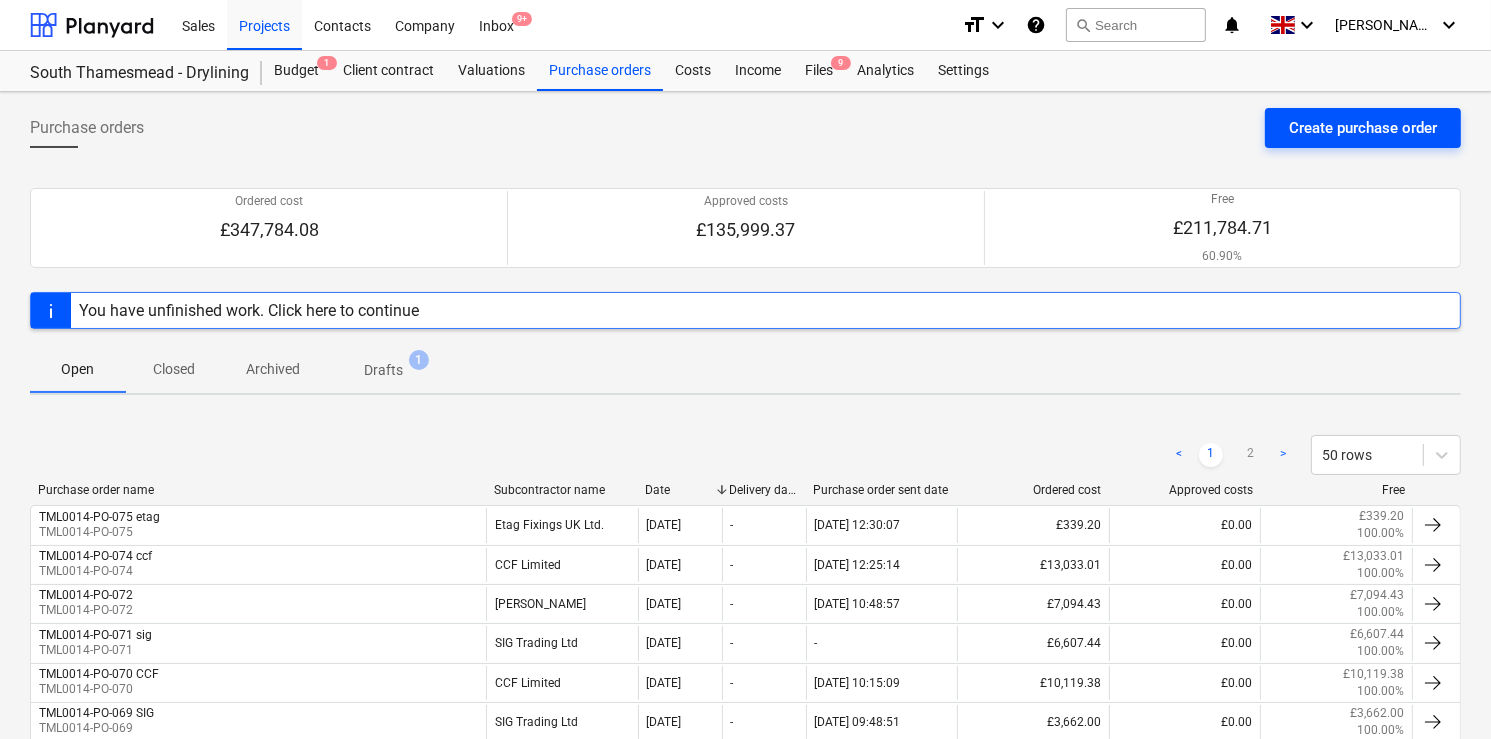 click on "Create purchase order" at bounding box center [1363, 128] 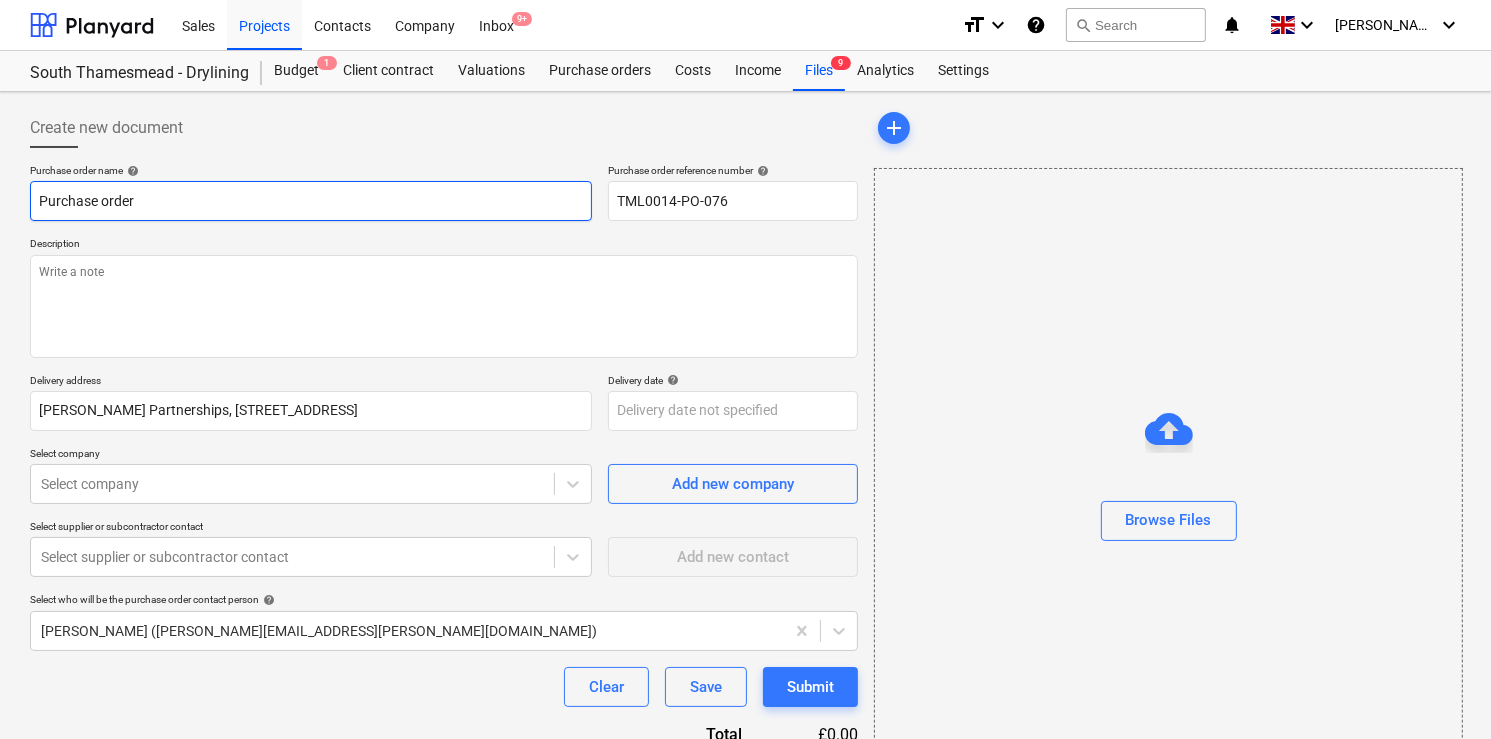 click on "Purchase order" at bounding box center [311, 201] 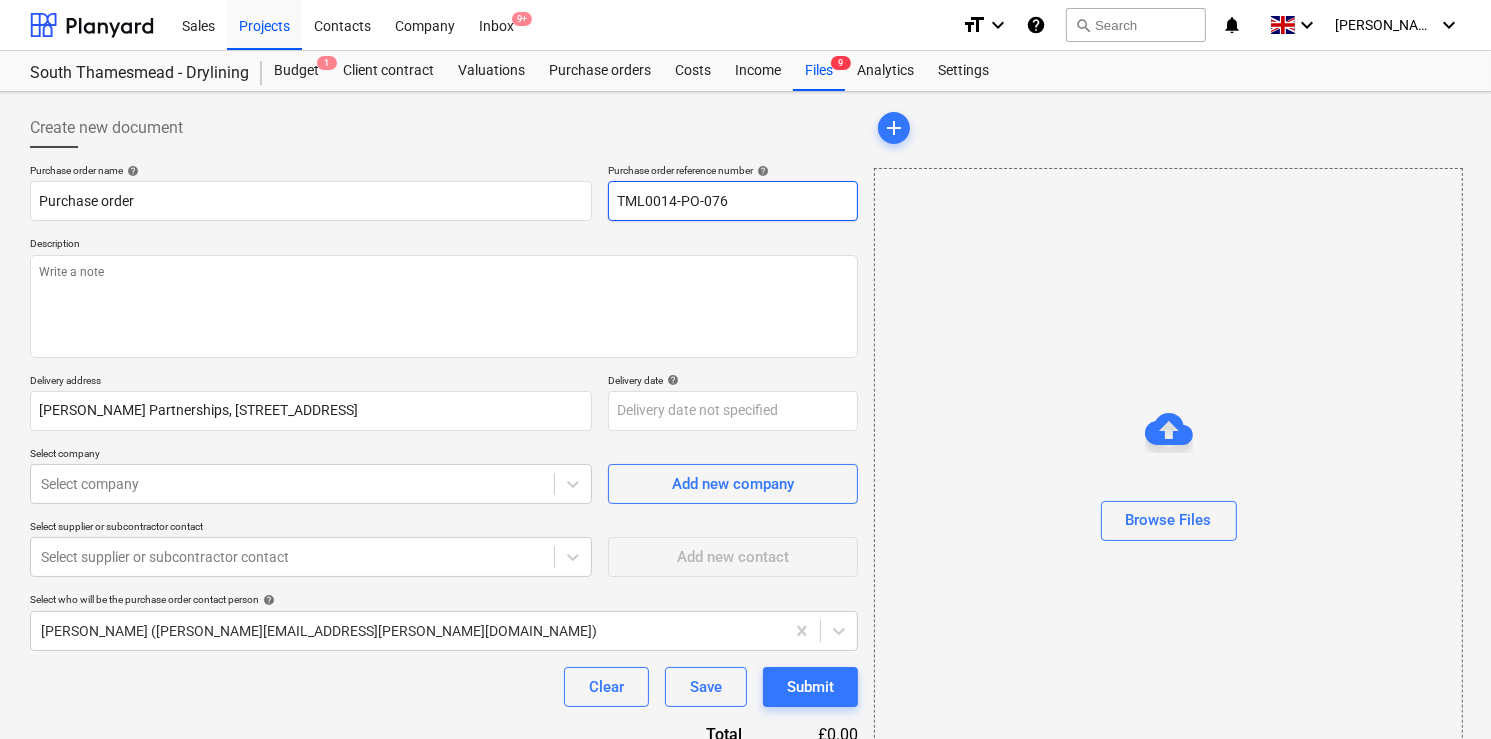 drag, startPoint x: 744, startPoint y: 210, endPoint x: 607, endPoint y: 223, distance: 137.6154 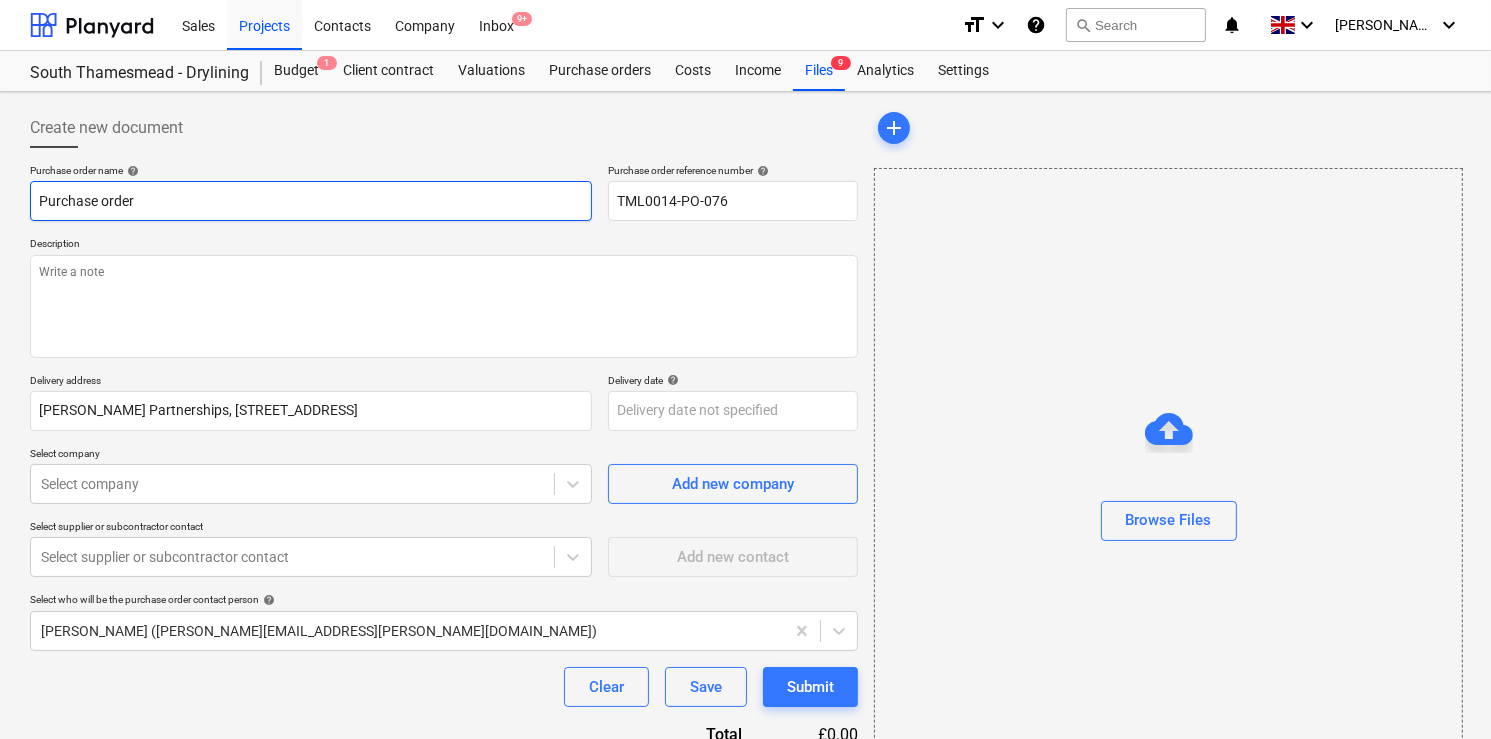 drag, startPoint x: 429, startPoint y: 200, endPoint x: 46, endPoint y: 226, distance: 383.8815 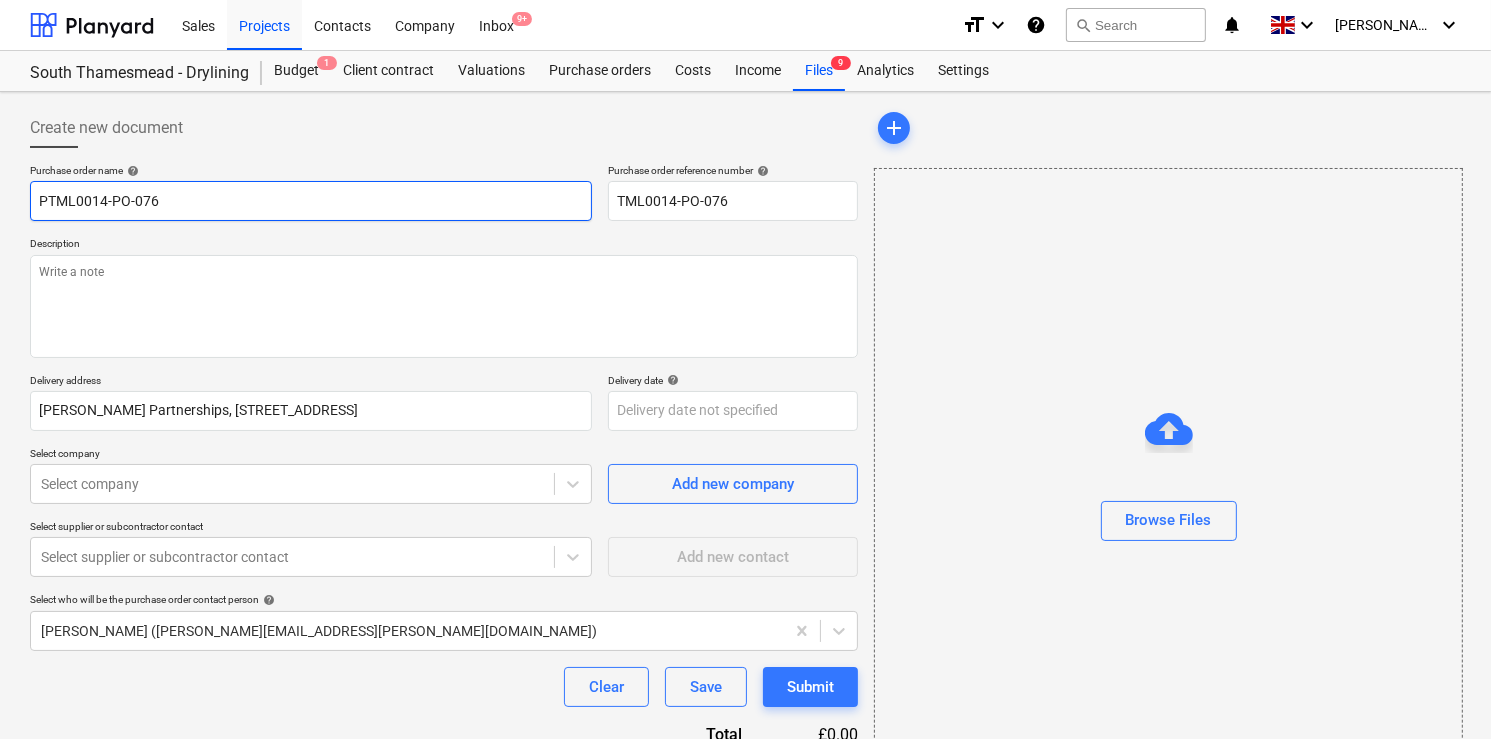 drag, startPoint x: 47, startPoint y: 200, endPoint x: 36, endPoint y: 200, distance: 11 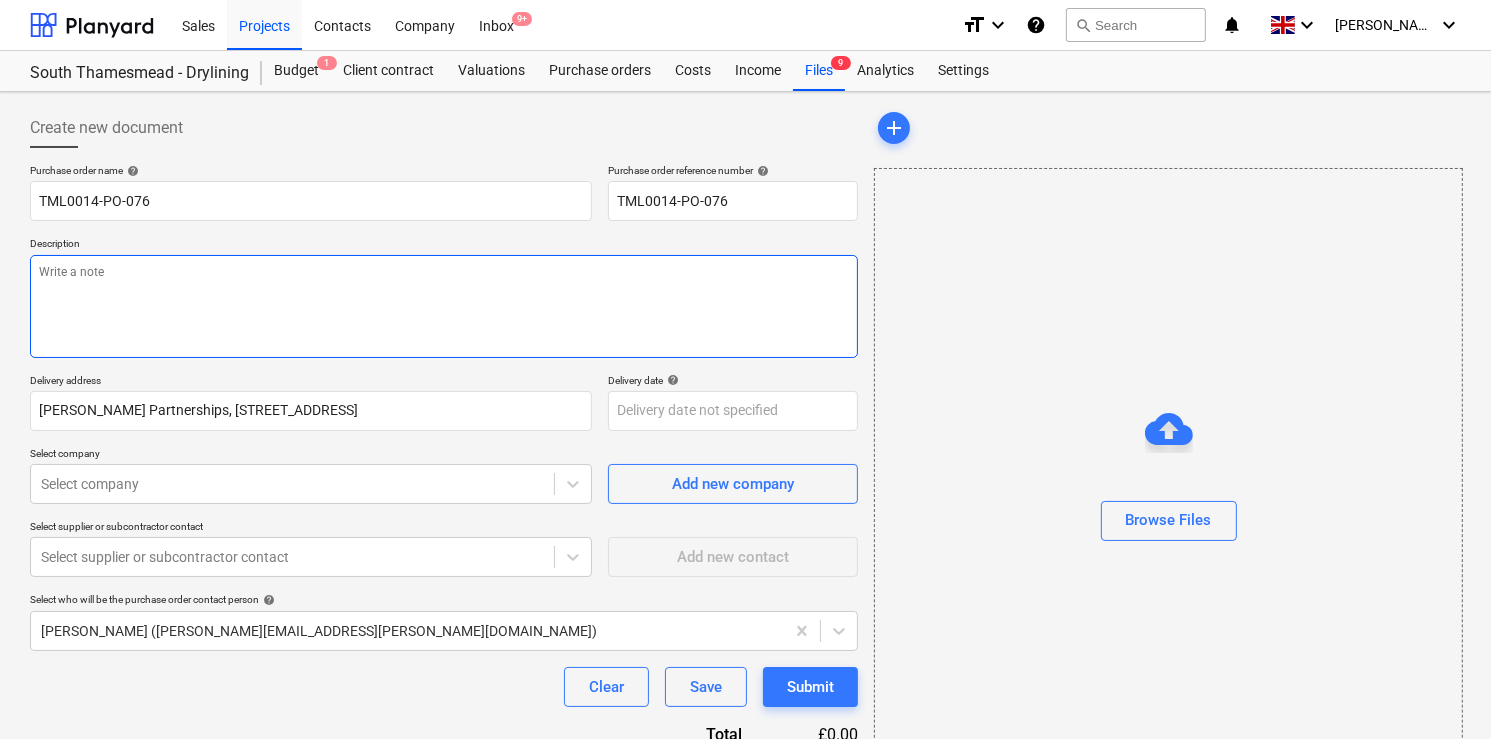 click at bounding box center [444, 306] 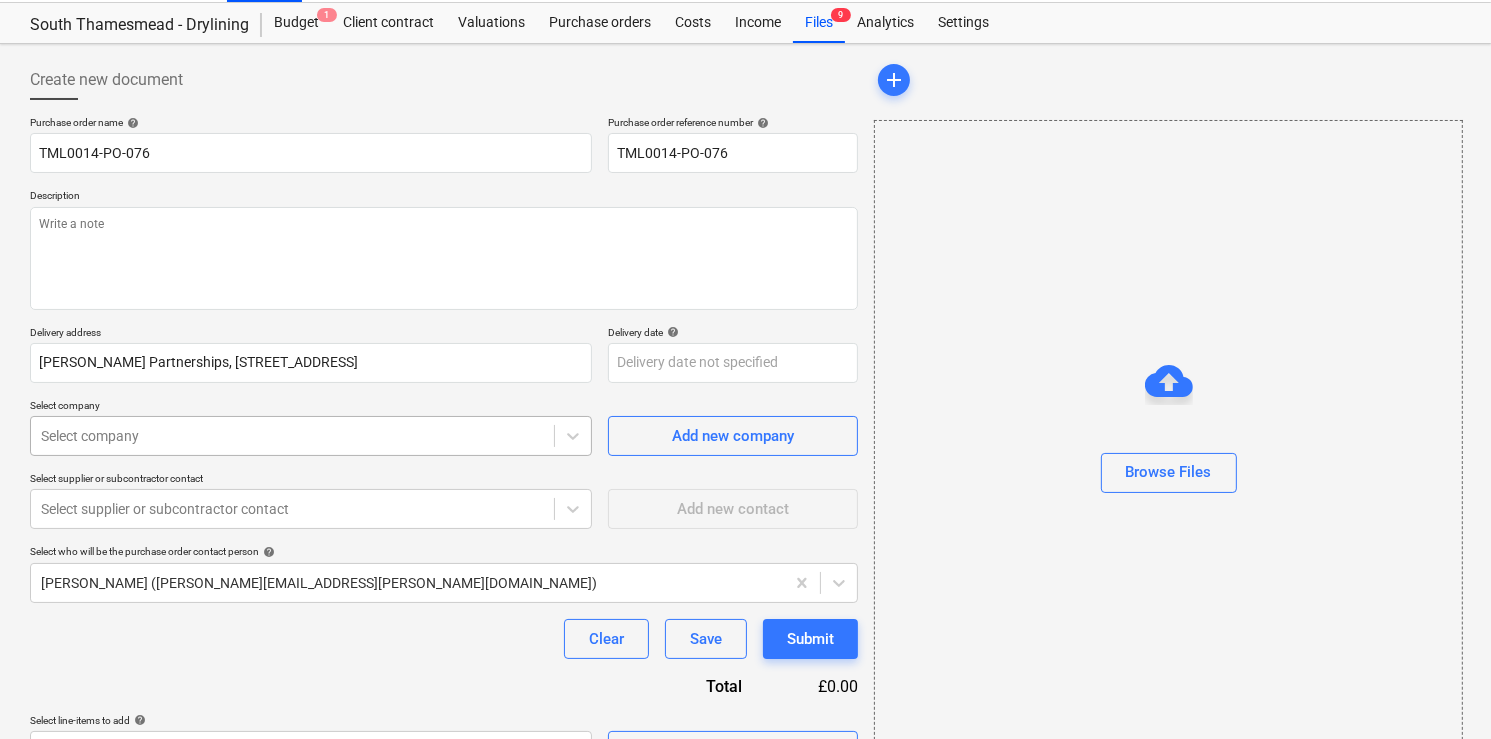 click on "Sales Projects Contacts Company Inbox 9+ format_size keyboard_arrow_down help search Search notifications 0 keyboard_arrow_down [PERSON_NAME] keyboard_arrow_down [GEOGRAPHIC_DATA] - Drylining Budget 1 Client contract Valuations Purchase orders Costs Income Files 9 Analytics Settings Create new document Purchase order name help TML0014-PO-076 Purchase order reference number help TML0014-PO-076 Description Delivery address [PERSON_NAME] Partnerships, [GEOGRAPHIC_DATA], [STREET_ADDRESS] Delivery date help Press the down arrow key to interact with the calendar and
select a date. Press the question mark key to get the keyboard shortcuts for changing dates. Select company Select company Add new company Select supplier or subcontractor contact Select supplier or subcontractor contact Add new contact Select who will be the purchase order contact person help [PERSON_NAME] ([PERSON_NAME][EMAIL_ADDRESS][PERSON_NAME][DOMAIN_NAME]) Clear Save Submit Total £0.00 Select line-items to add help Search or select a line-item add" at bounding box center [745, 321] 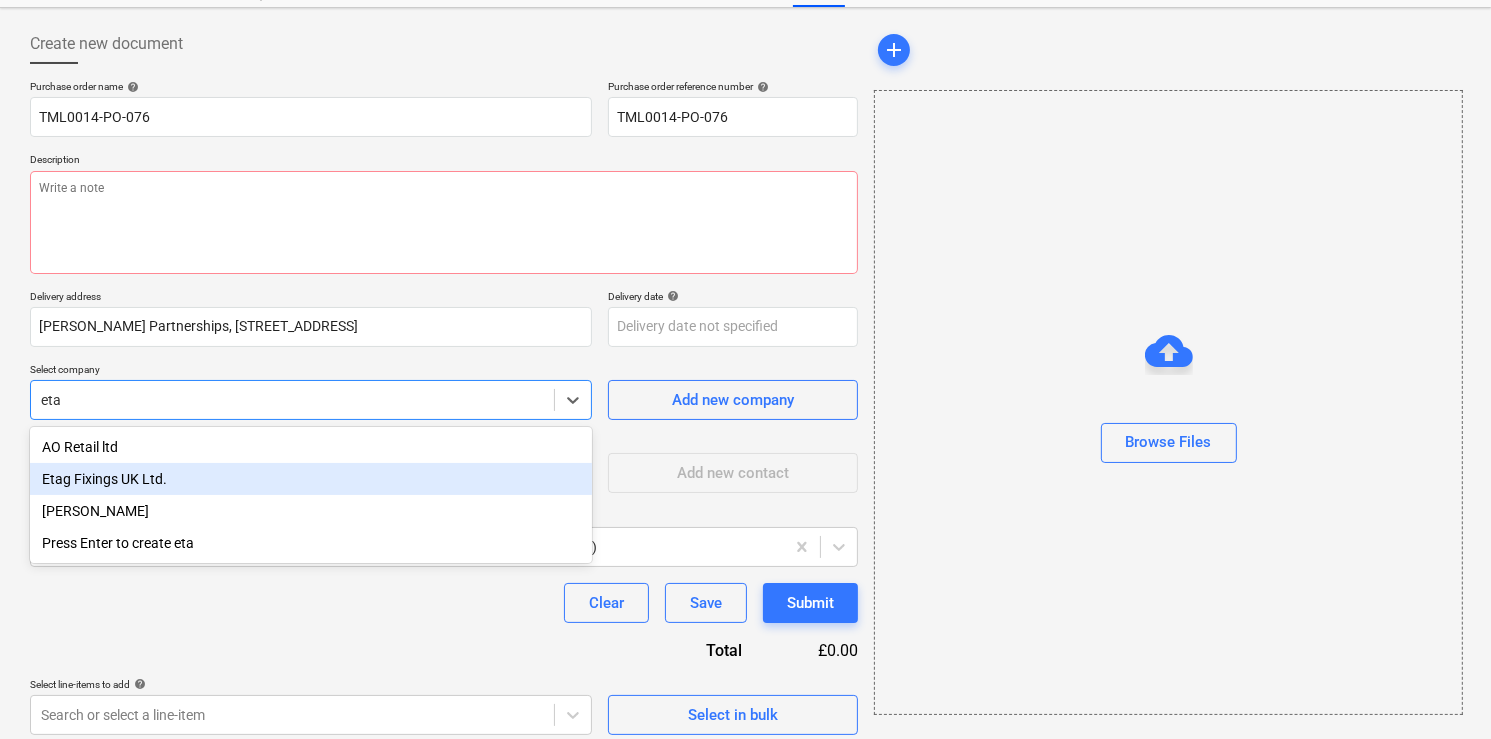 click on "Etag Fixings UK Ltd." at bounding box center [311, 479] 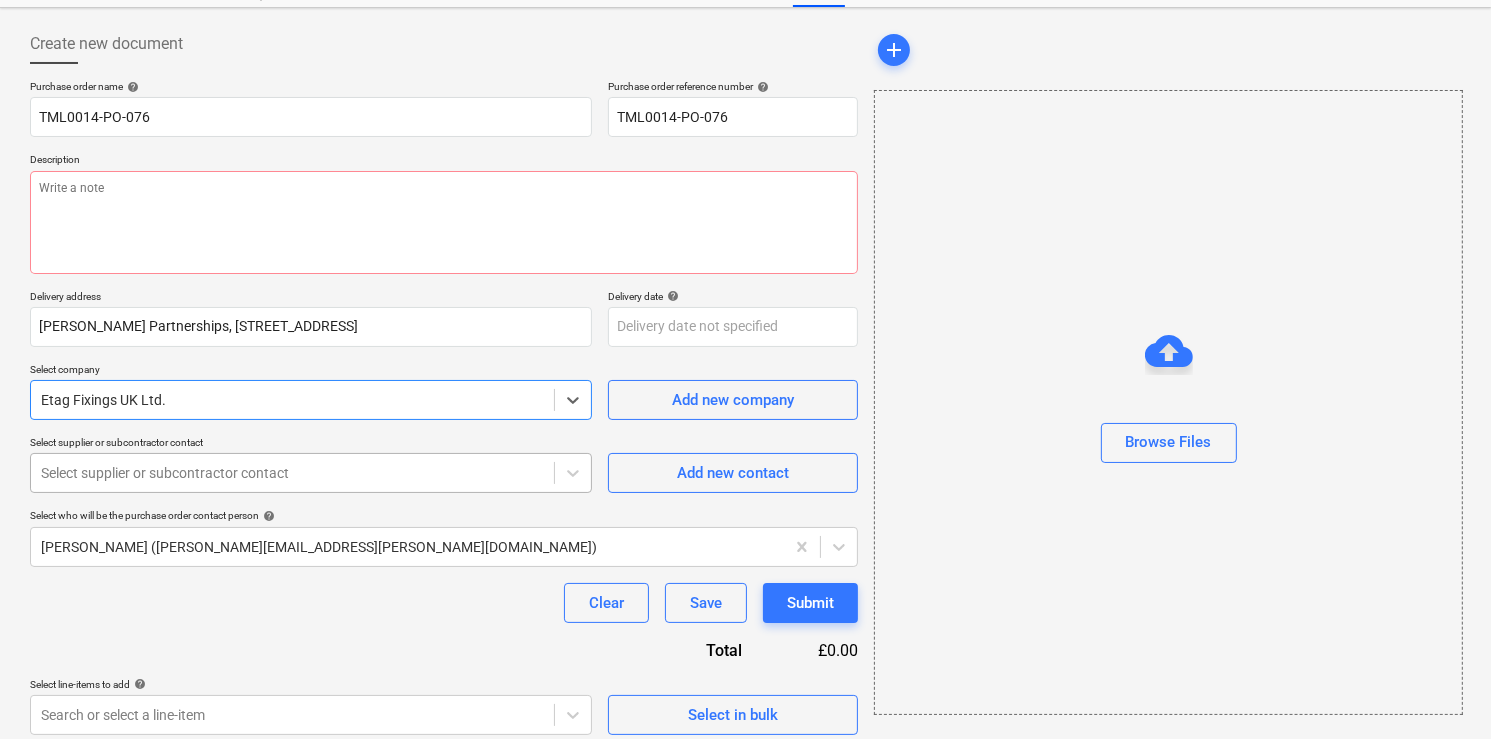 click at bounding box center [292, 473] 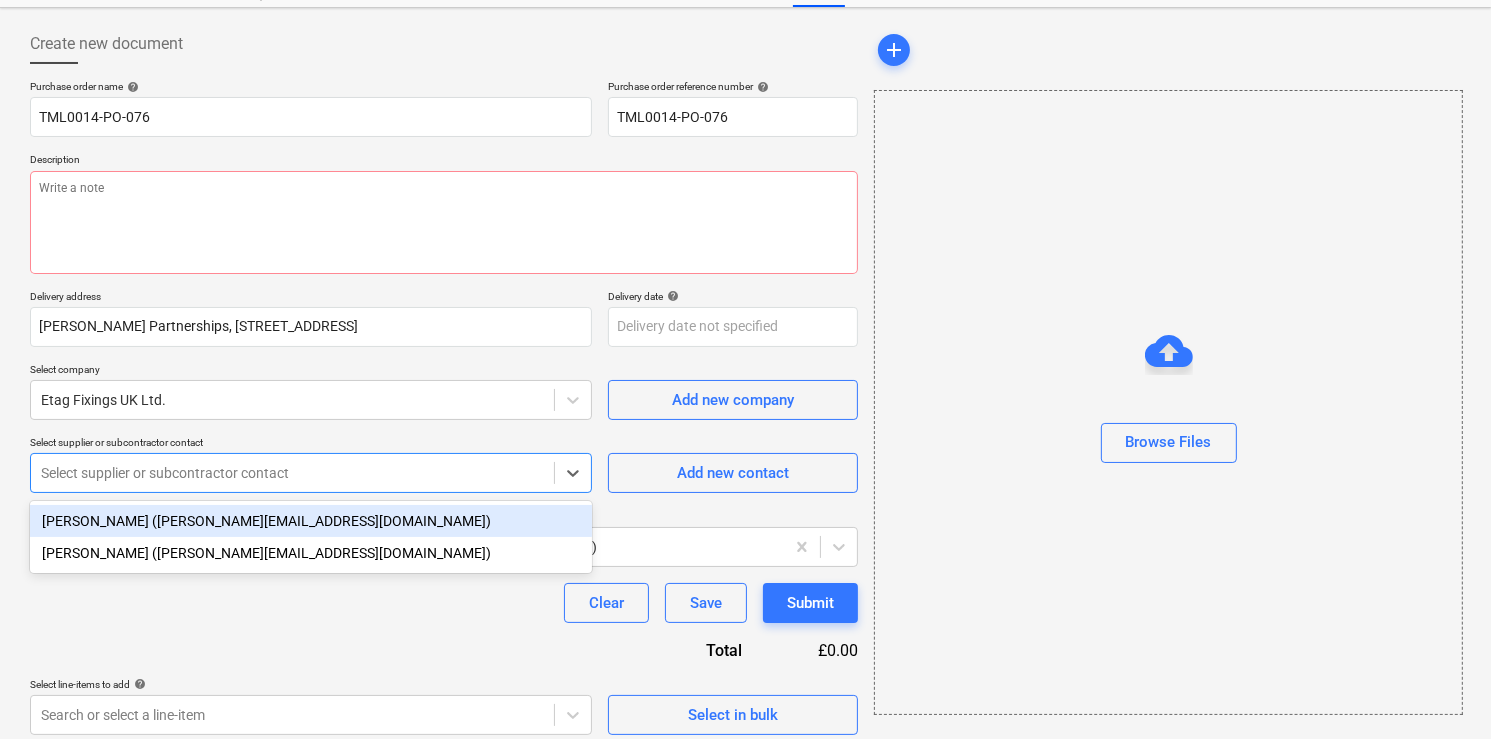 click on "[PERSON_NAME] ([PERSON_NAME][EMAIL_ADDRESS][DOMAIN_NAME])" at bounding box center [311, 553] 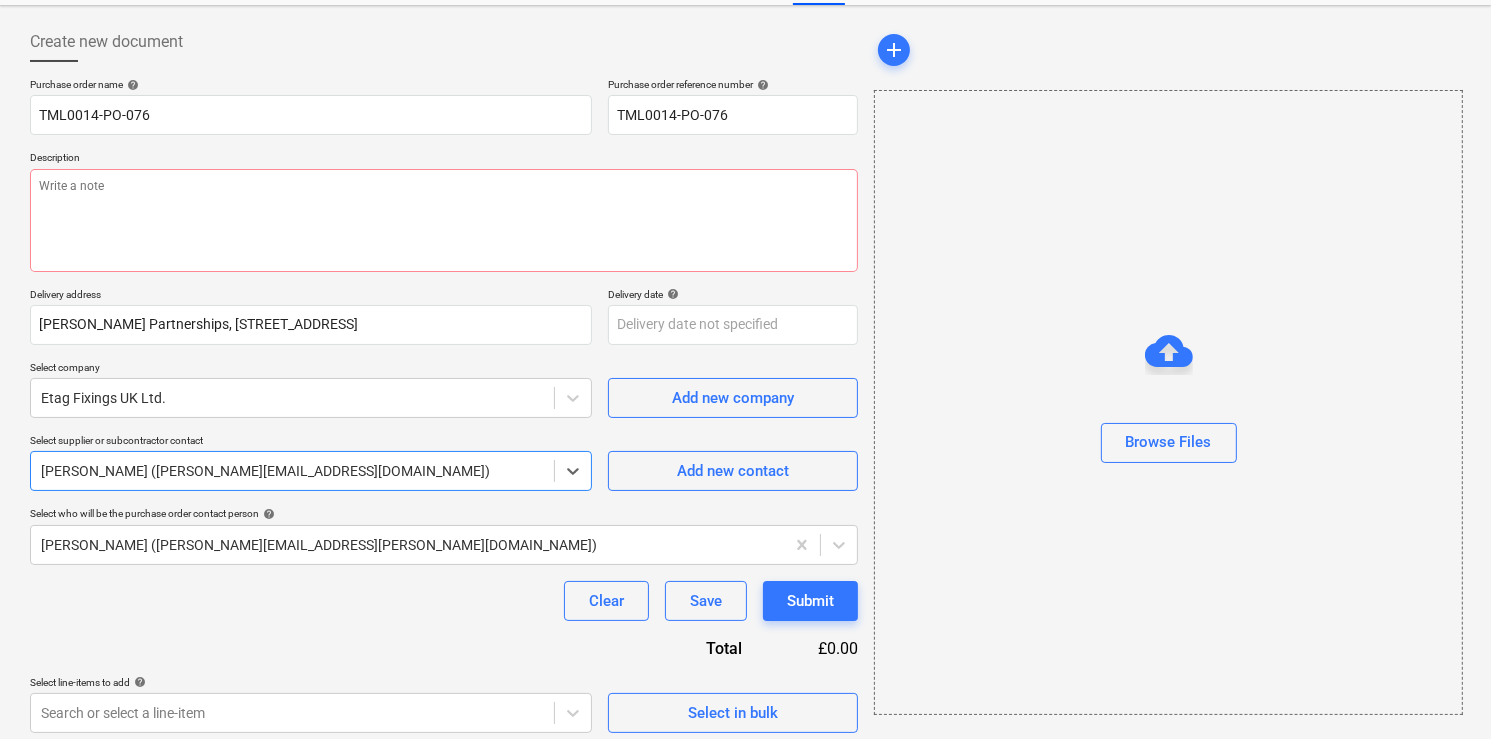 scroll, scrollTop: 95, scrollLeft: 0, axis: vertical 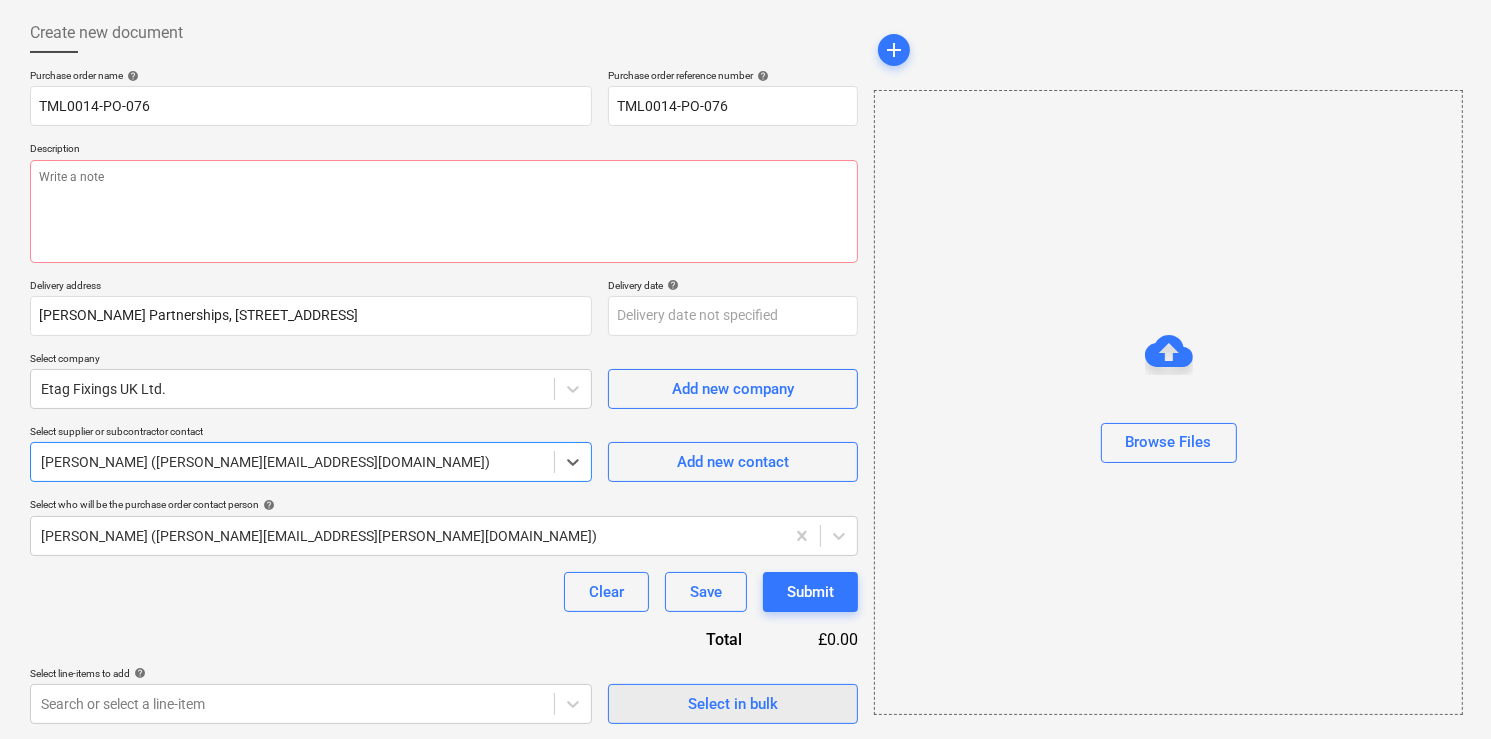 click on "Select in bulk" at bounding box center [733, 704] 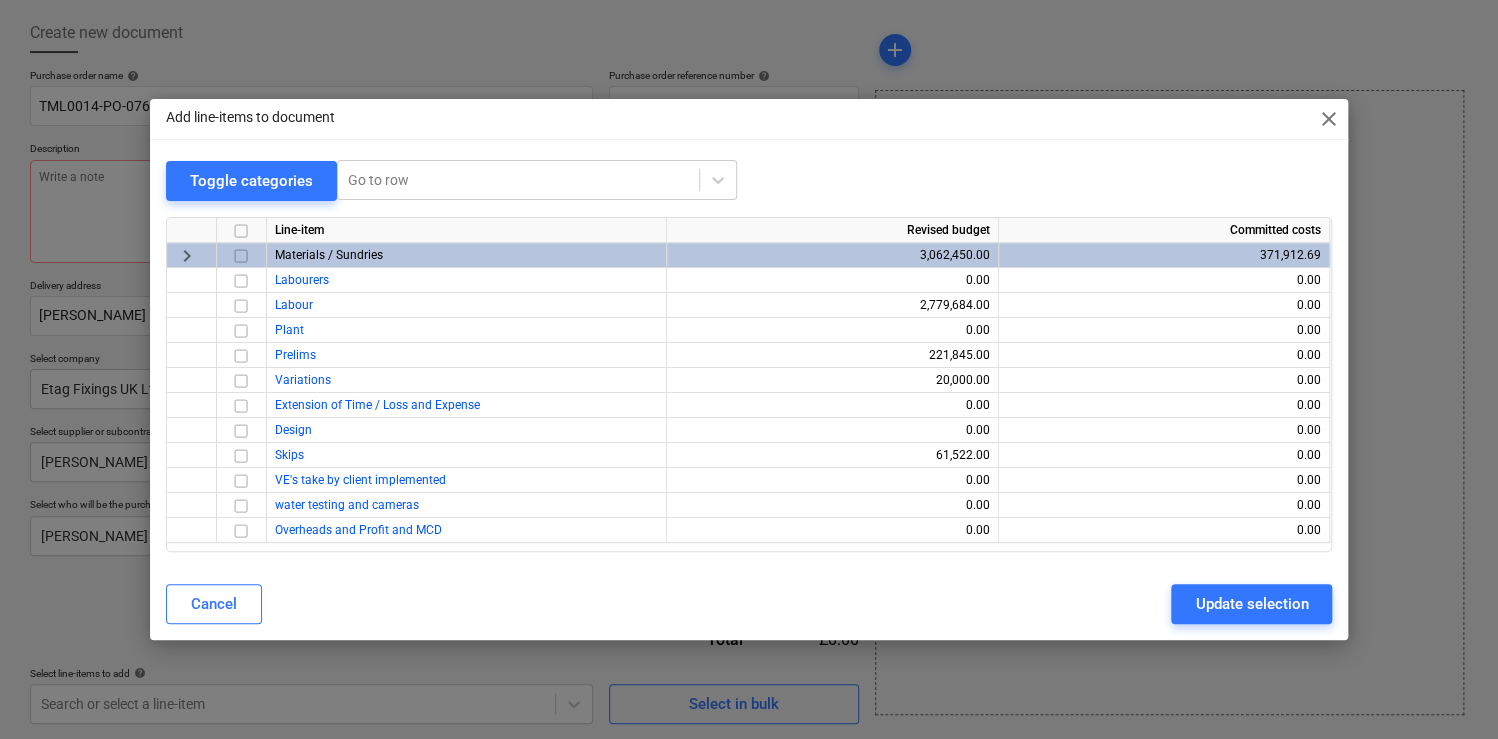 click at bounding box center [241, 256] 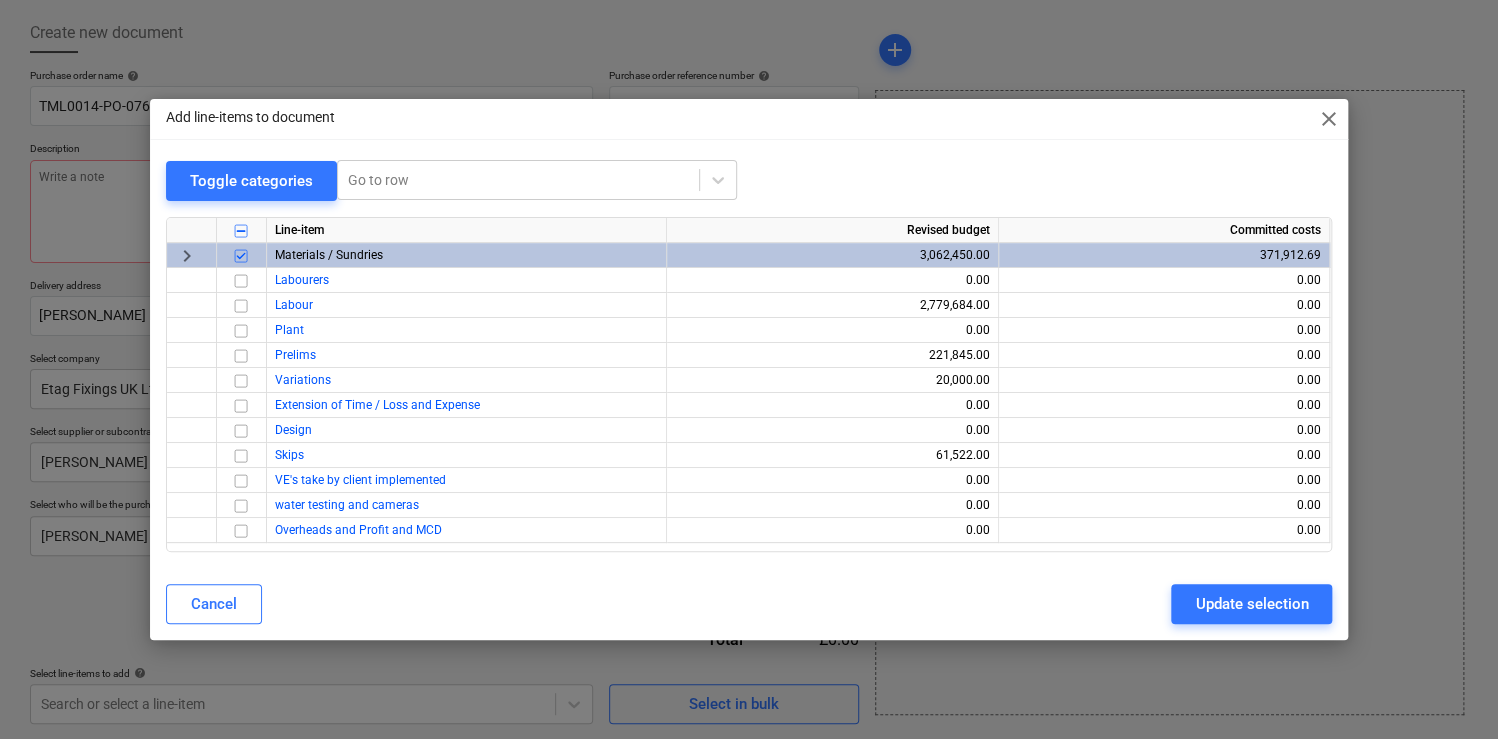 click on "Update selection" at bounding box center (1251, 604) 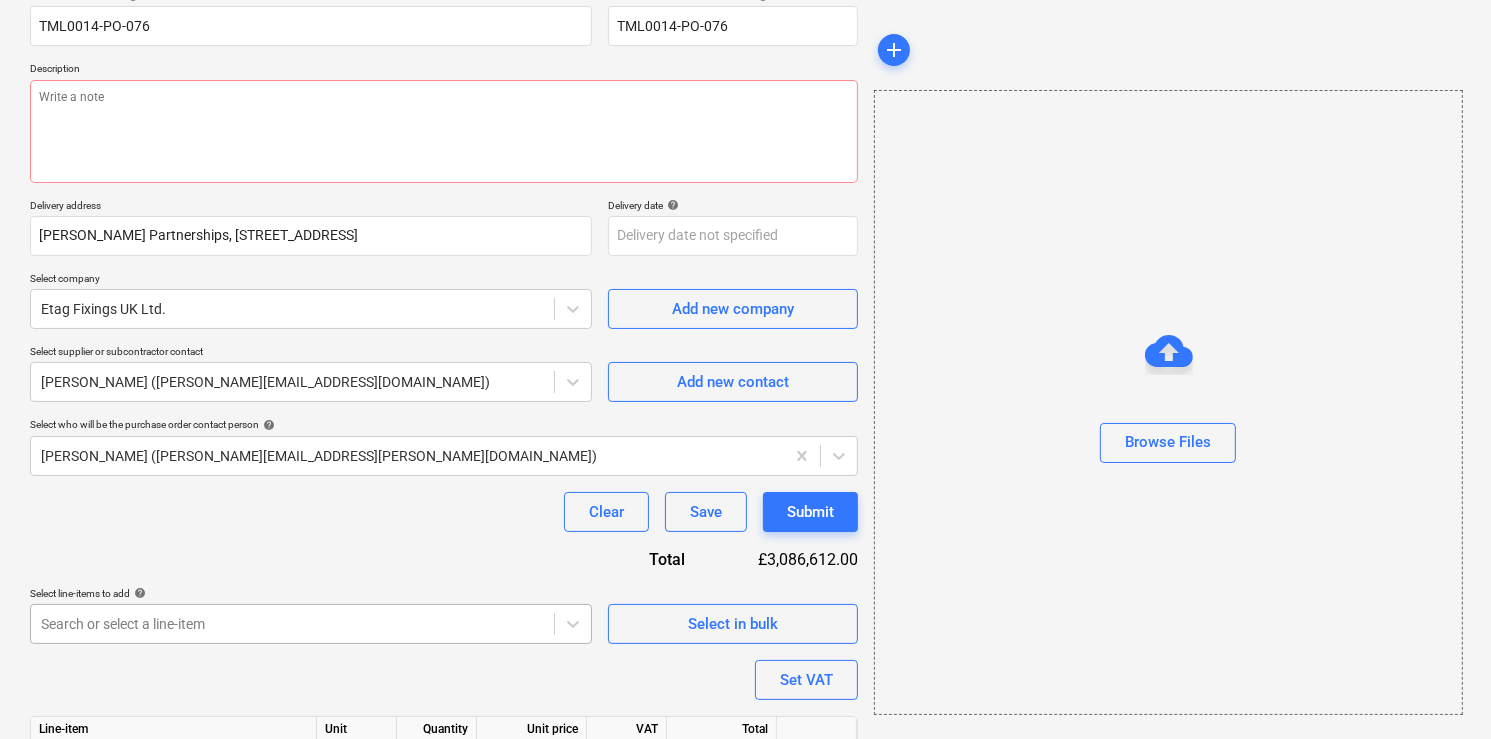 click on "Sales Projects Contacts Company Inbox 9+ format_size keyboard_arrow_down help search Search notifications 0 keyboard_arrow_down [PERSON_NAME] keyboard_arrow_down [GEOGRAPHIC_DATA] - Drylining Budget 1 Client contract Valuations Purchase orders Costs Income Files 9 Analytics Settings Create new document Purchase order name help TML0014-PO-076 Purchase order reference number help TML0014-PO-076 Description Delivery address [PERSON_NAME] Partnerships, [GEOGRAPHIC_DATA], [STREET_ADDRESS] Delivery date help Press the down arrow key to interact with the calendar and
select a date. Press the question mark key to get the keyboard shortcuts for changing dates. Select company Etag Fixings UK Ltd.   Add new company Select supplier or subcontractor contact [PERSON_NAME] ([PERSON_NAME][EMAIL_ADDRESS][DOMAIN_NAME]) Add new contact Select who will be the purchase order contact person help [PERSON_NAME] ([PERSON_NAME][EMAIL_ADDRESS][PERSON_NAME][DOMAIN_NAME]) Clear Save Submit Total £3,086,612.00 Select line-items to add help Select in bulk Unit" at bounding box center [745, 194] 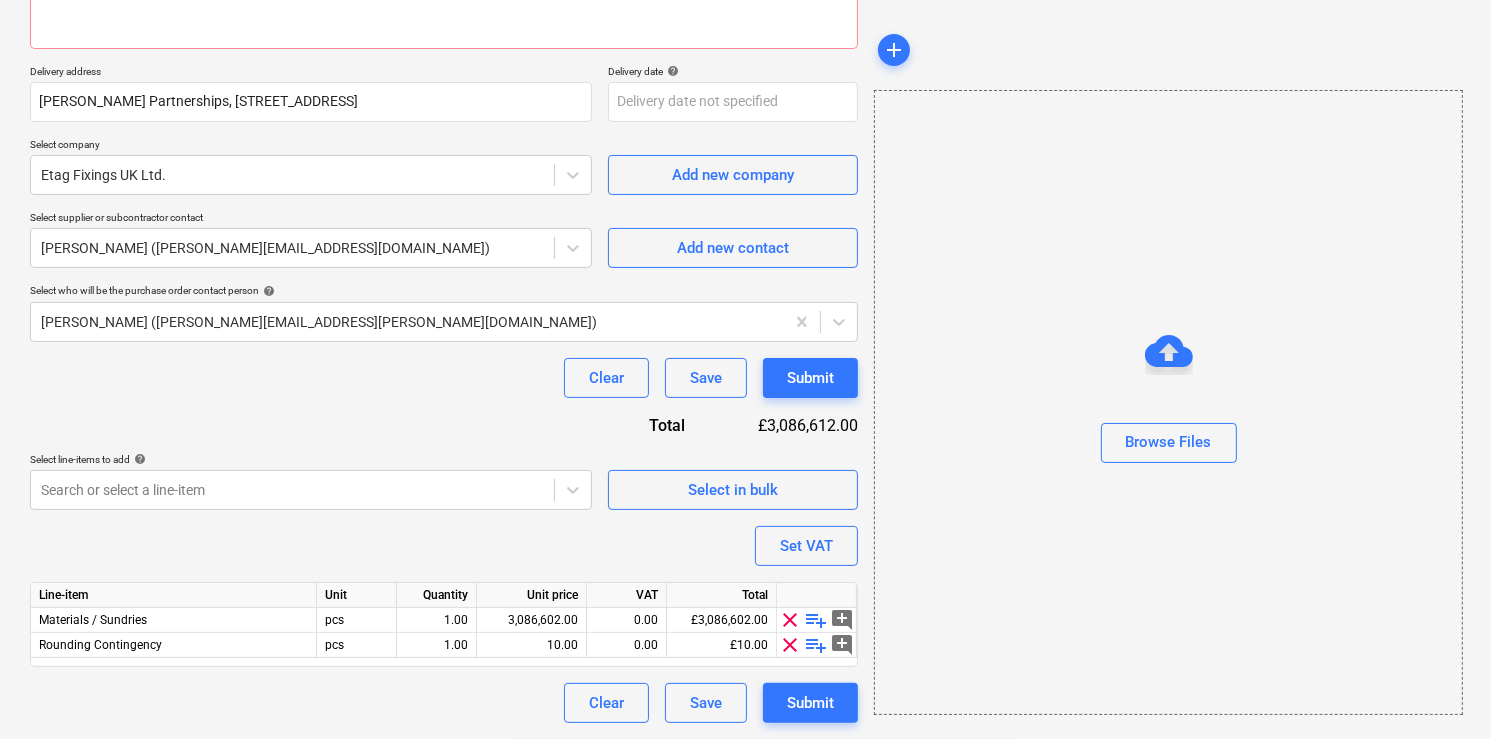 scroll, scrollTop: 308, scrollLeft: 0, axis: vertical 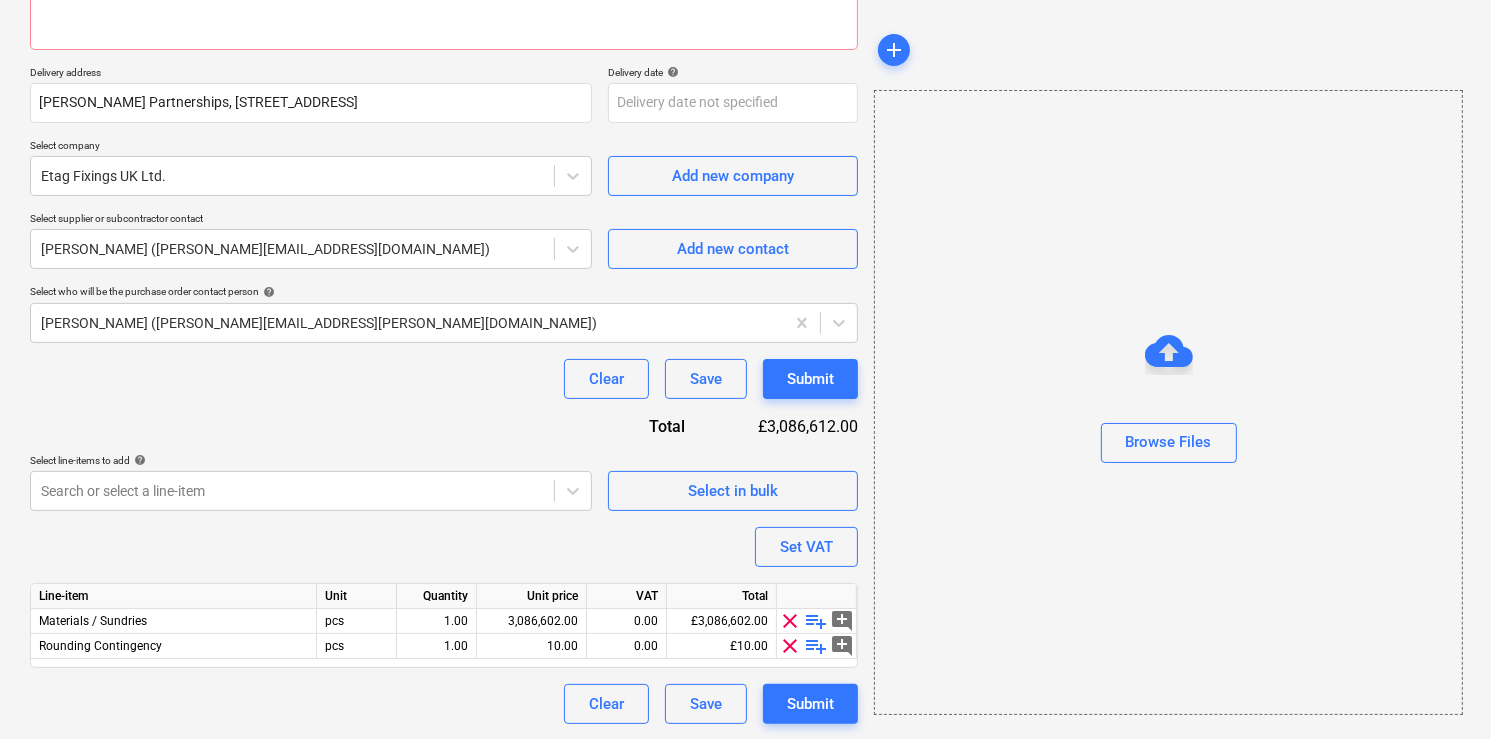 click on "Purchase order name help TML0014-PO-076 Purchase order reference number help TML0014-PO-076 Description Delivery address [PERSON_NAME] Partnerships[GEOGRAPHIC_DATA] Delivery date help Press the down arrow key to interact with the calendar and
select a date. Press the question mark key to get the keyboard shortcuts for changing dates. Select company Etag Fixings UK Ltd.   Add new company Select supplier or subcontractor contact [PERSON_NAME] ([PERSON_NAME][EMAIL_ADDRESS][DOMAIN_NAME]) Add new contact Select who will be the purchase order contact person help [PERSON_NAME] ([PERSON_NAME][EMAIL_ADDRESS][PERSON_NAME][DOMAIN_NAME]) Clear Save Submit Total £3,086,612.00 Select line-items to add help Search or select a line-item Select in bulk Set VAT Line-item Unit Quantity Unit price VAT Total  Materials / Sundries pcs 1.00 3,086,602.00 0.00 £3,086,602.00 clear playlist_add add_comment  Rounding Contingency pcs 1.00 10.00 0.00 £10.00 clear playlist_add add_comment Clear Save Submit" at bounding box center [444, 290] 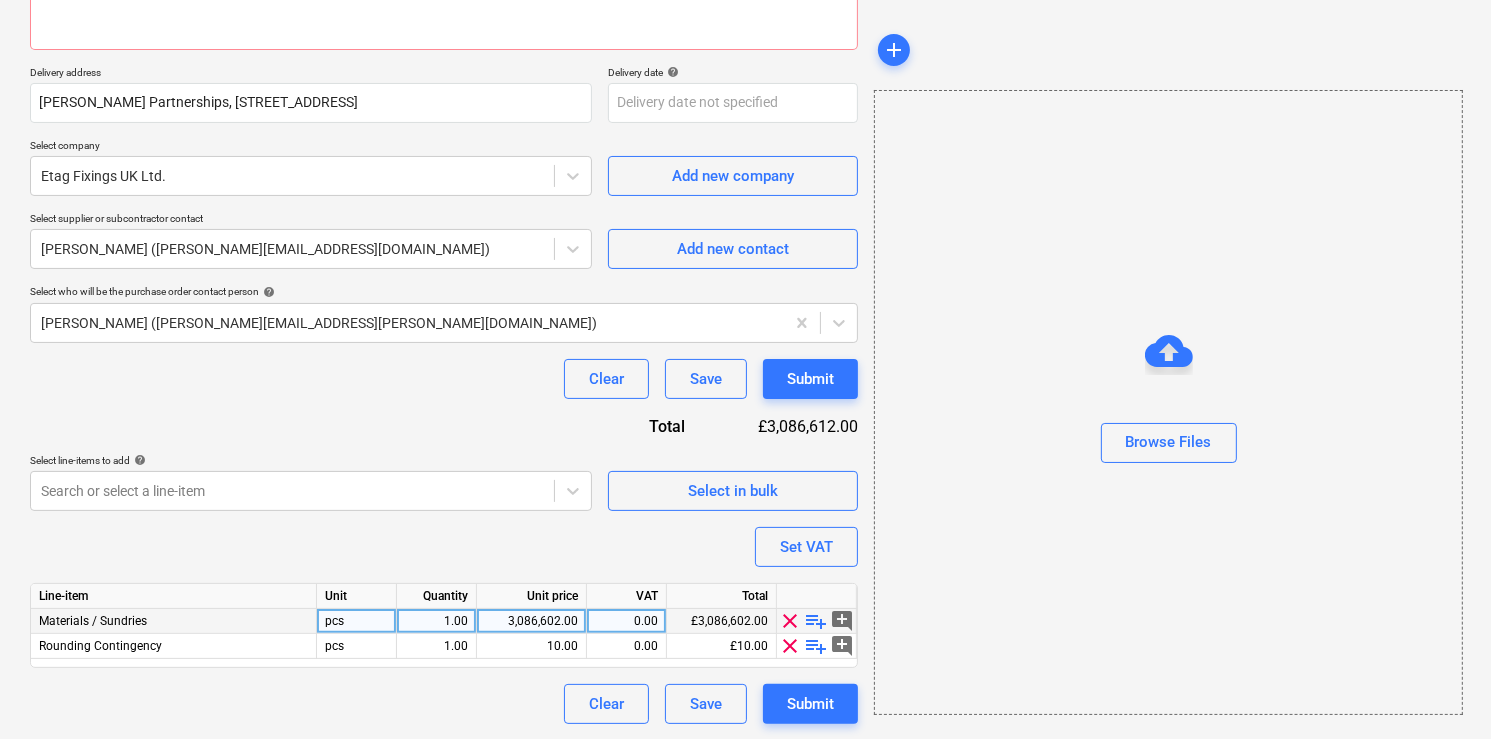 click on "clear" at bounding box center [791, 646] 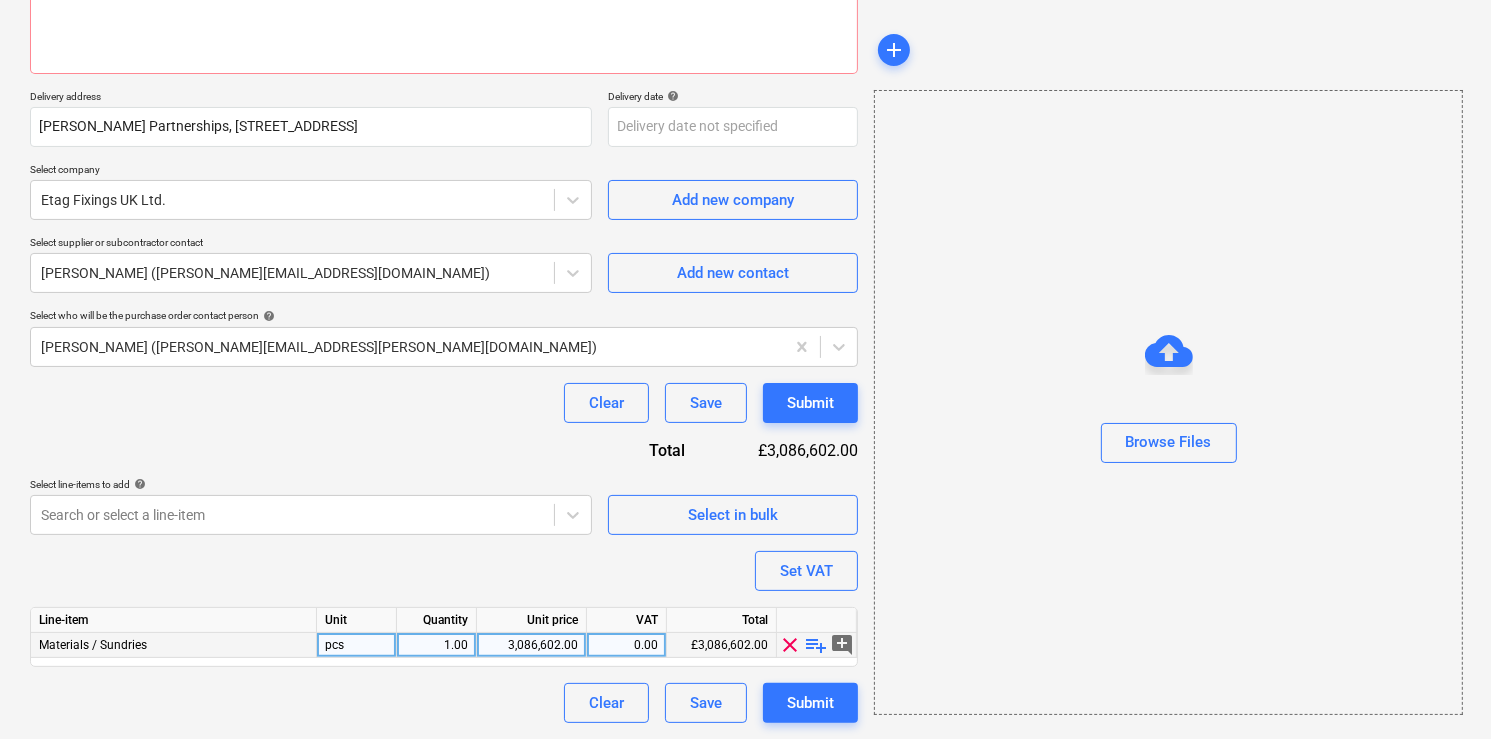 scroll, scrollTop: 283, scrollLeft: 0, axis: vertical 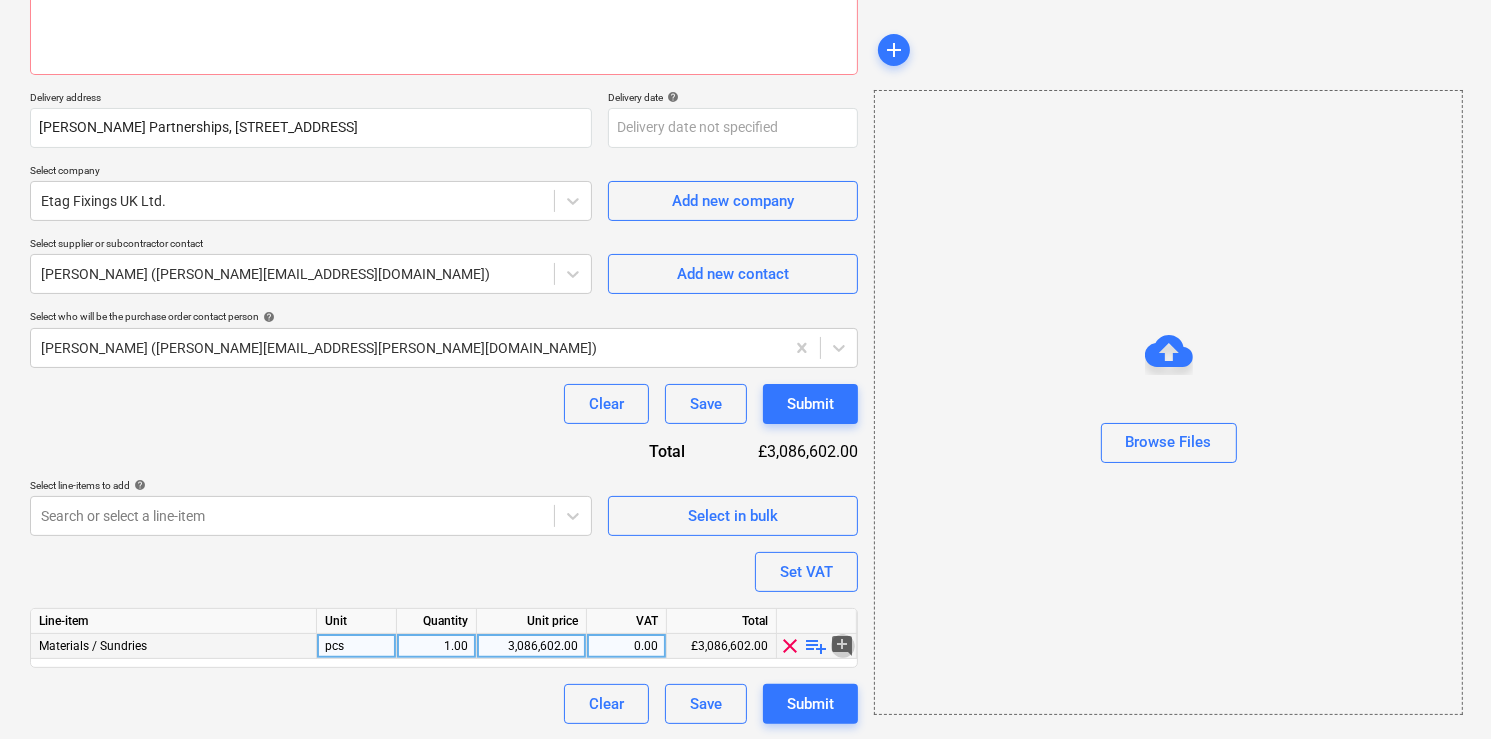 click on "add_comment" at bounding box center (843, 646) 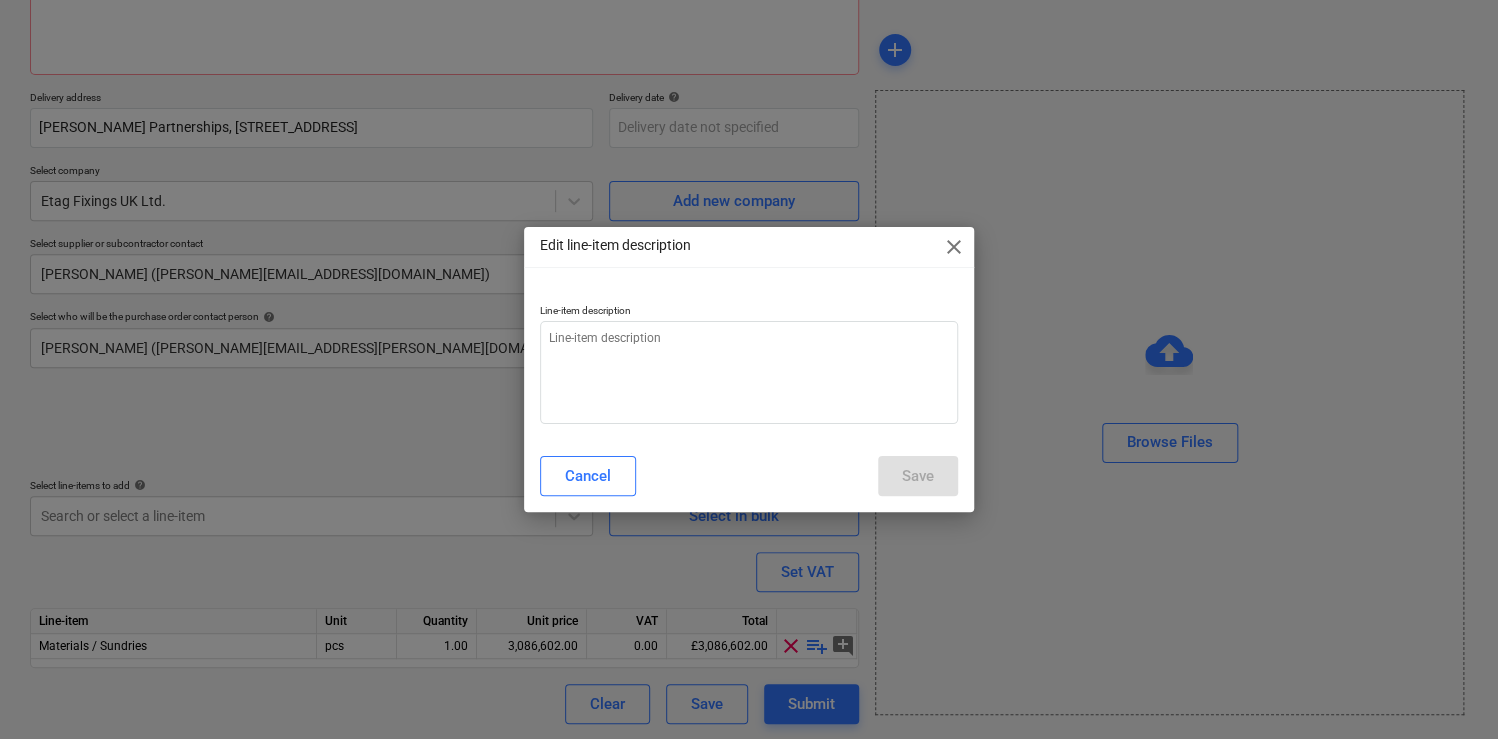 click on "close" at bounding box center (954, 247) 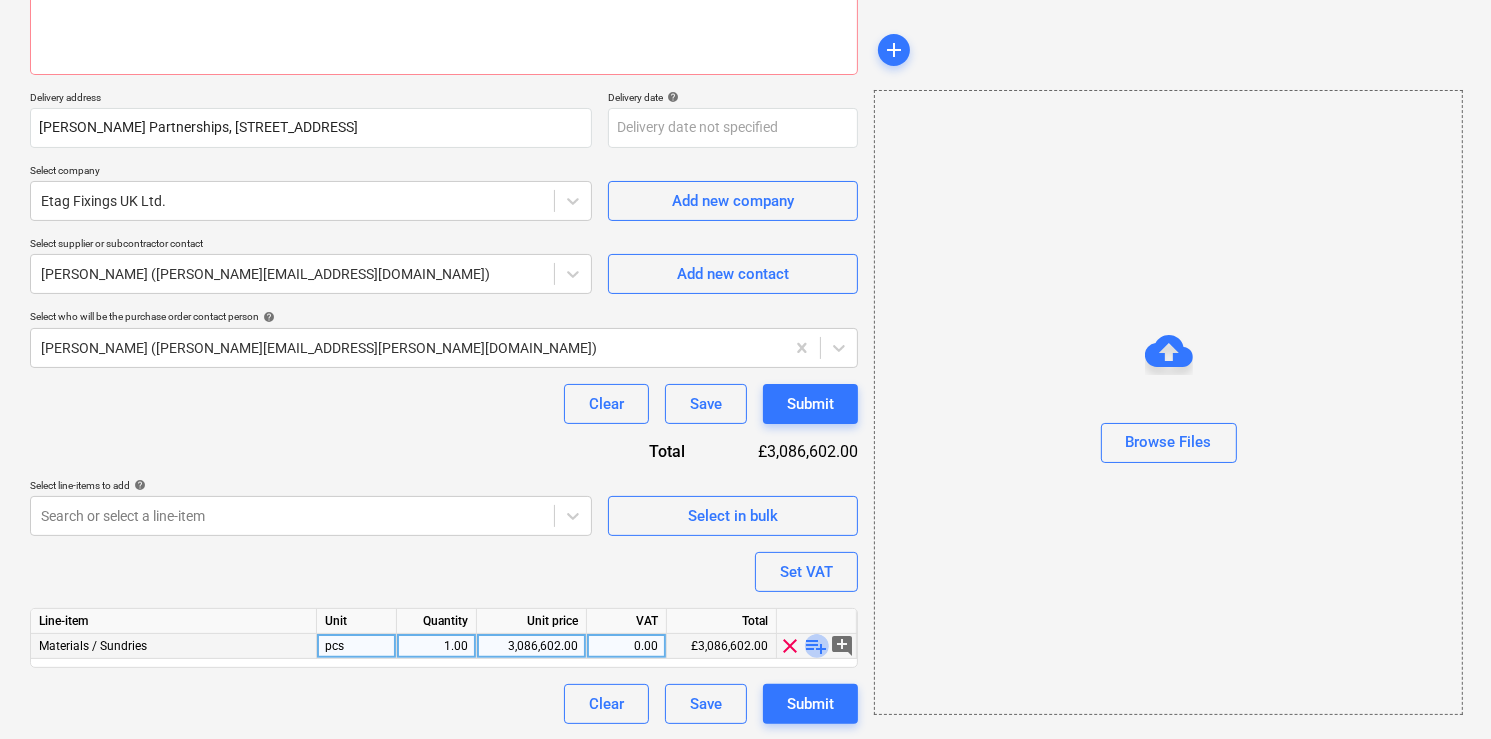 click on "playlist_add" at bounding box center (817, 646) 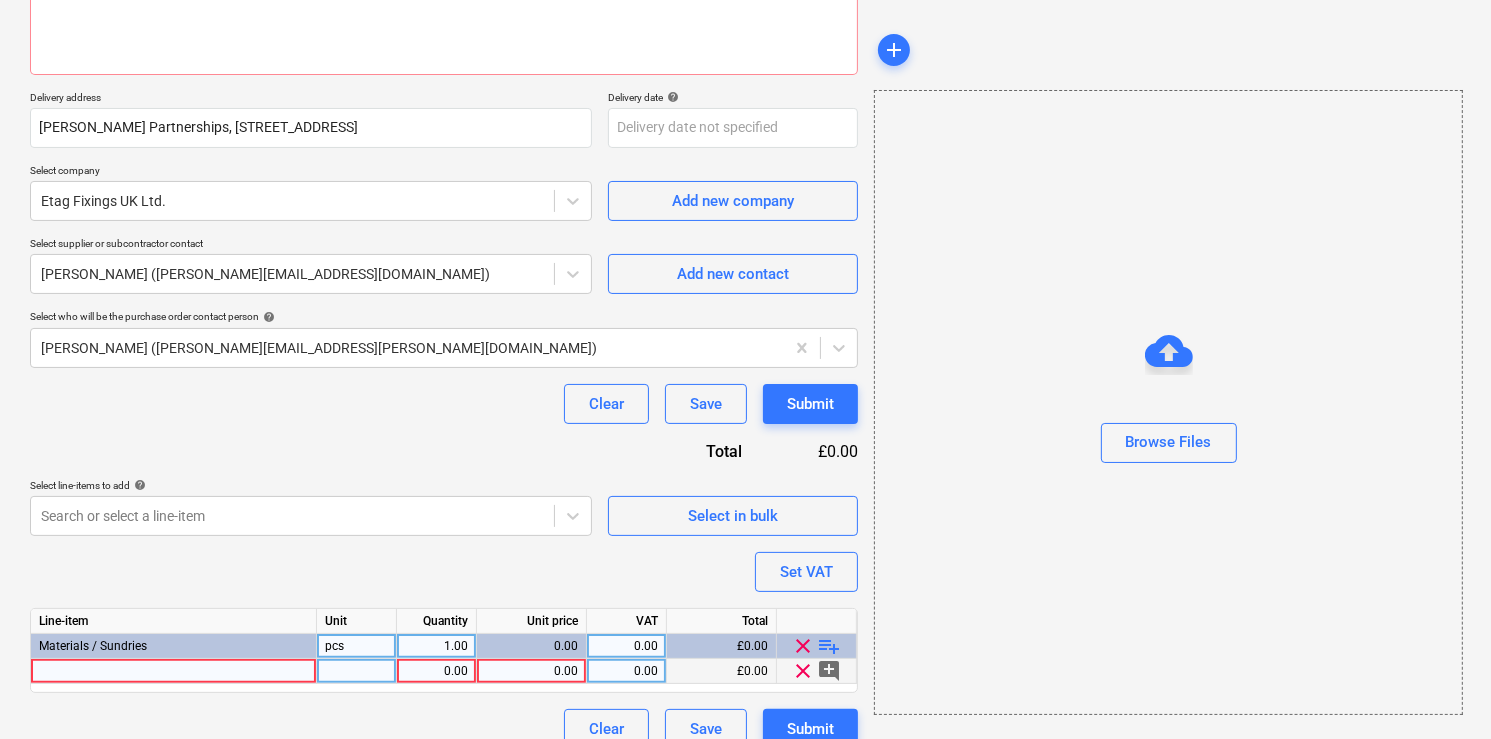 click at bounding box center [174, 671] 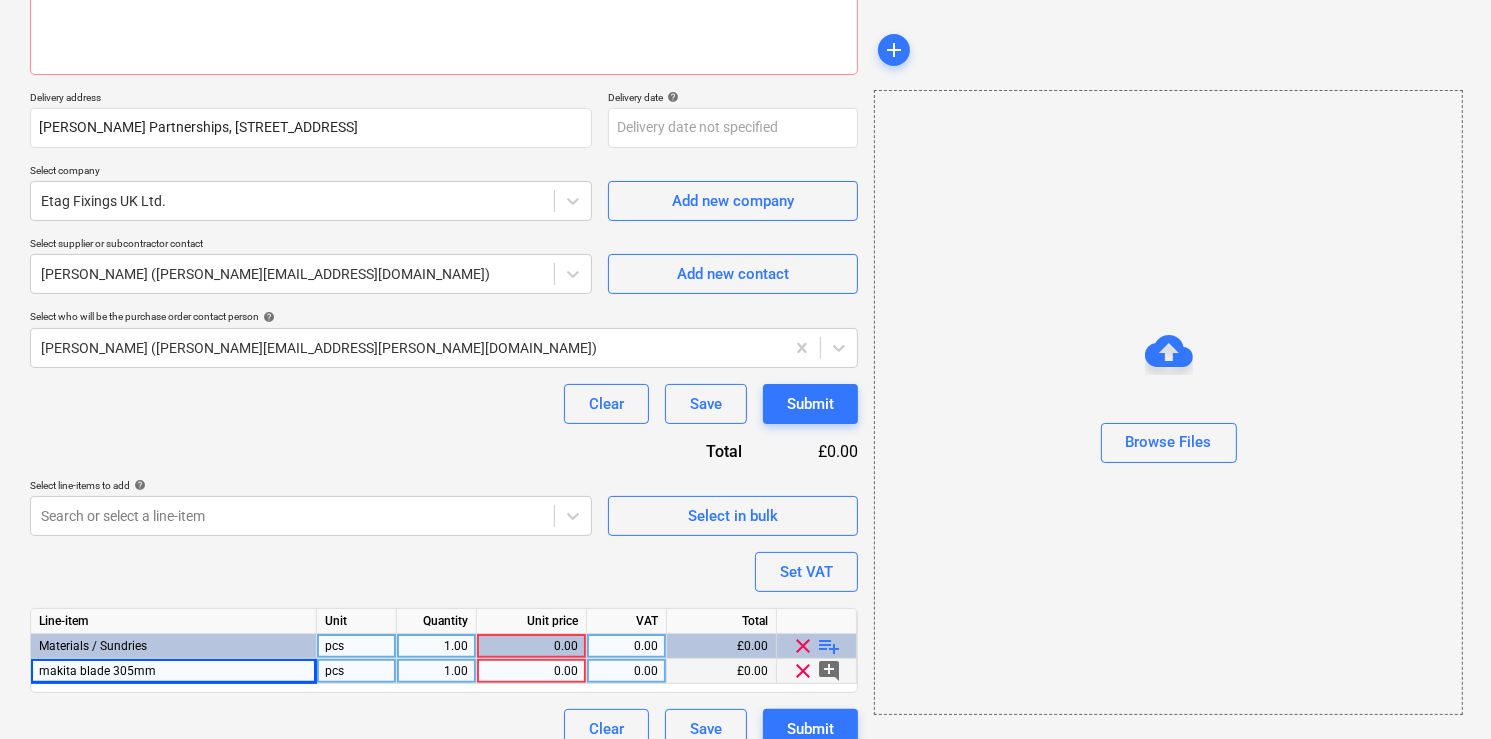 click on "1.00" at bounding box center (436, 671) 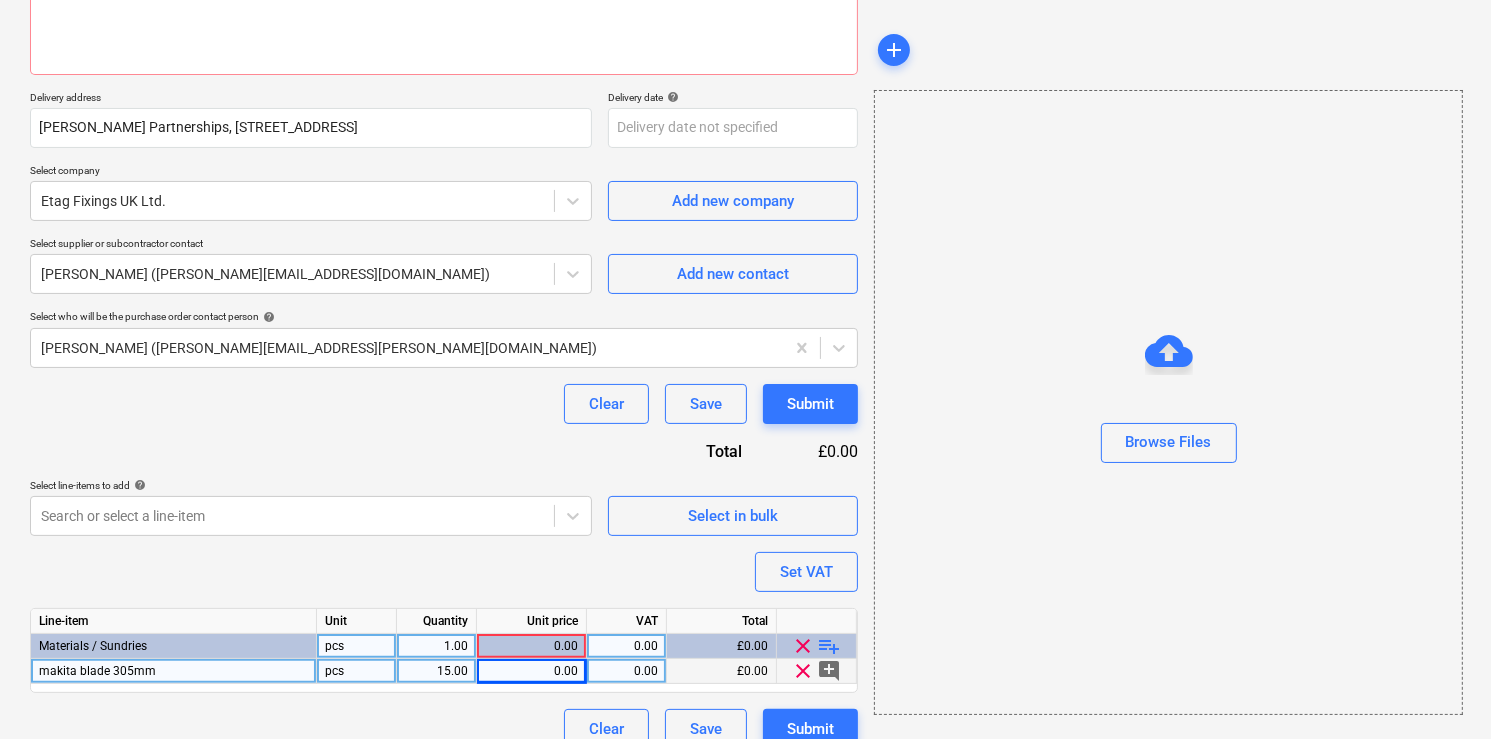 click on "0.00" at bounding box center (531, 671) 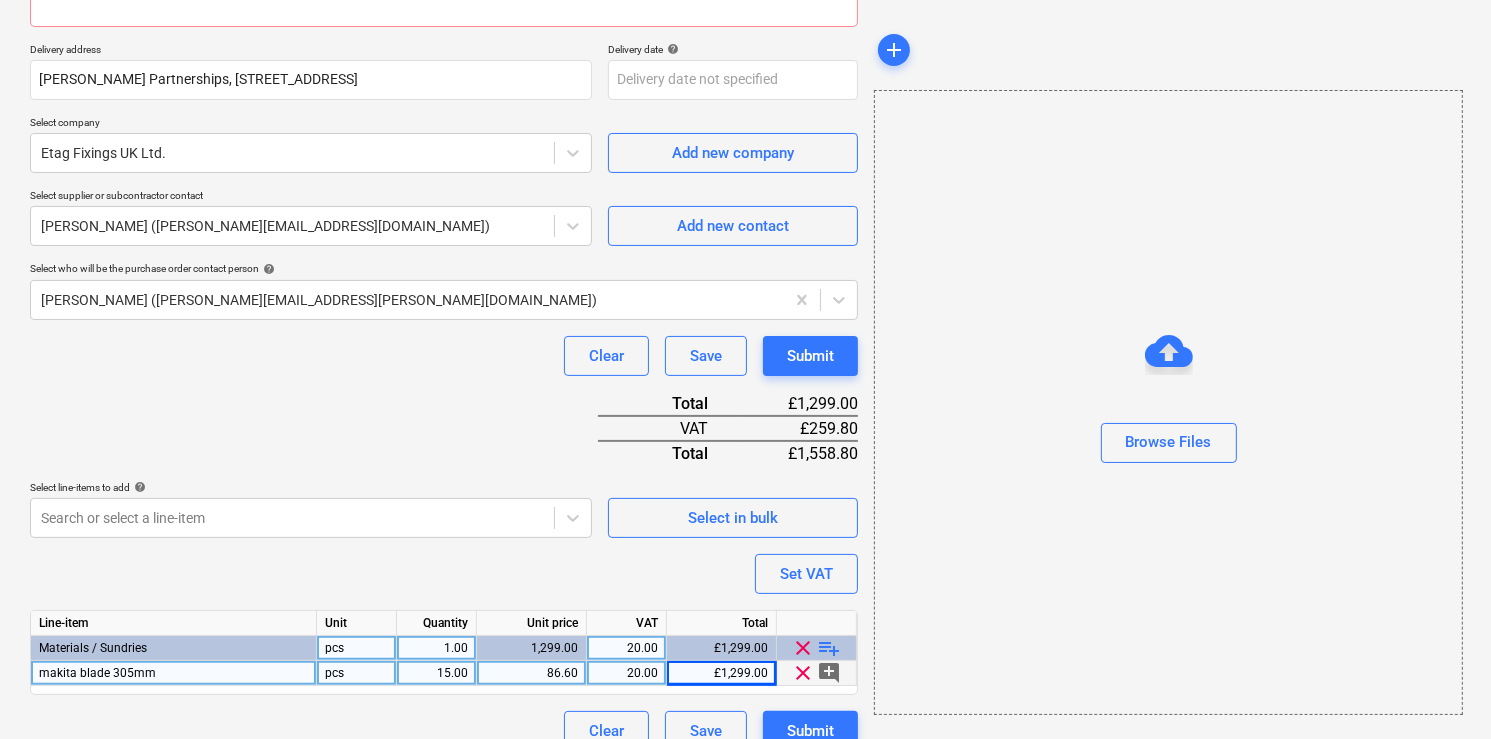 scroll, scrollTop: 357, scrollLeft: 0, axis: vertical 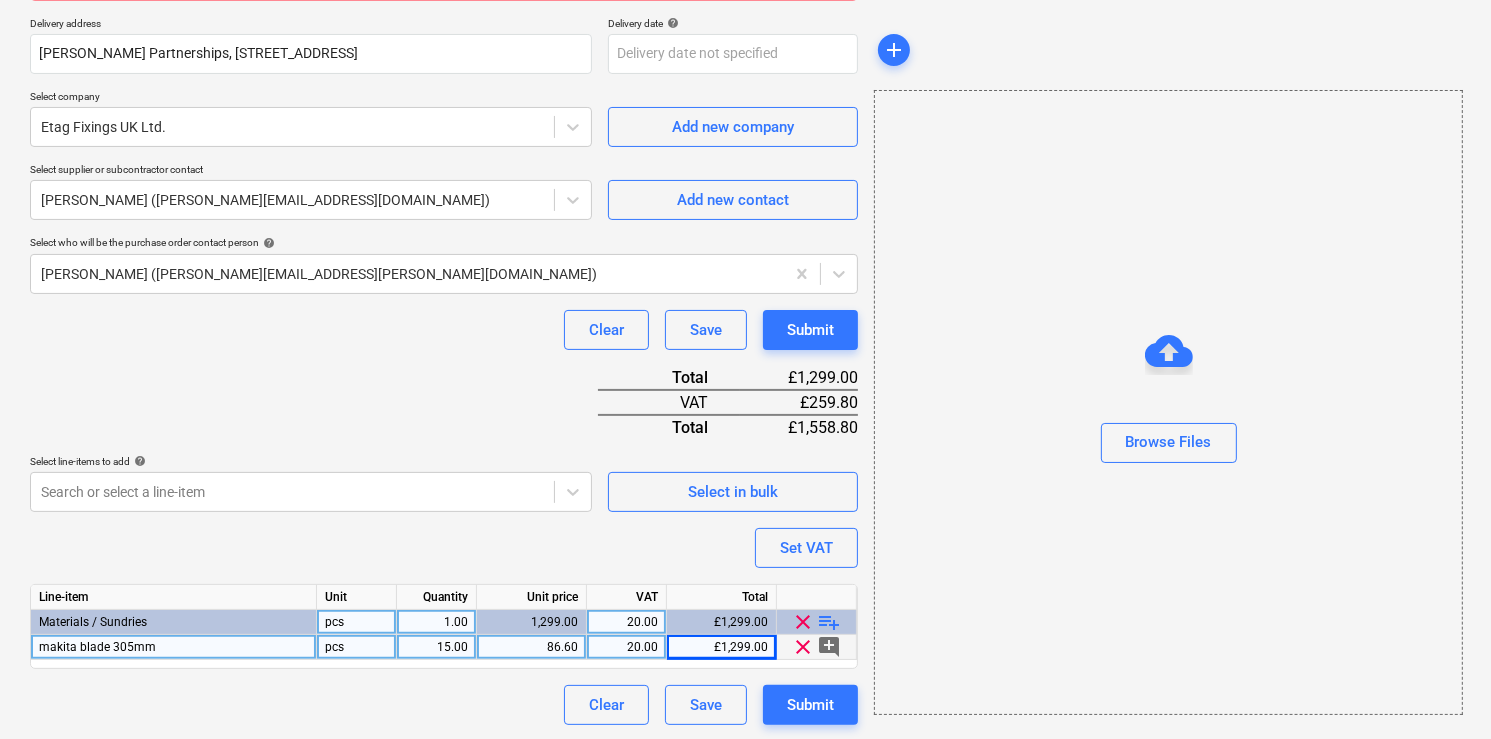 click on "Purchase order name help TML0014-PO-076 Purchase order reference number help TML0014-PO-076 Description Delivery address [PERSON_NAME] Partnerships[GEOGRAPHIC_DATA] Delivery date help Press the down arrow key to interact with the calendar and
select a date. Press the question mark key to get the keyboard shortcuts for changing dates. Select company Etag Fixings UK Ltd.   Add new company Select supplier or subcontractor contact [PERSON_NAME] ([PERSON_NAME][EMAIL_ADDRESS][DOMAIN_NAME]) Add new contact Select who will be the purchase order contact person help [PERSON_NAME] ([PERSON_NAME][EMAIL_ADDRESS][PERSON_NAME][DOMAIN_NAME]) Clear Save Submit Total £1,299.00 VAT £259.80 Total £1,558.80 Select line-items to add help Search or select a line-item Select in bulk Set VAT Line-item Unit Quantity Unit price VAT Total  Materials / Sundries pcs 1.00 1,299.00 20.00 £1,299.00 clear playlist_add makita blade 305mm pcs 15.00 86.60 20.00 £1,299.00 clear add_comment Clear Save Submit" at bounding box center (444, 266) 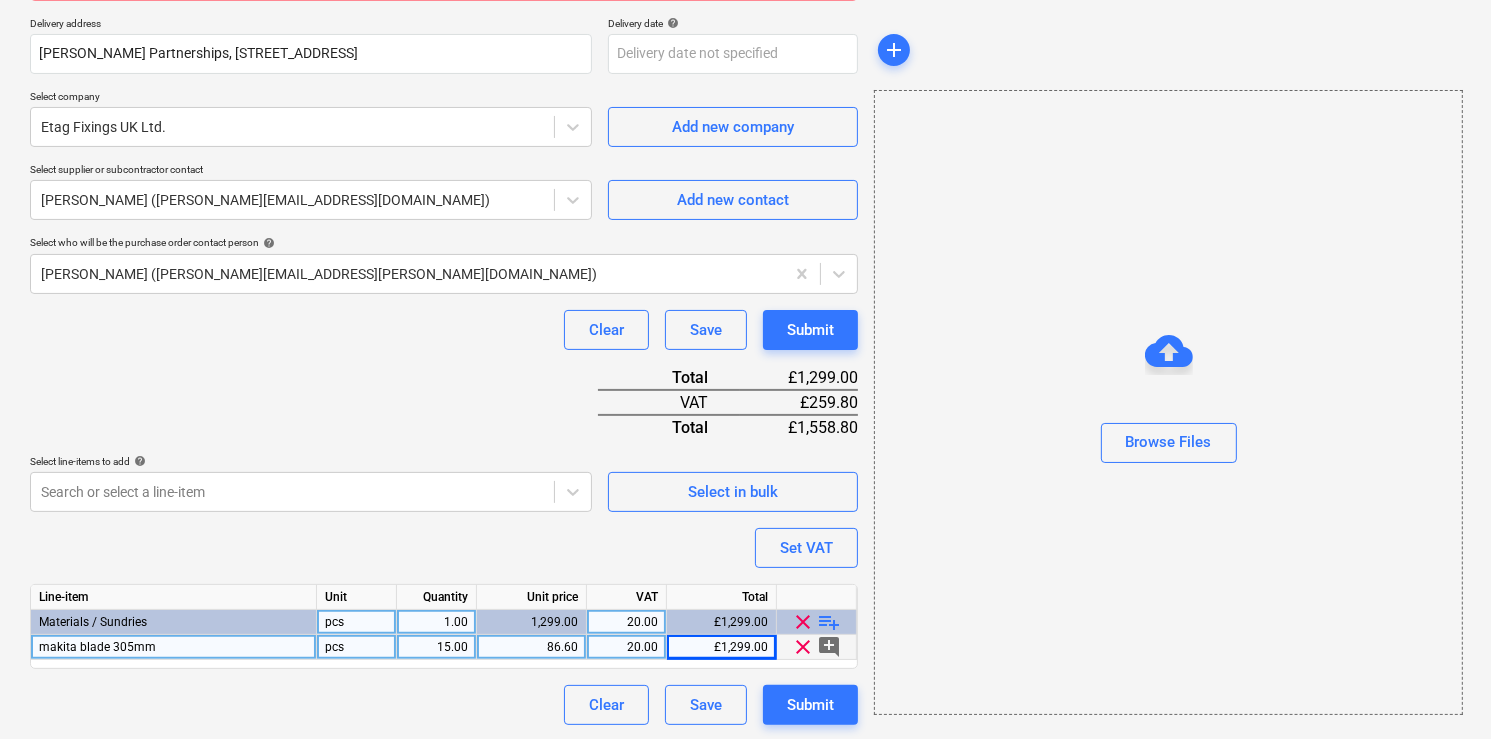 click on "Select line-items to add help" at bounding box center (311, 463) 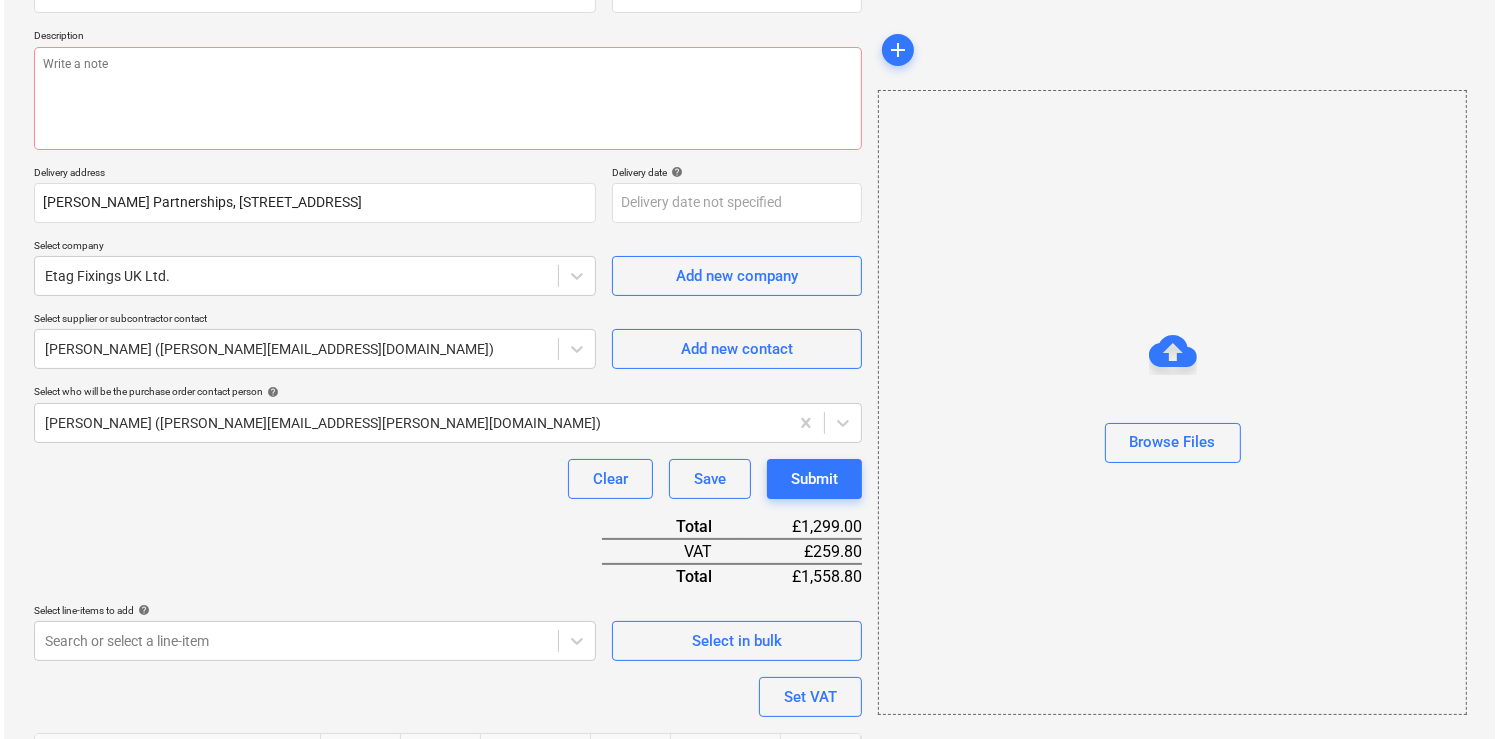 scroll, scrollTop: 197, scrollLeft: 0, axis: vertical 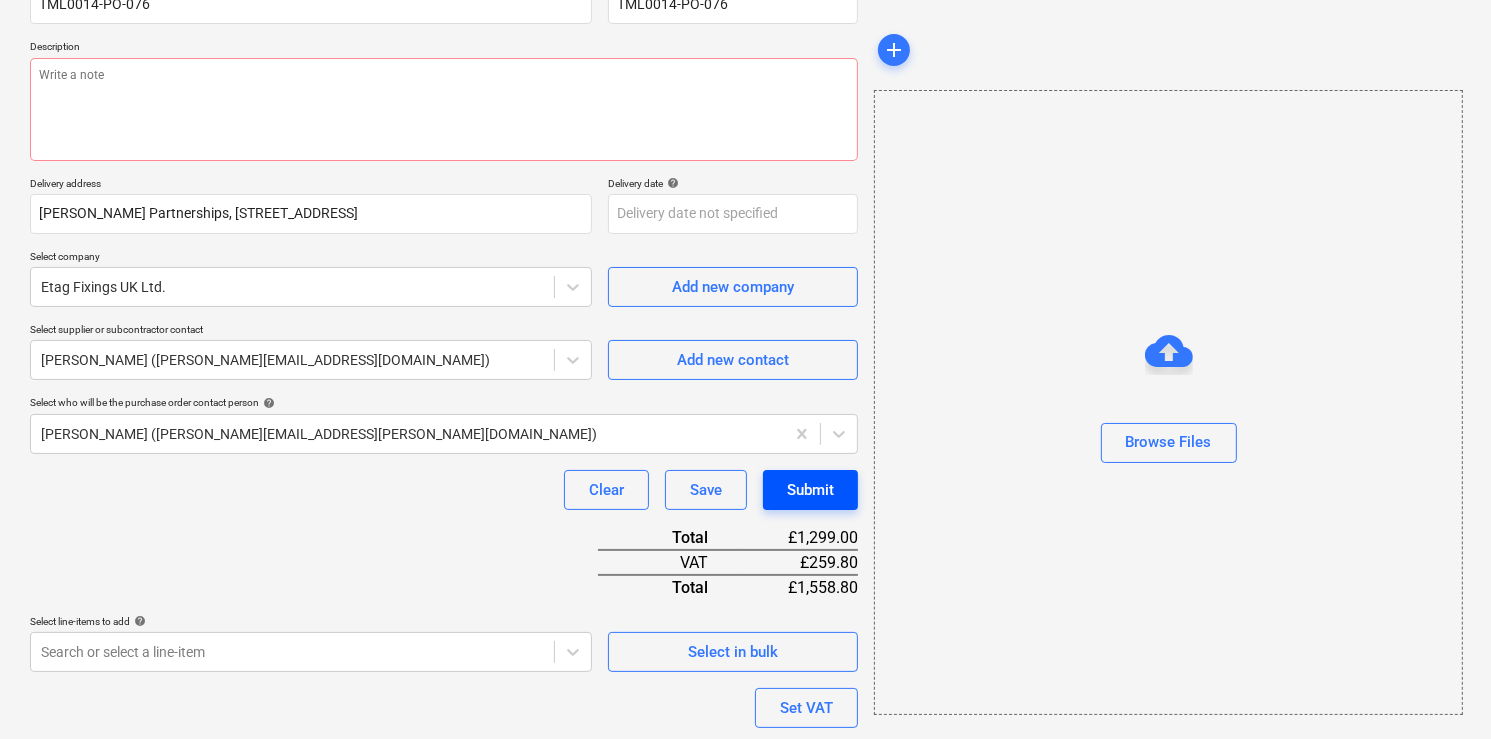 click on "Submit" at bounding box center [810, 490] 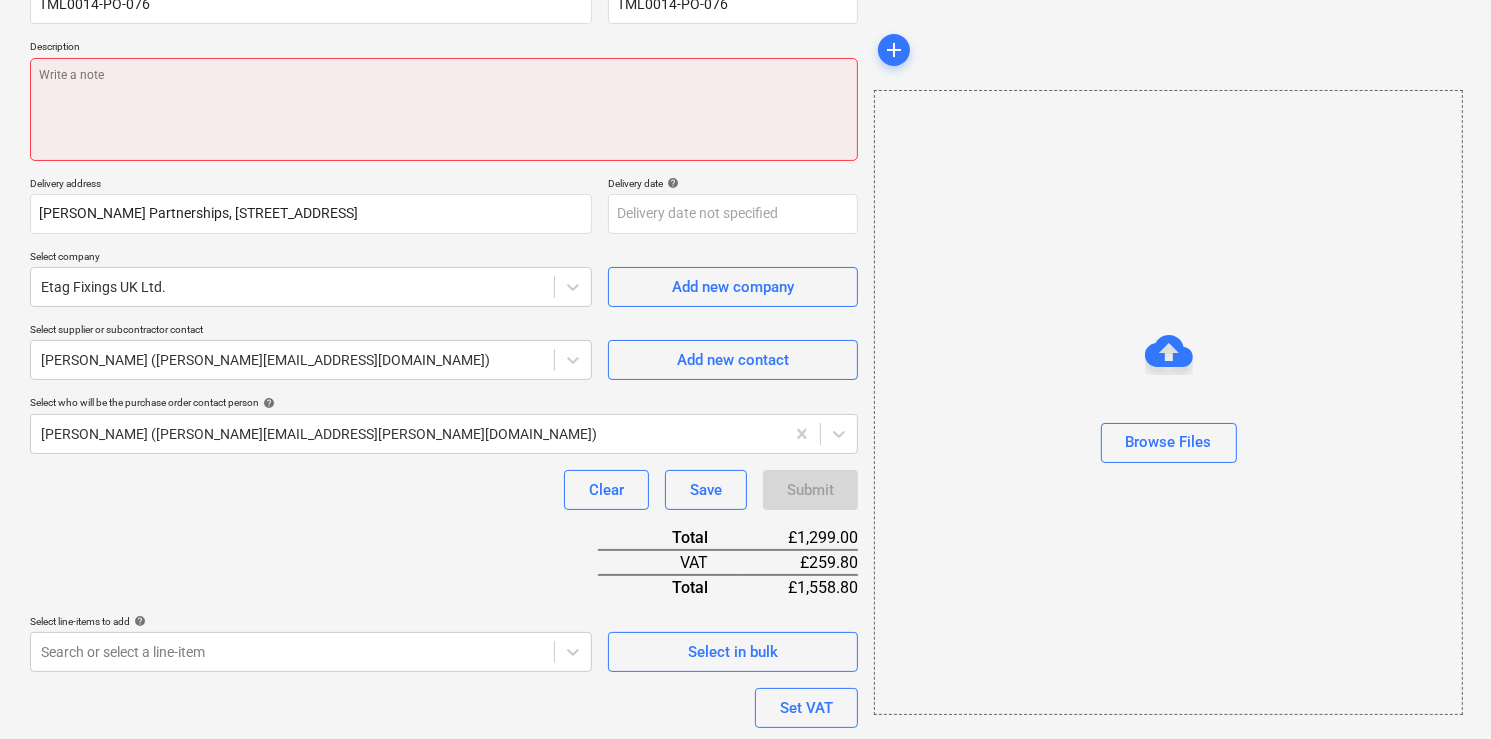 click at bounding box center (444, 109) 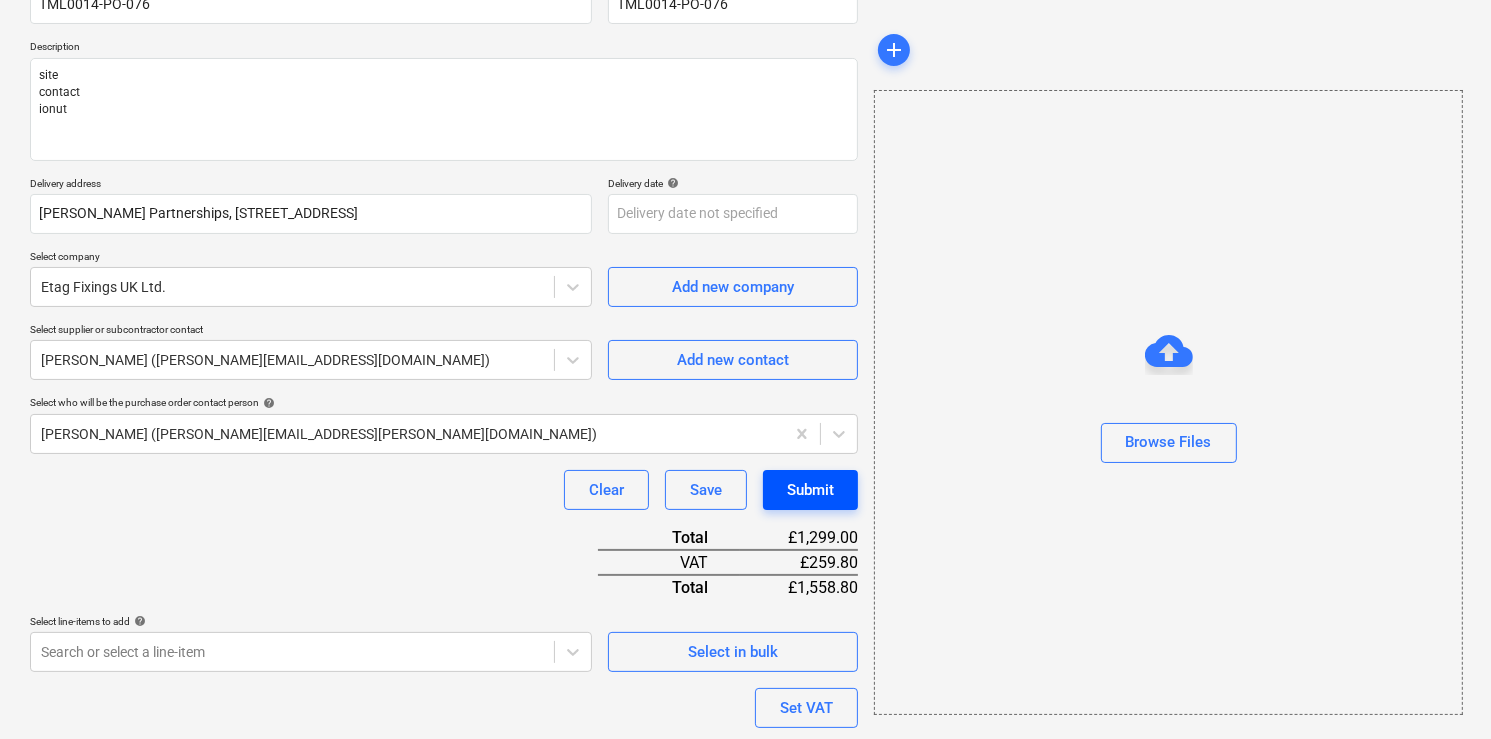 click on "Submit" at bounding box center [810, 490] 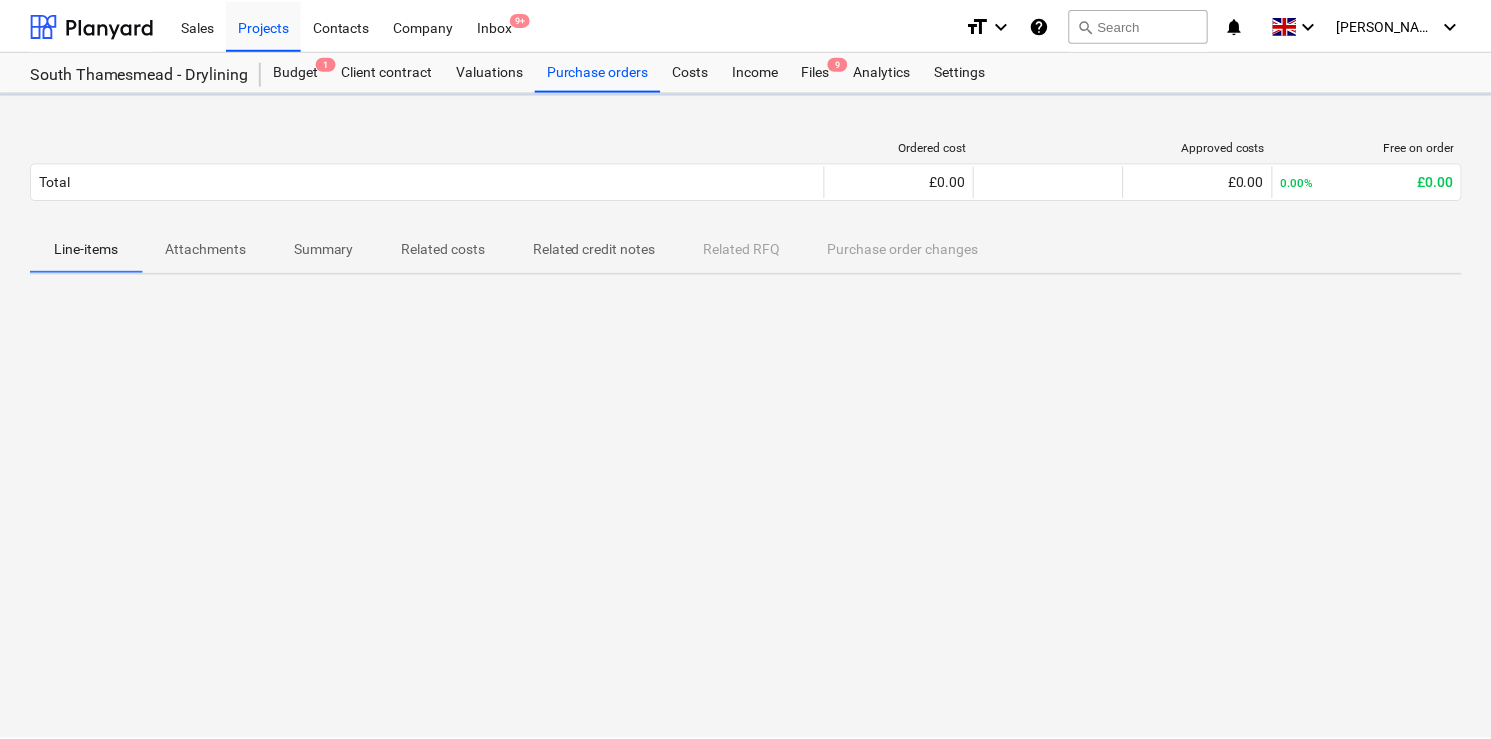 scroll, scrollTop: 0, scrollLeft: 0, axis: both 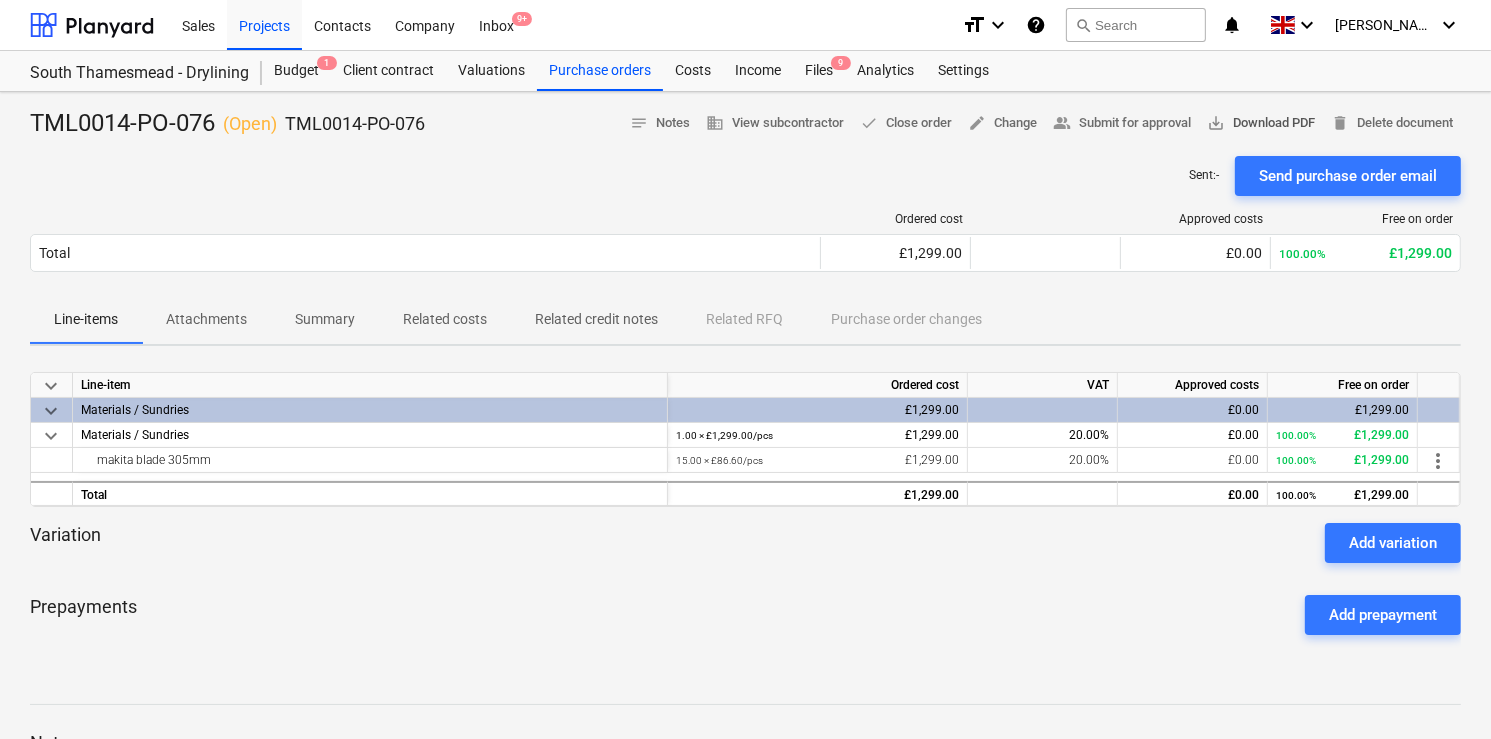 click on "save_alt Download PDF" at bounding box center [1261, 123] 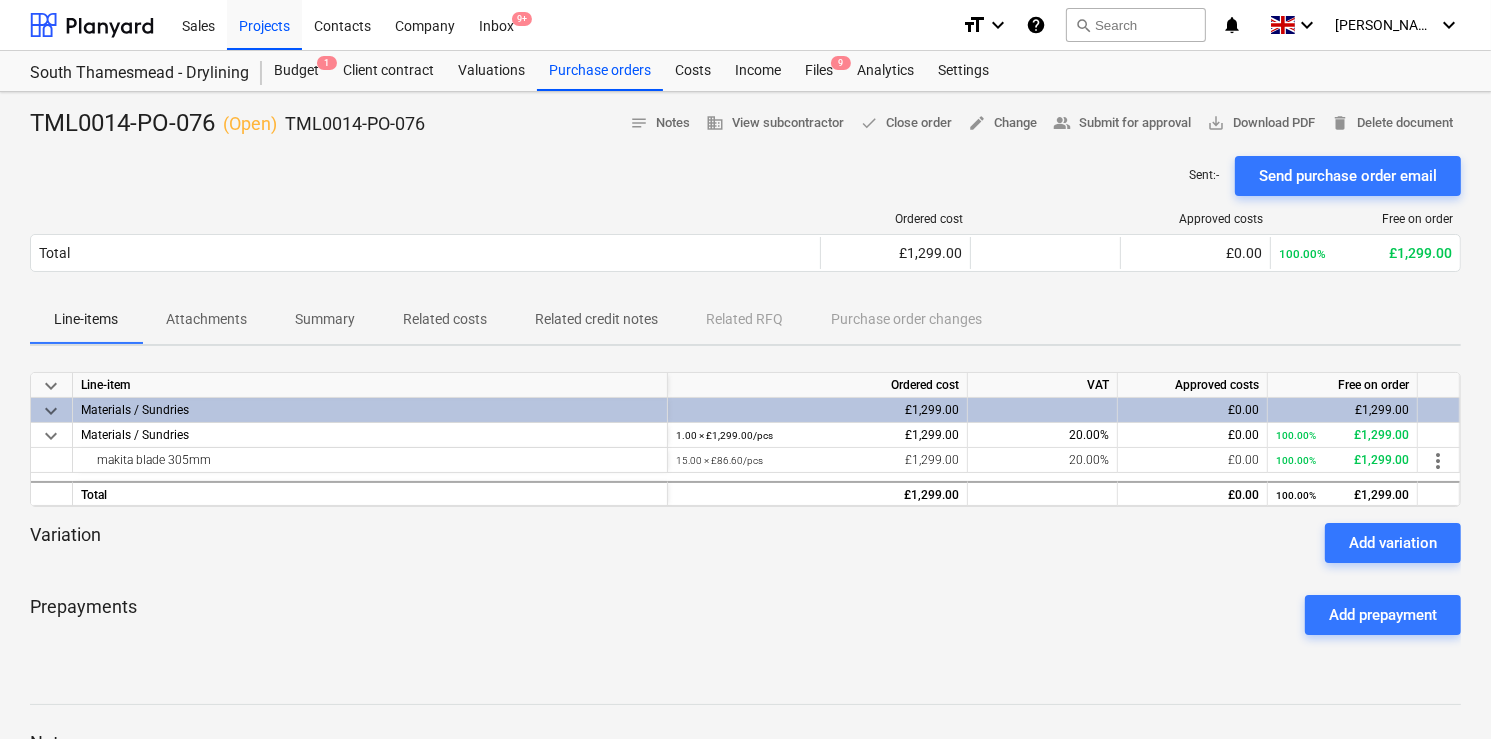 click at bounding box center (745, 571) 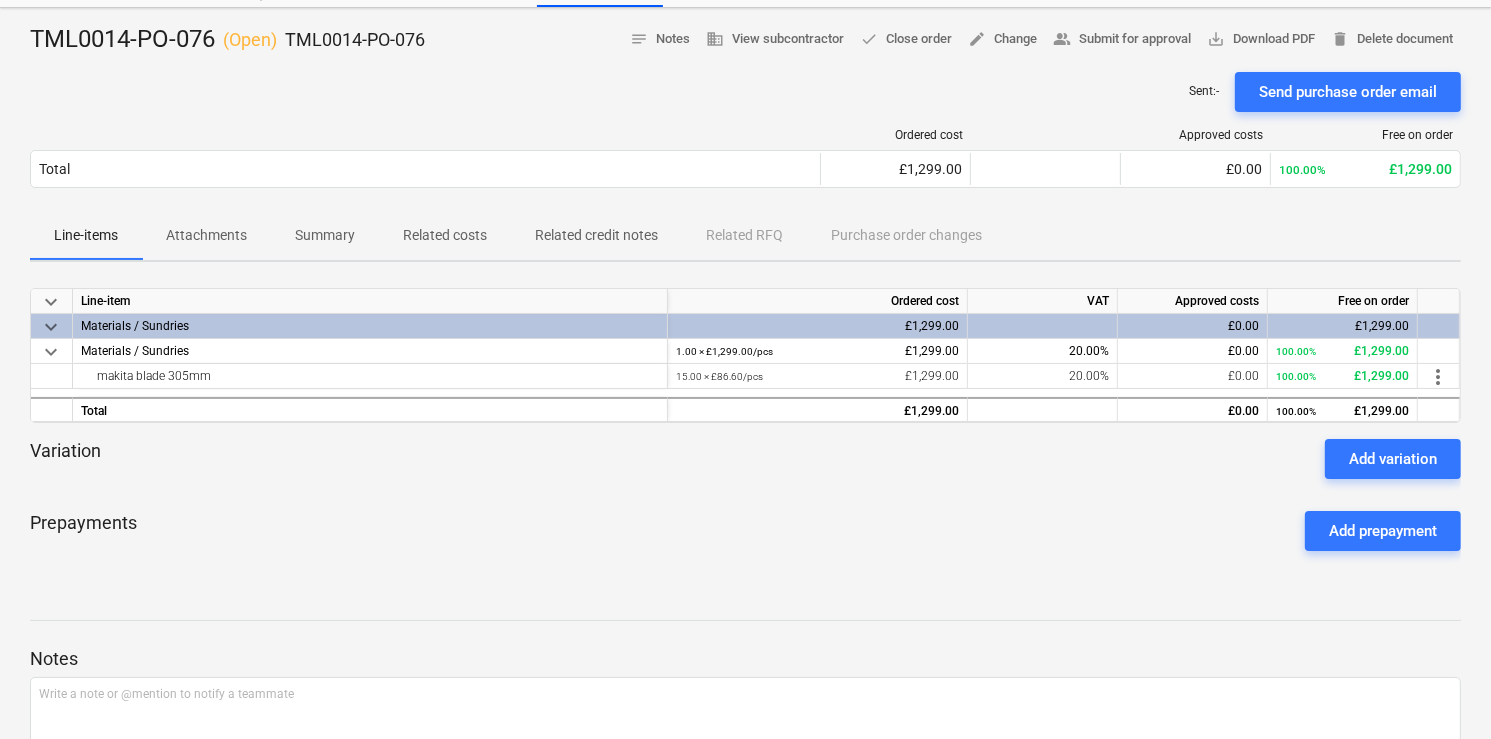 scroll, scrollTop: 0, scrollLeft: 0, axis: both 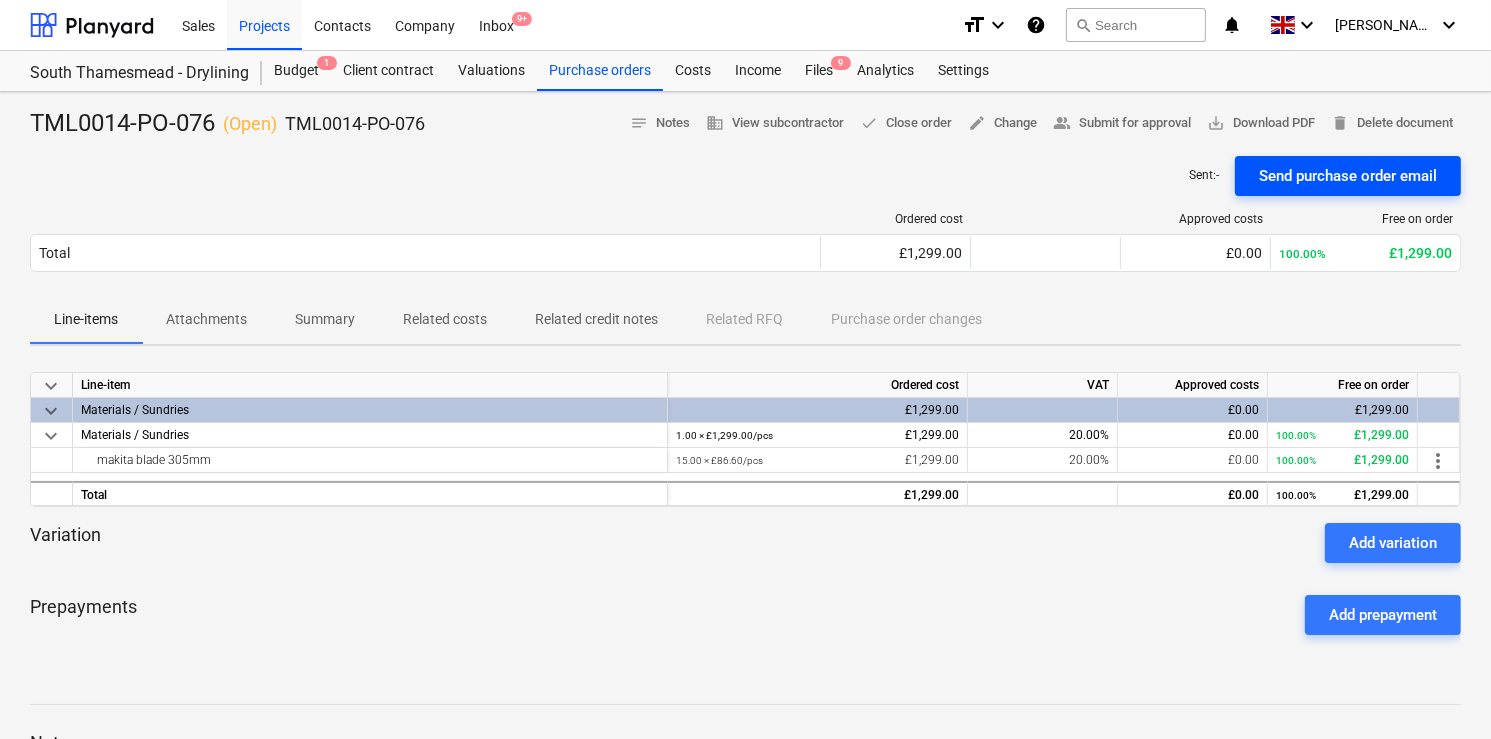 click on "Send purchase order email" at bounding box center [1348, 176] 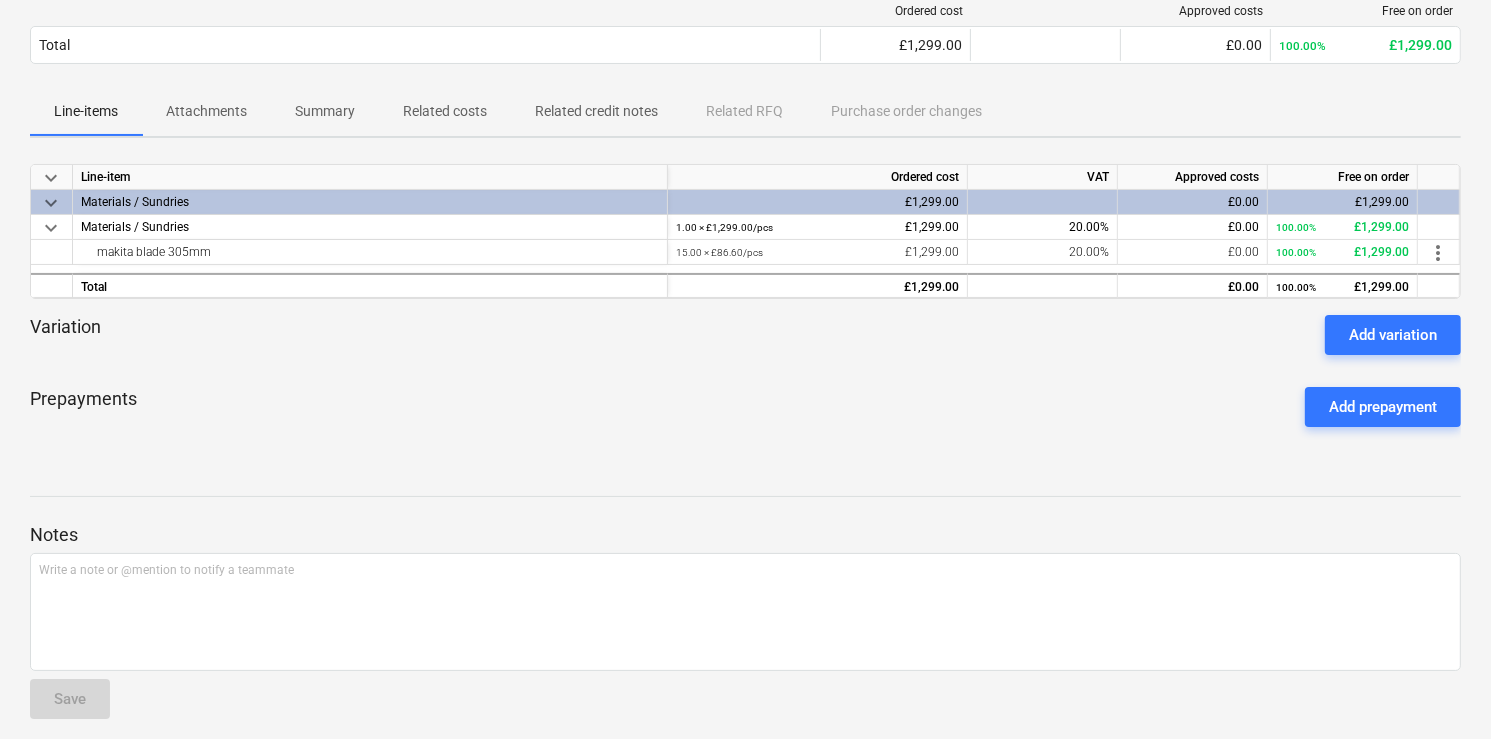 scroll, scrollTop: 218, scrollLeft: 0, axis: vertical 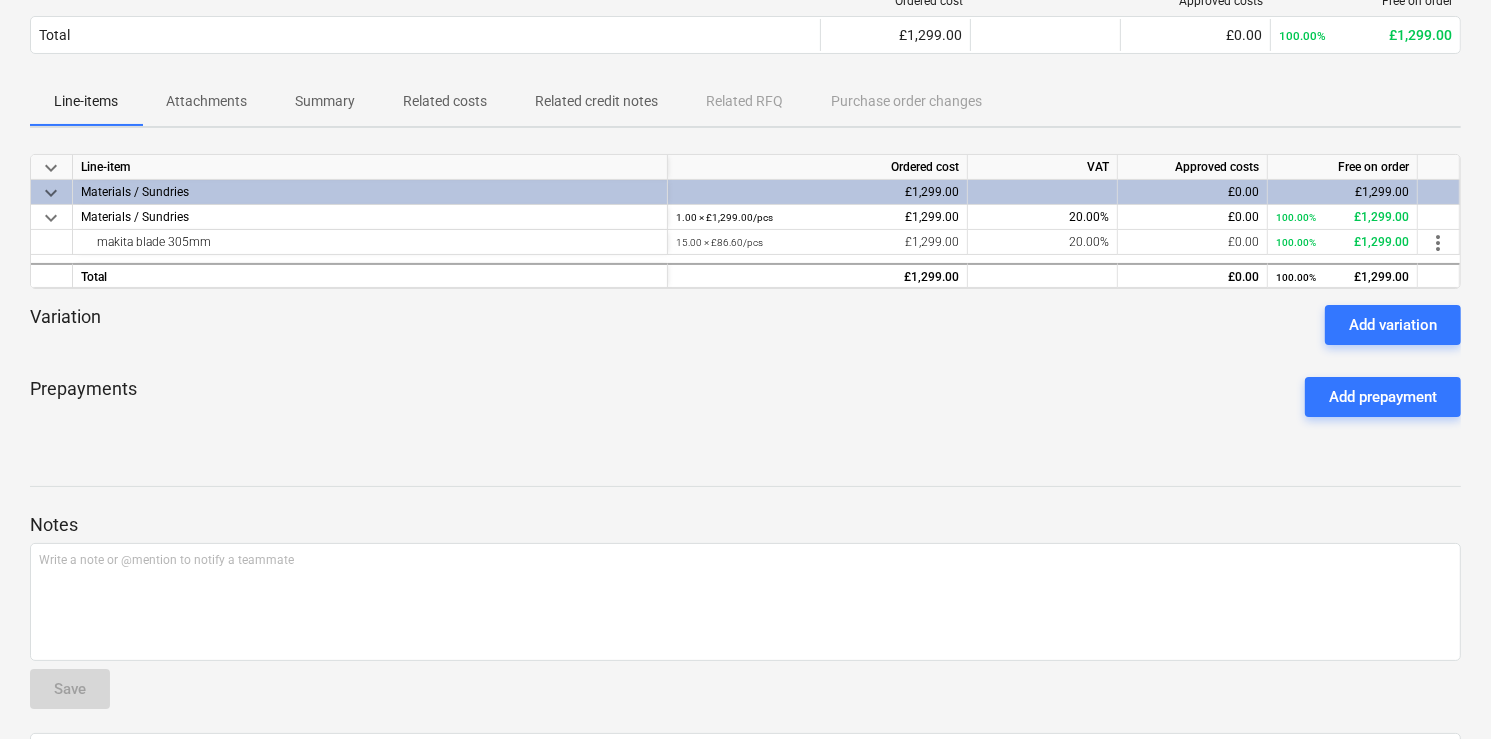 click on "keyboard_arrow_down Line-item Ordered cost VAT Approved costs Free on order keyboard_arrow_down  Materials / Sundries  £1,299.00 £0.00 £1,299.00 keyboard_arrow_down  Materials / Sundries 1.00   ×   £1,299.00 / pcs £1,299.00 20.00% £0.00 100.00% £1,299.00  makita blade 305mm  15.00   ×   £86.60 / pcs £1,299.00 20.00% £0.00 100.00% £1,299.00 more_vert Total £1,299.00 £0.00 100.00% £1,299.00 Variation Add variation Prepayments Add prepayment" at bounding box center [745, 294] 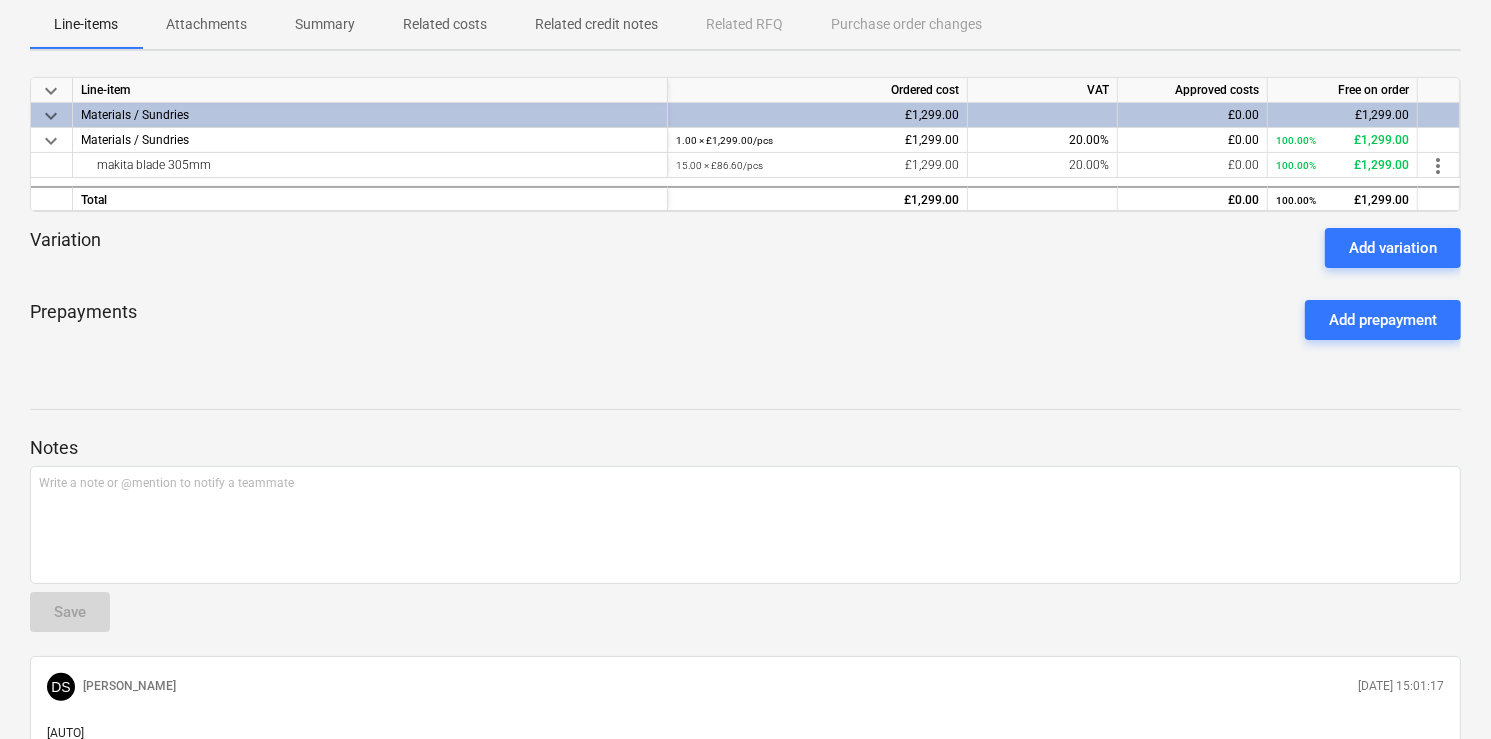 scroll, scrollTop: 278, scrollLeft: 0, axis: vertical 